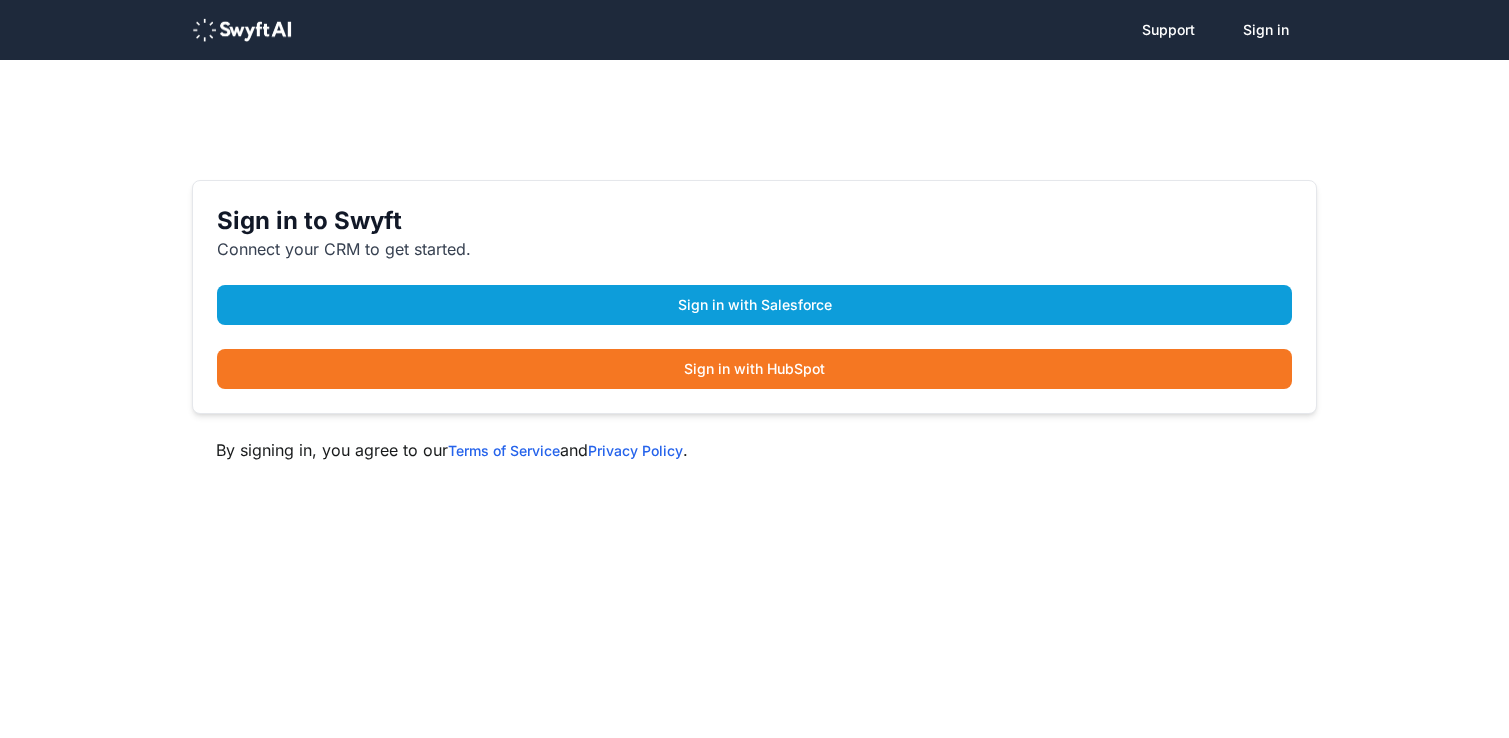 scroll, scrollTop: 0, scrollLeft: 0, axis: both 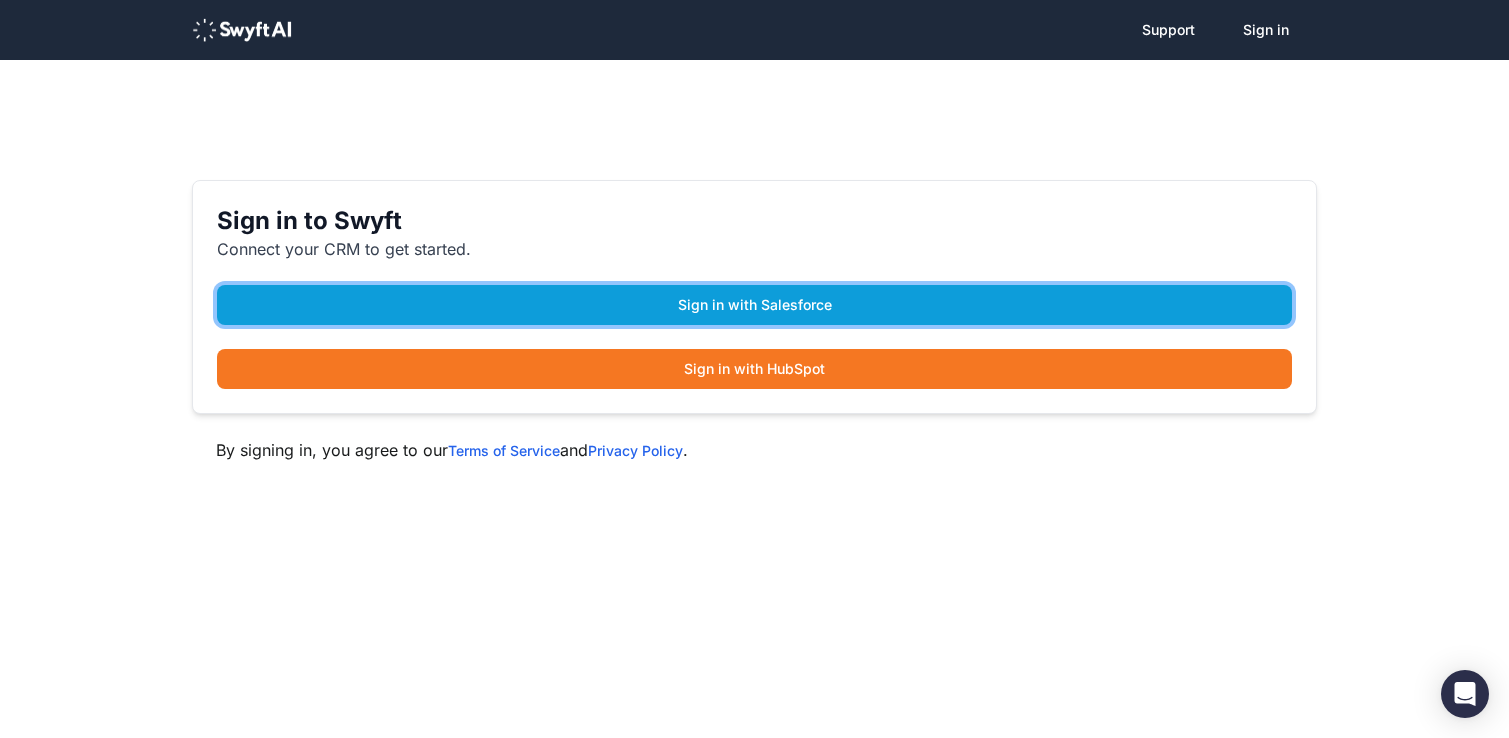click on "Sign in with Salesforce" at bounding box center (754, 305) 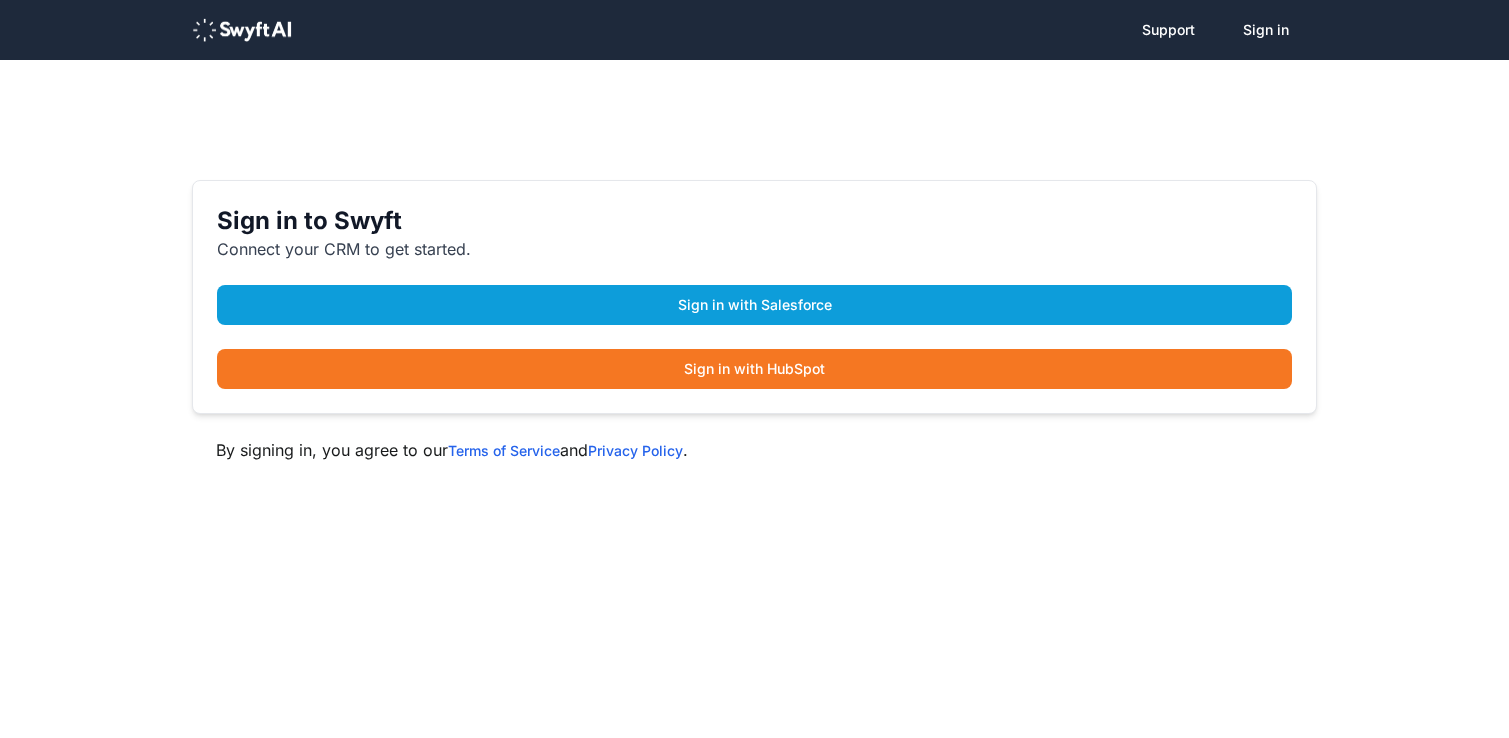 scroll, scrollTop: 0, scrollLeft: 0, axis: both 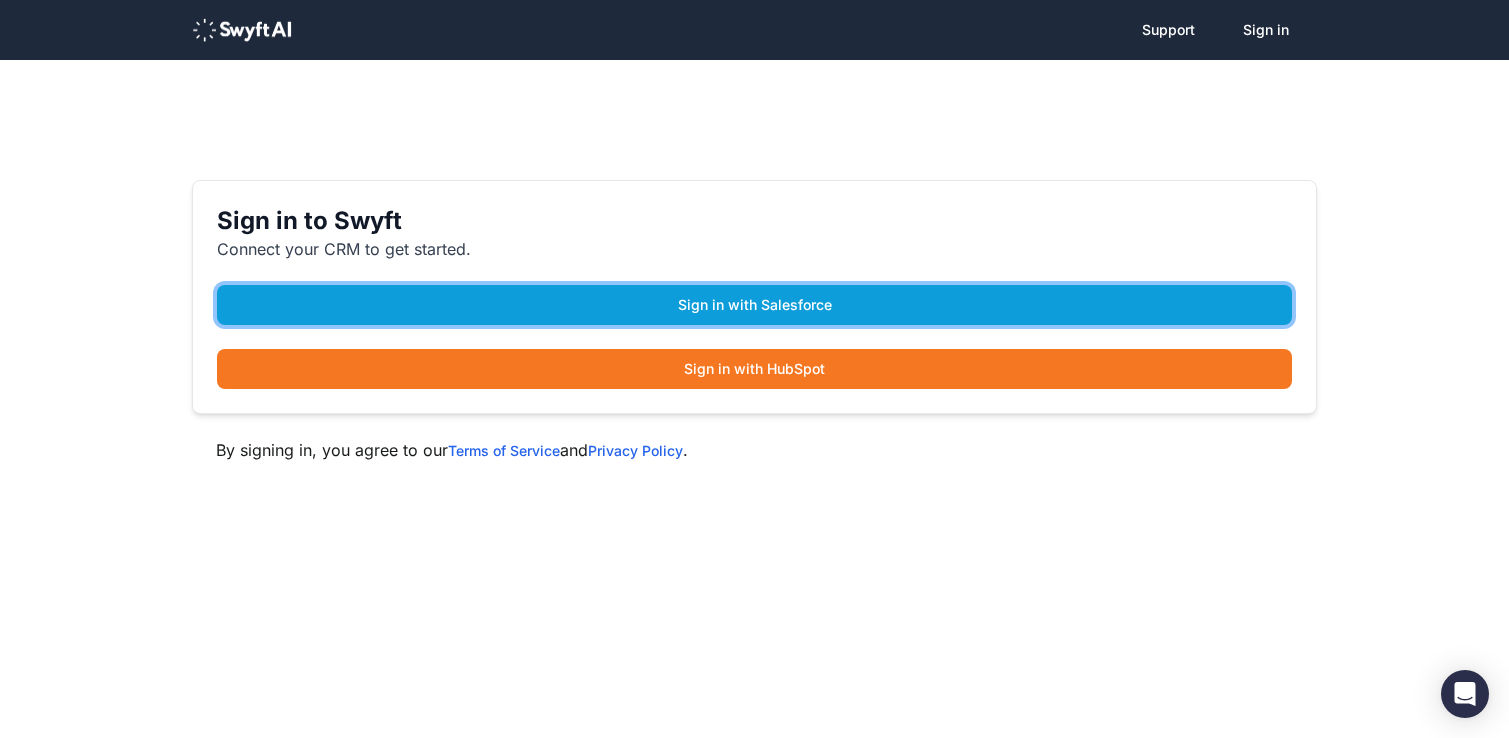 click on "Sign in with Salesforce" at bounding box center [754, 305] 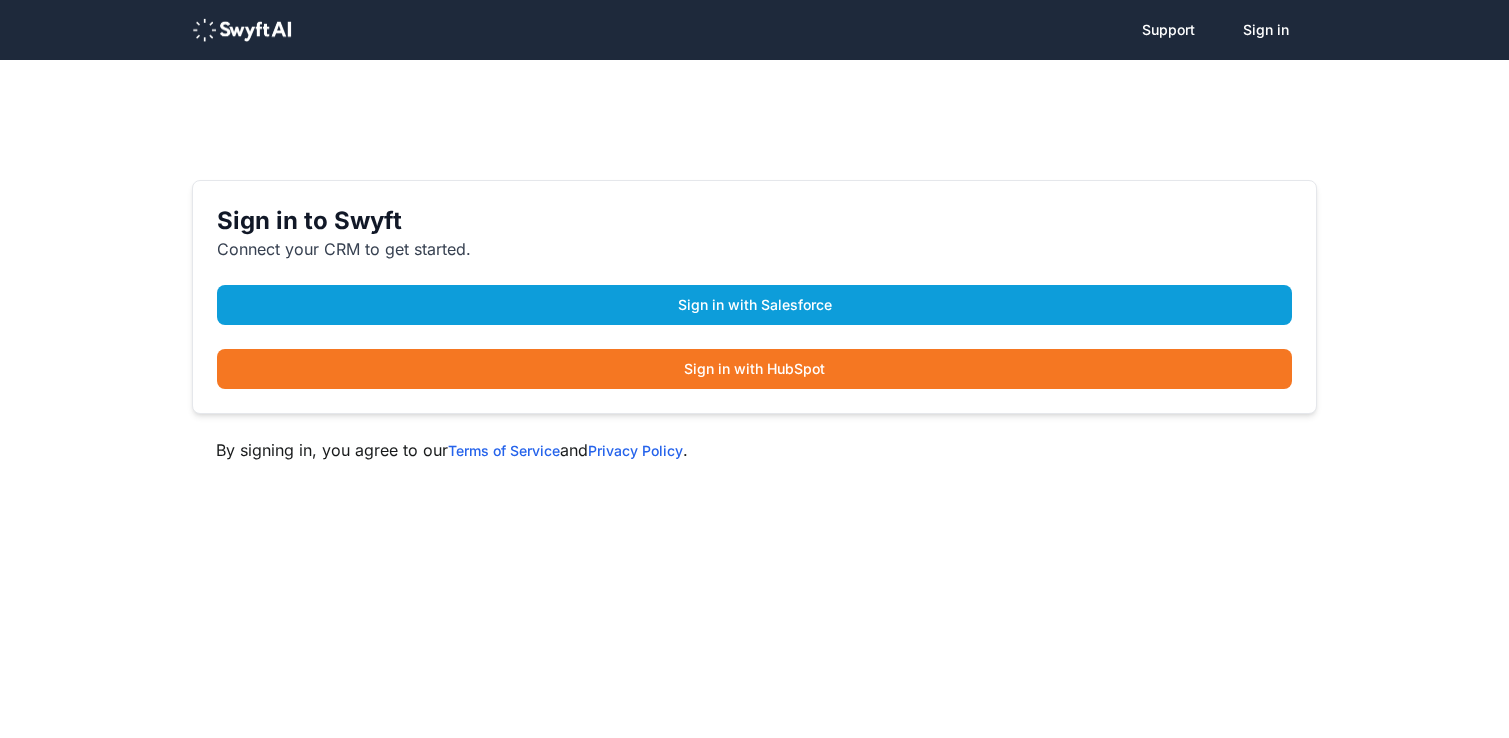 scroll, scrollTop: 0, scrollLeft: 0, axis: both 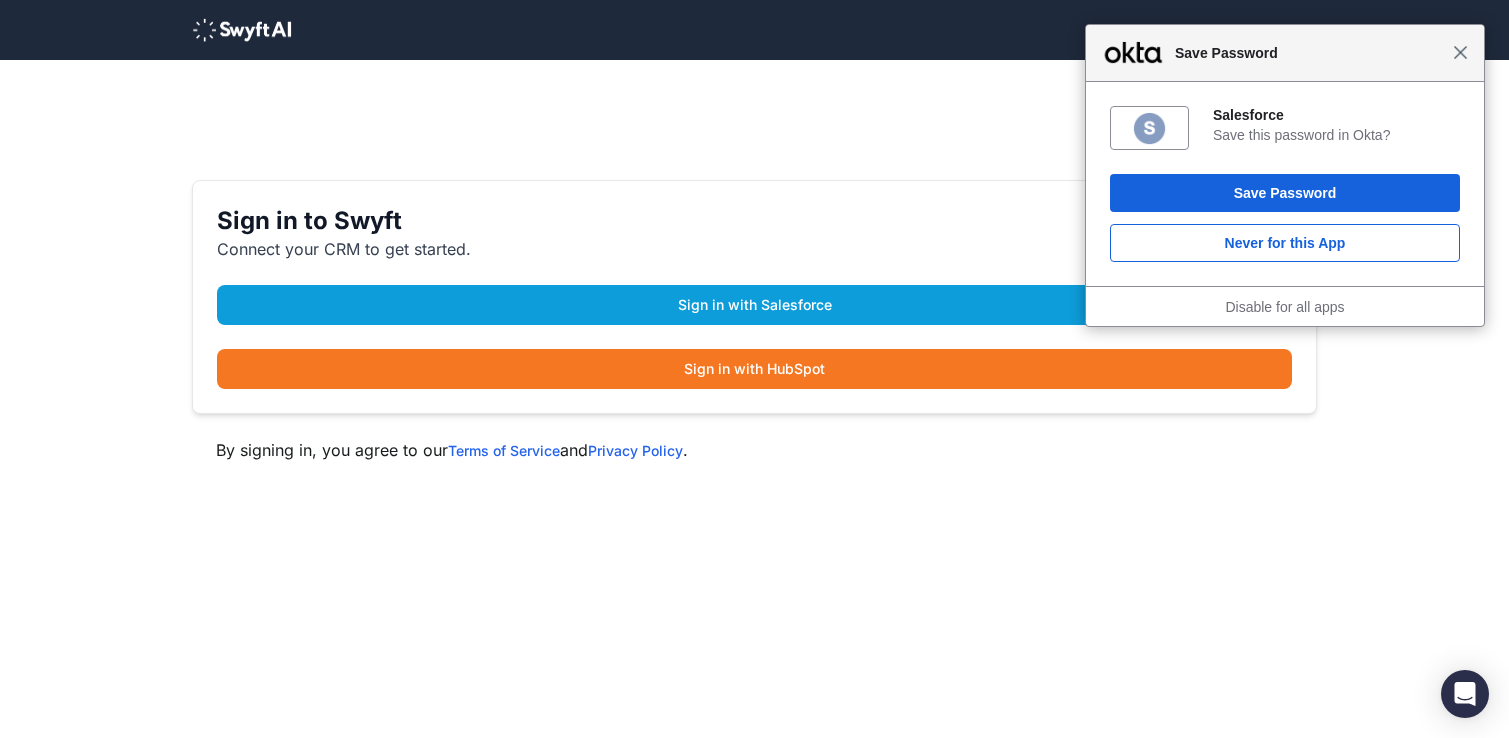 click on "Close" at bounding box center (1460, 52) 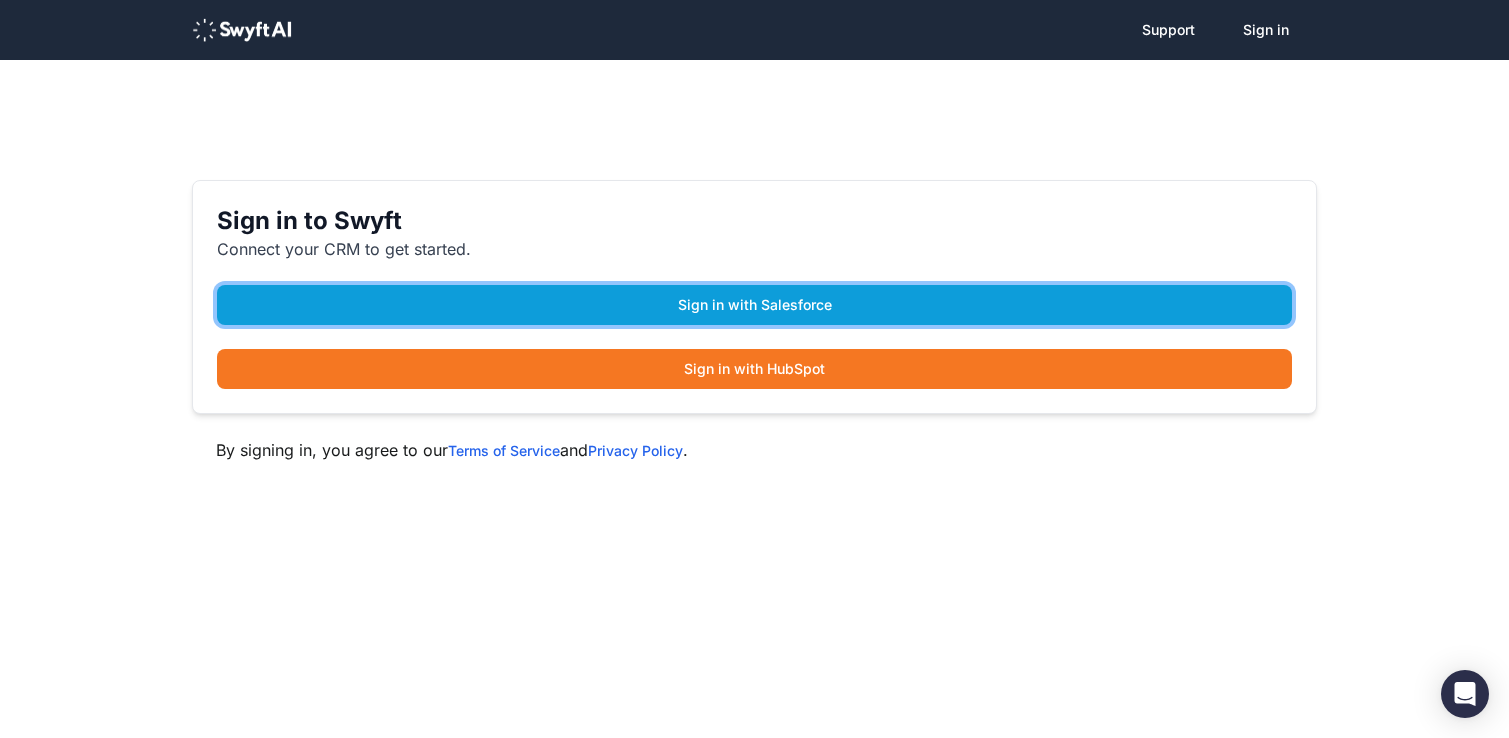 click on "Sign in with Salesforce" at bounding box center [754, 305] 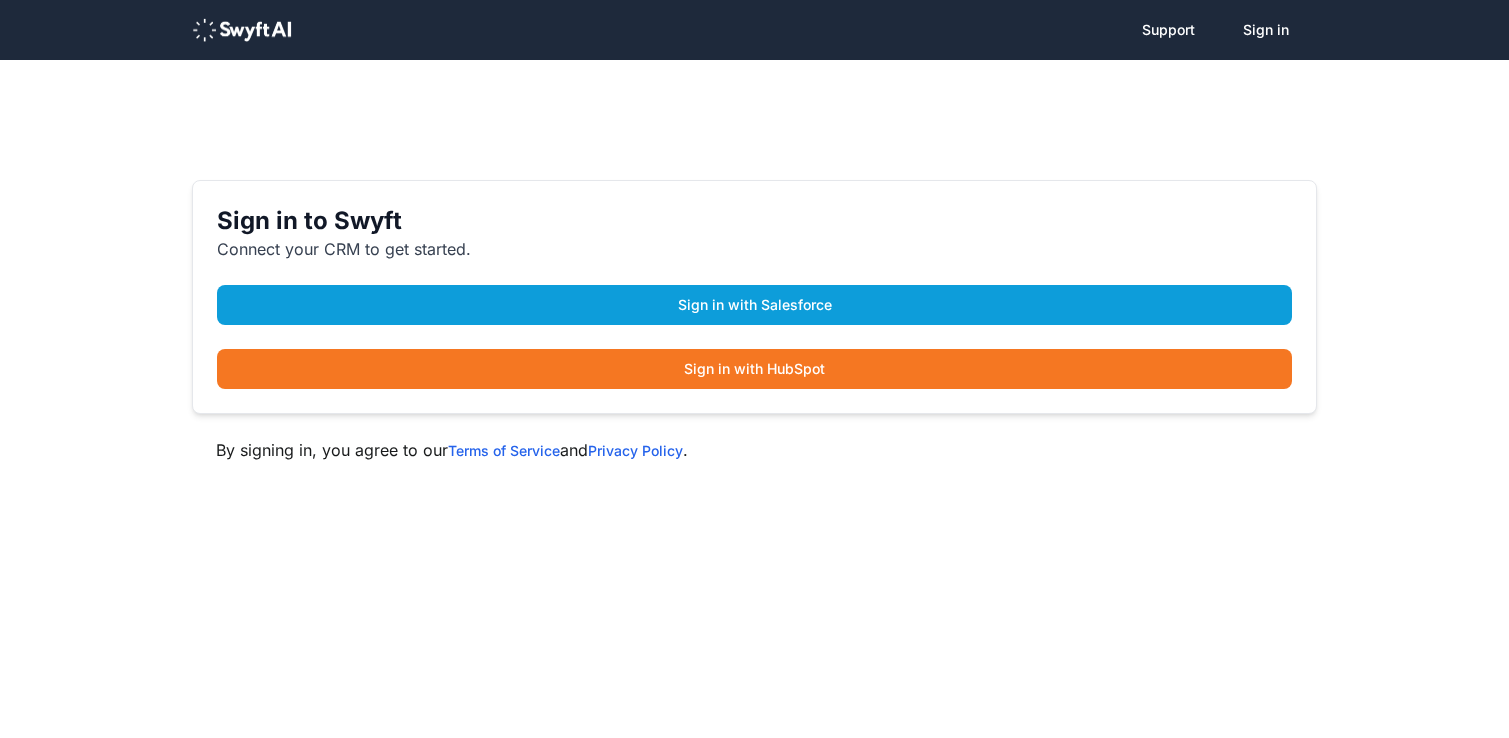 scroll, scrollTop: 0, scrollLeft: 0, axis: both 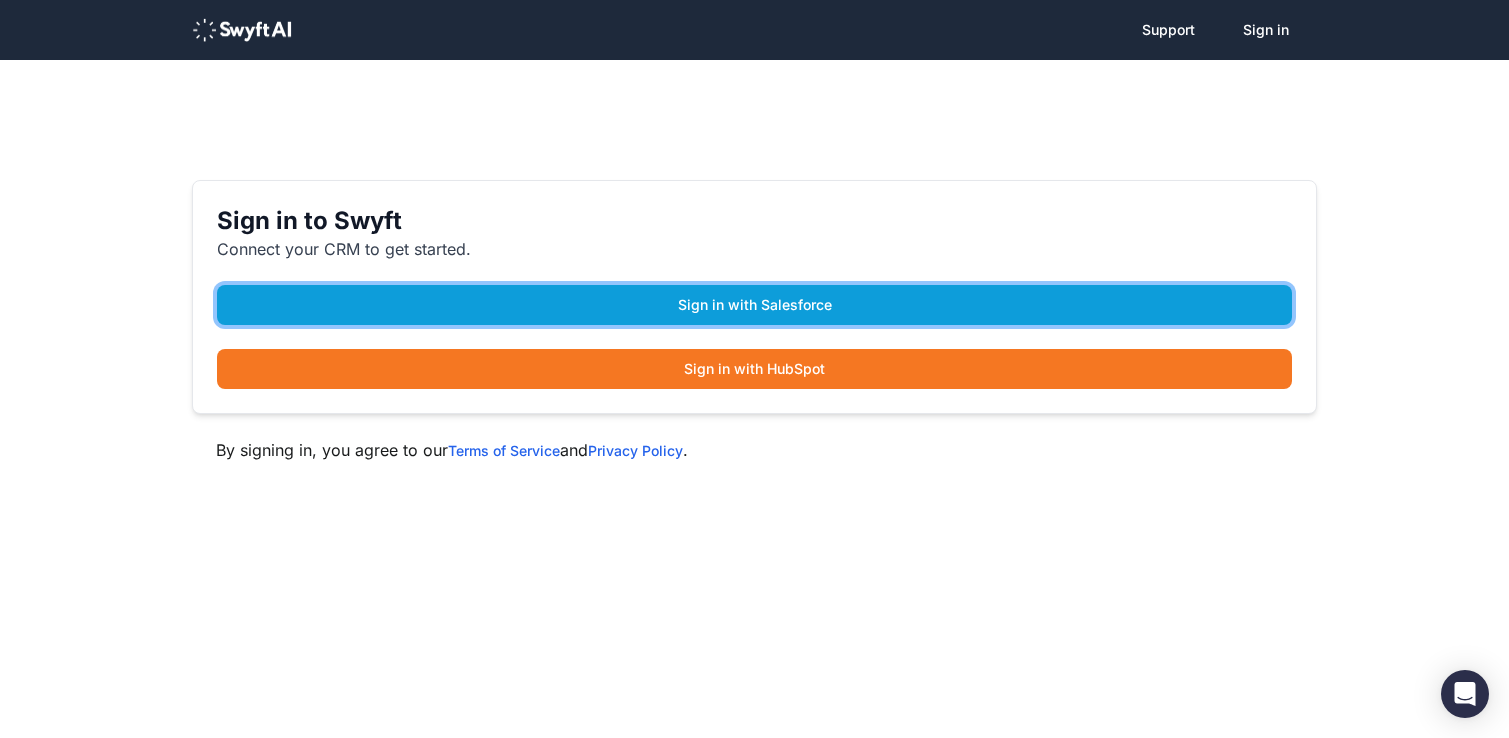 click on "Sign in with Salesforce" at bounding box center [754, 305] 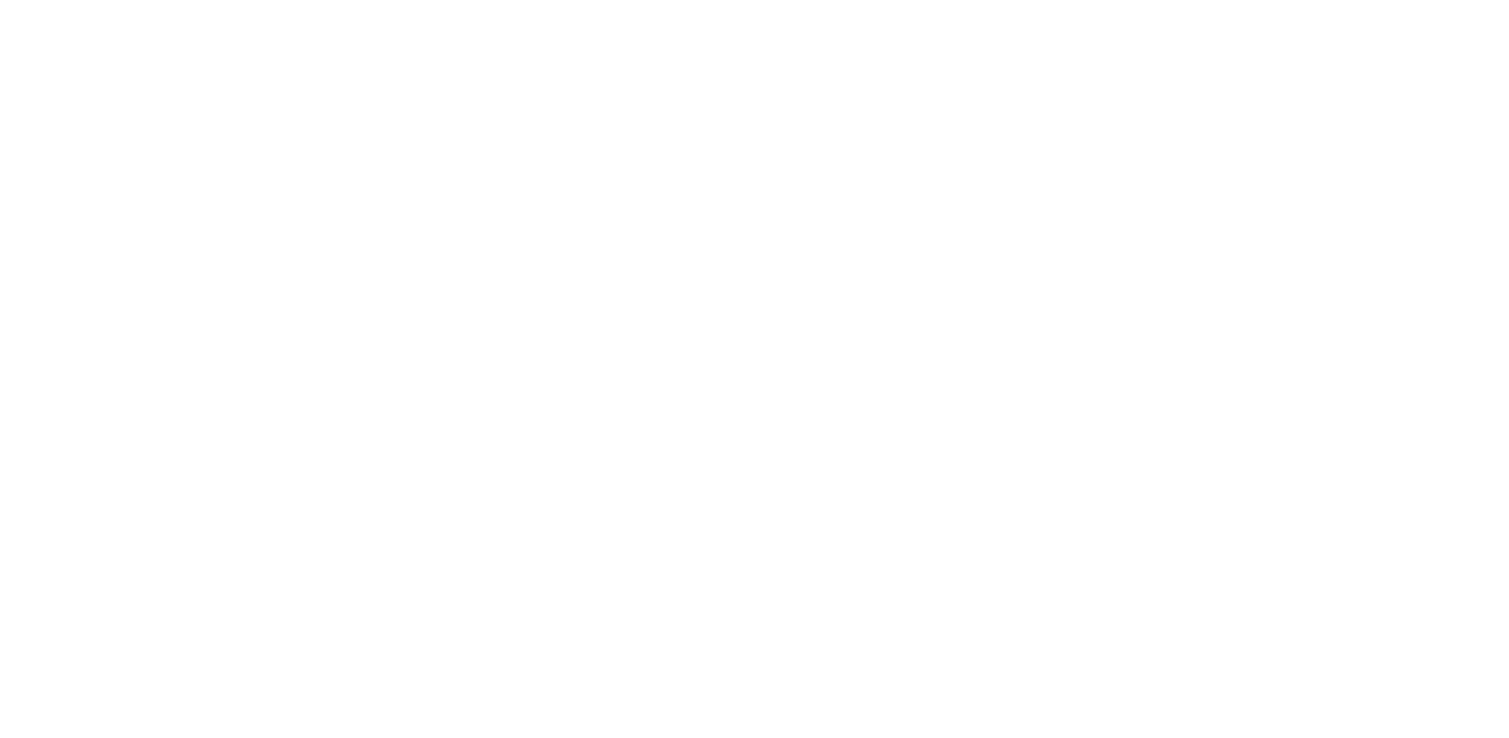 scroll, scrollTop: 0, scrollLeft: 0, axis: both 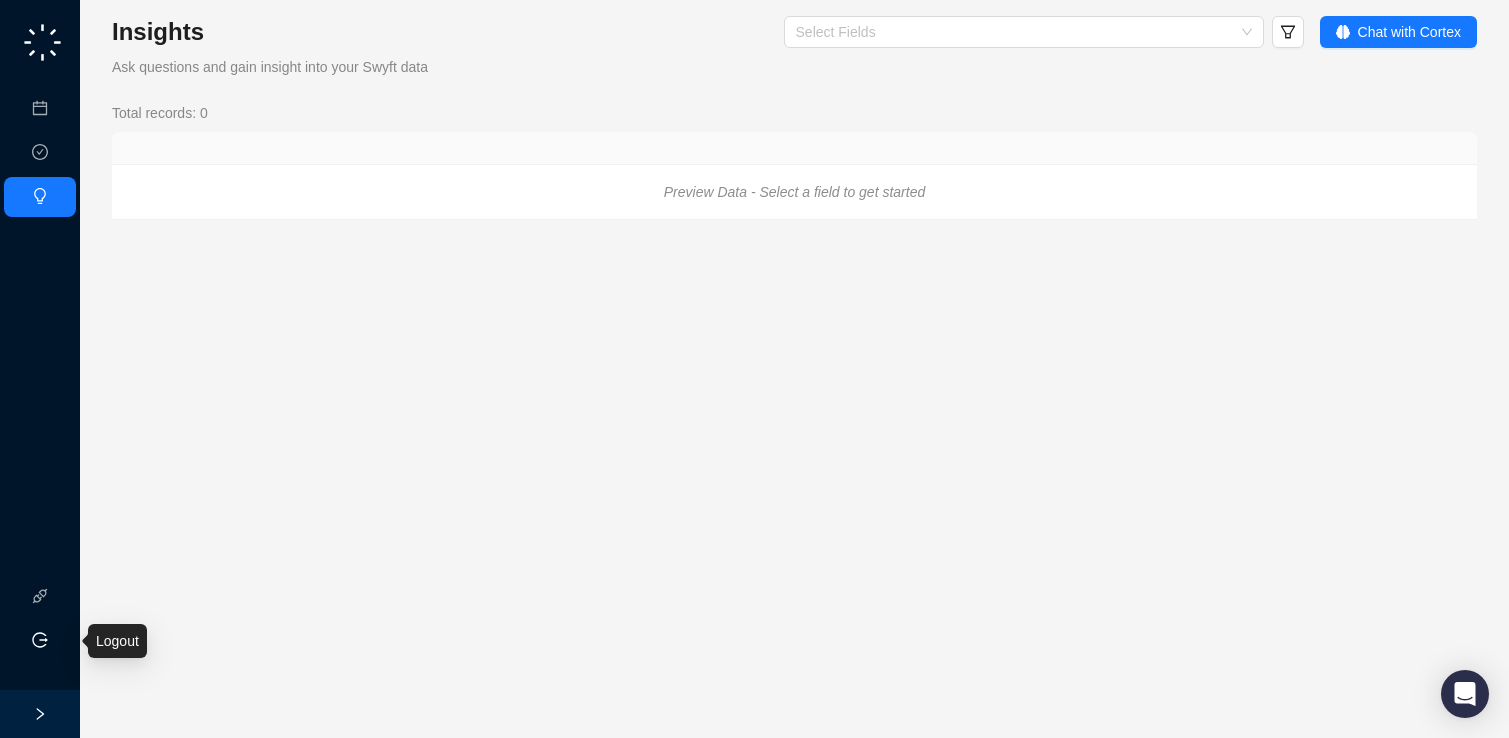 drag, startPoint x: 33, startPoint y: 603, endPoint x: 22, endPoint y: 654, distance: 52.17279 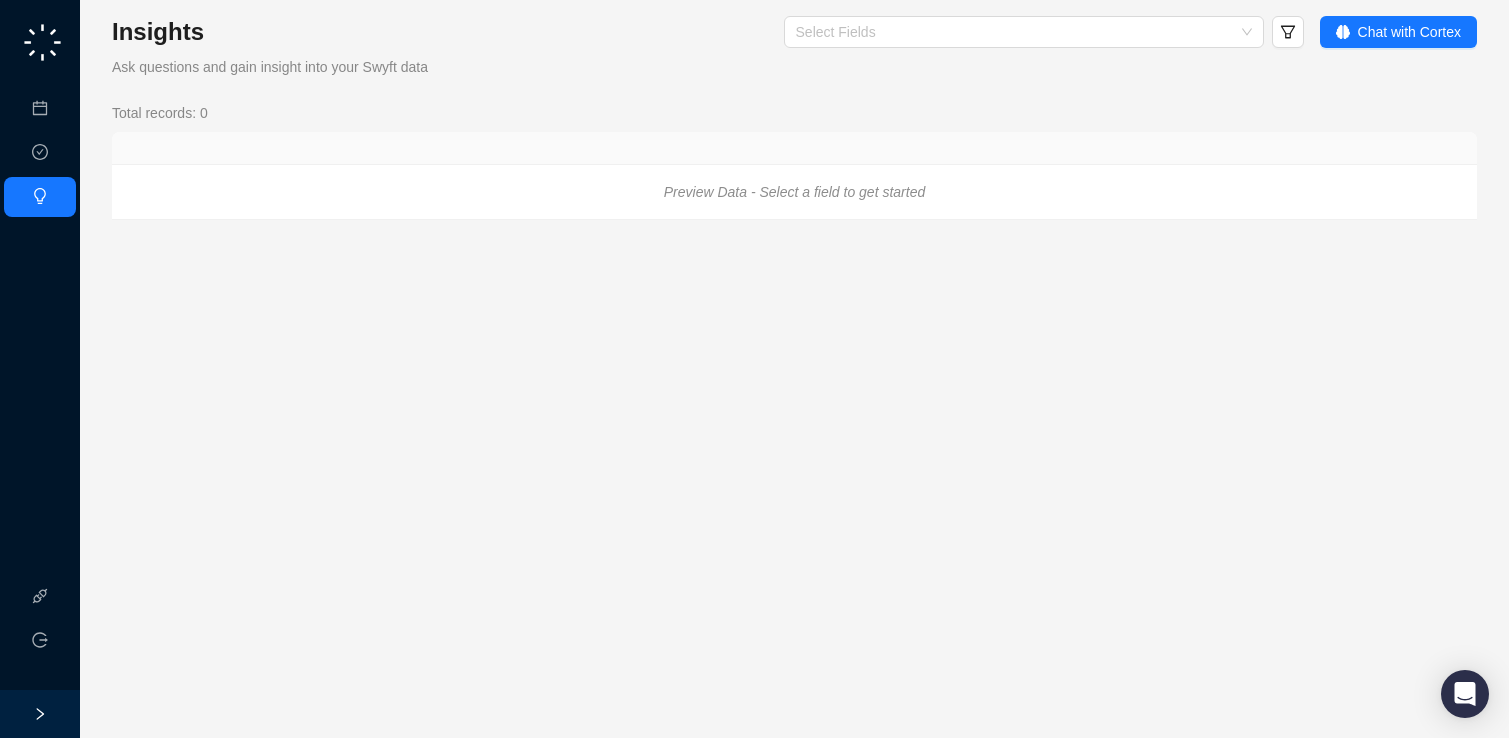 click at bounding box center (40, 714) 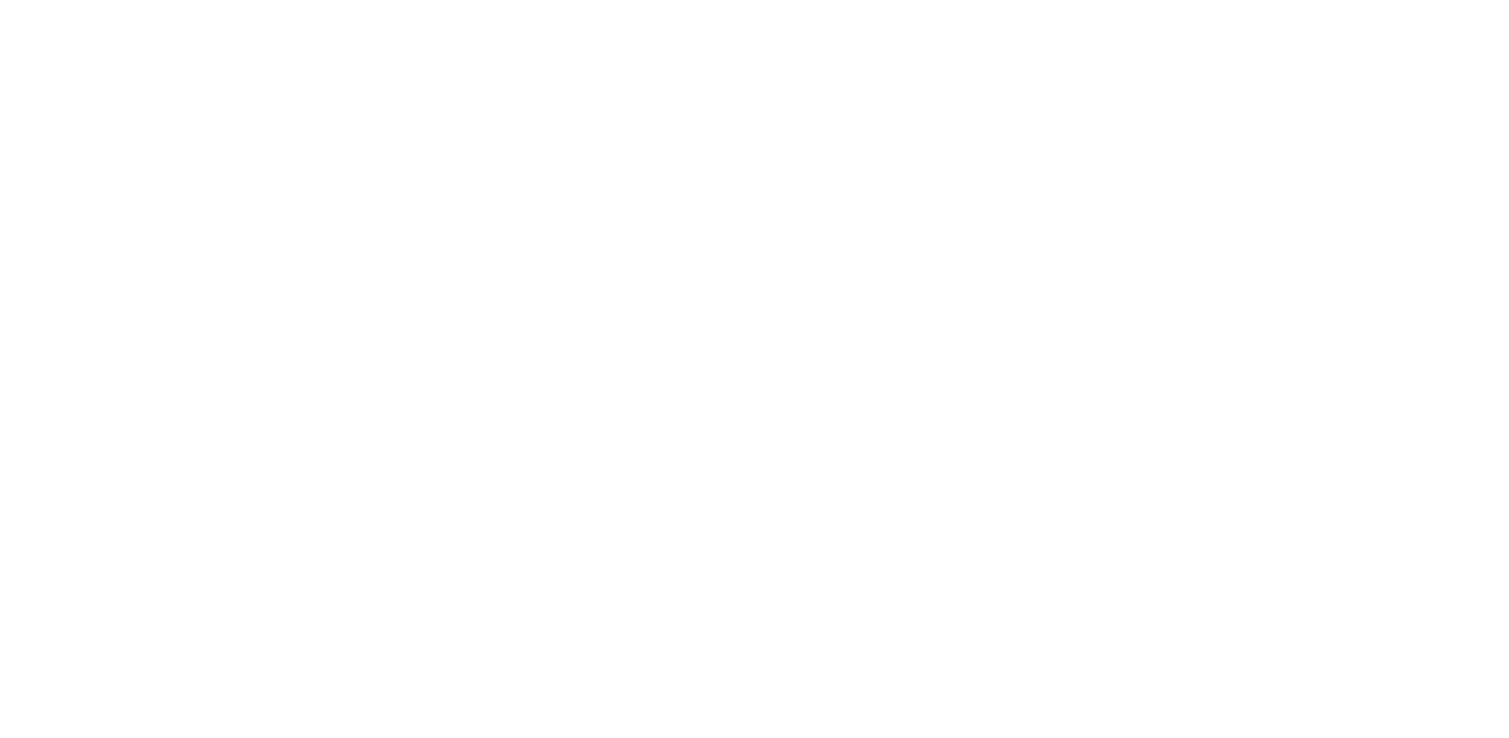 scroll, scrollTop: 0, scrollLeft: 0, axis: both 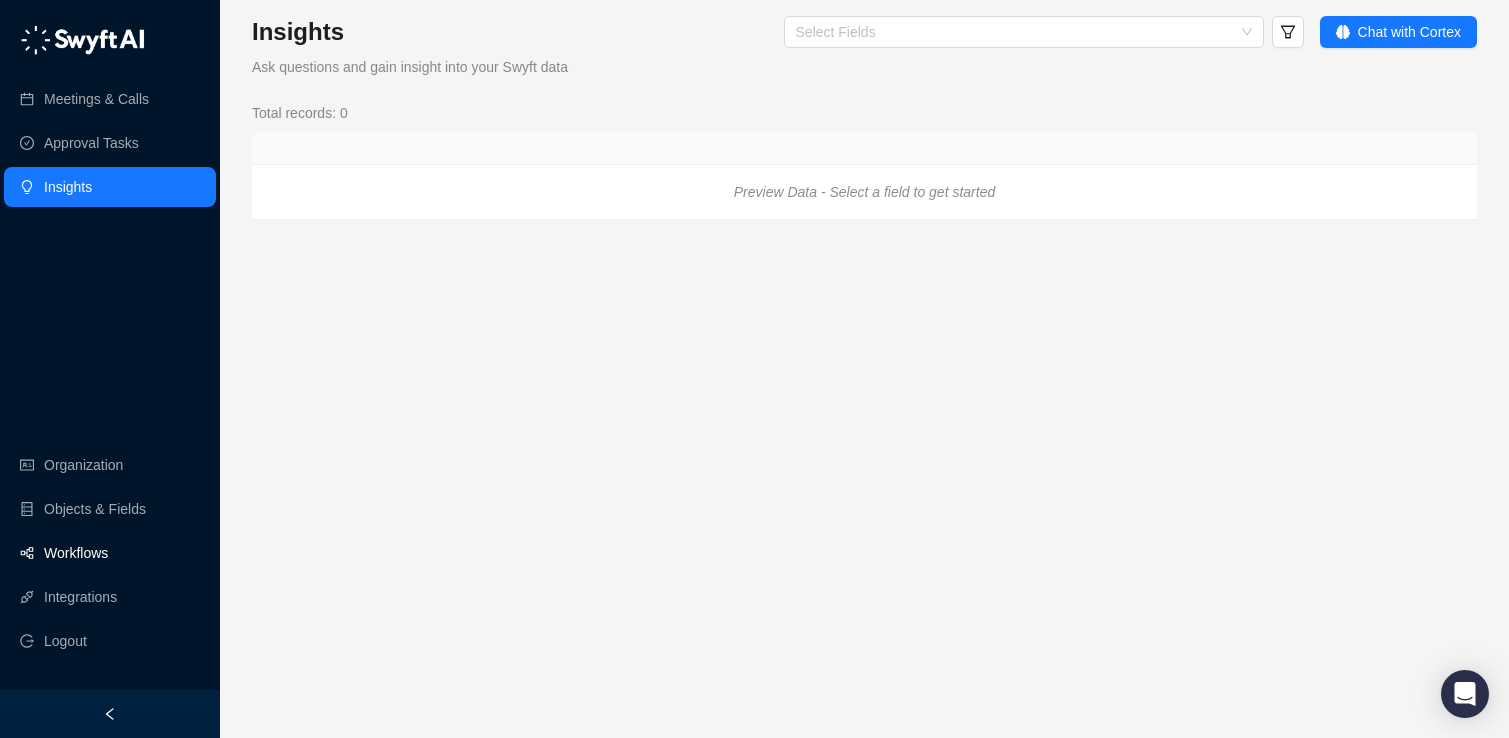 click on "Workflows" at bounding box center [76, 553] 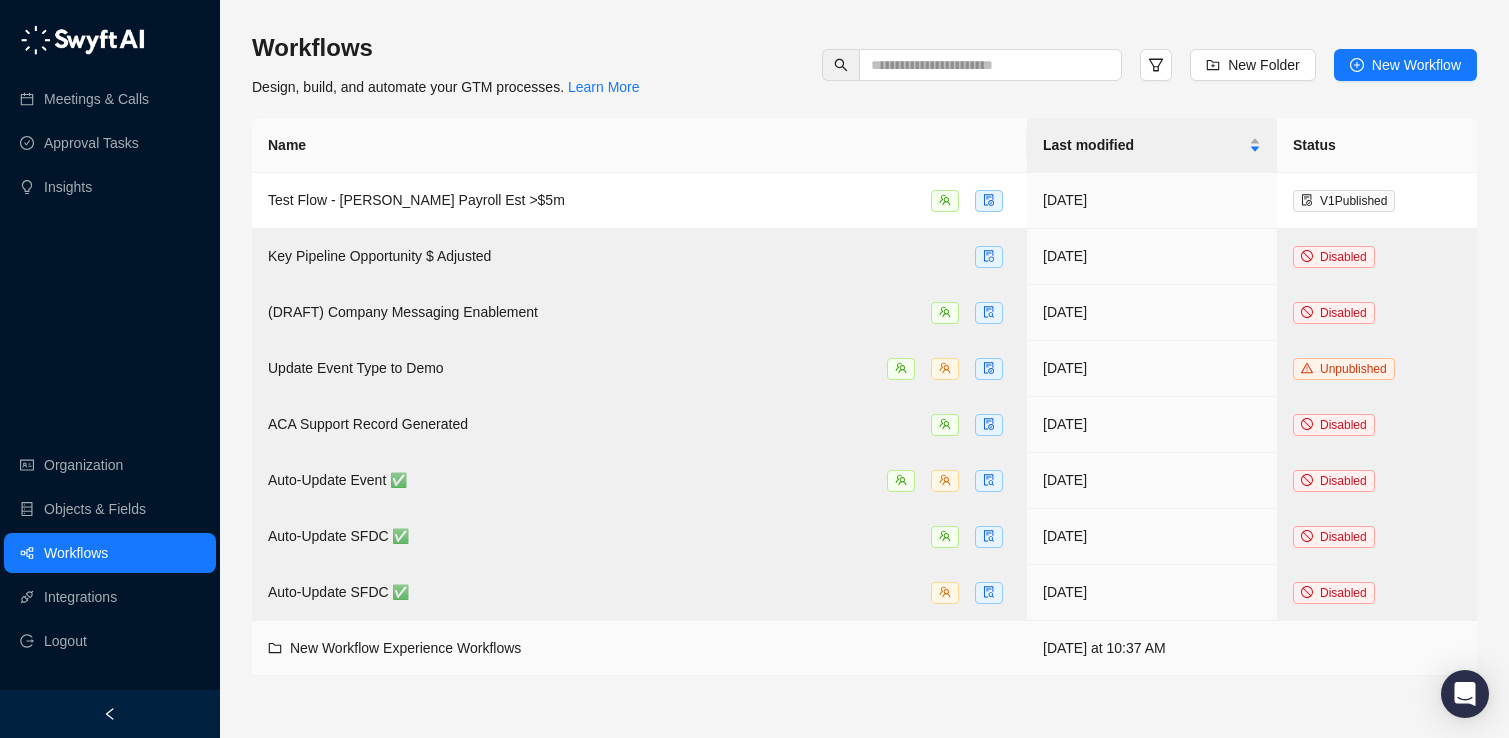 click on "New Workflow Experience Workflows" at bounding box center [405, 648] 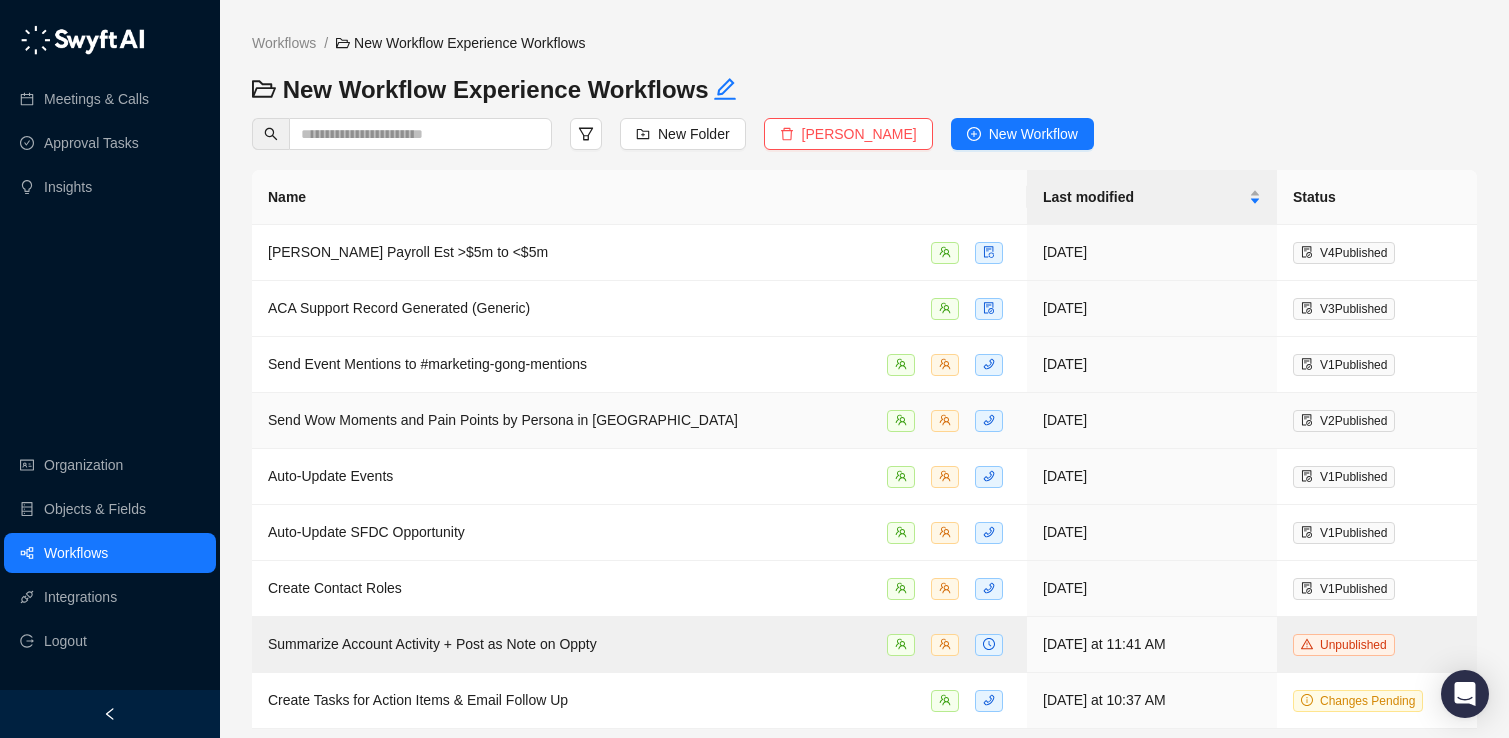 scroll, scrollTop: 2, scrollLeft: 0, axis: vertical 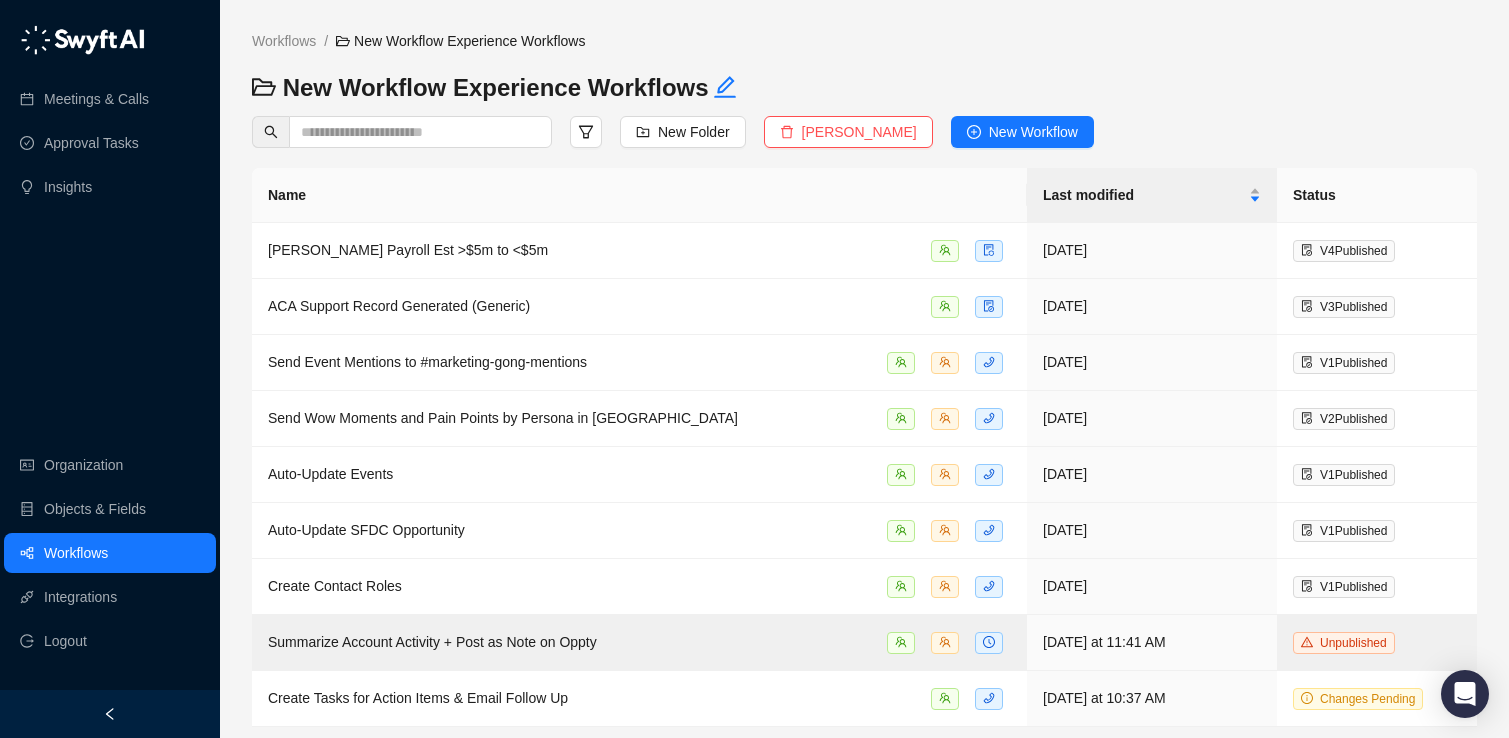 click on "Meetings & Calls Approval Tasks Insights" at bounding box center (110, 113) 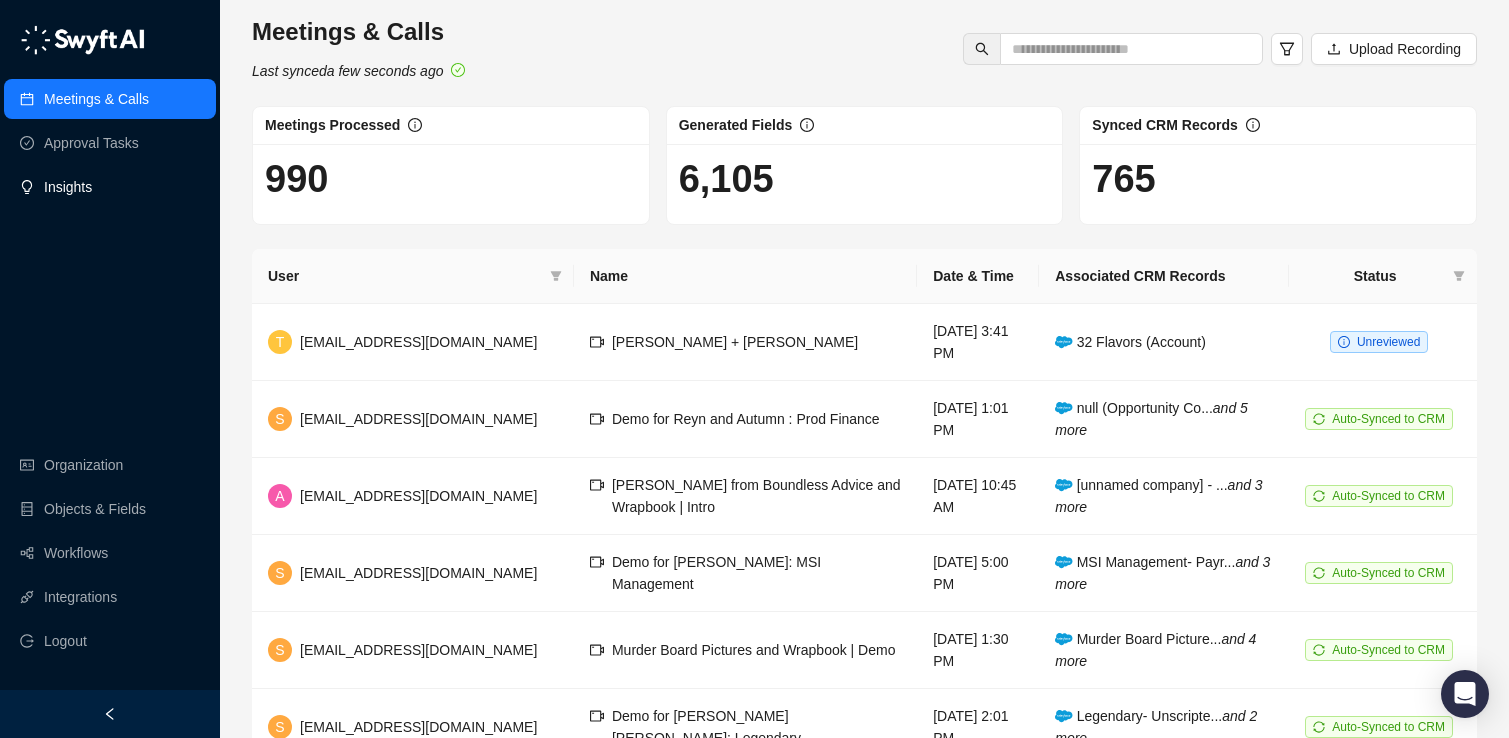 click on "Insights" at bounding box center [110, 187] 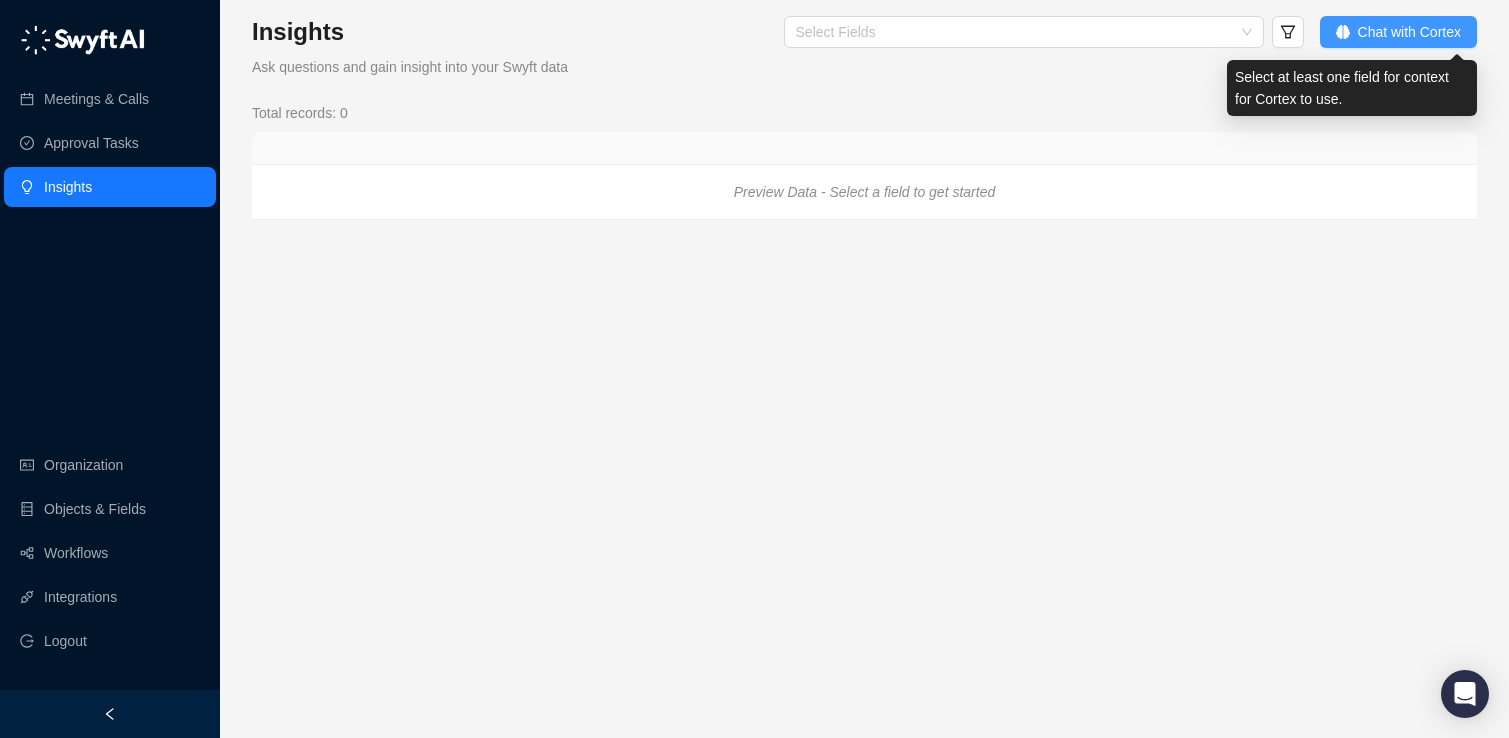 click on "Chat with Cortex" at bounding box center [1409, 32] 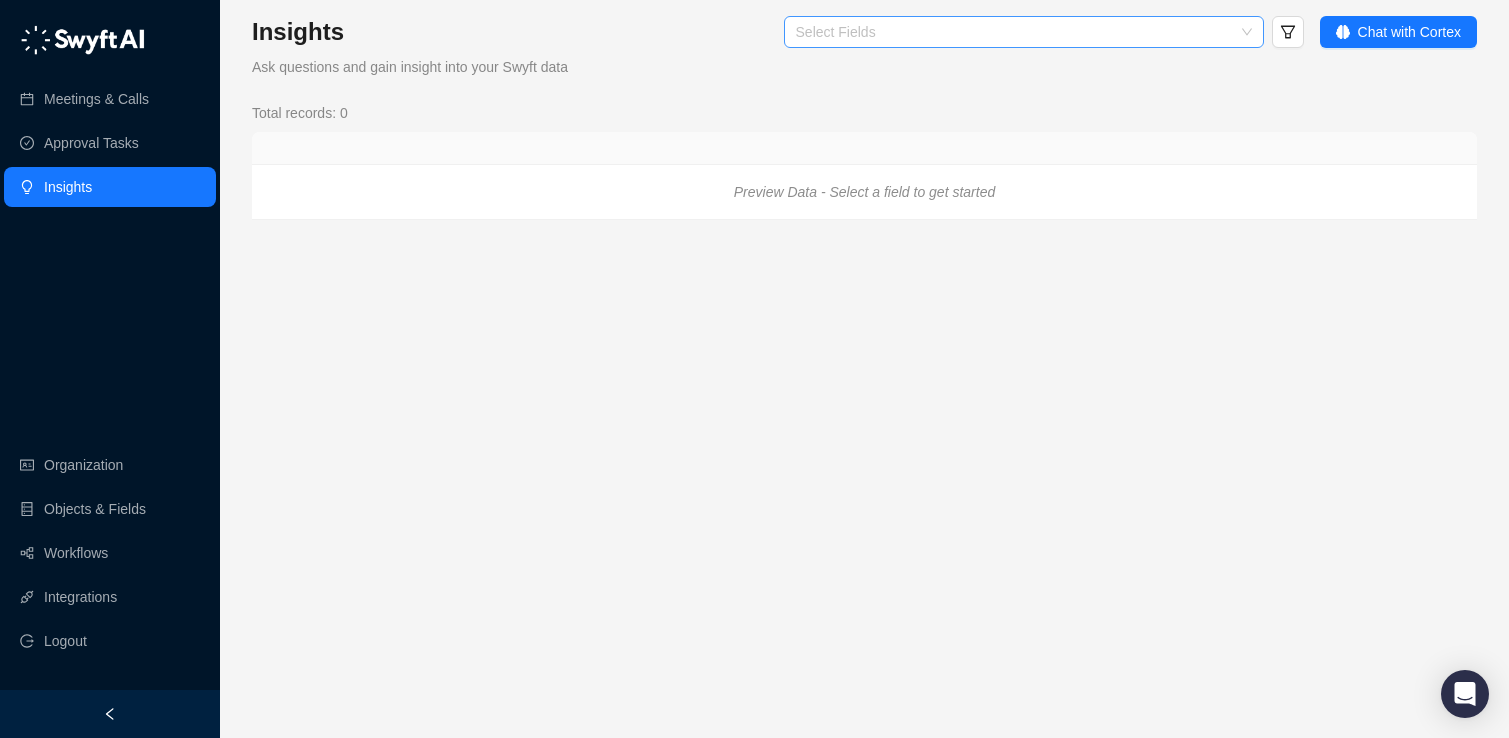 click at bounding box center [1013, 32] 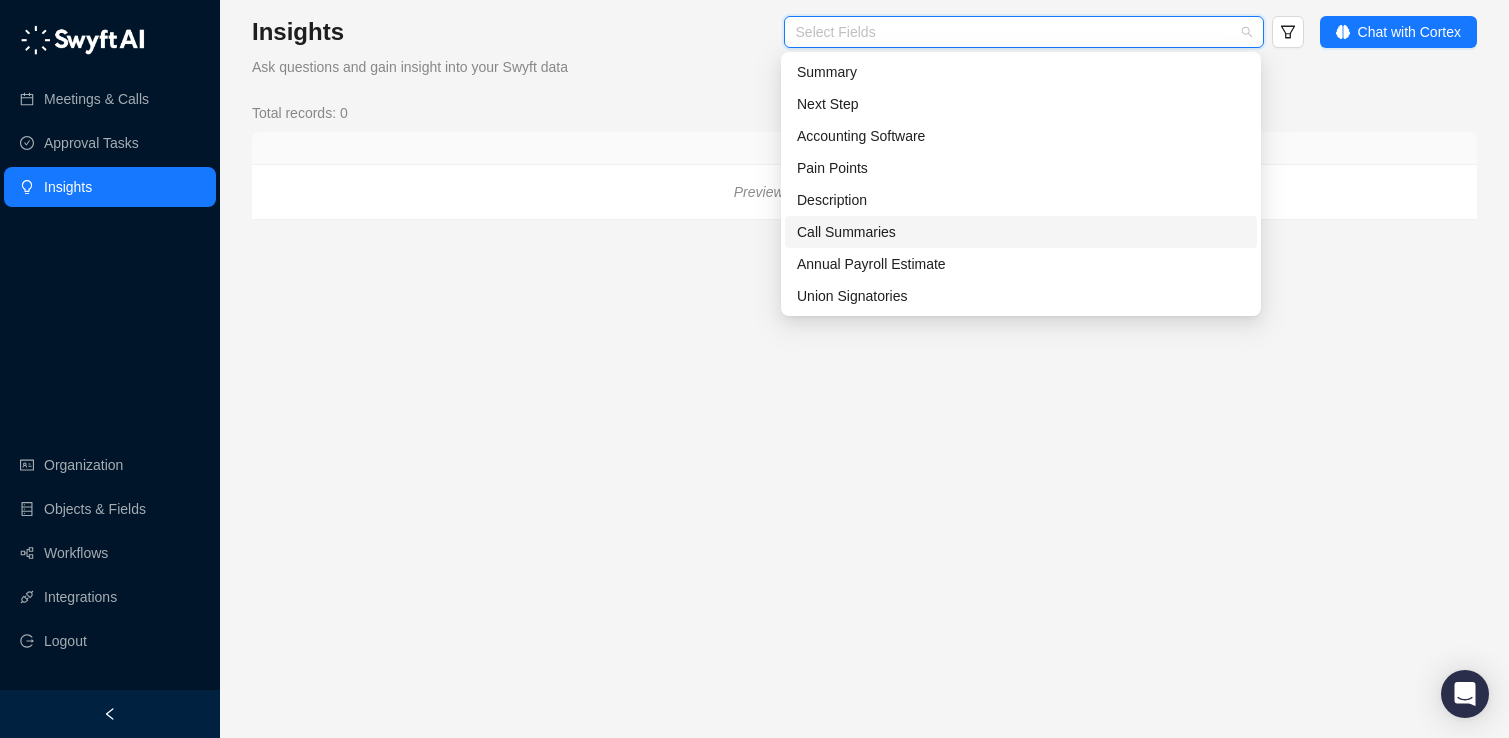 click on "Call Summaries" at bounding box center (1021, 232) 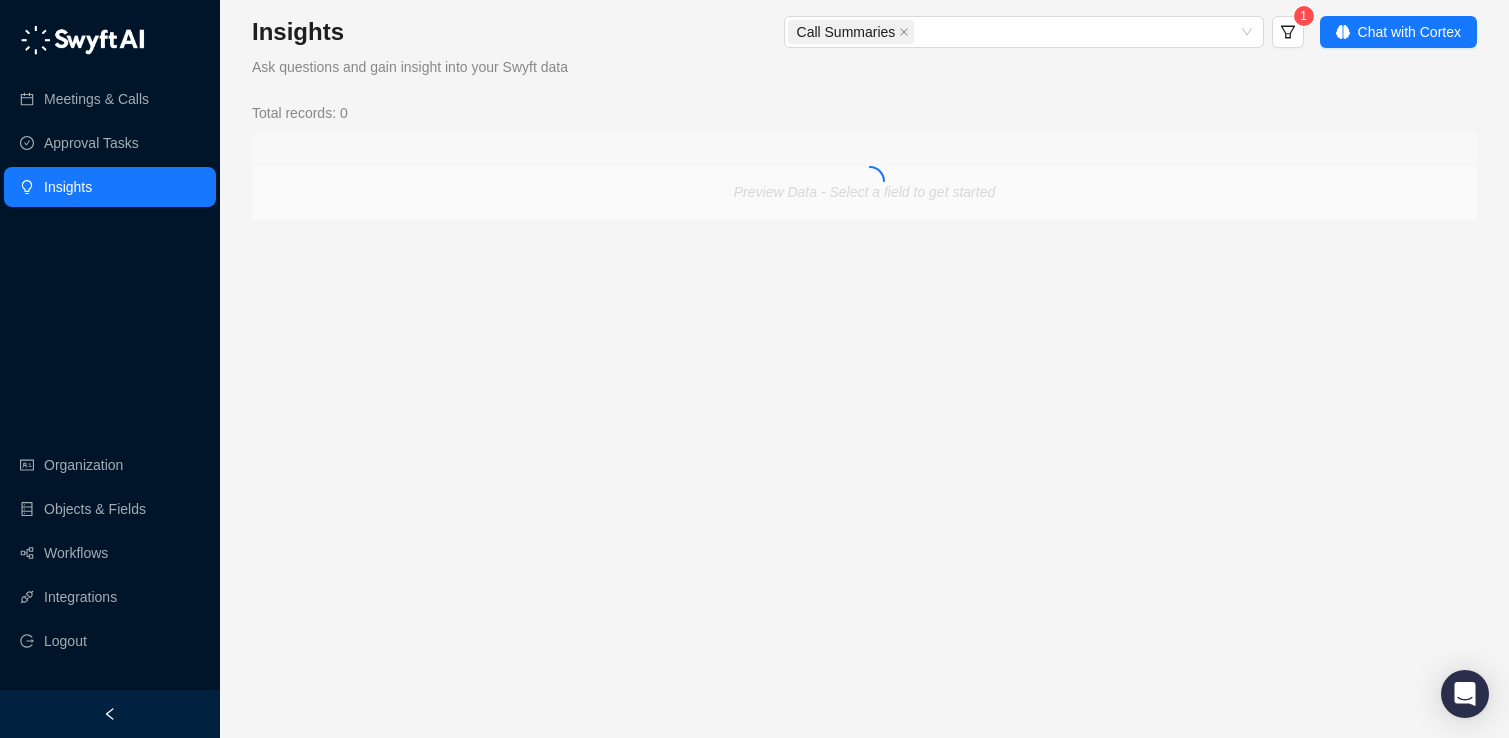 click on "Insights Ask questions and gain insight into your Swyft data Call Summaries   1 Chat with Cortex Total records:   0     Preview Data - Select a field to get started" at bounding box center [864, 118] 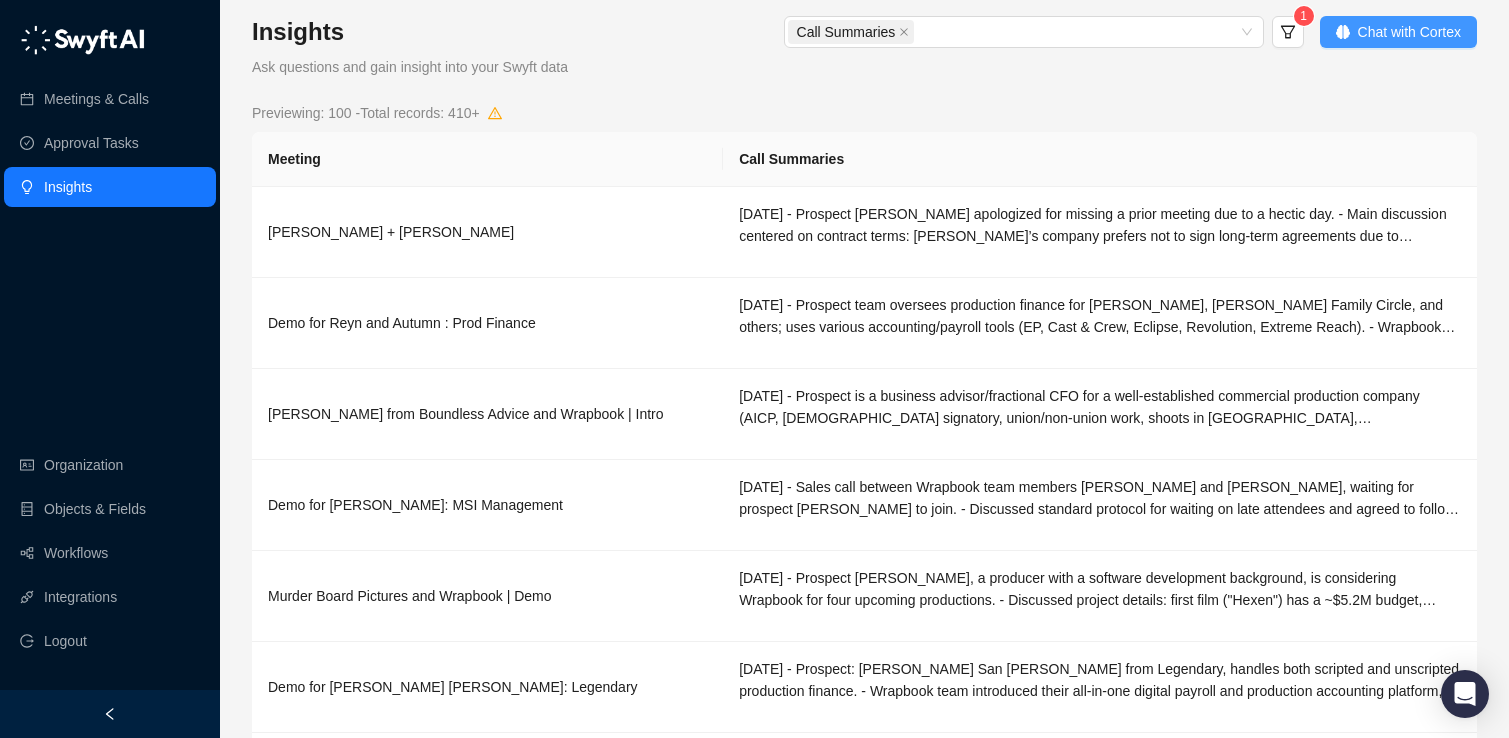 click on "Chat with Cortex" at bounding box center [1409, 32] 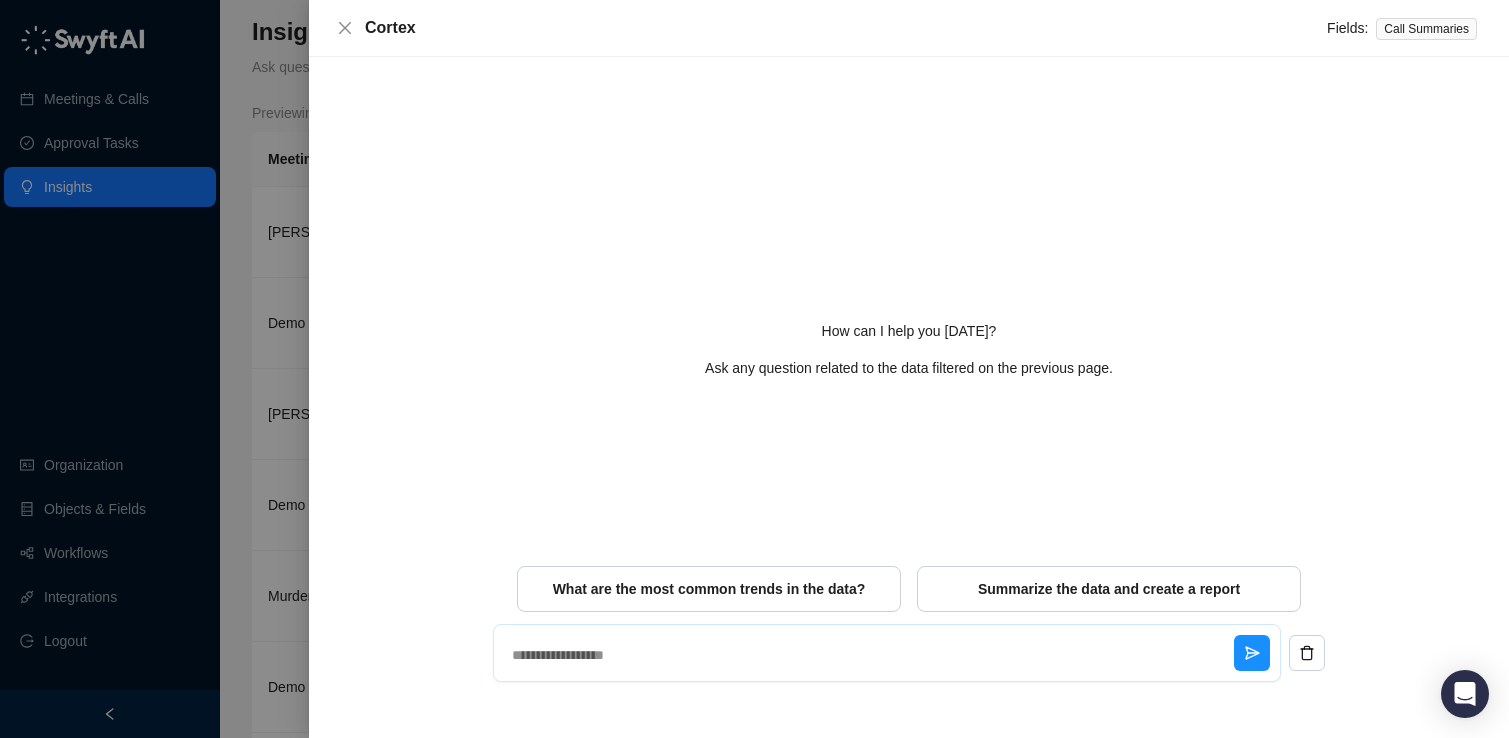click at bounding box center [869, 655] 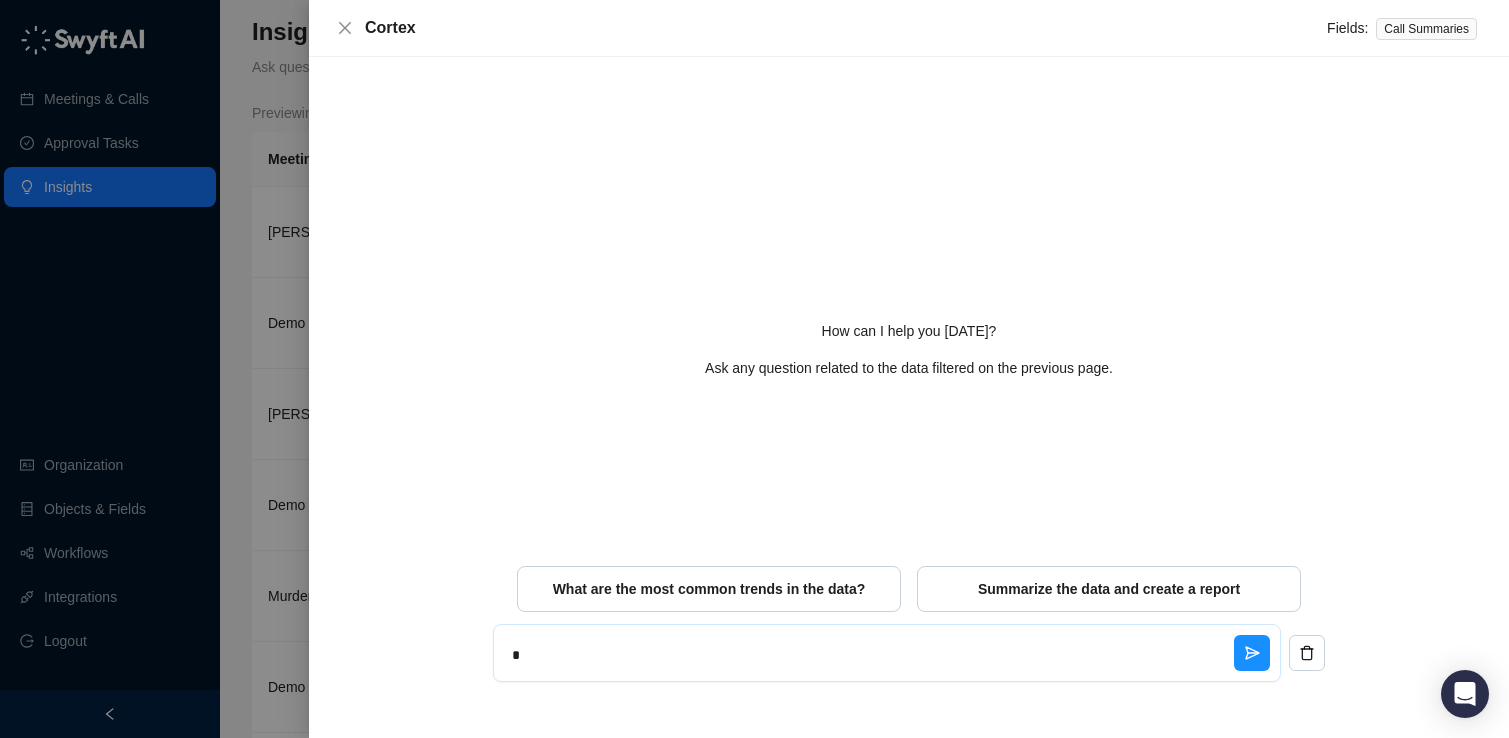 type on "**" 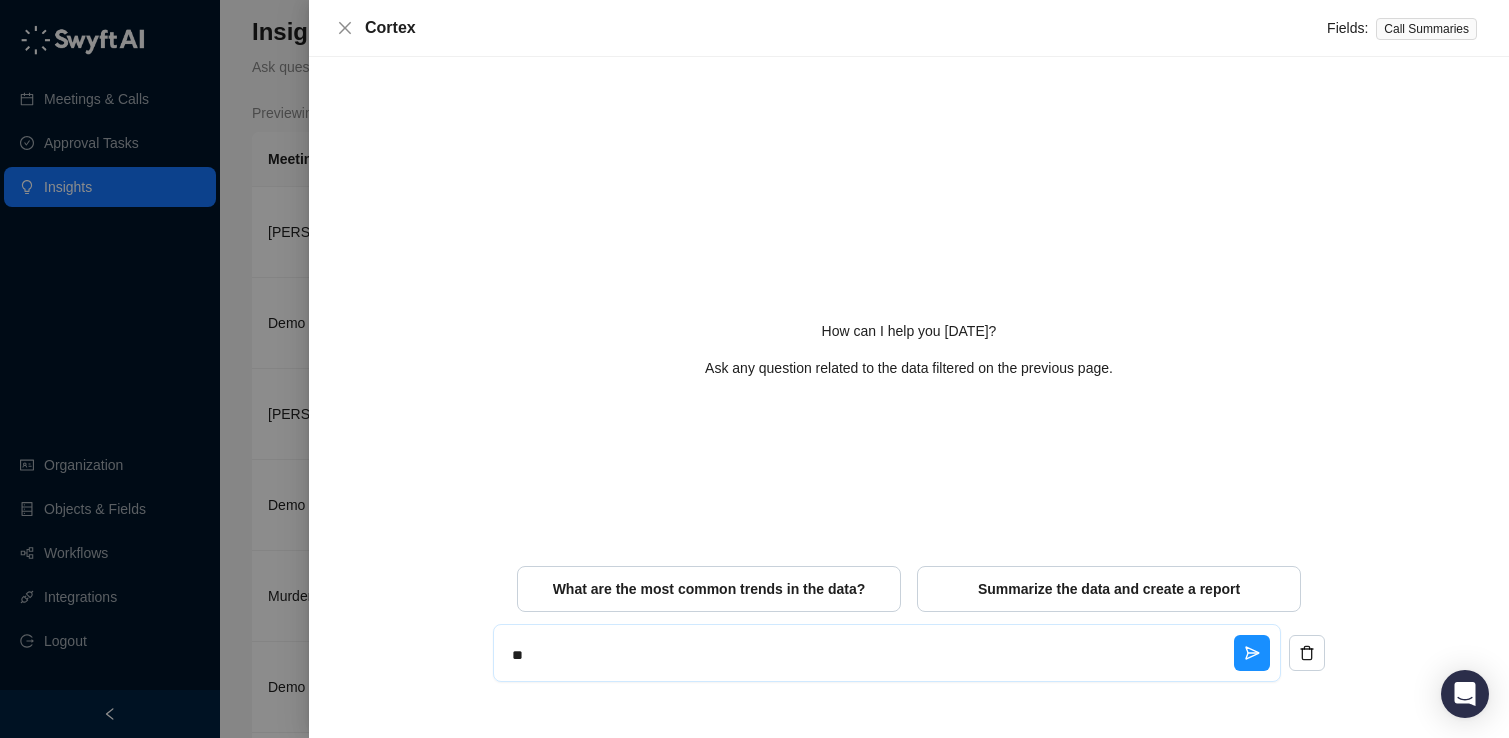 type on "***" 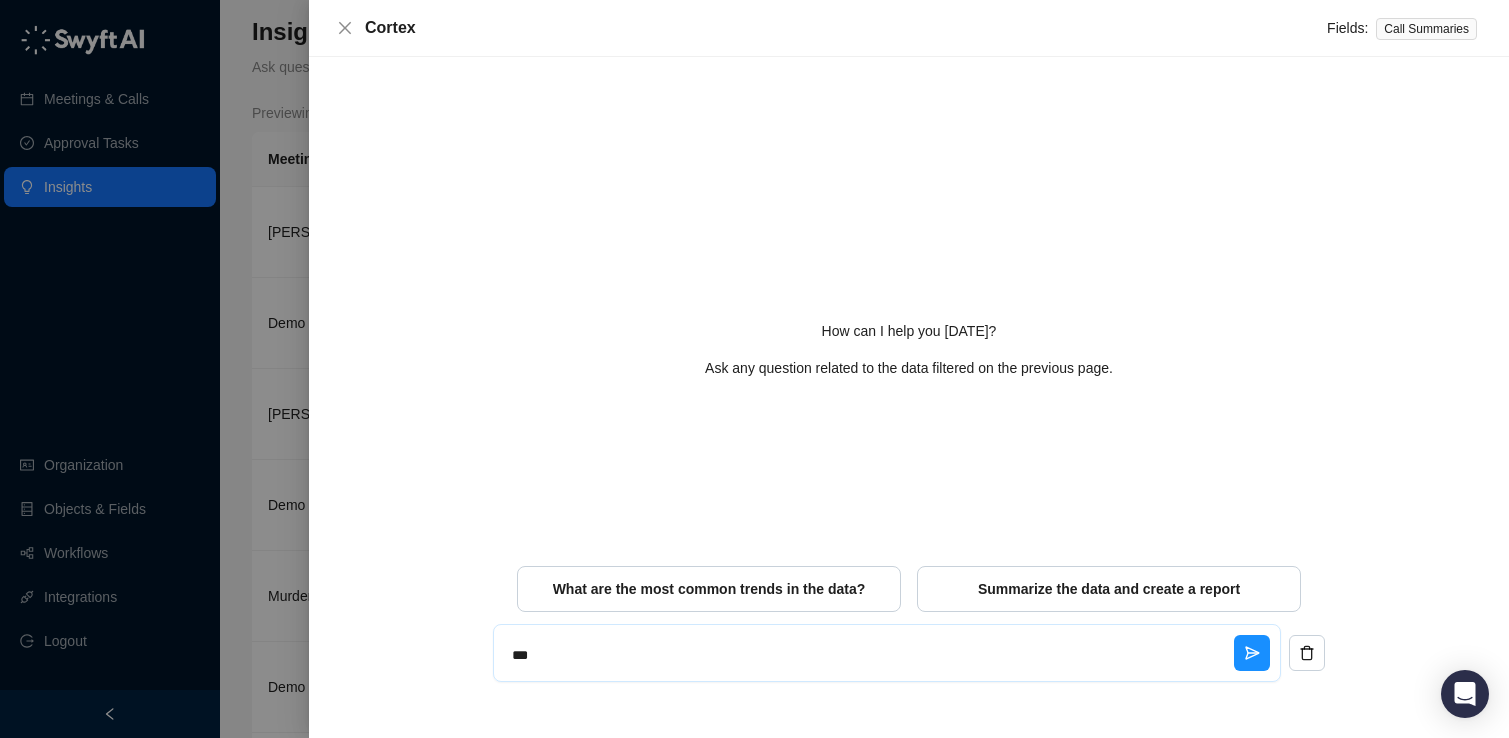 type on "****" 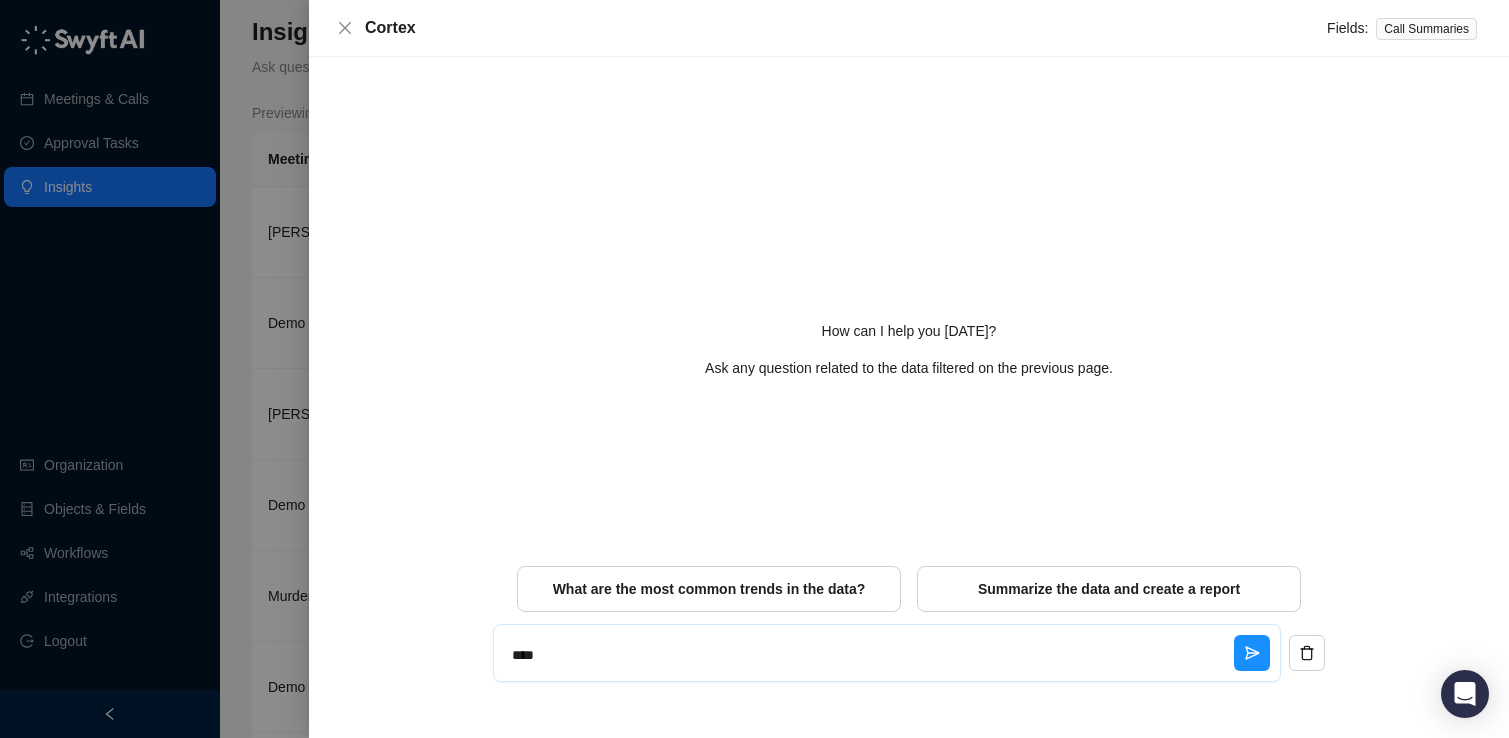 type on "*****" 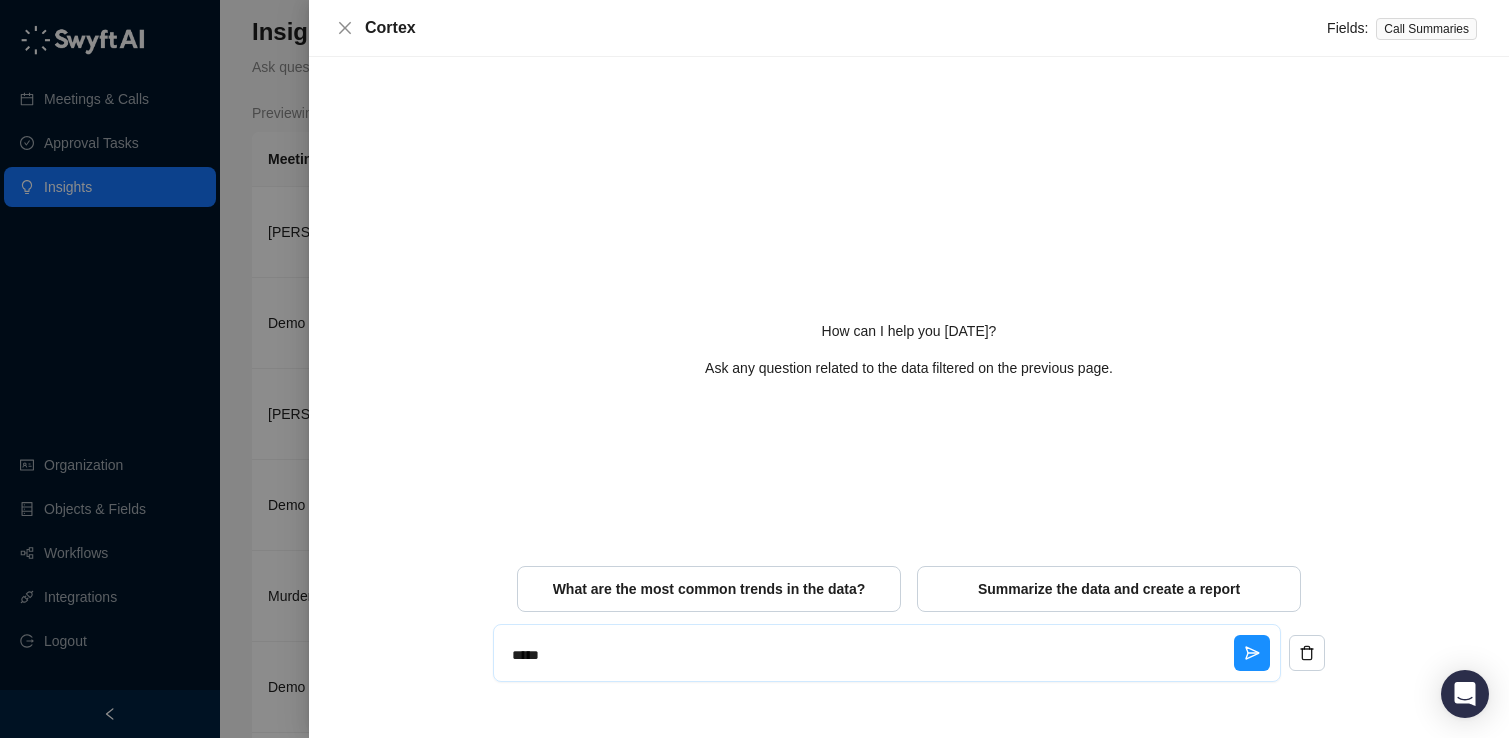 type on "******" 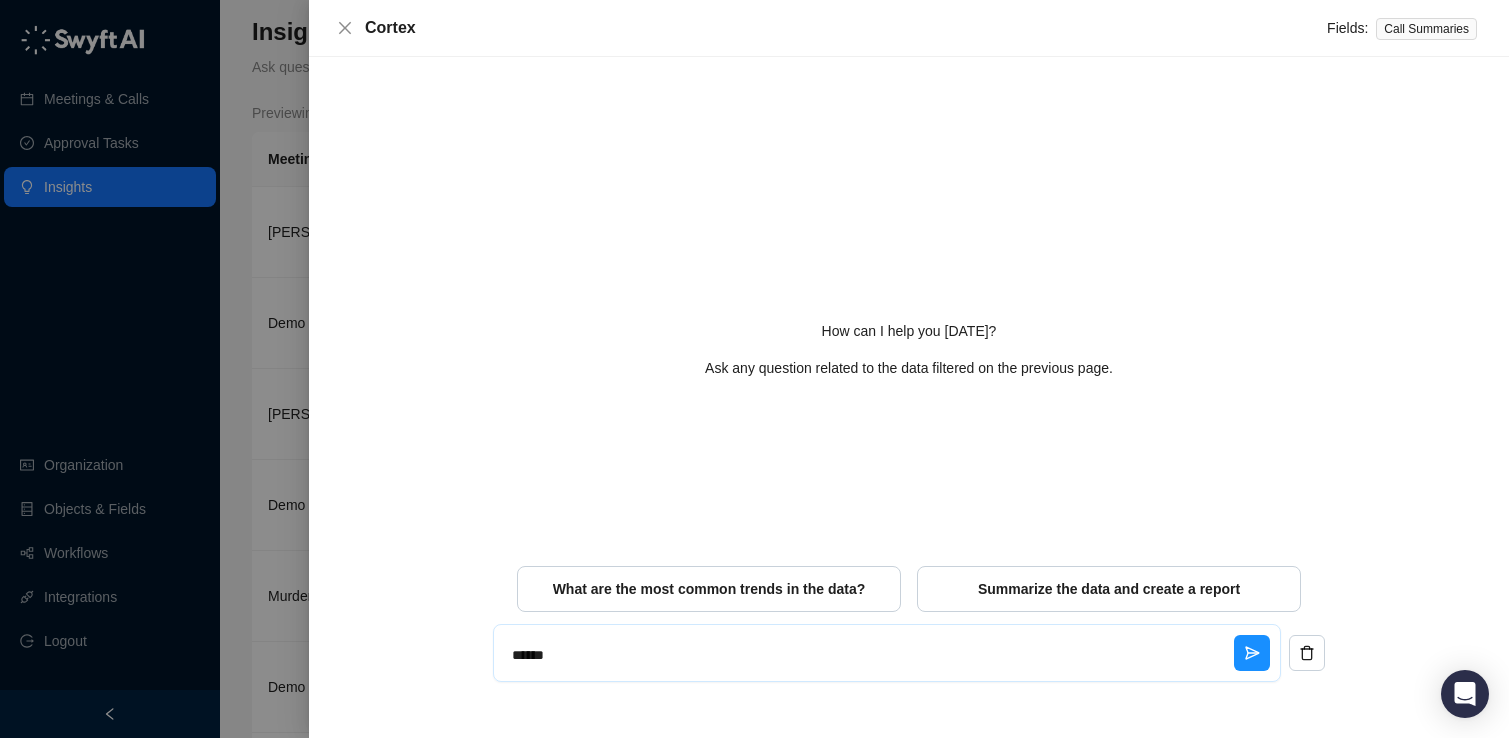 type on "******" 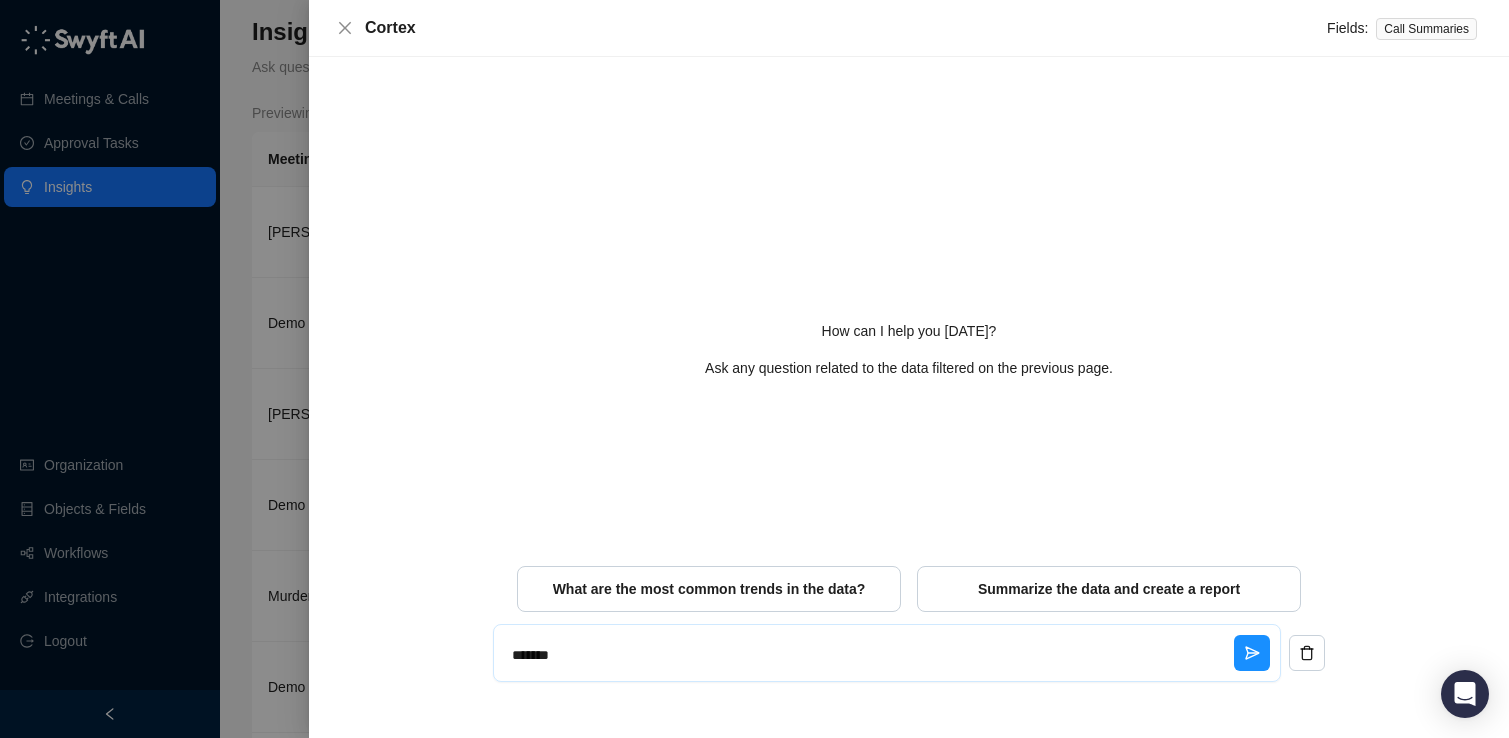 type on "********" 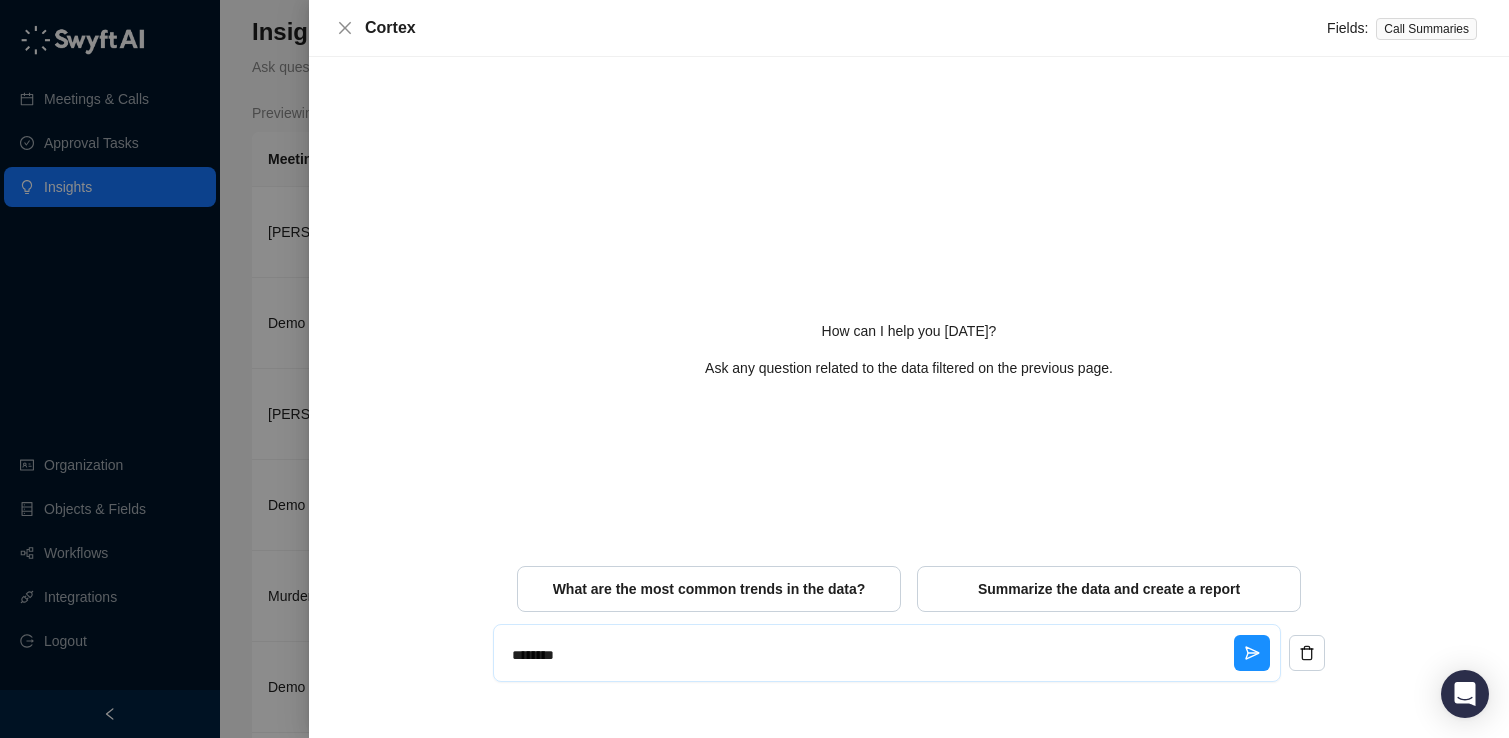 type on "*********" 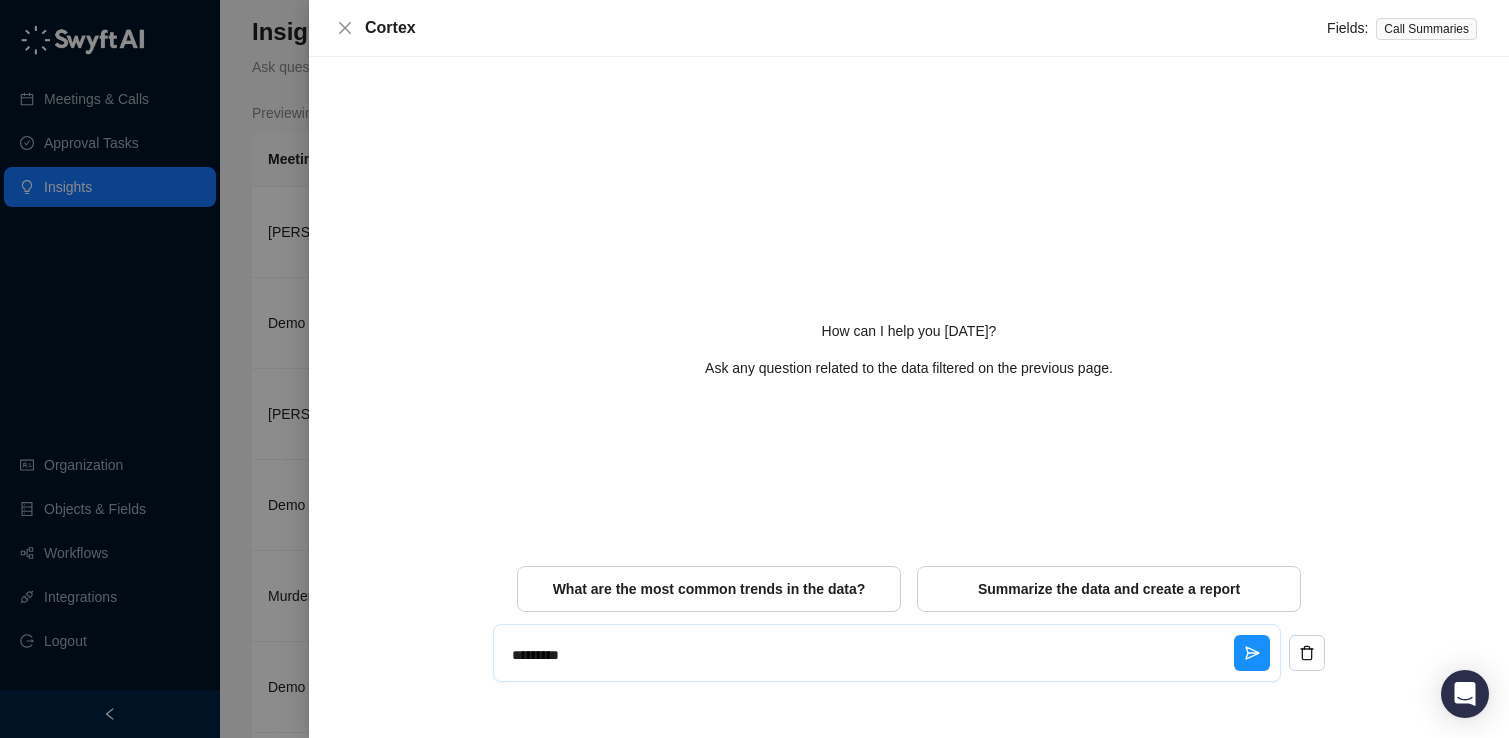 type on "**********" 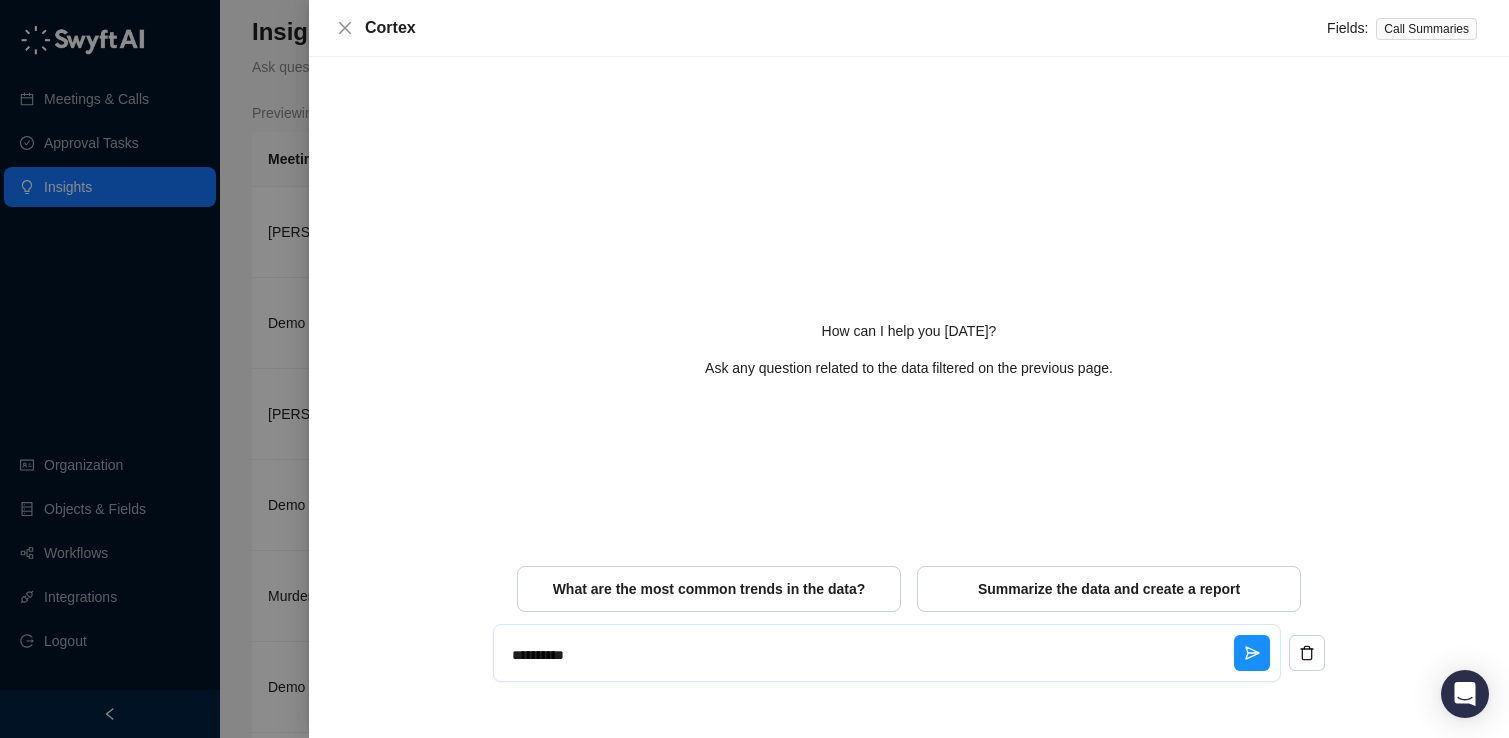 type on "**********" 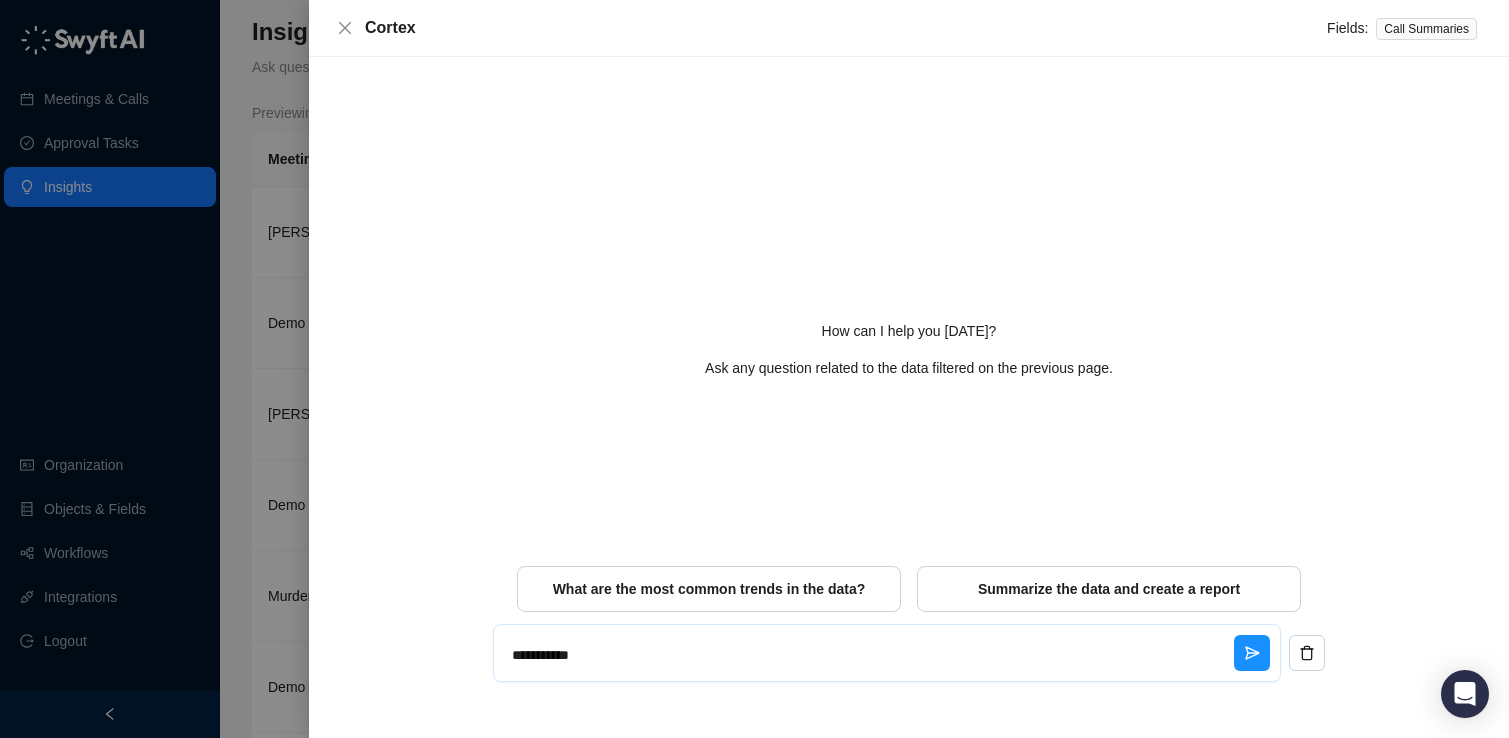 type on "**********" 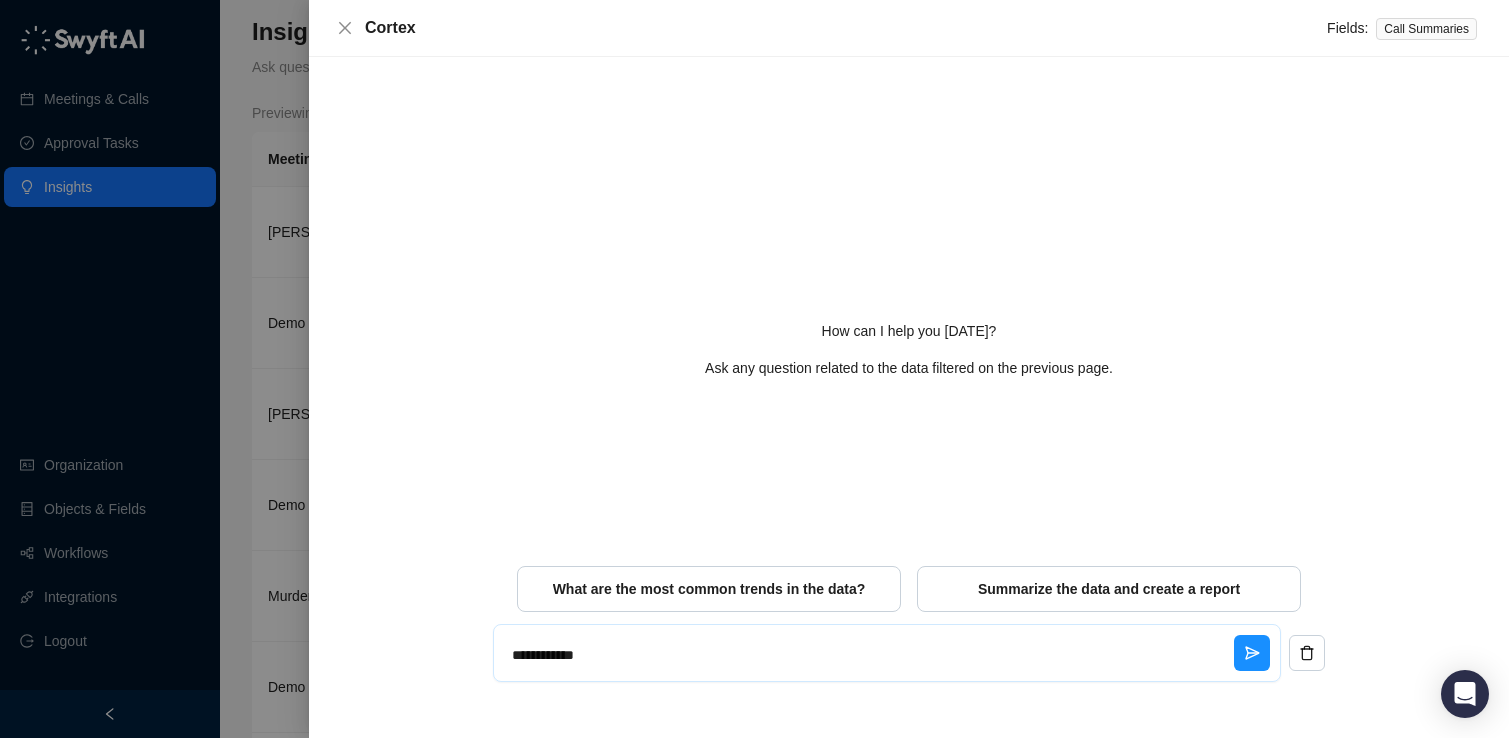 type on "**********" 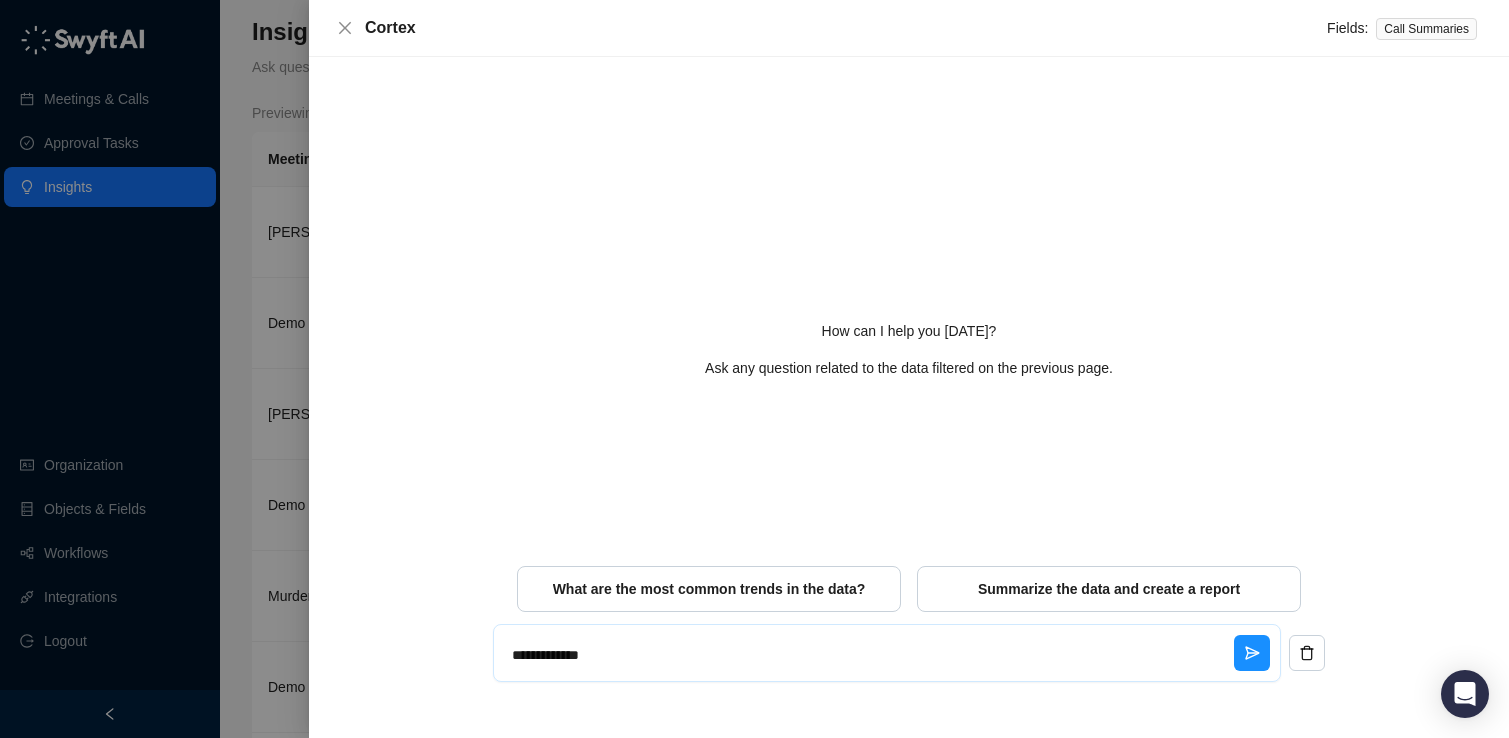 type on "**********" 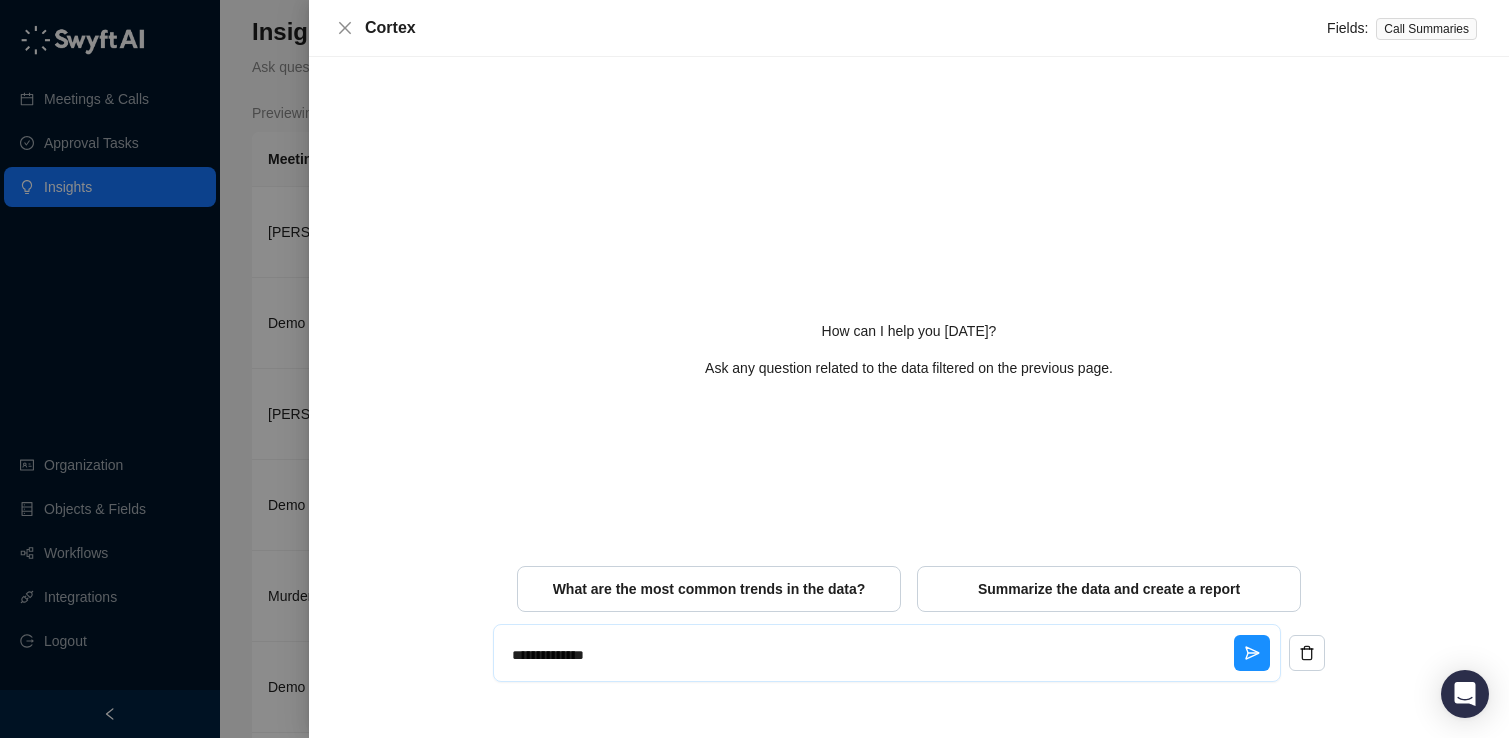 type on "**********" 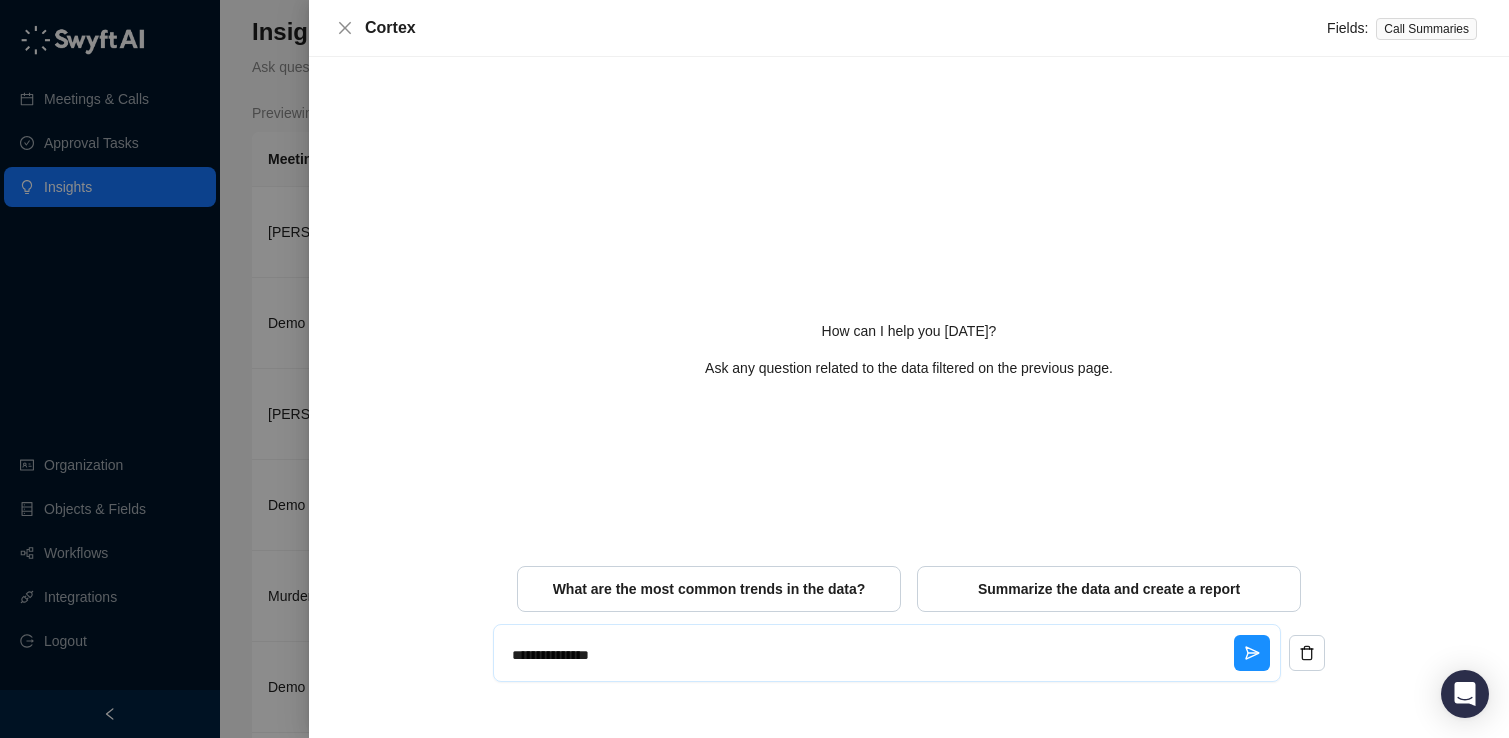 type on "**********" 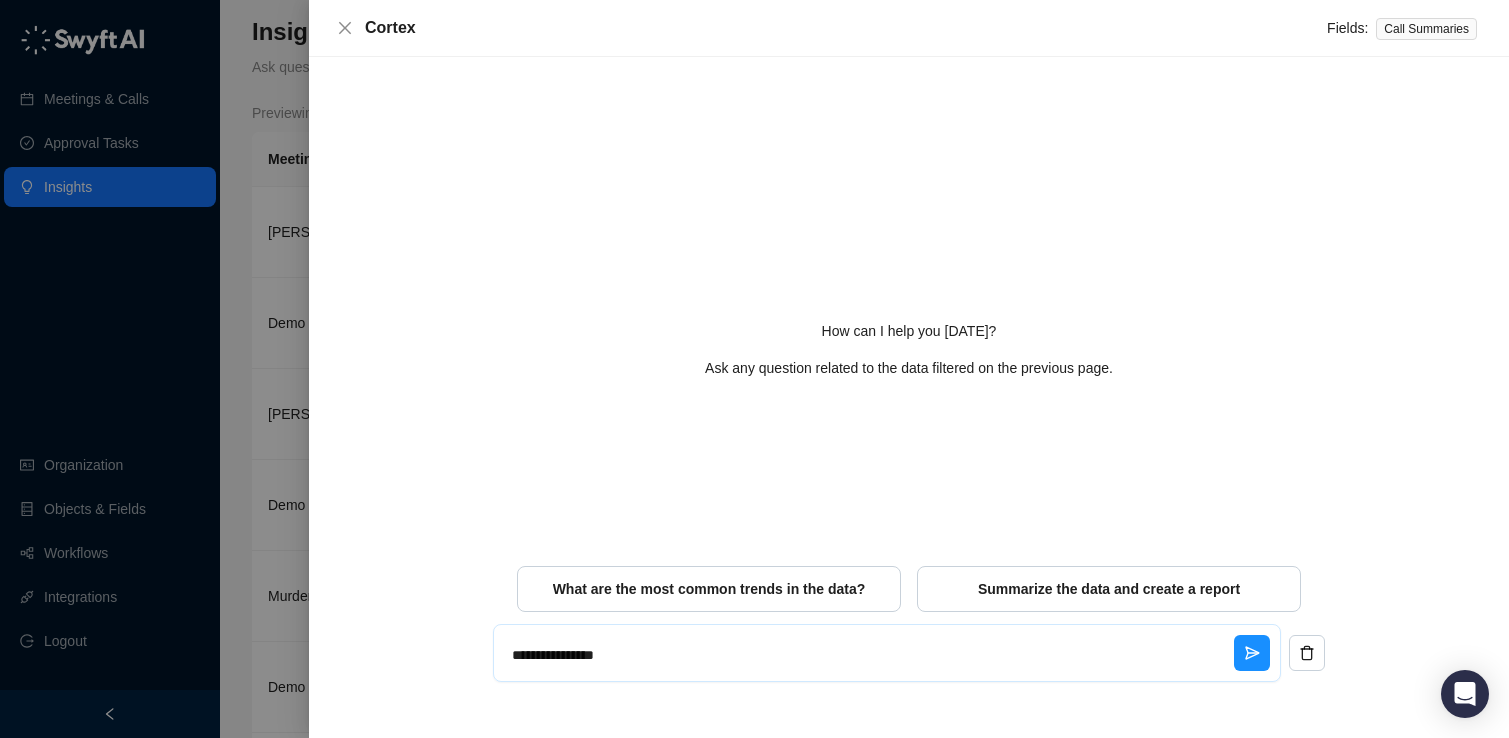 type on "**********" 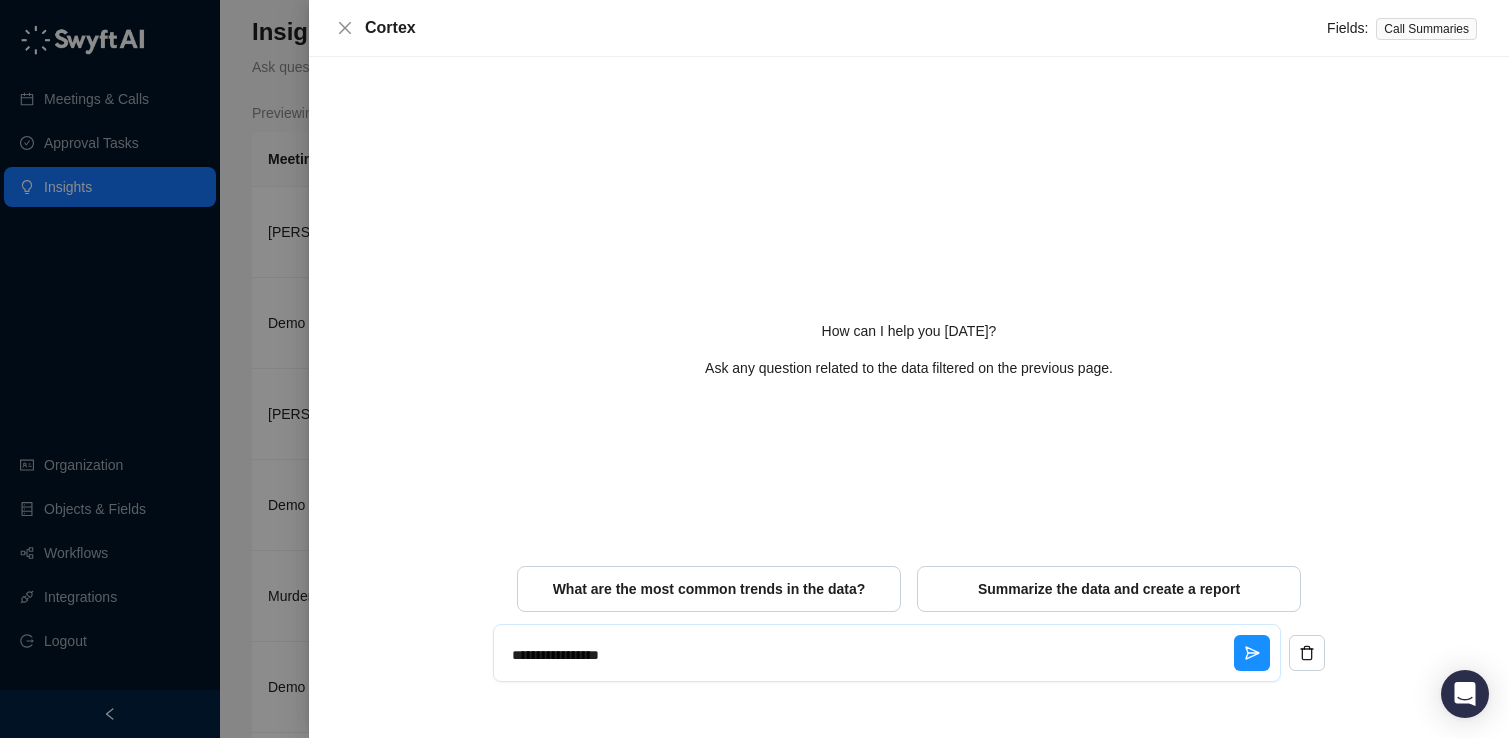 type on "**********" 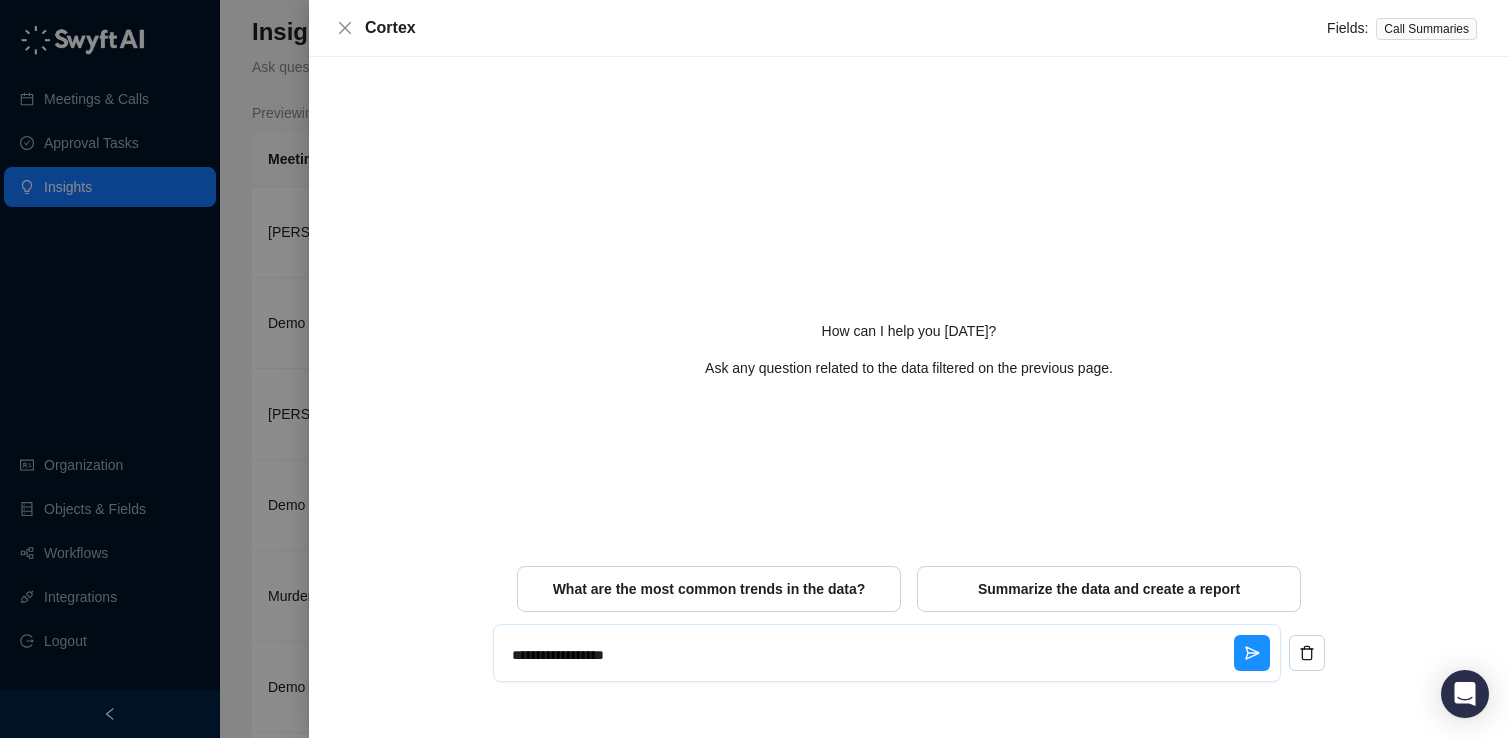 type on "*" 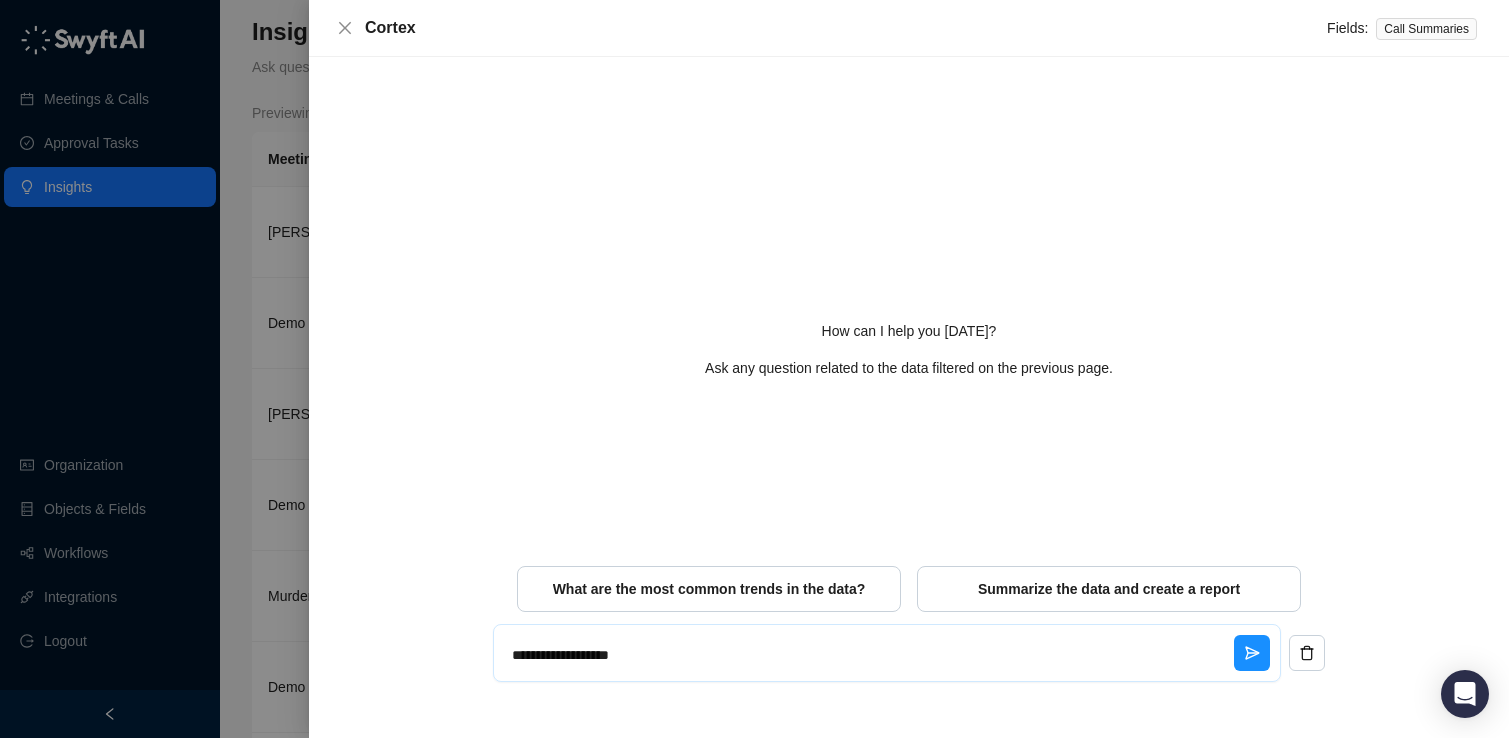 type on "*" 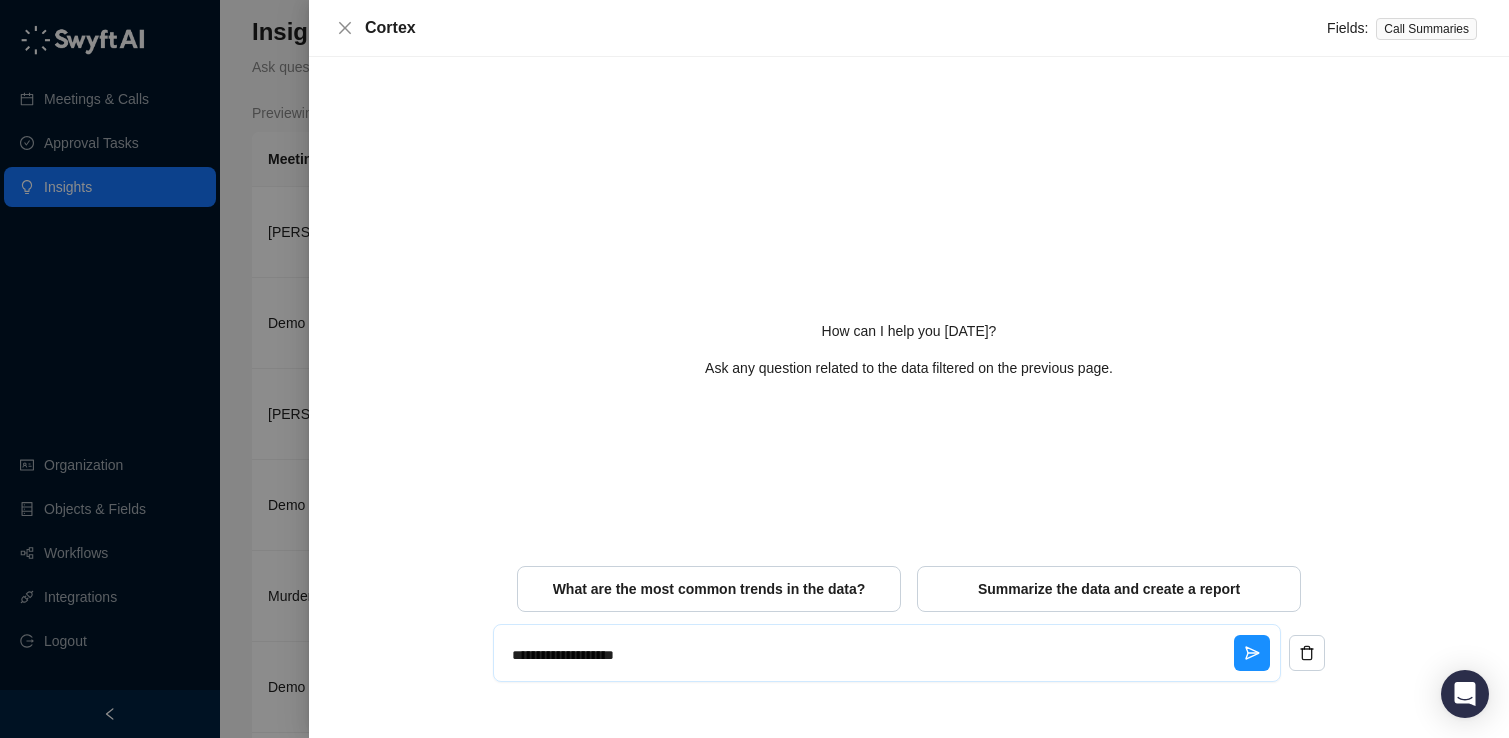 type on "**********" 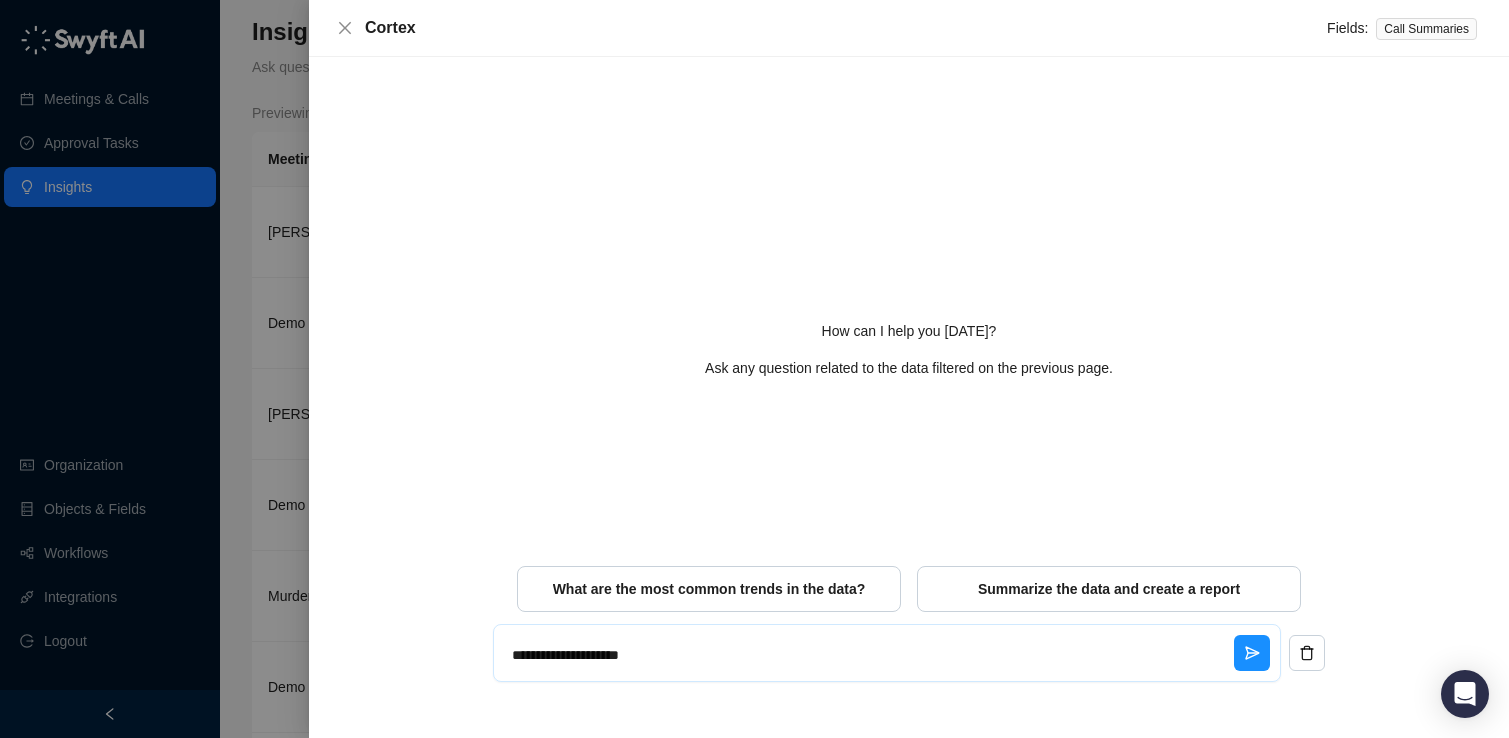 type on "**********" 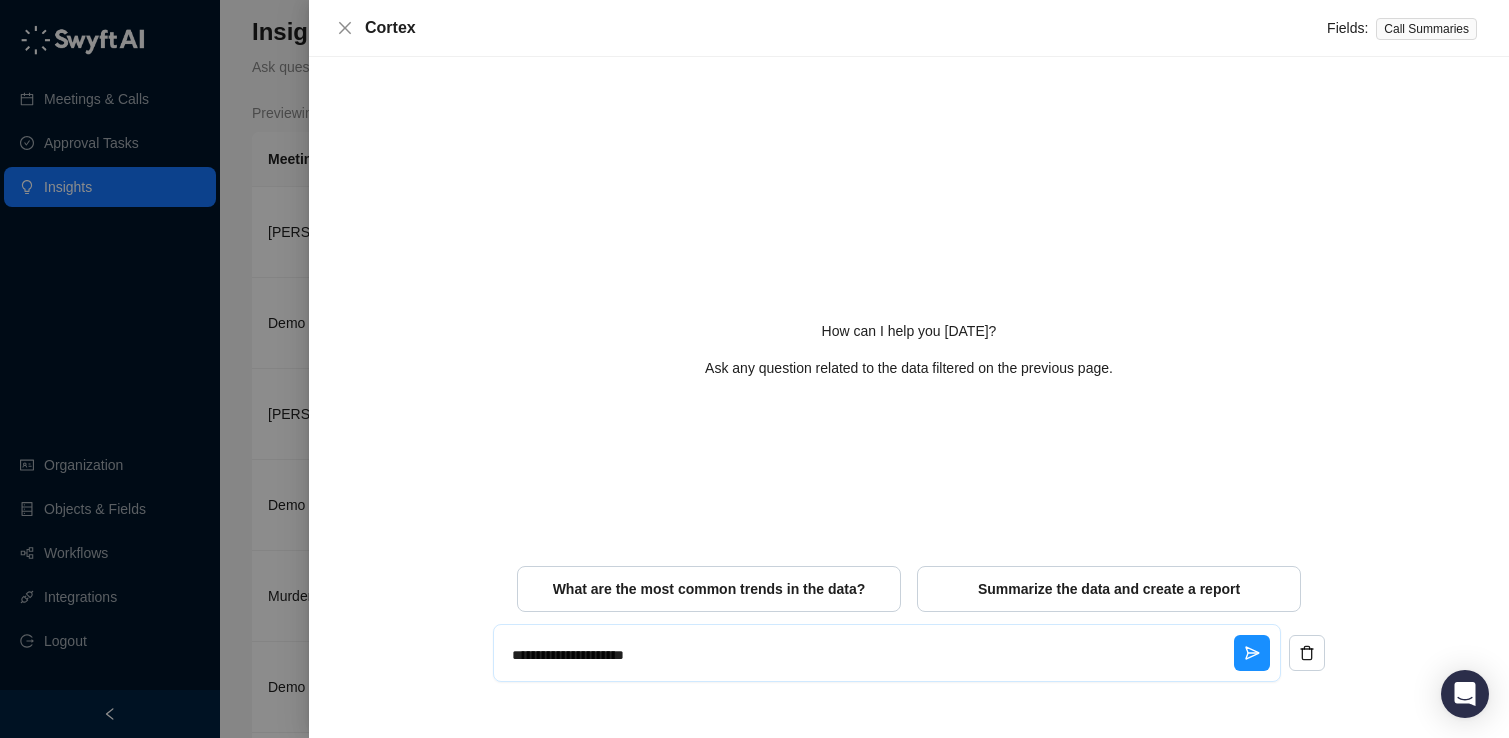 type on "**********" 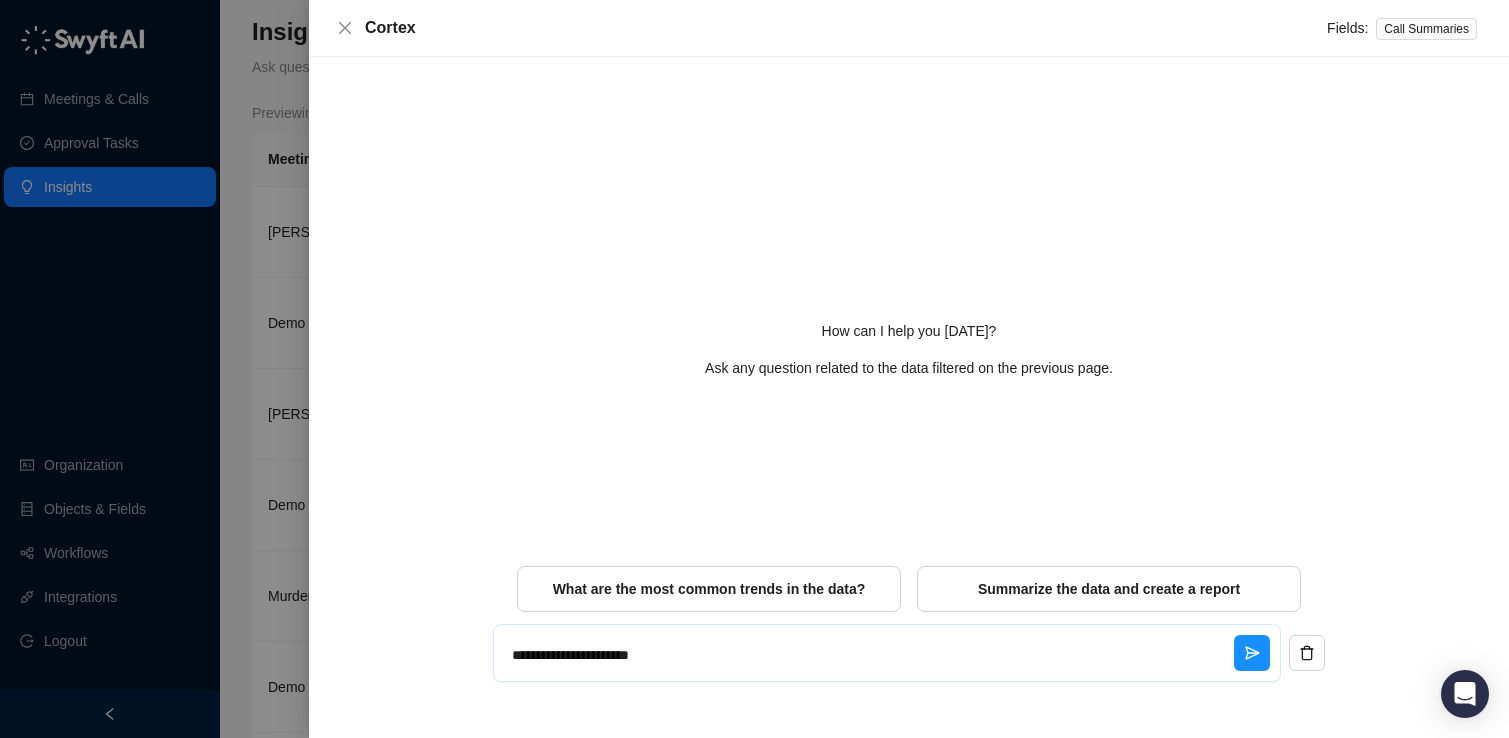 type on "**********" 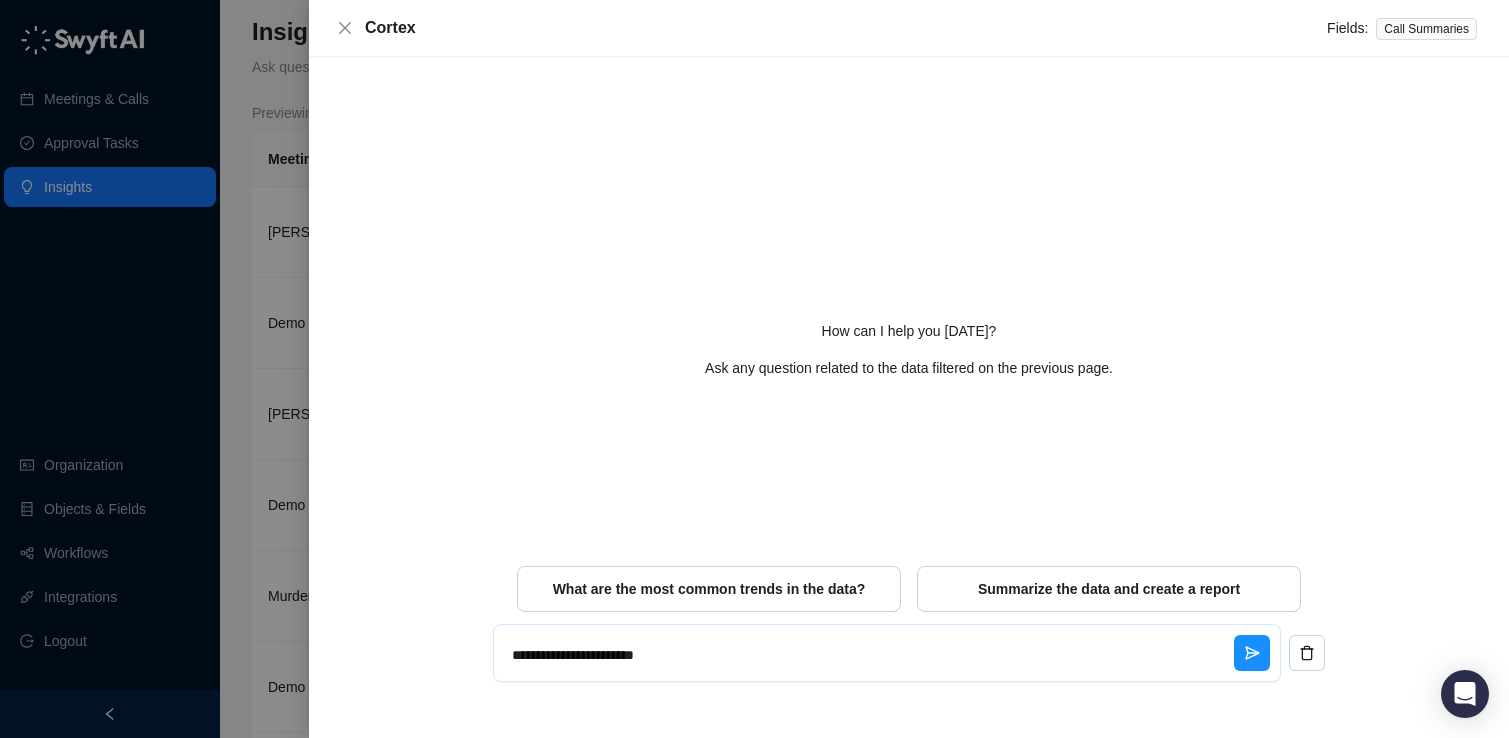 type on "**********" 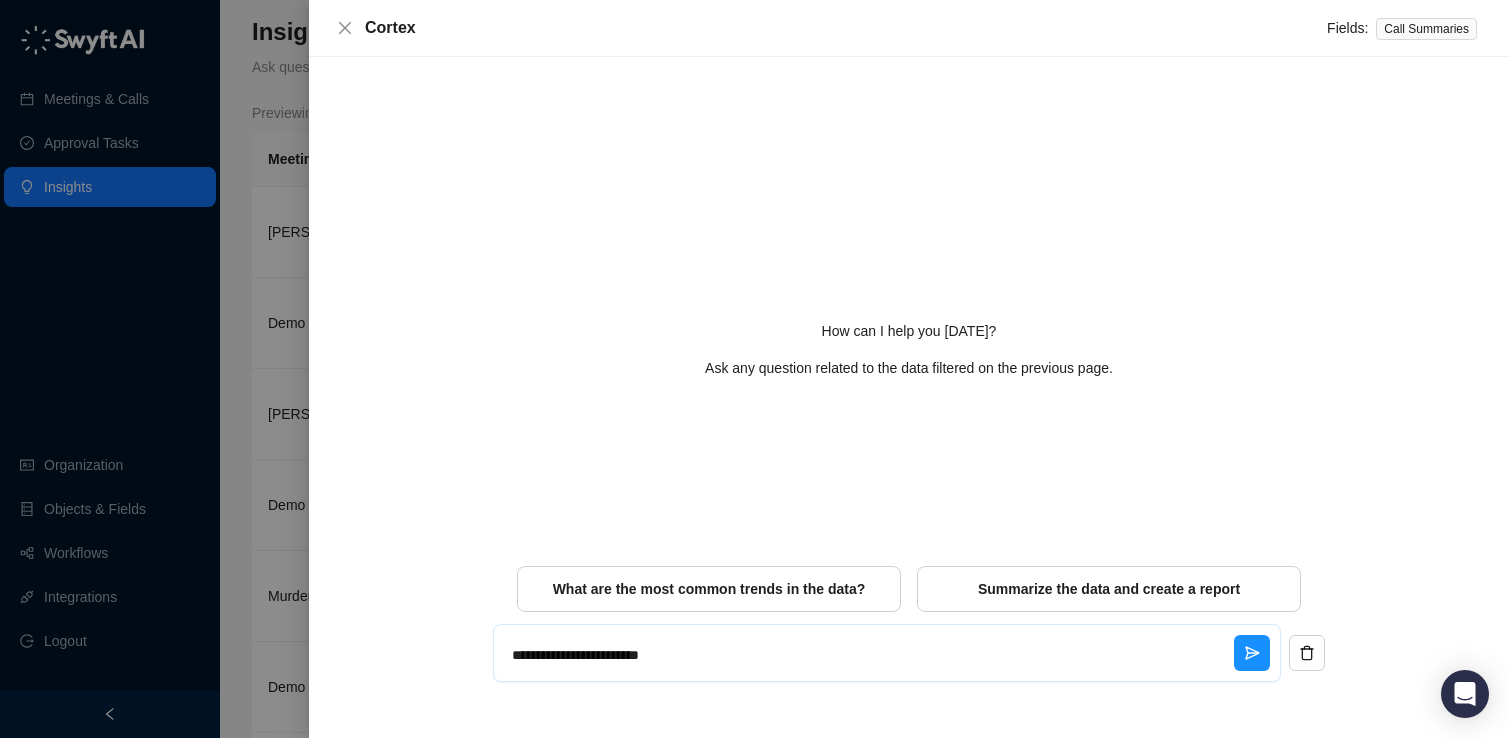 type on "**********" 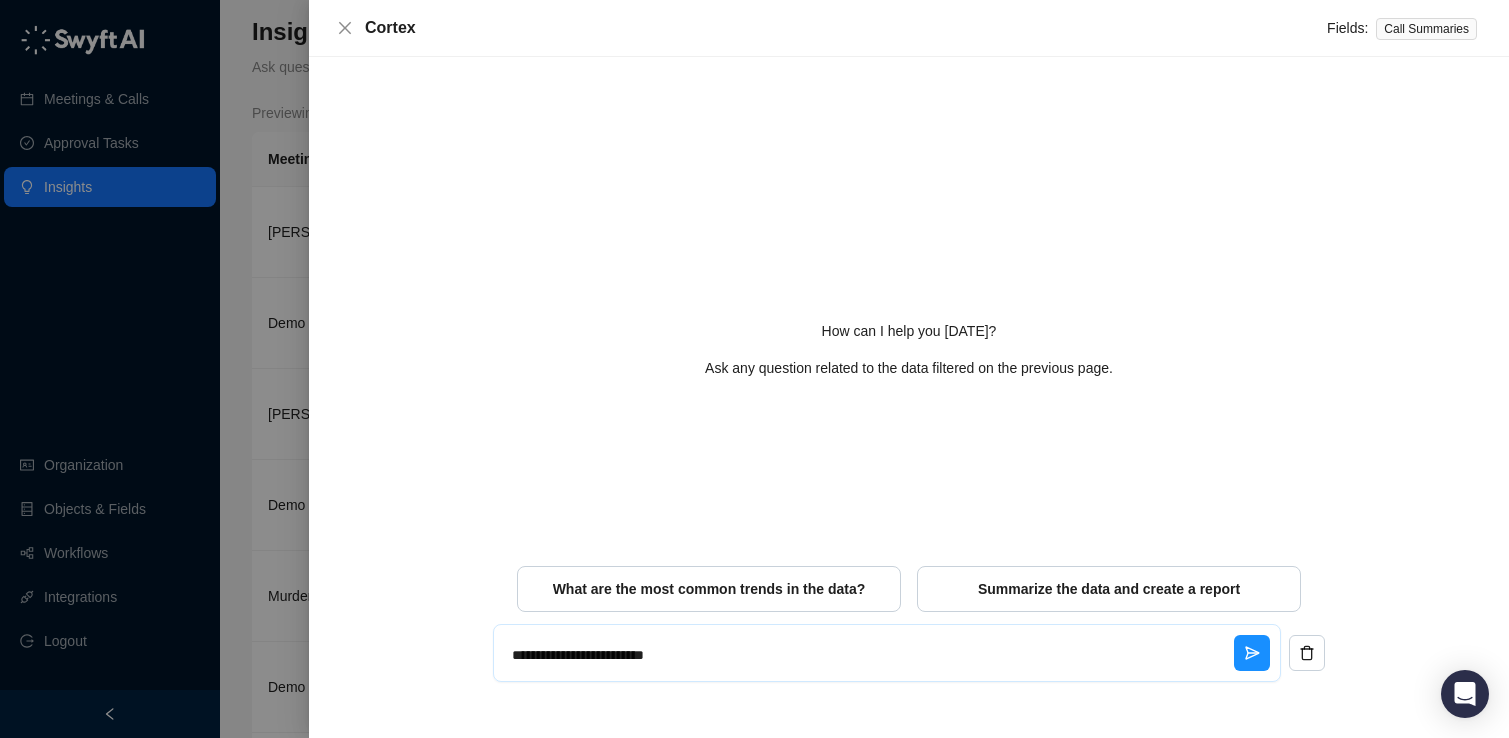 type on "**********" 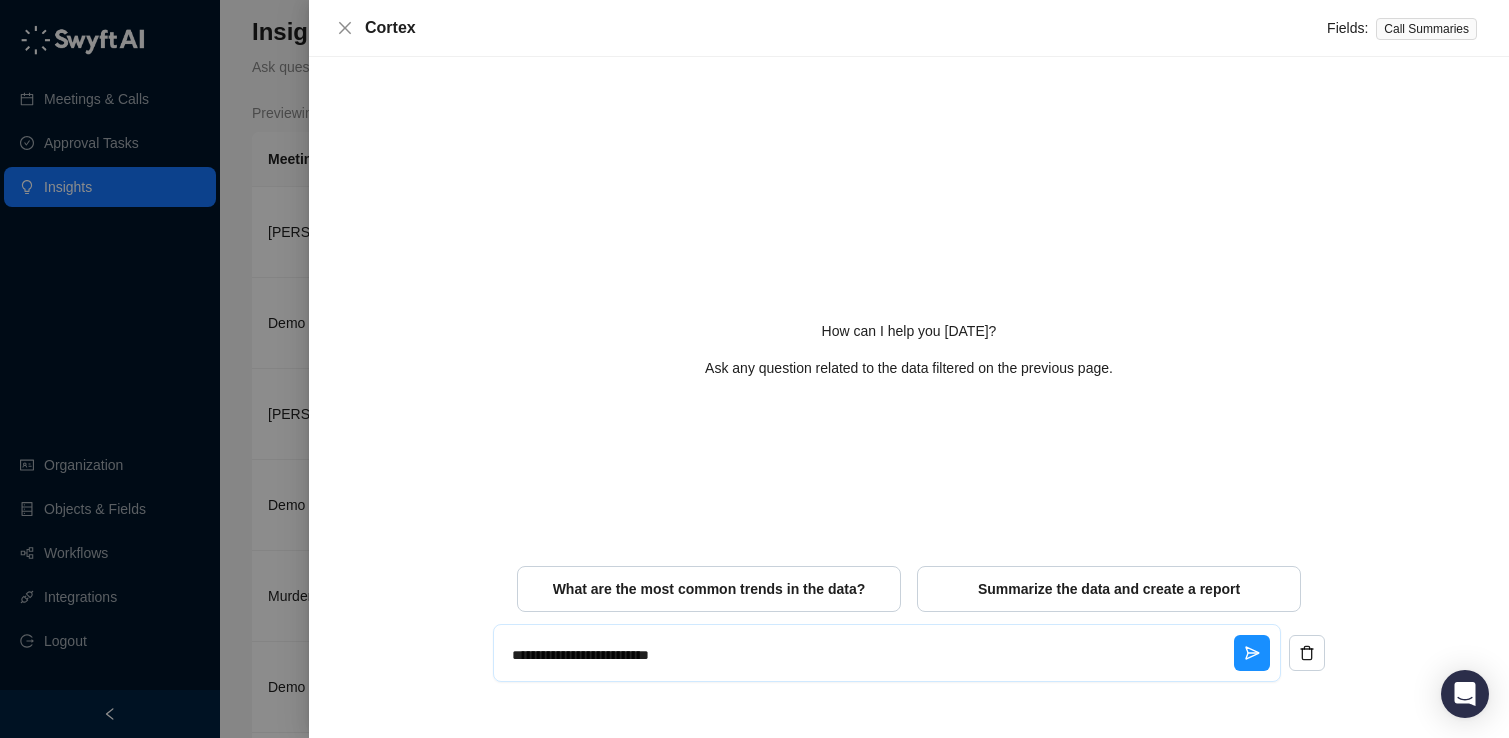 type on "**********" 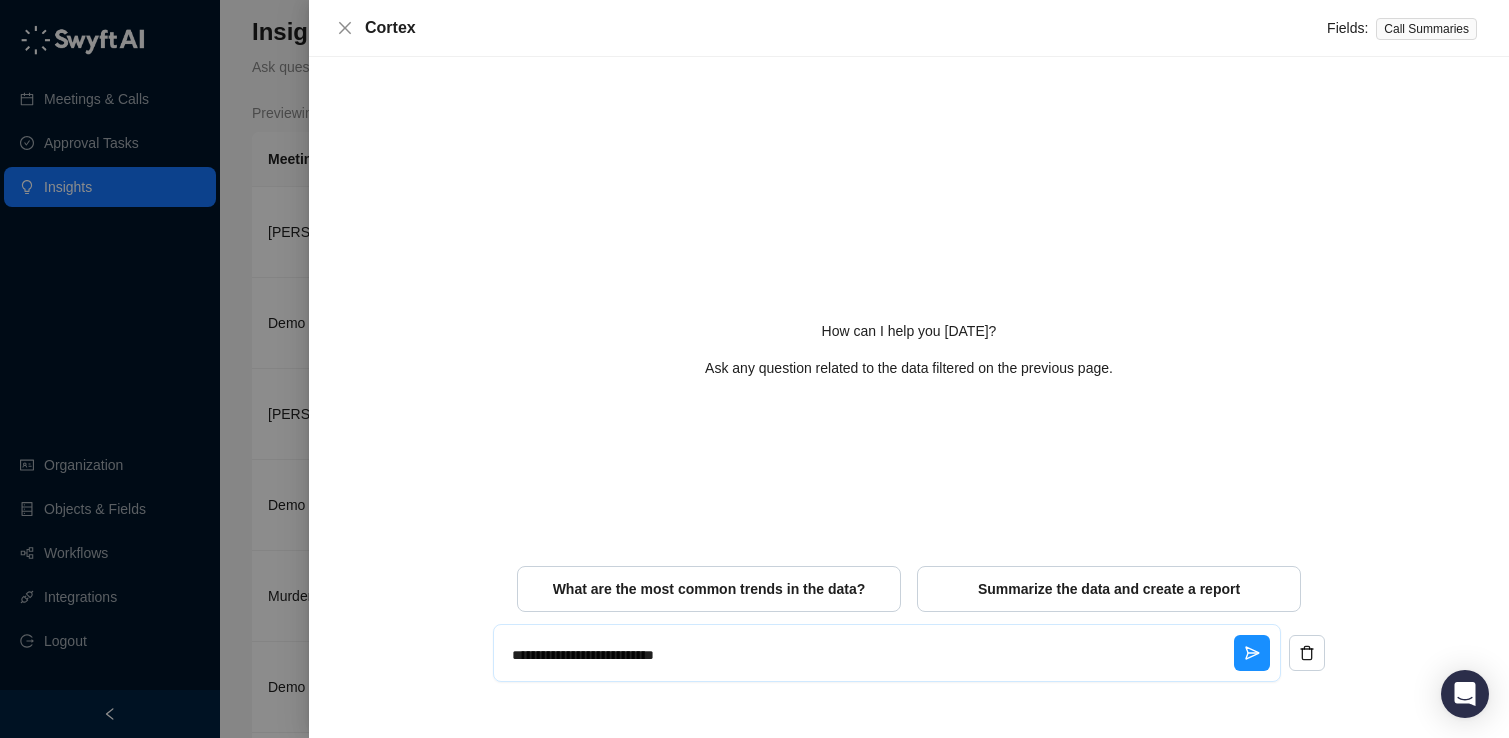 type on "**********" 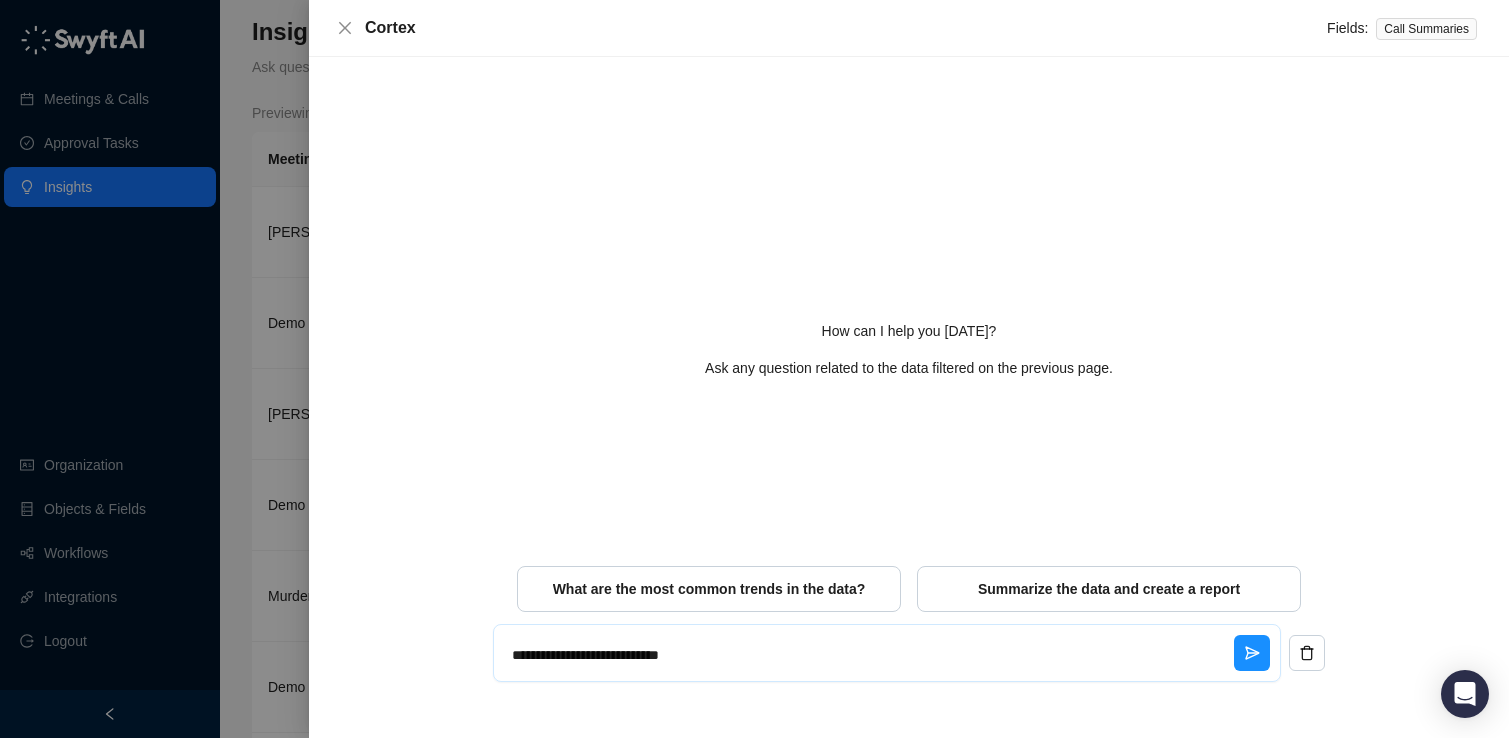 type on "**********" 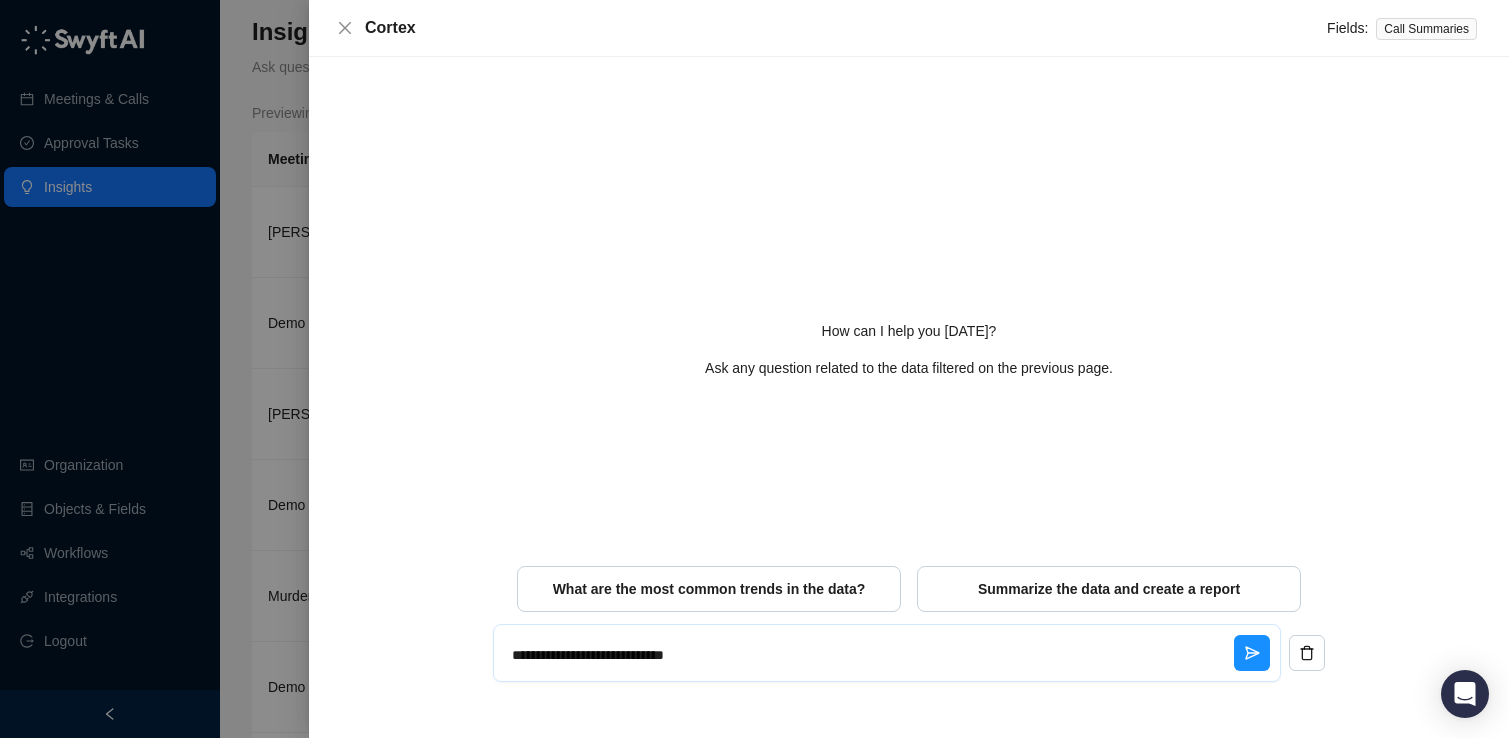 type on "**********" 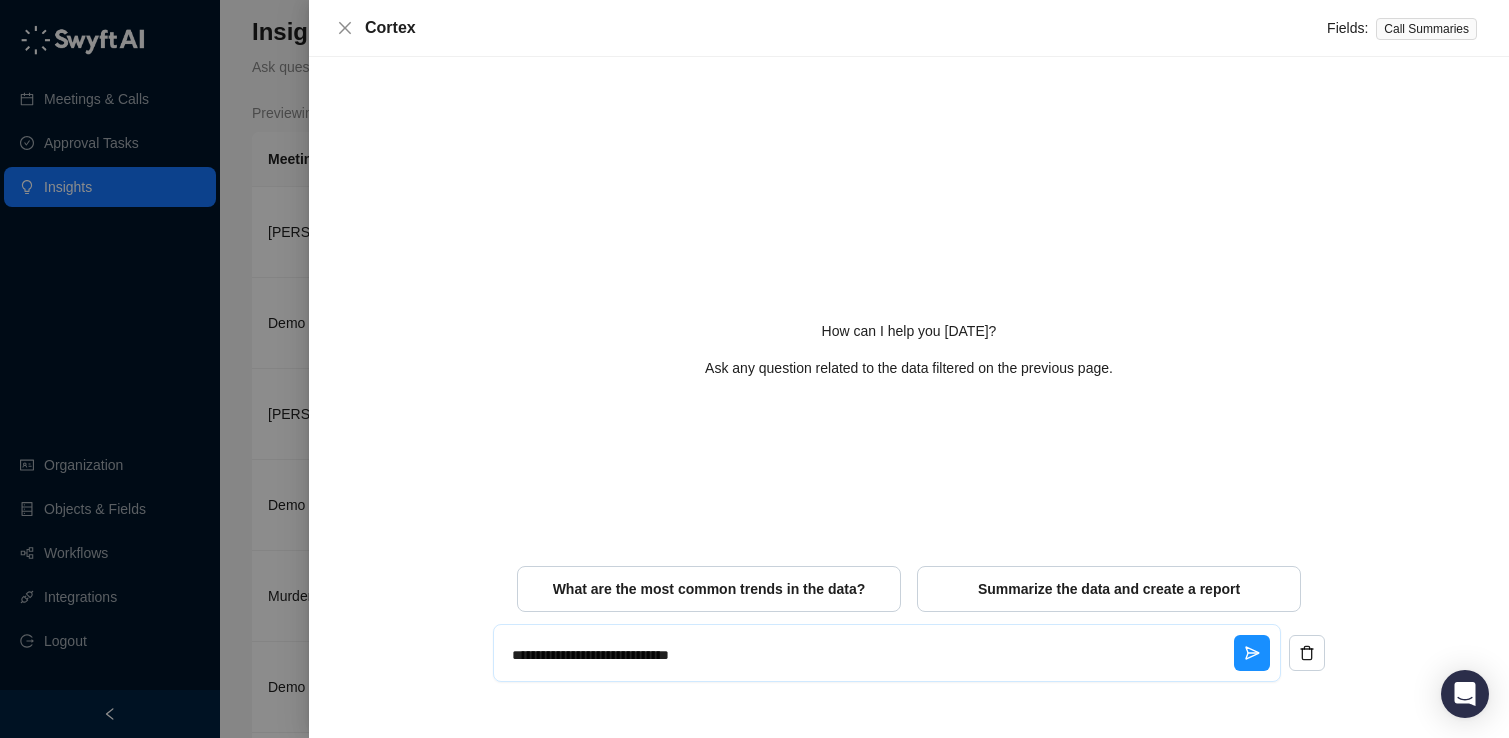 type on "**********" 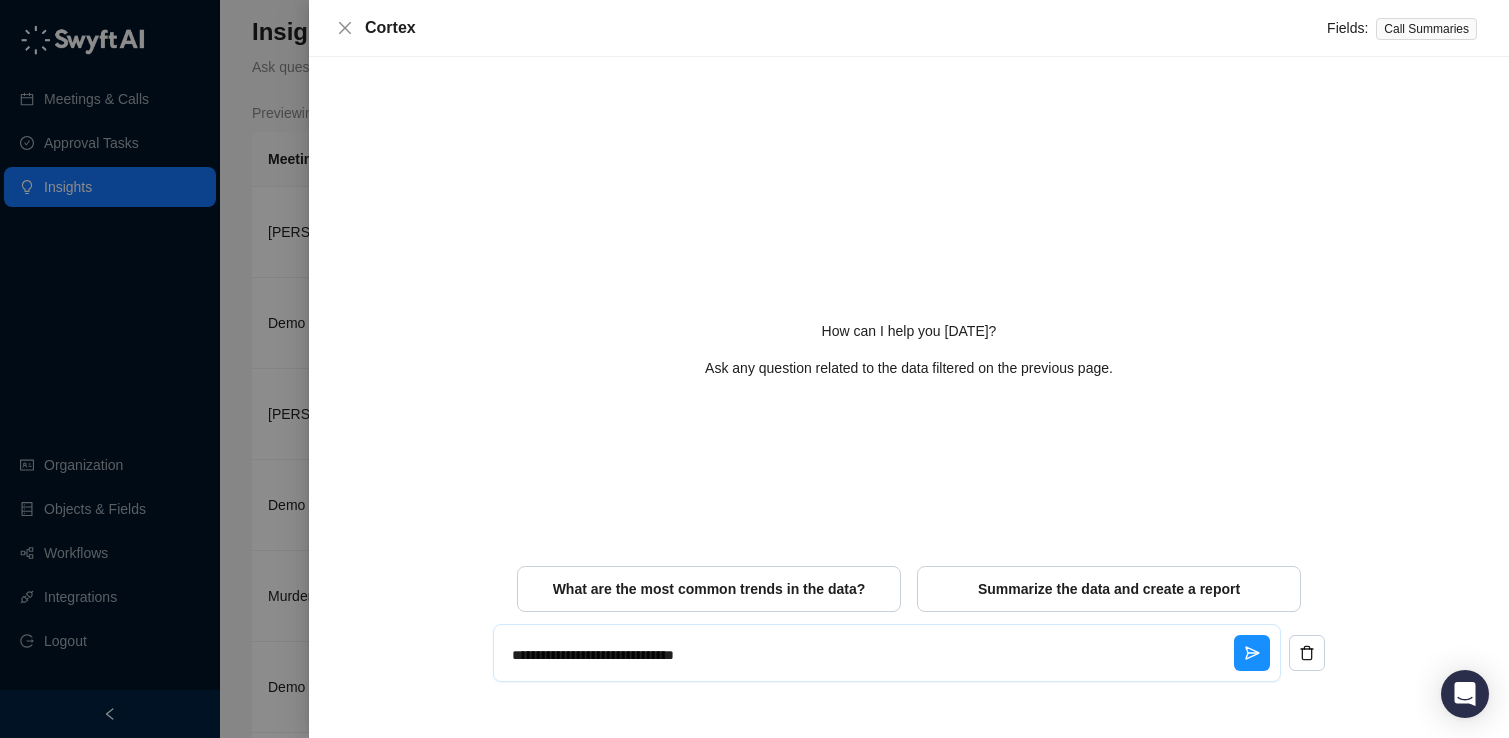 type on "**********" 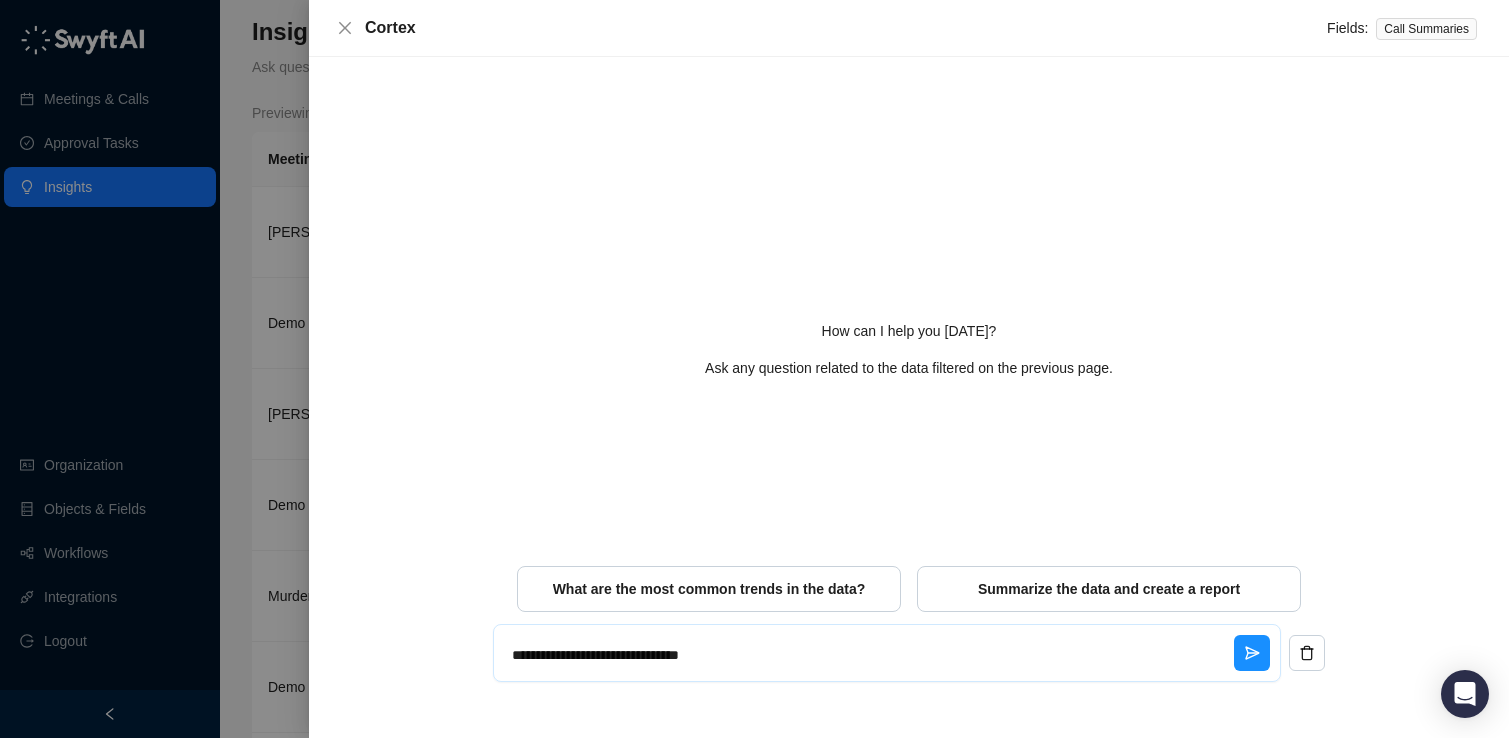 type on "**********" 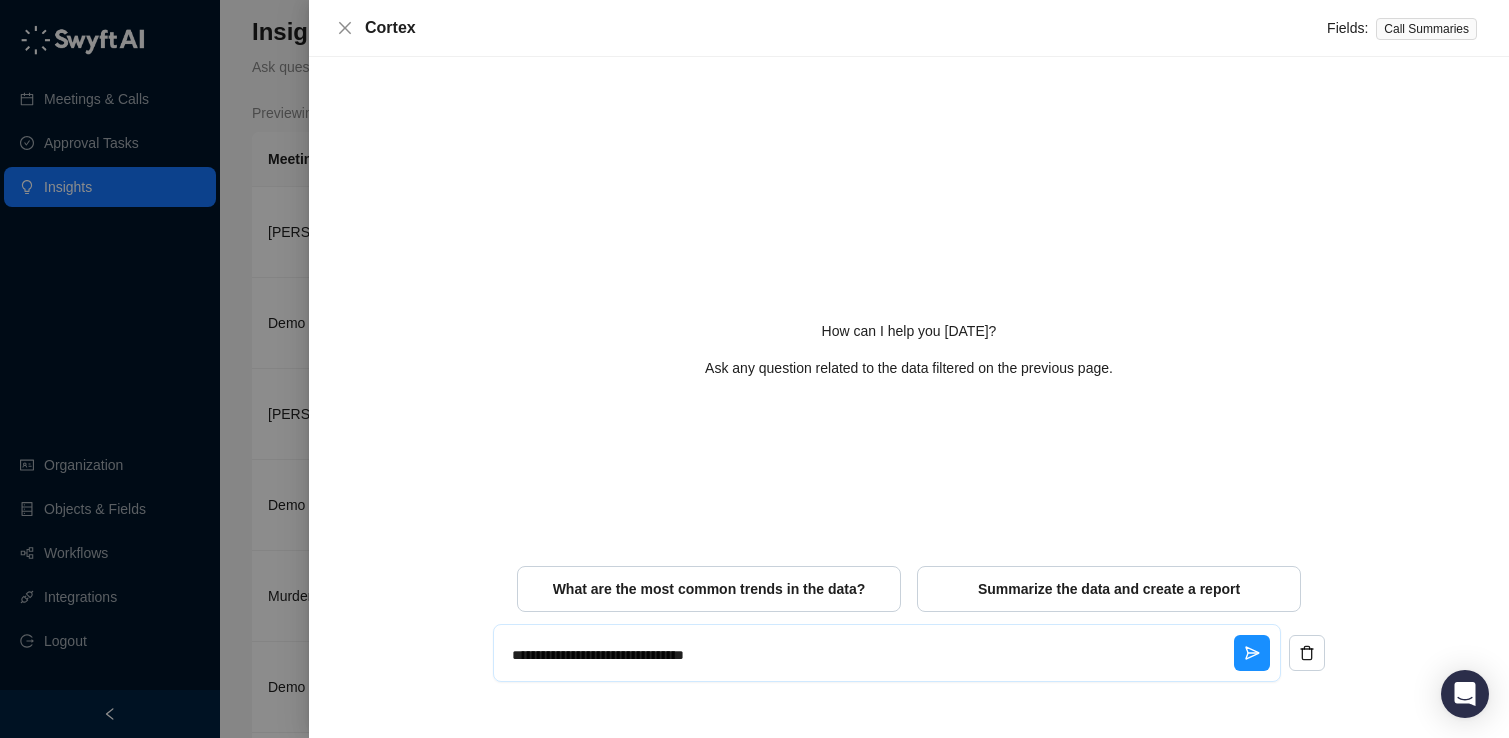 type on "**********" 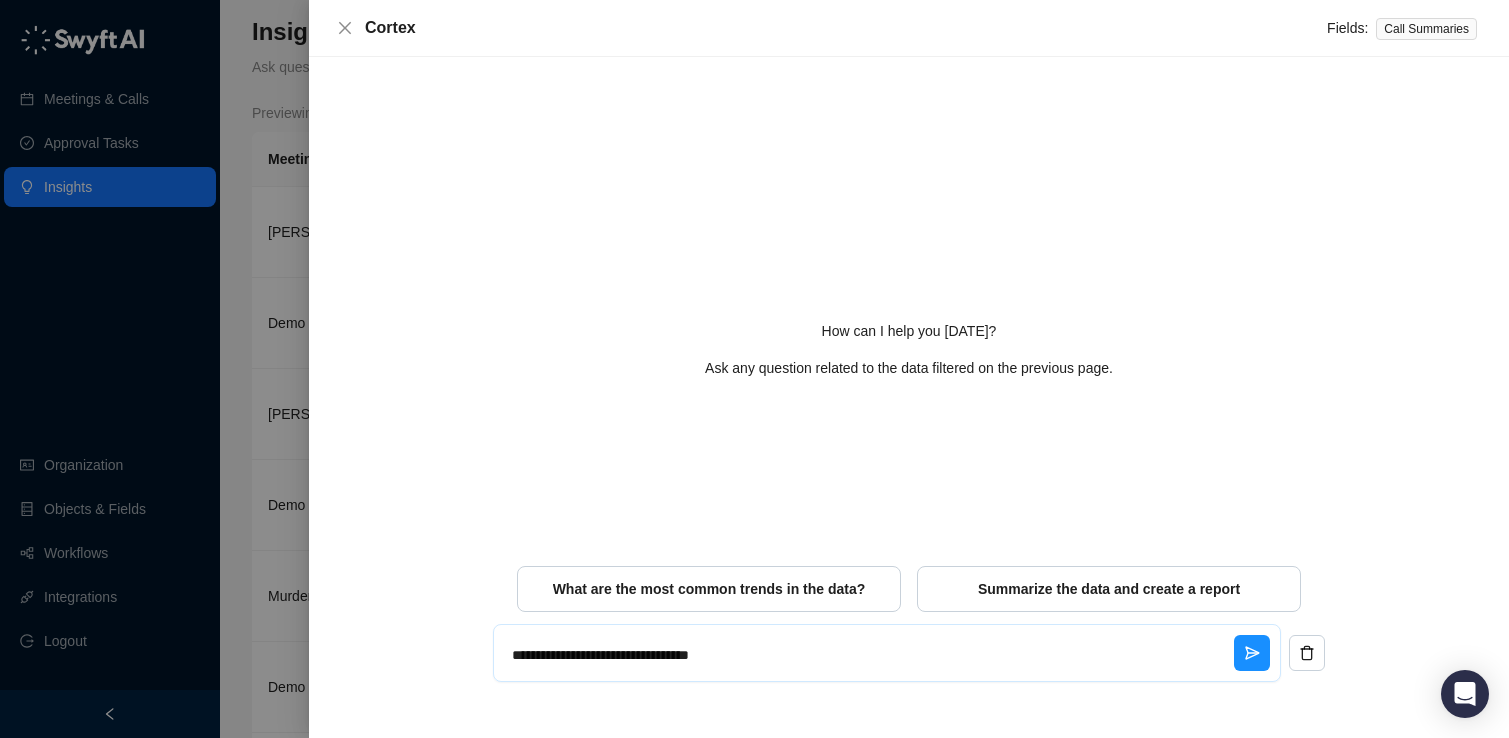 type on "**********" 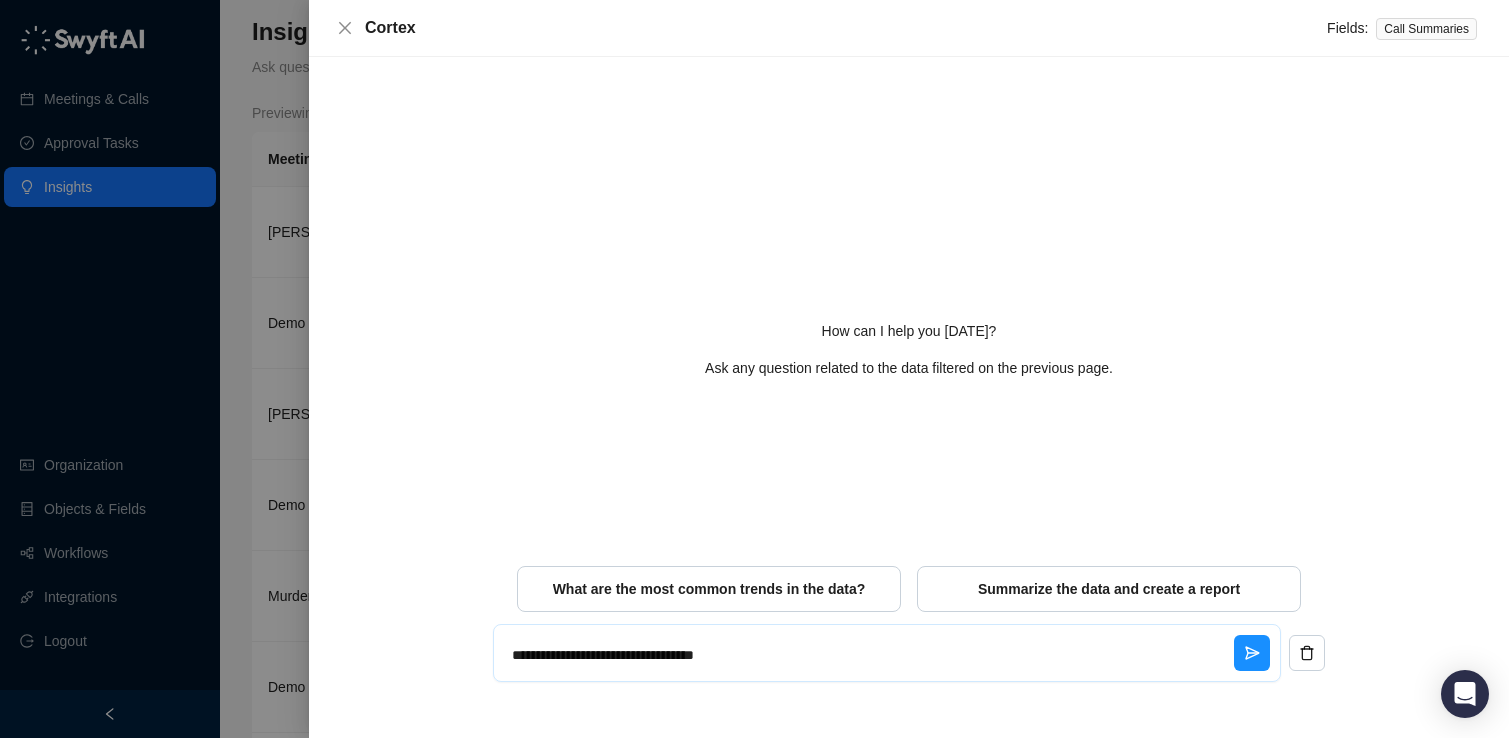 type on "**********" 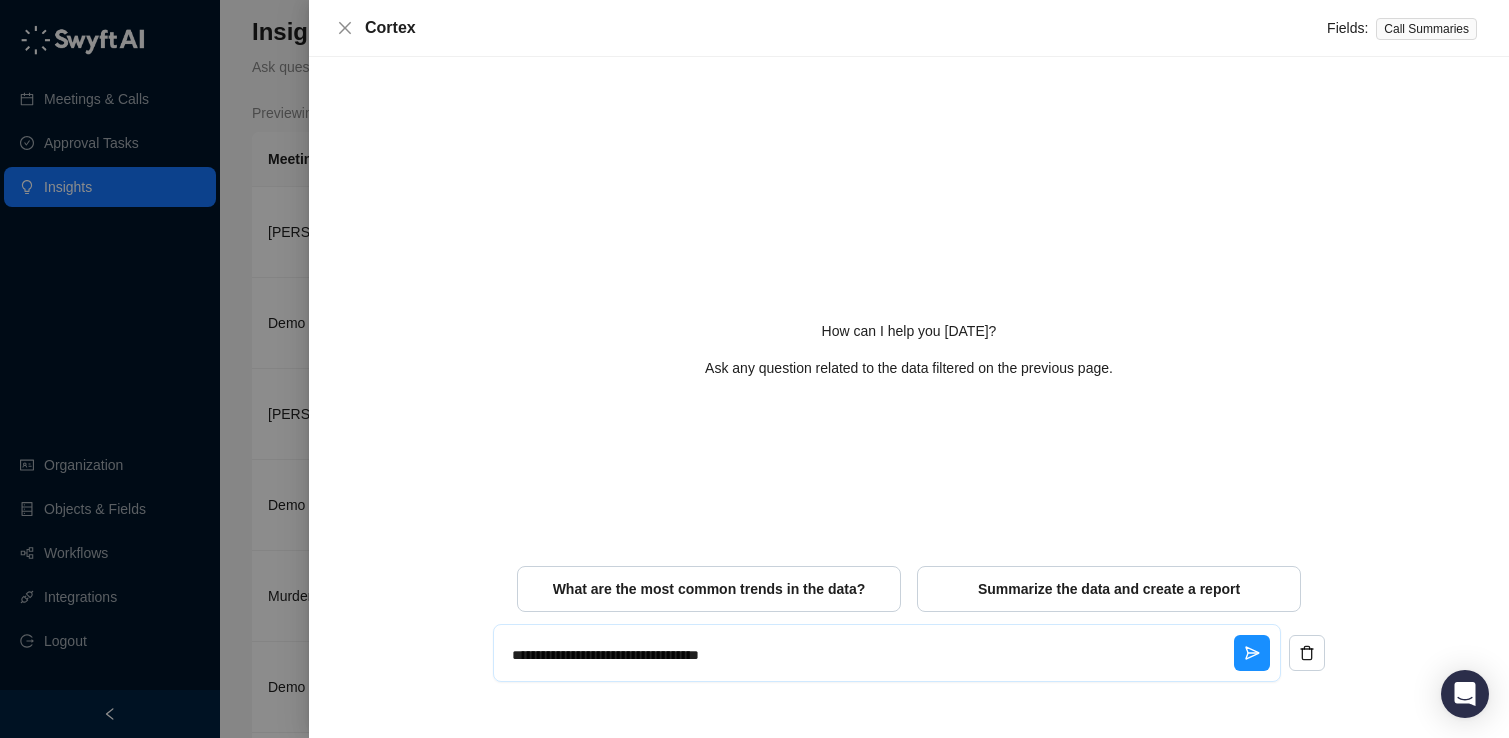 type on "**********" 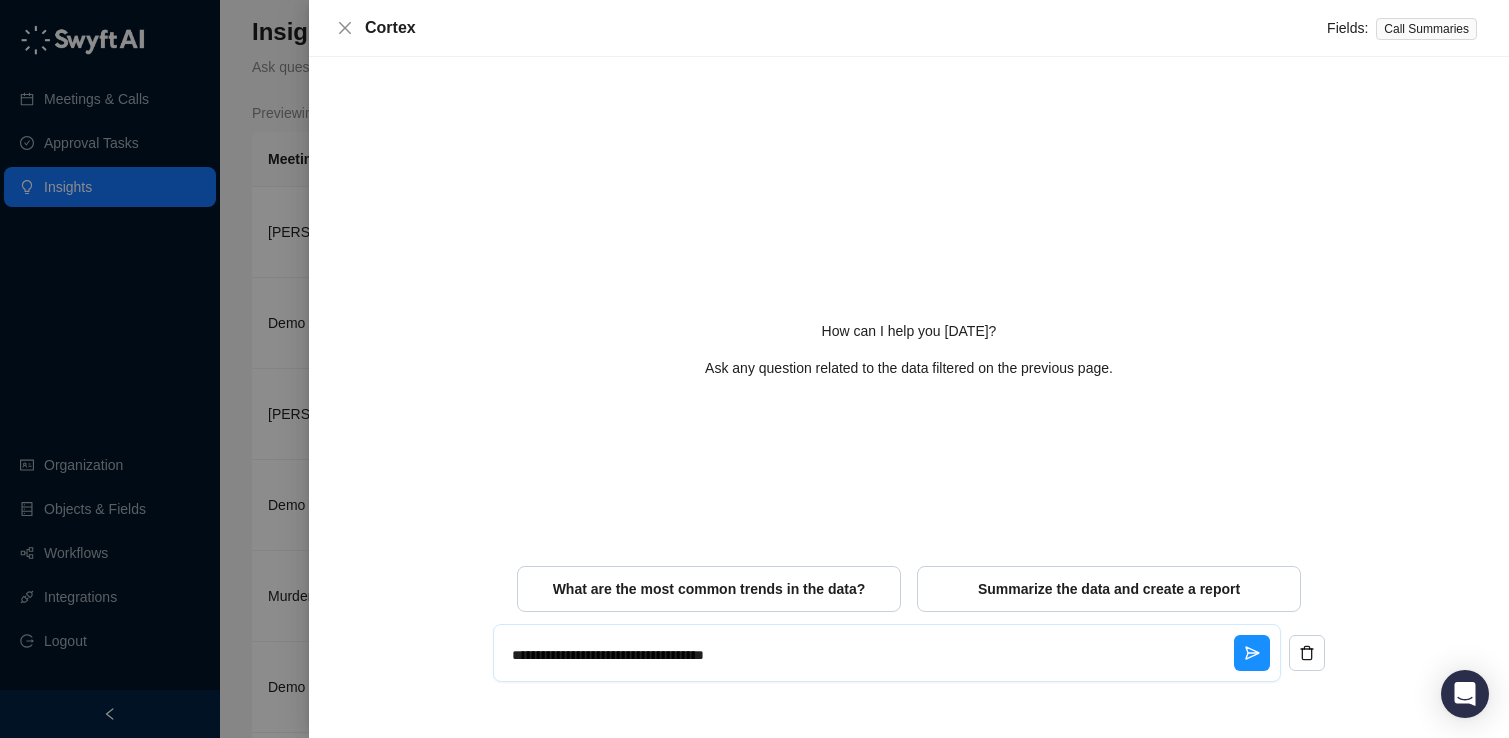 type on "**********" 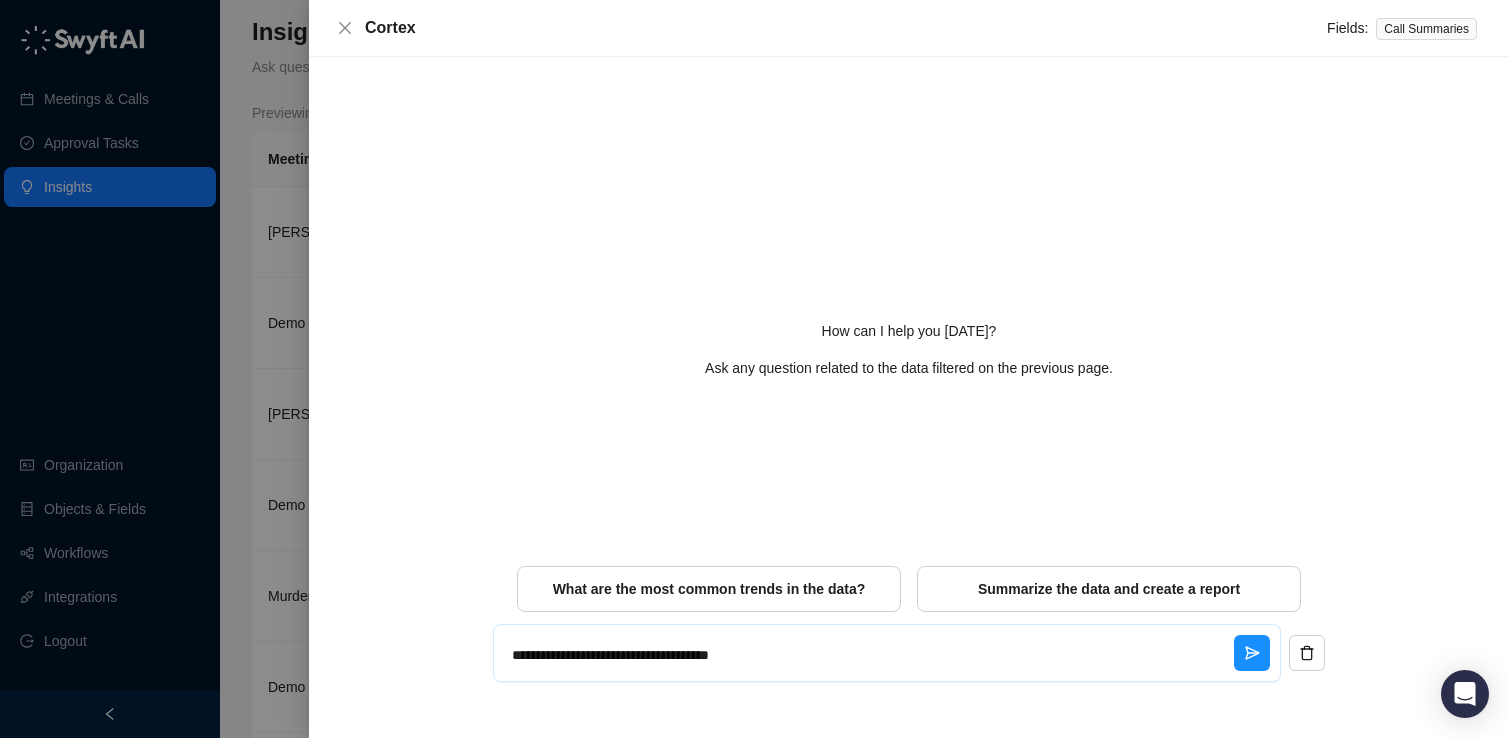 type on "**********" 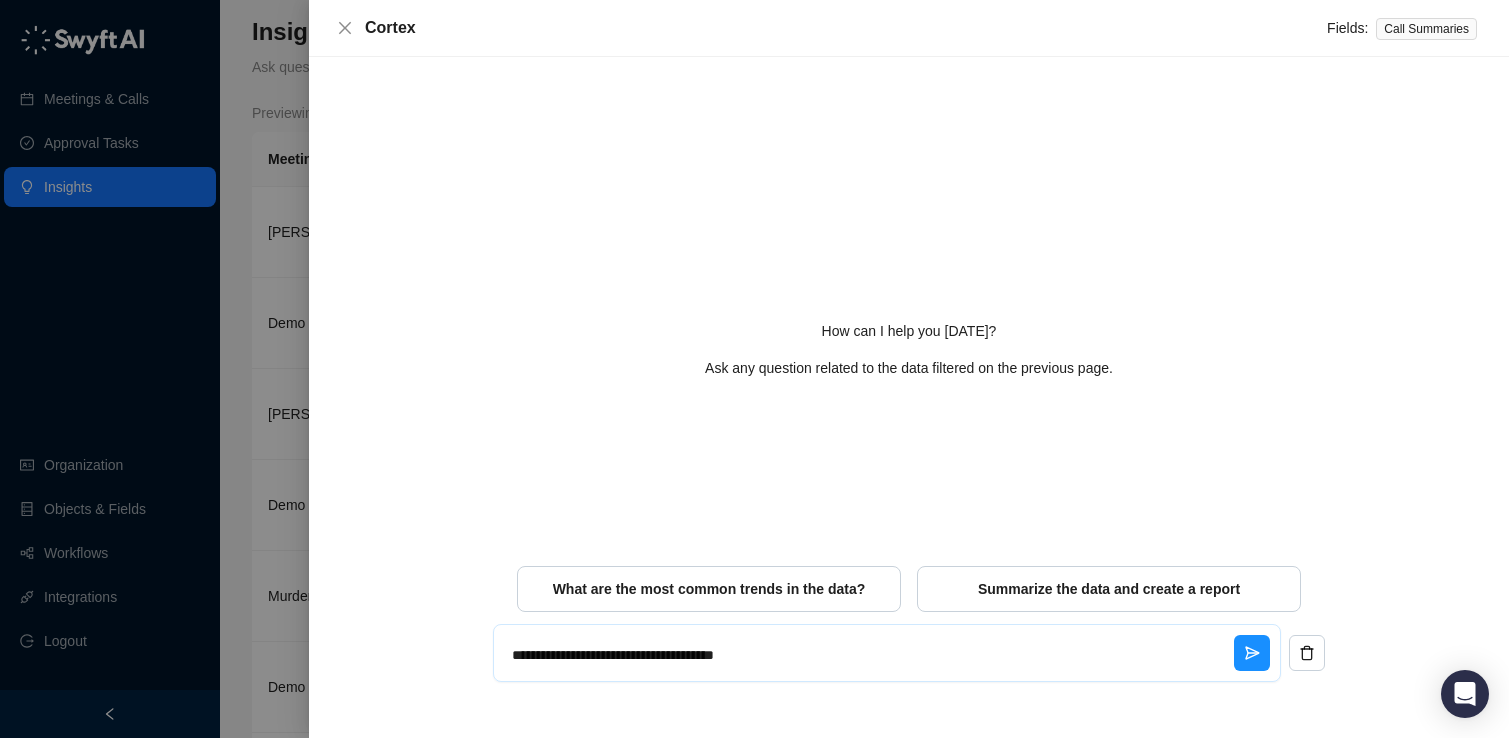 type on "**********" 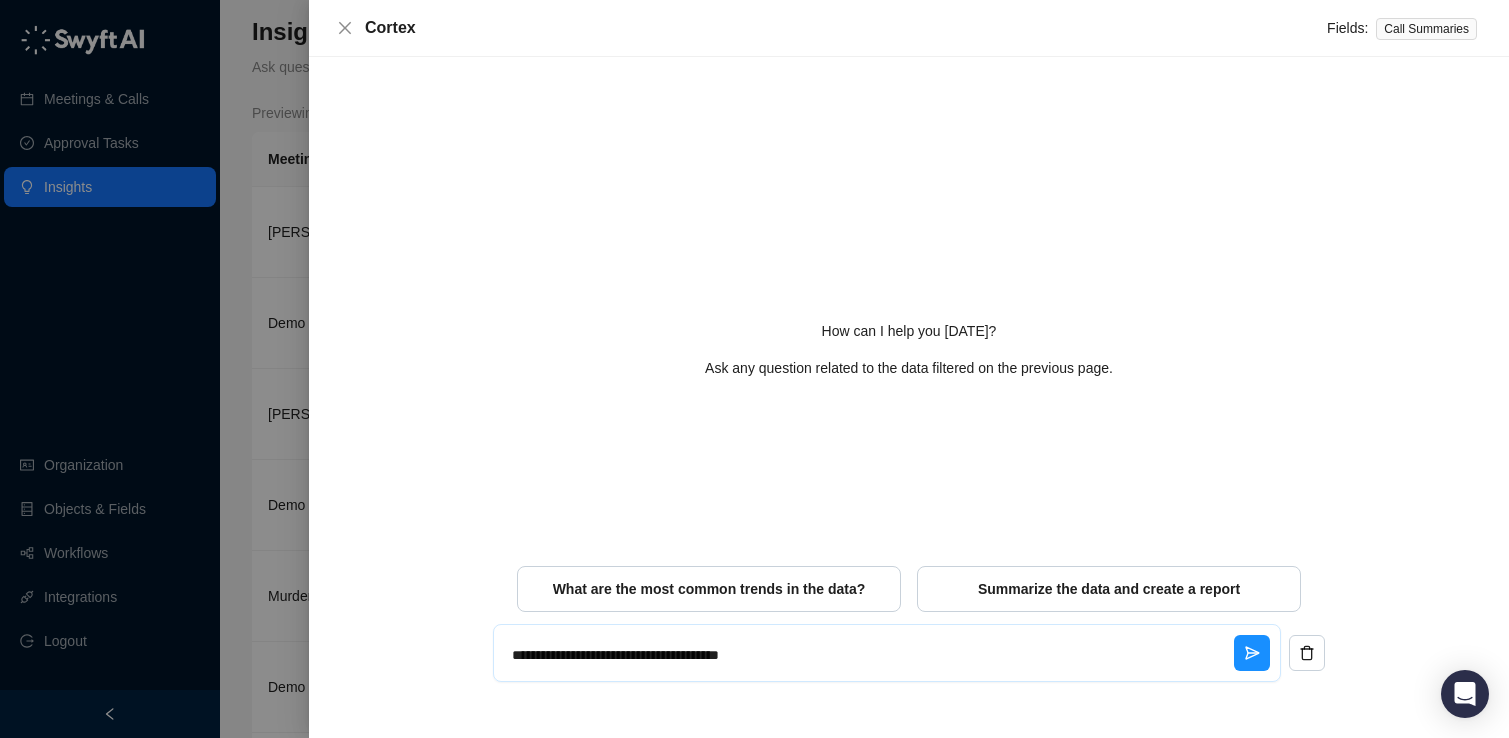 type 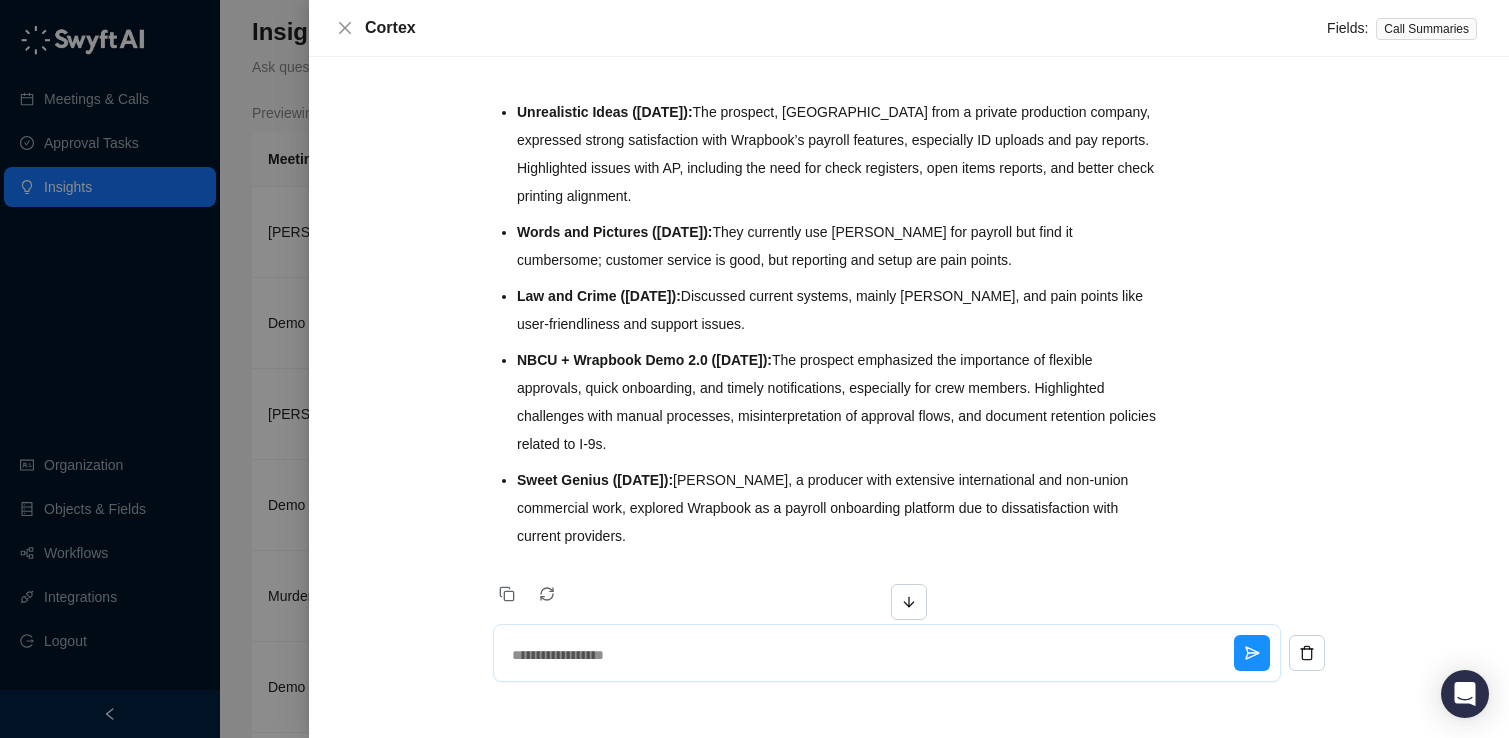 scroll, scrollTop: 826, scrollLeft: 0, axis: vertical 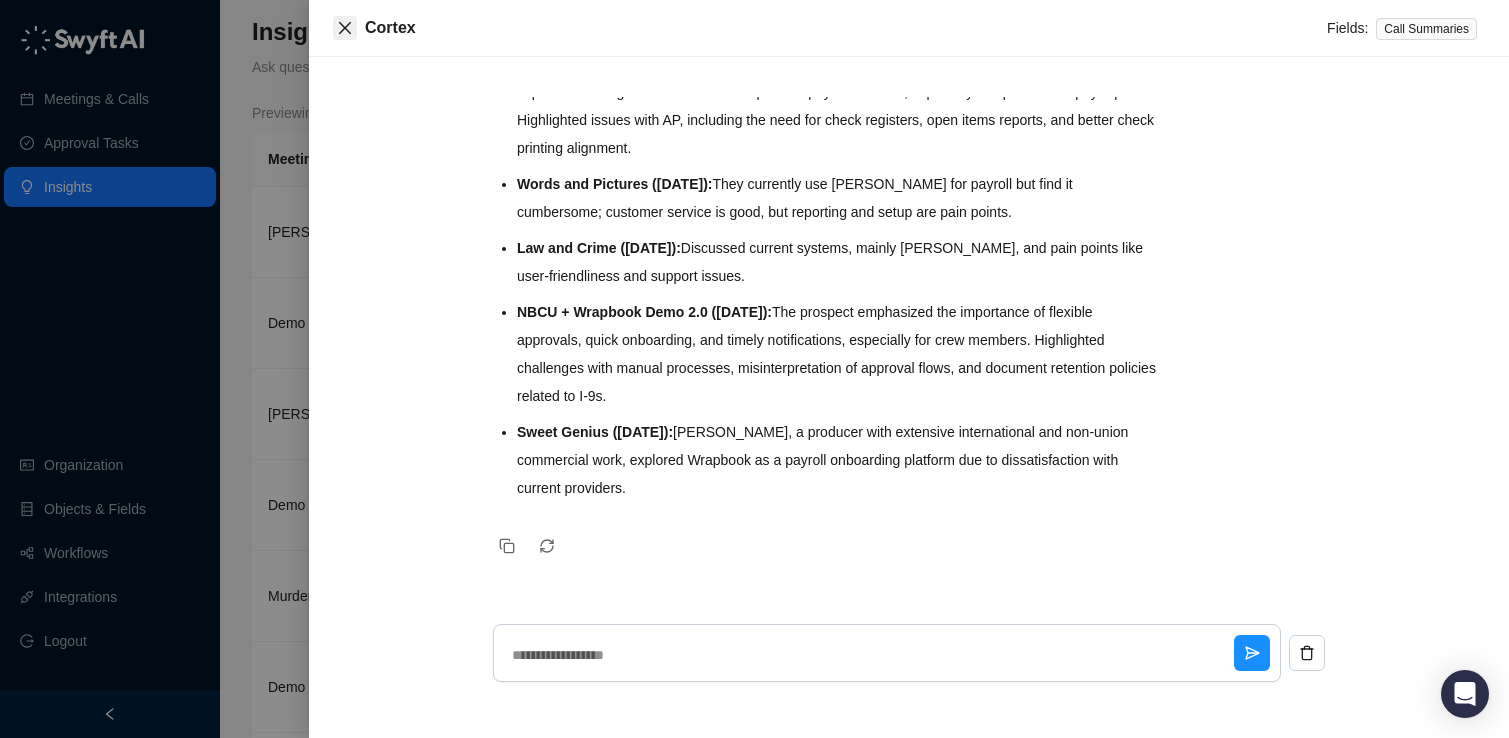 click 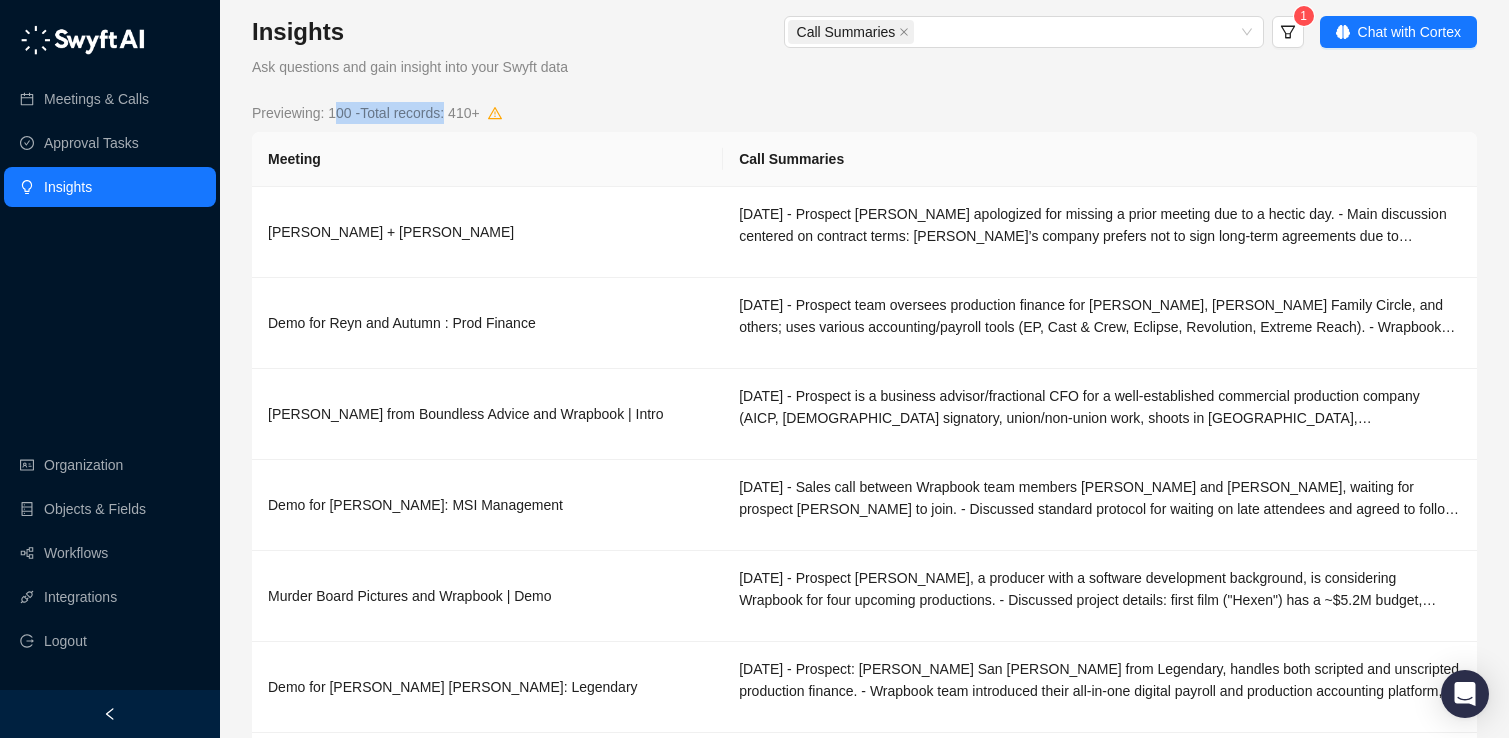 drag, startPoint x: 340, startPoint y: 117, endPoint x: 459, endPoint y: 117, distance: 119 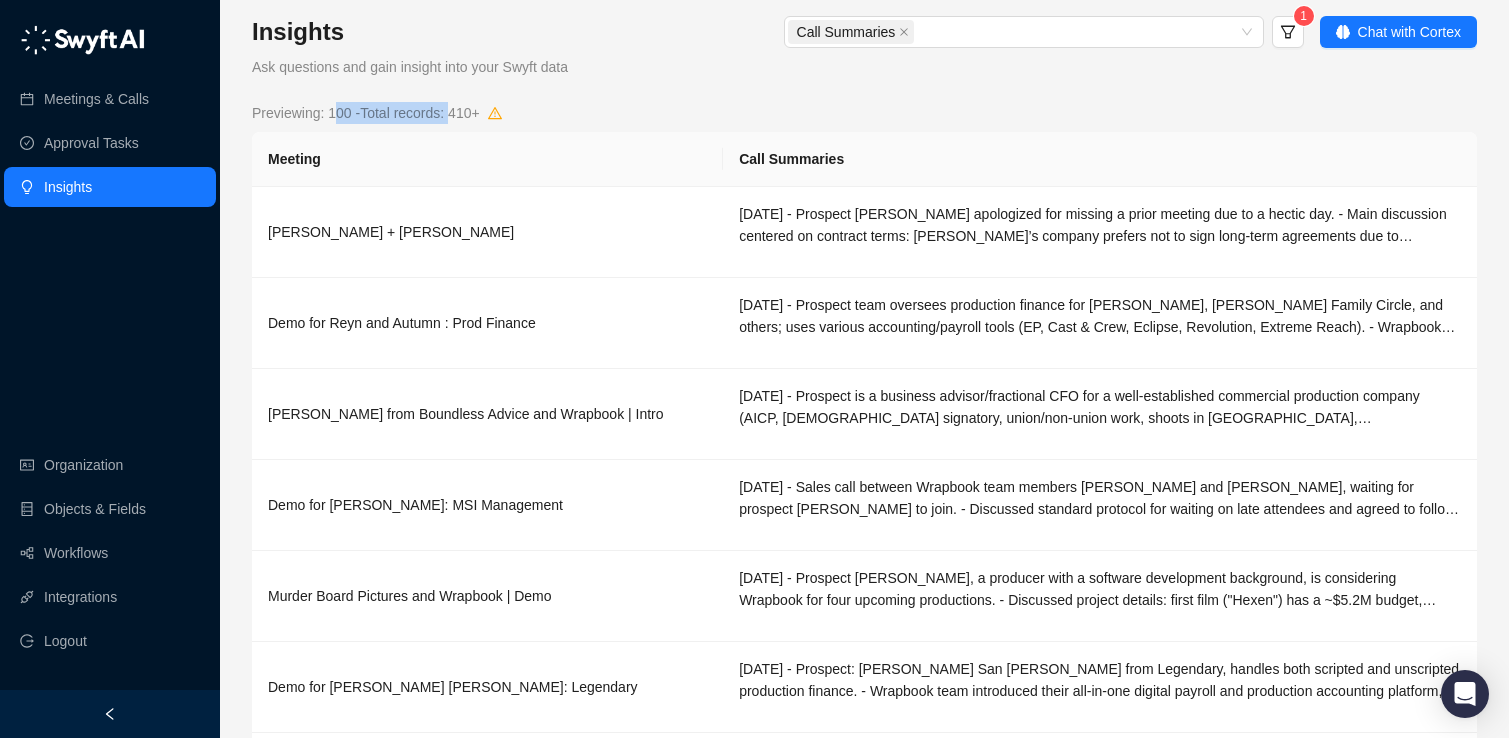 click on "Previewing: 100 -  Total records:   410+" at bounding box center [366, 113] 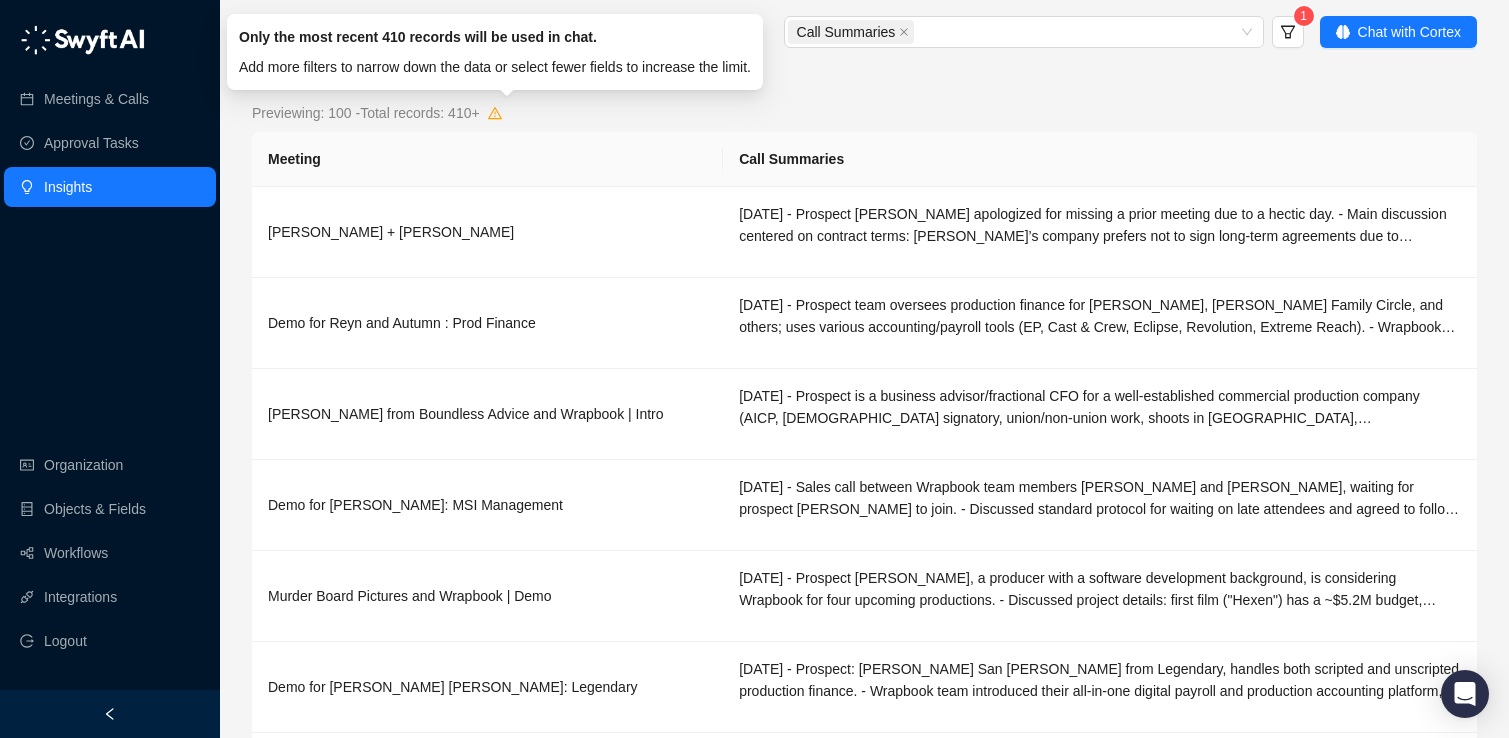 click 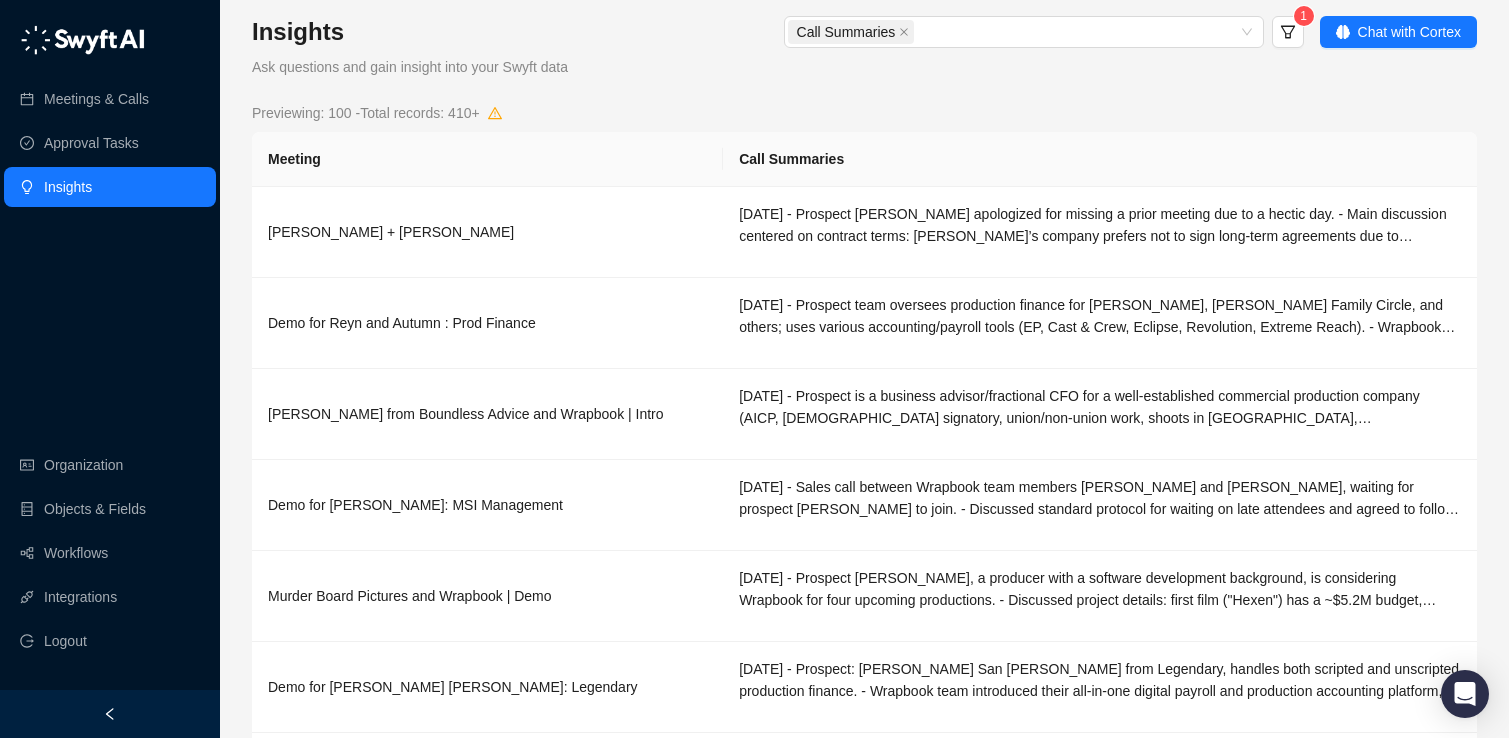click on "Previewing: 100 -  Total records:   410+" at bounding box center (864, 113) 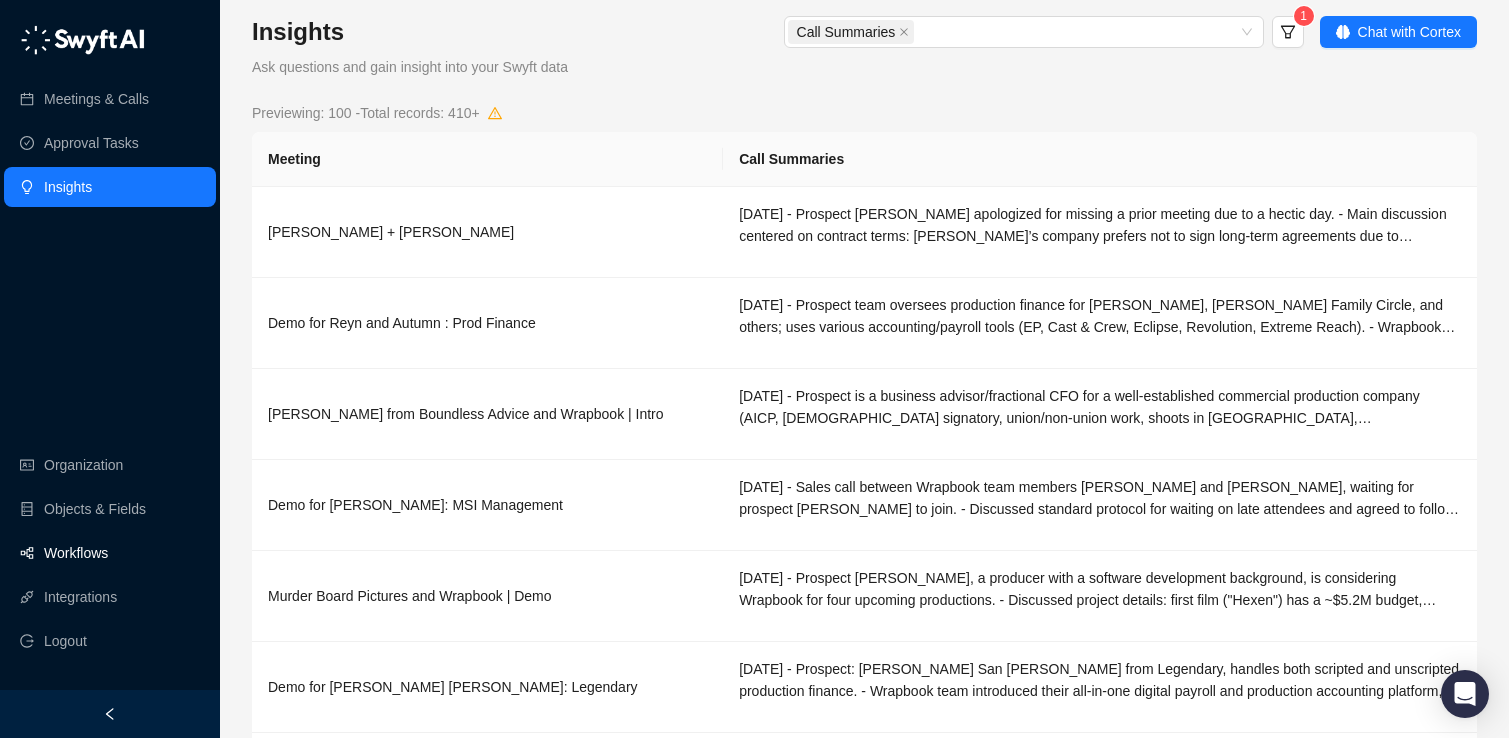 click on "Workflows" at bounding box center (110, 553) 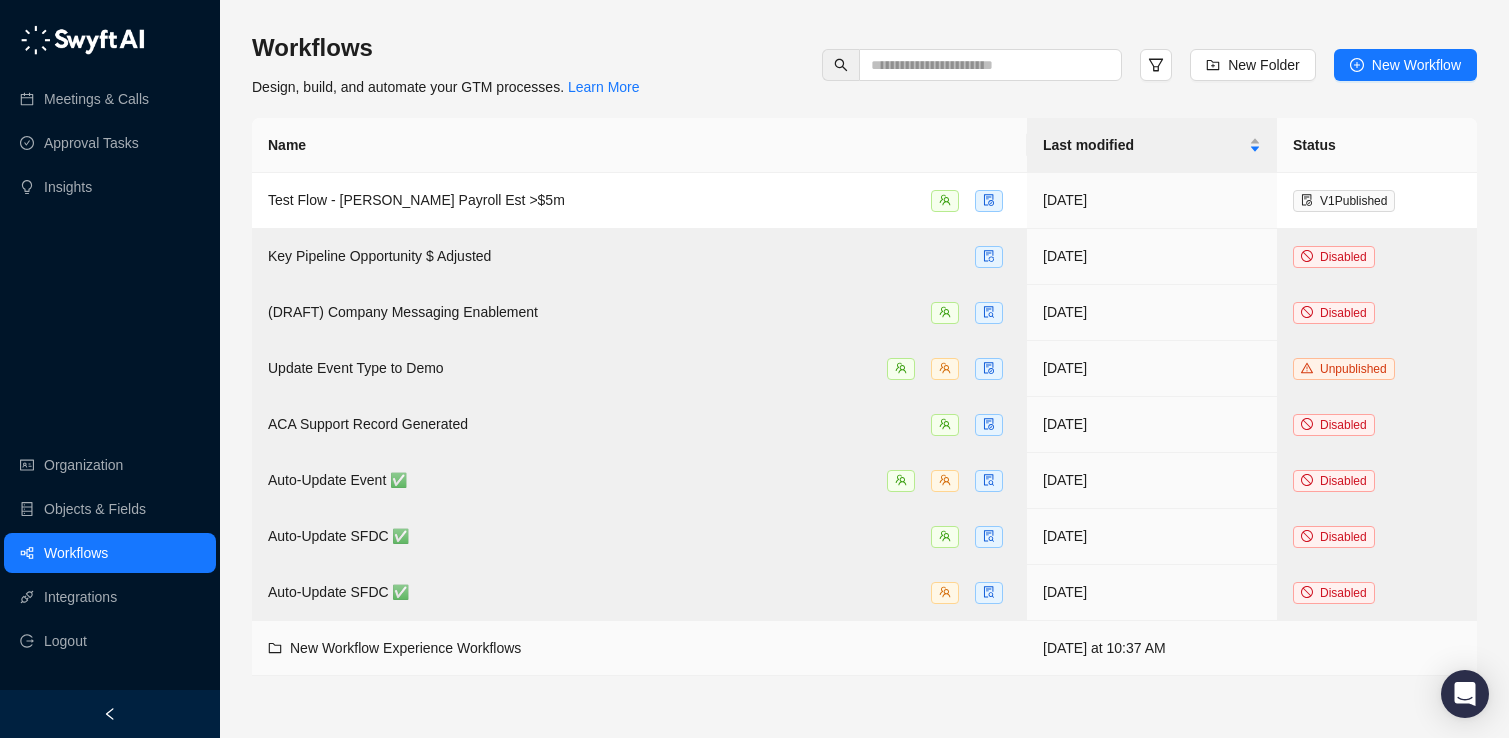 click on "New Workflow Experience Workflows" at bounding box center (405, 648) 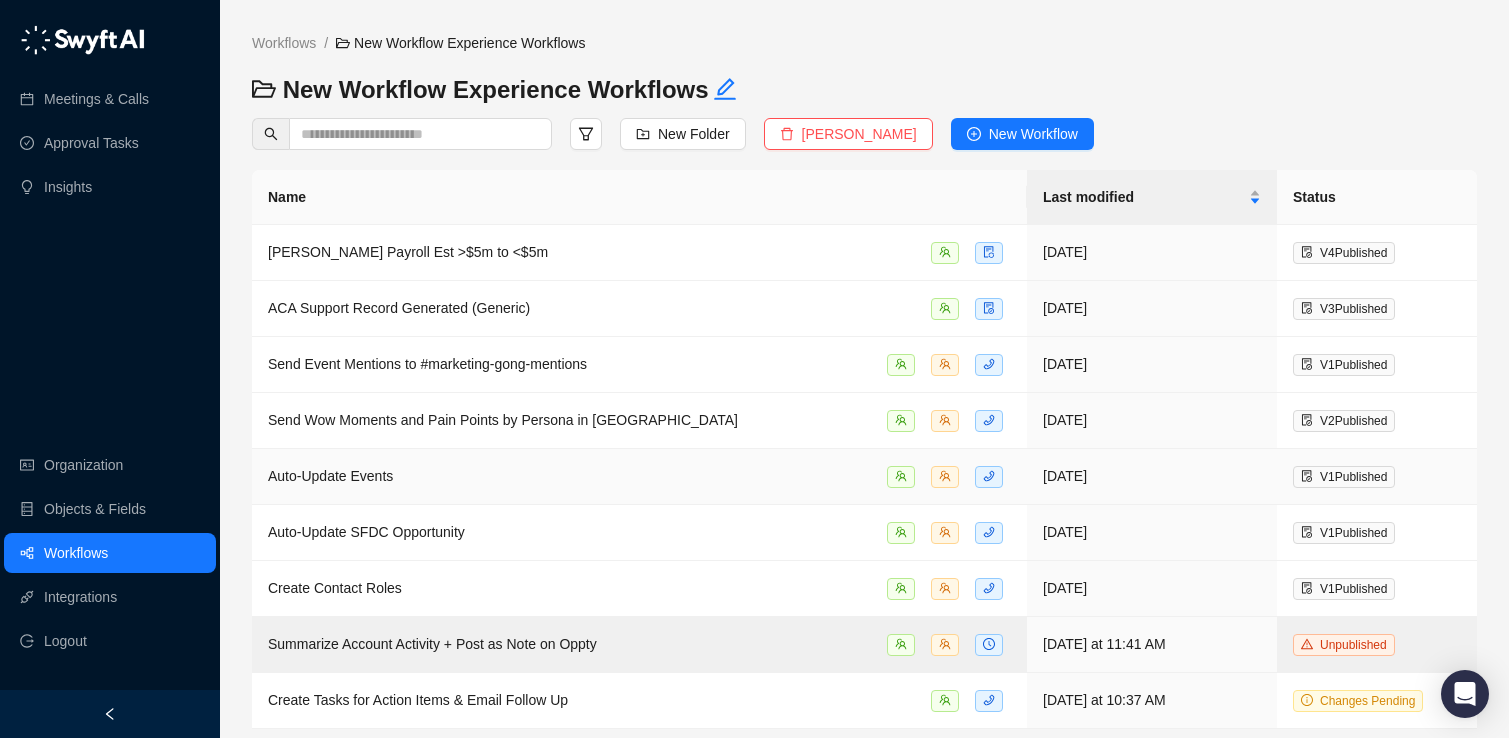 scroll, scrollTop: 2, scrollLeft: 0, axis: vertical 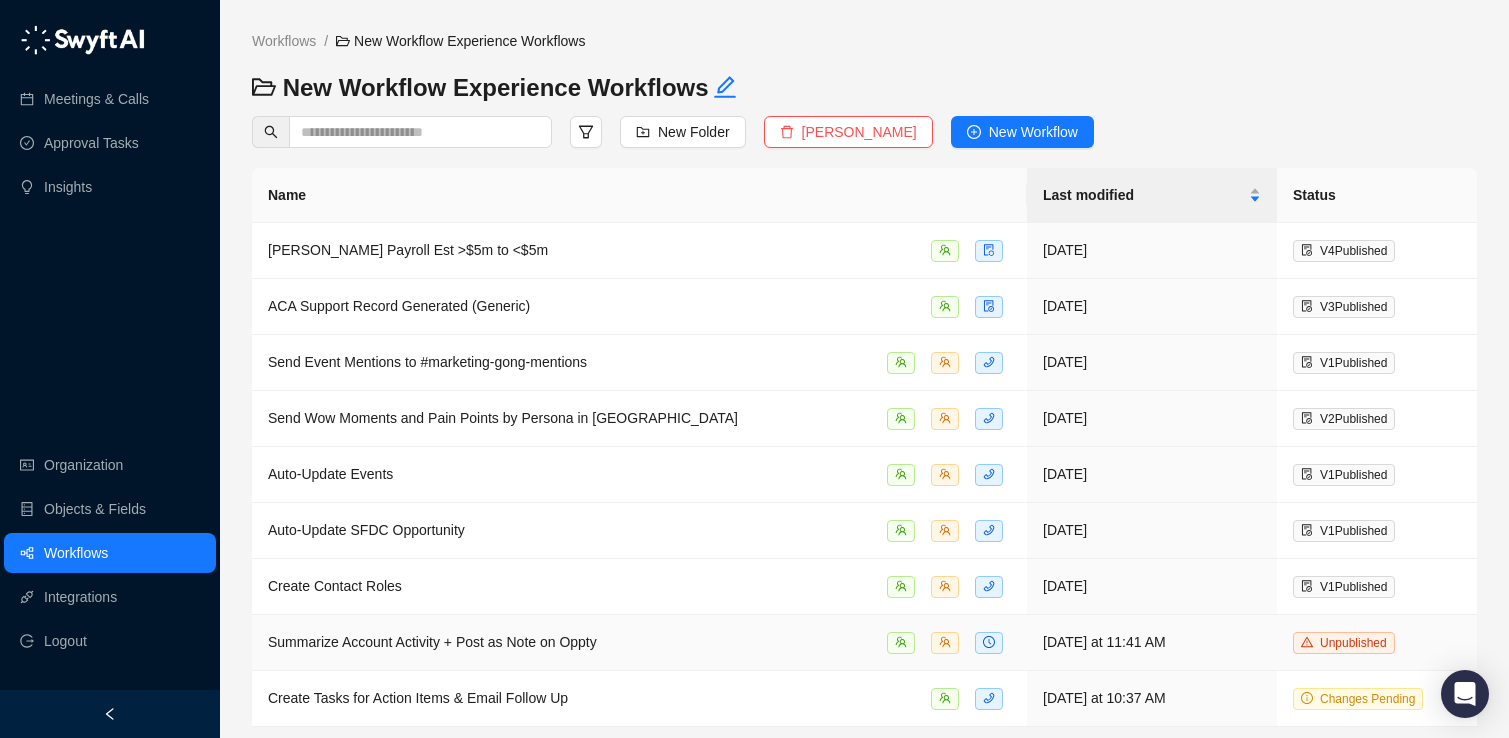 click on "Summarize Account Activity + Post as Note on Oppty" at bounding box center [432, 642] 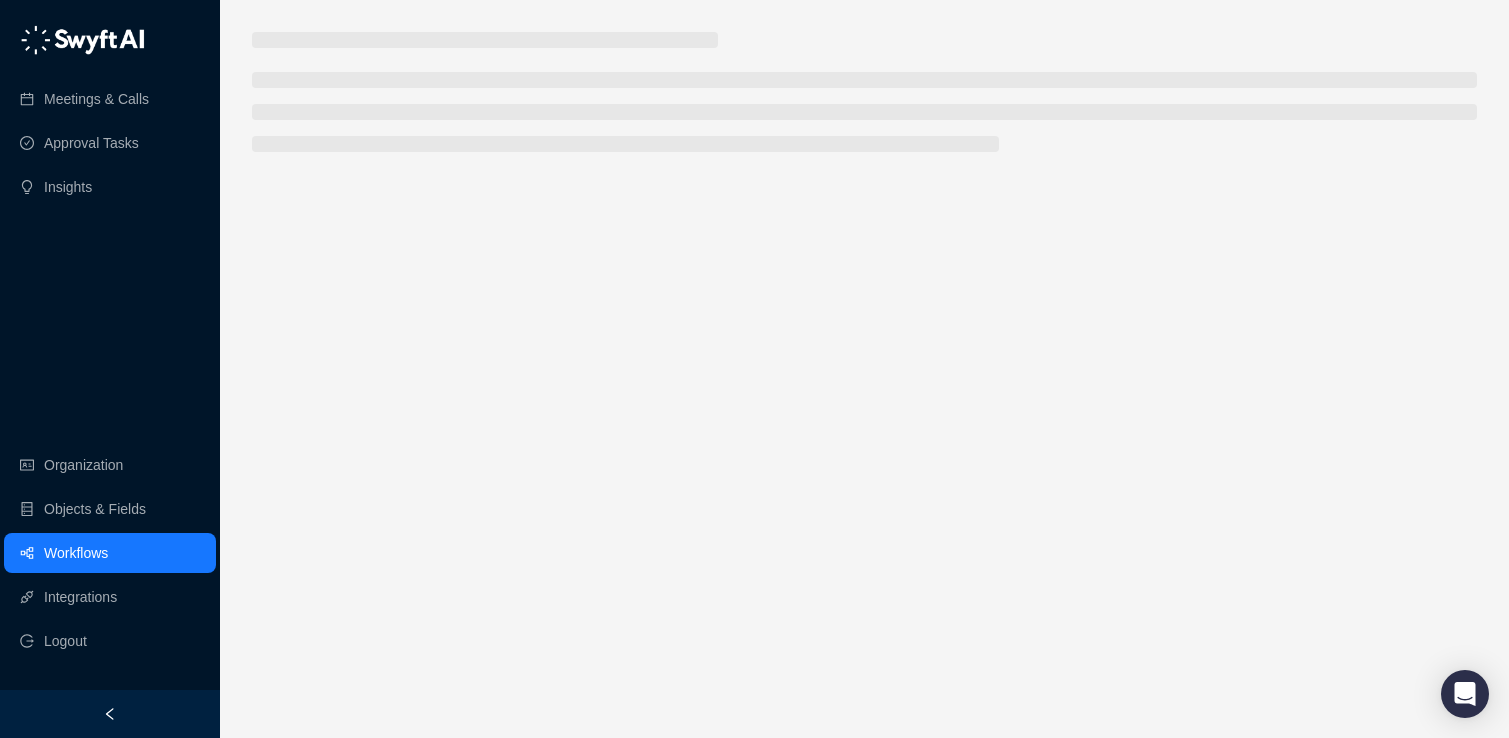 scroll, scrollTop: 0, scrollLeft: 0, axis: both 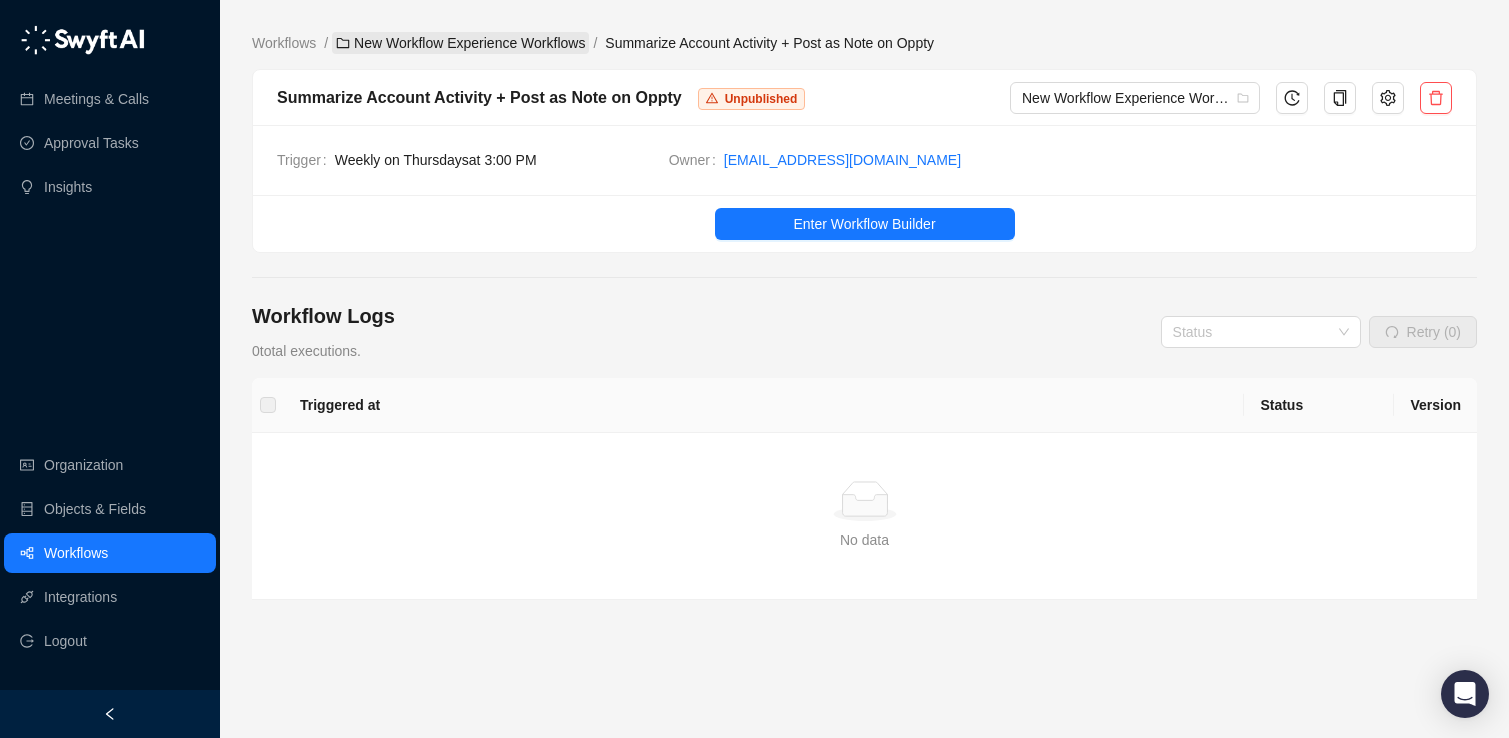 click on "New Workflow Experience Workflows" at bounding box center [460, 43] 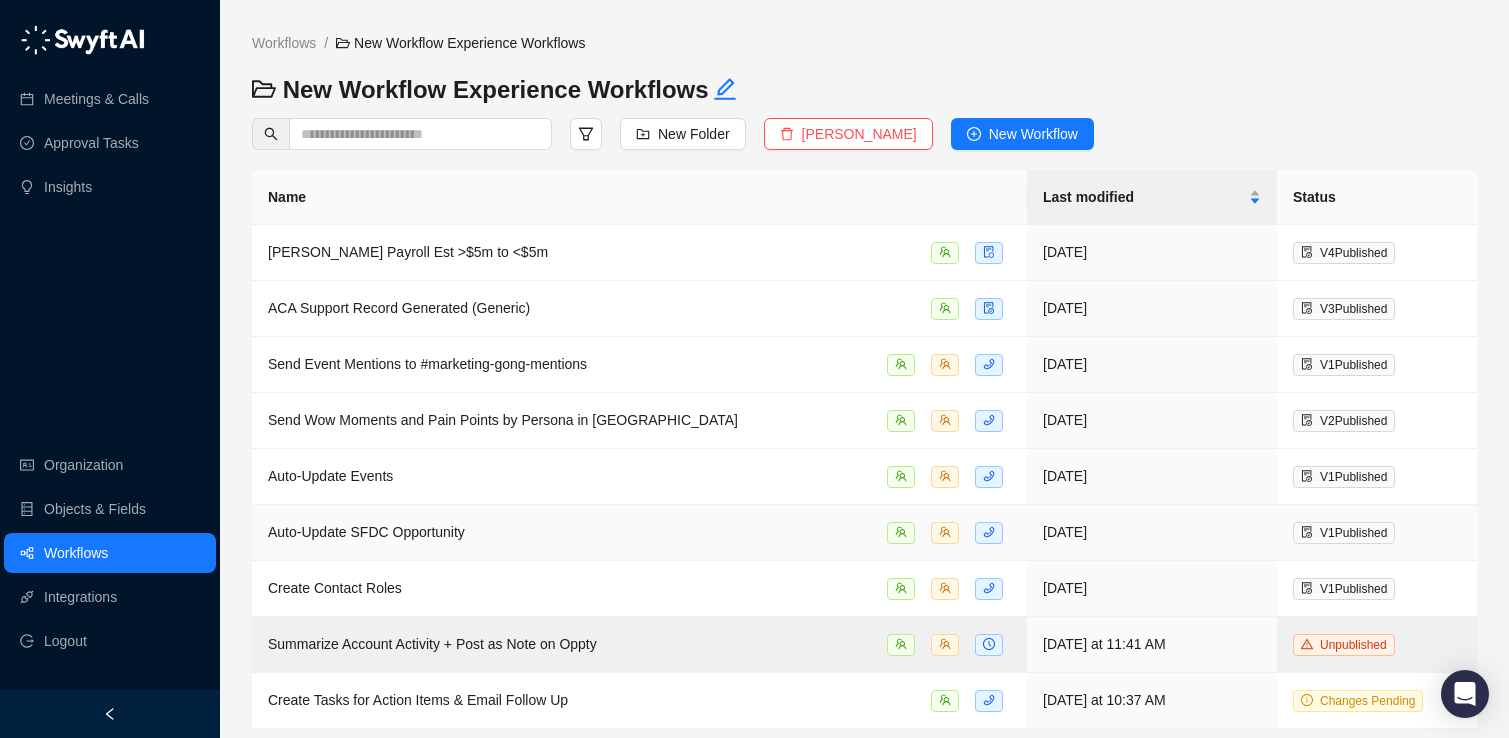 scroll, scrollTop: 2, scrollLeft: 0, axis: vertical 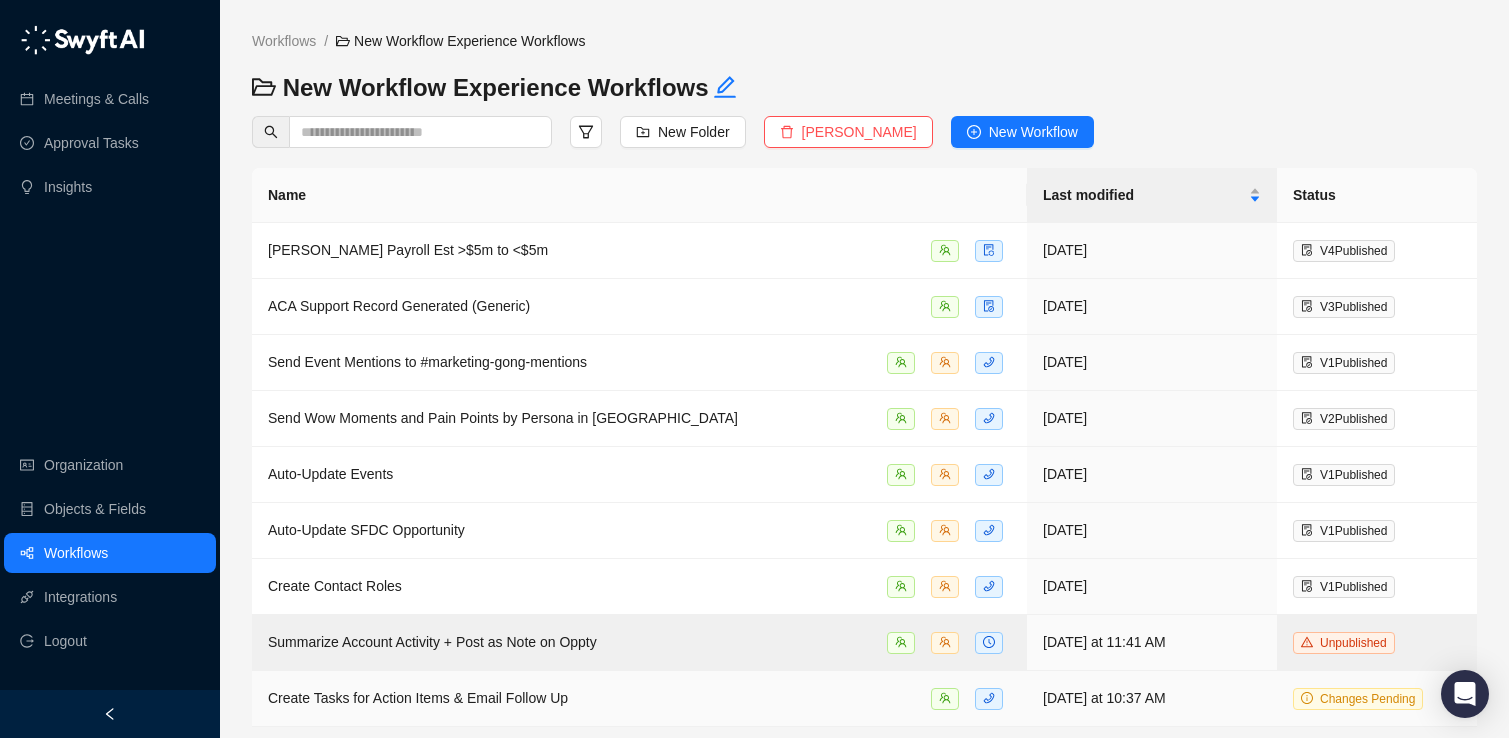 click on "Create Tasks for Action Items & Email Follow Up" at bounding box center (418, 698) 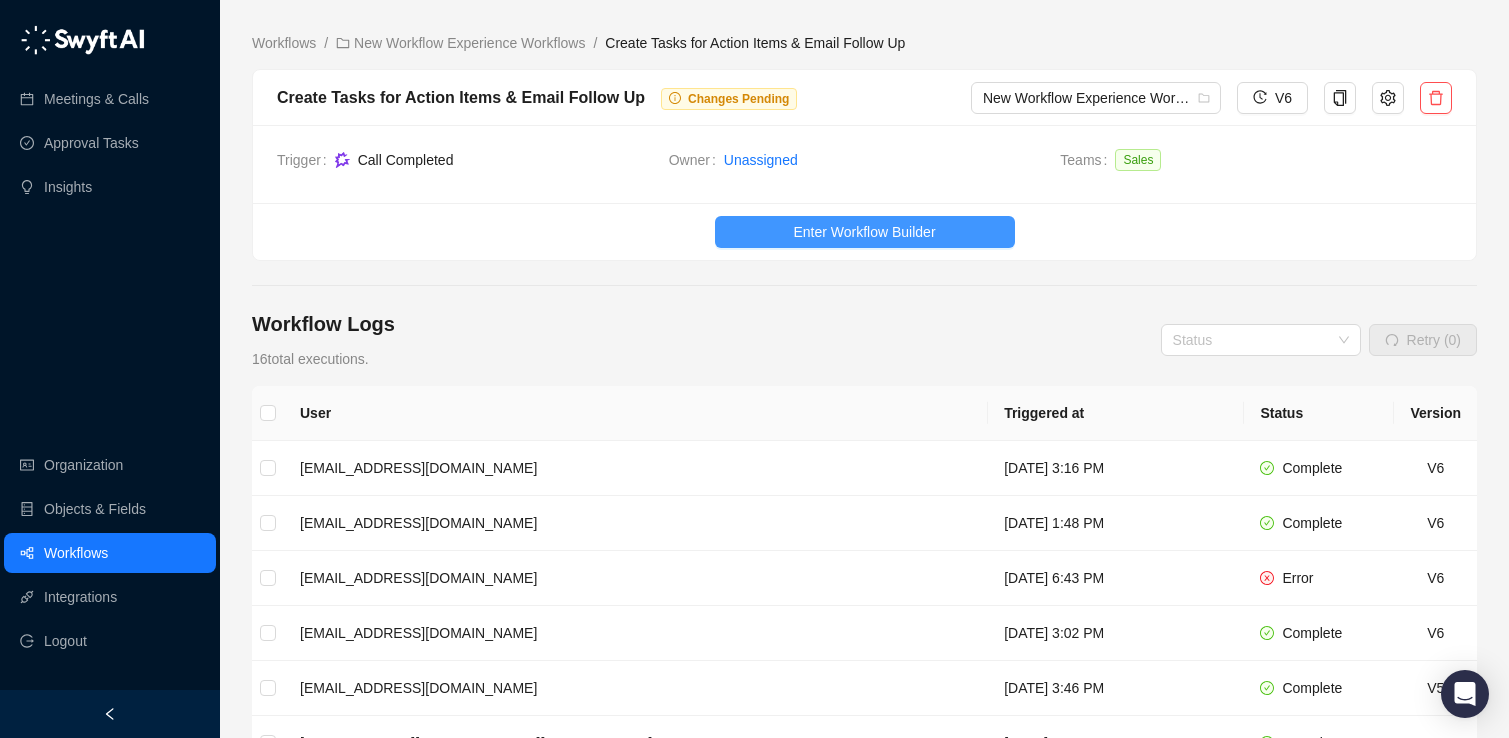 click on "Enter Workflow Builder" at bounding box center [864, 232] 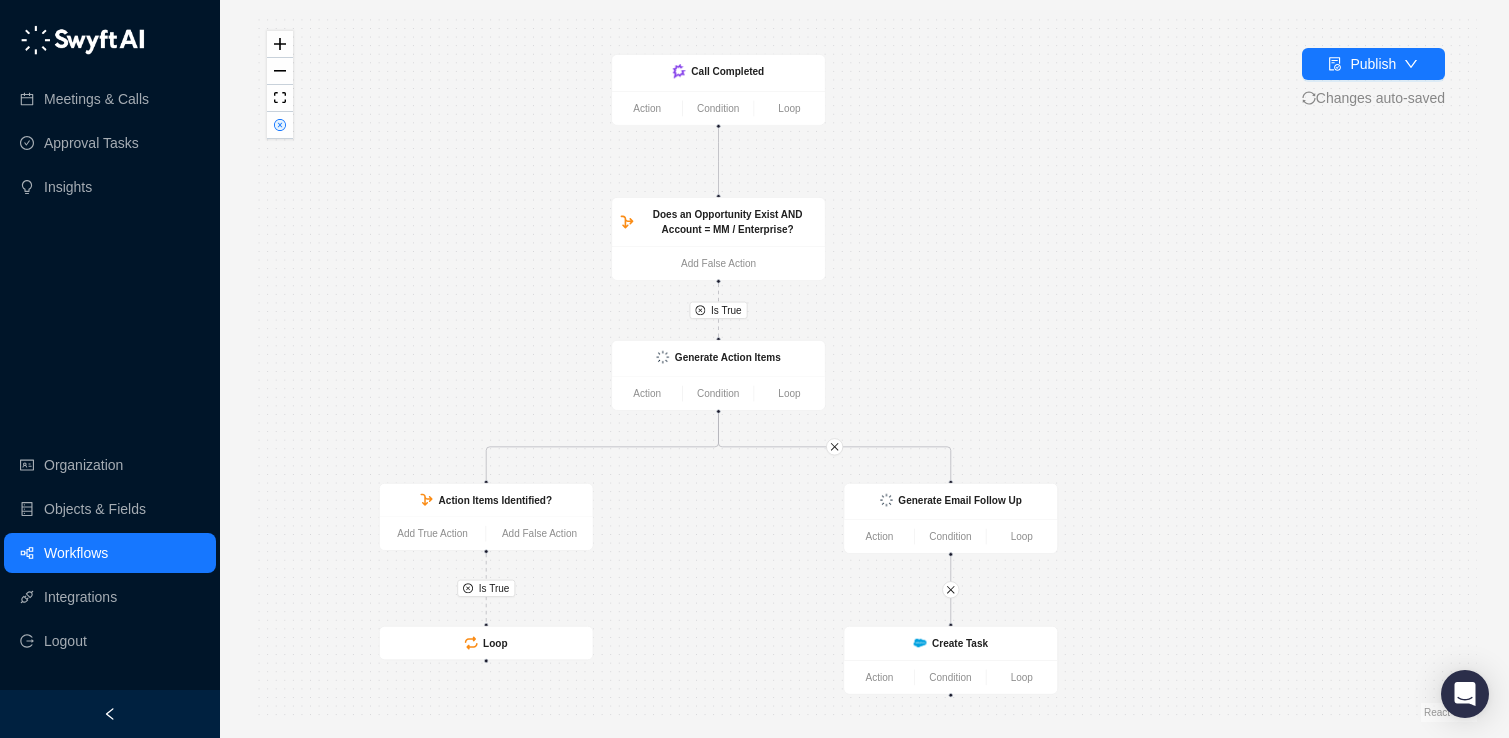 drag, startPoint x: 560, startPoint y: 345, endPoint x: 414, endPoint y: 352, distance: 146.16771 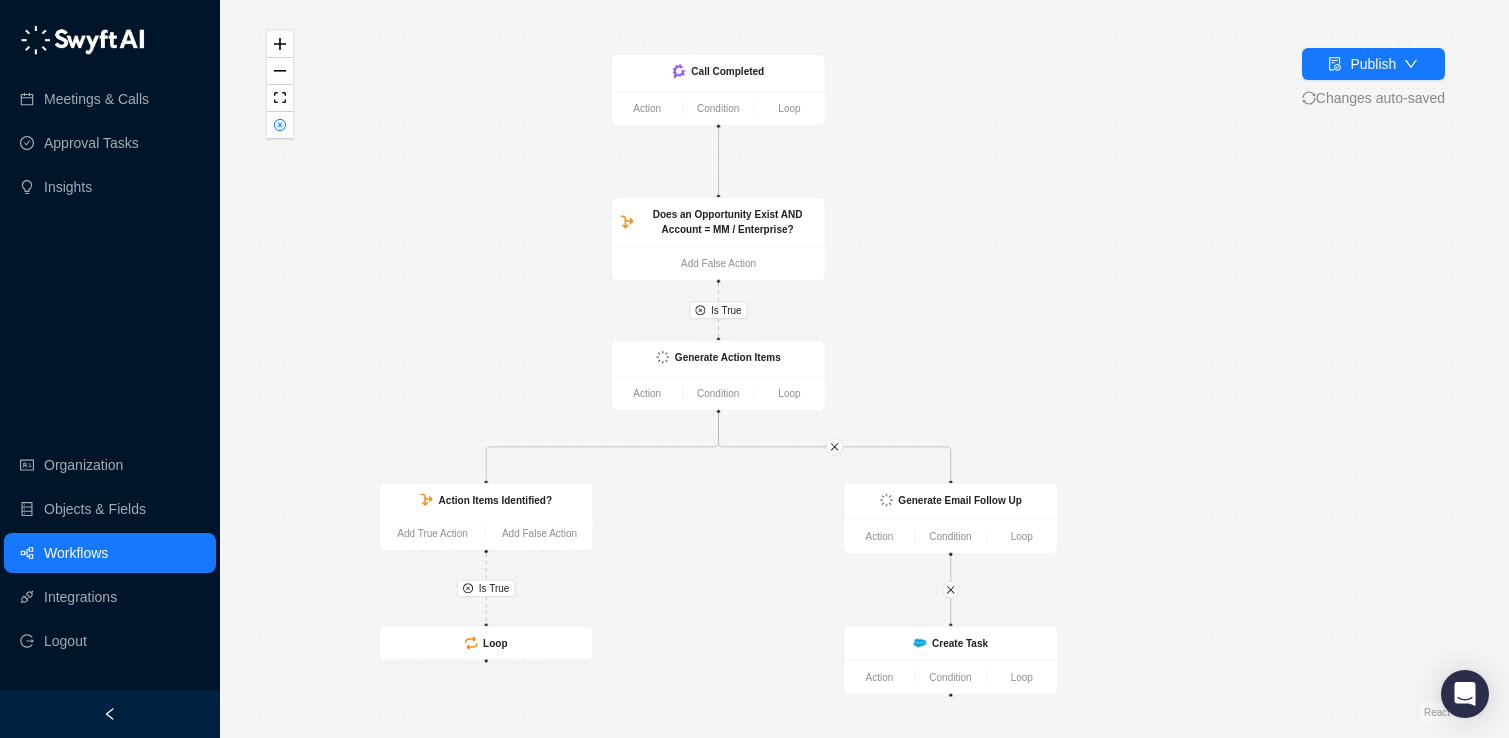 click on "Is True Is True Create Task Action Condition Loop Call Completed Action Condition Loop Does an Opportunity Exist AND Account = MM / Enterprise? Add False Action Generate Action Items Action Condition Loop Action Items Identified? Add True Action Add False Action Generate Email Follow Up Action Condition Loop Loop" at bounding box center [864, 369] 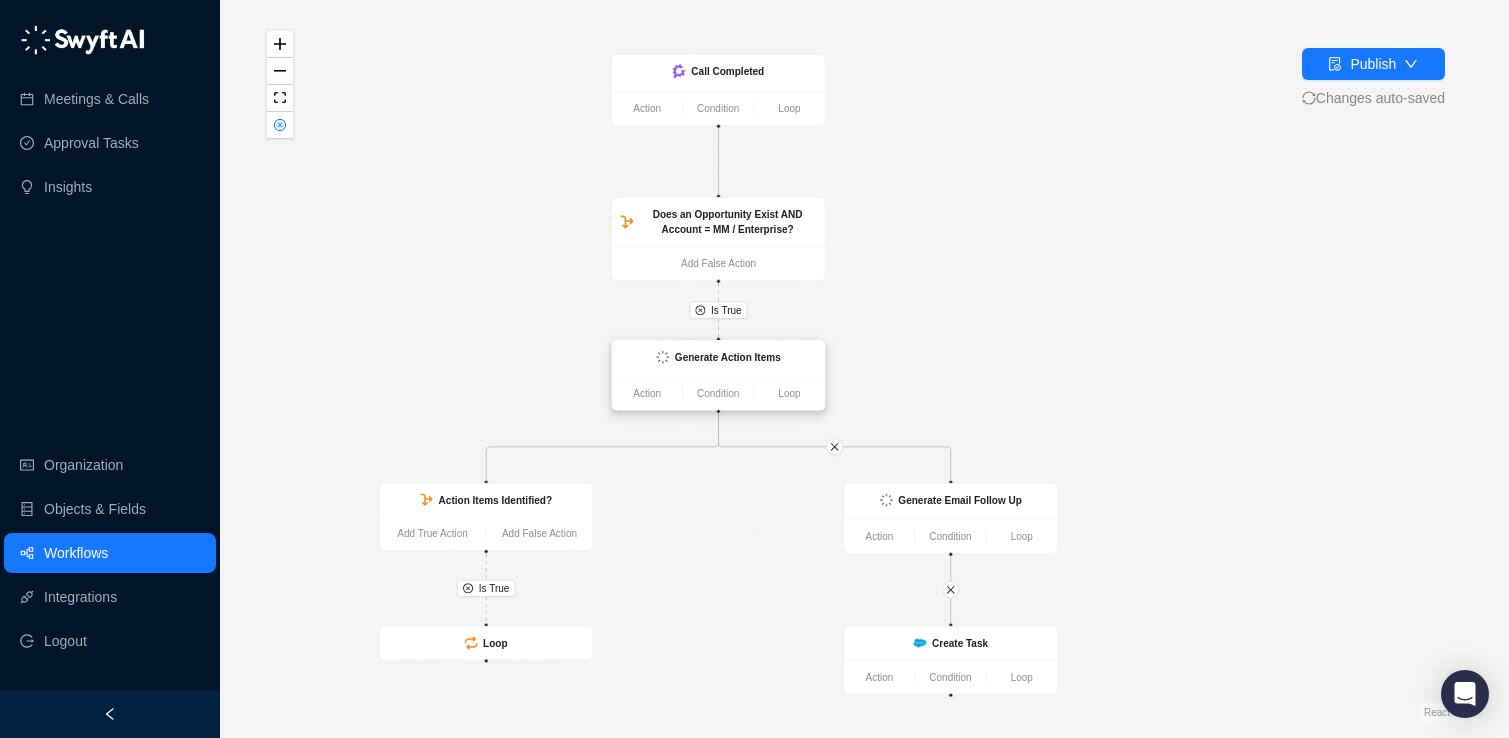 click at bounding box center [662, 357] 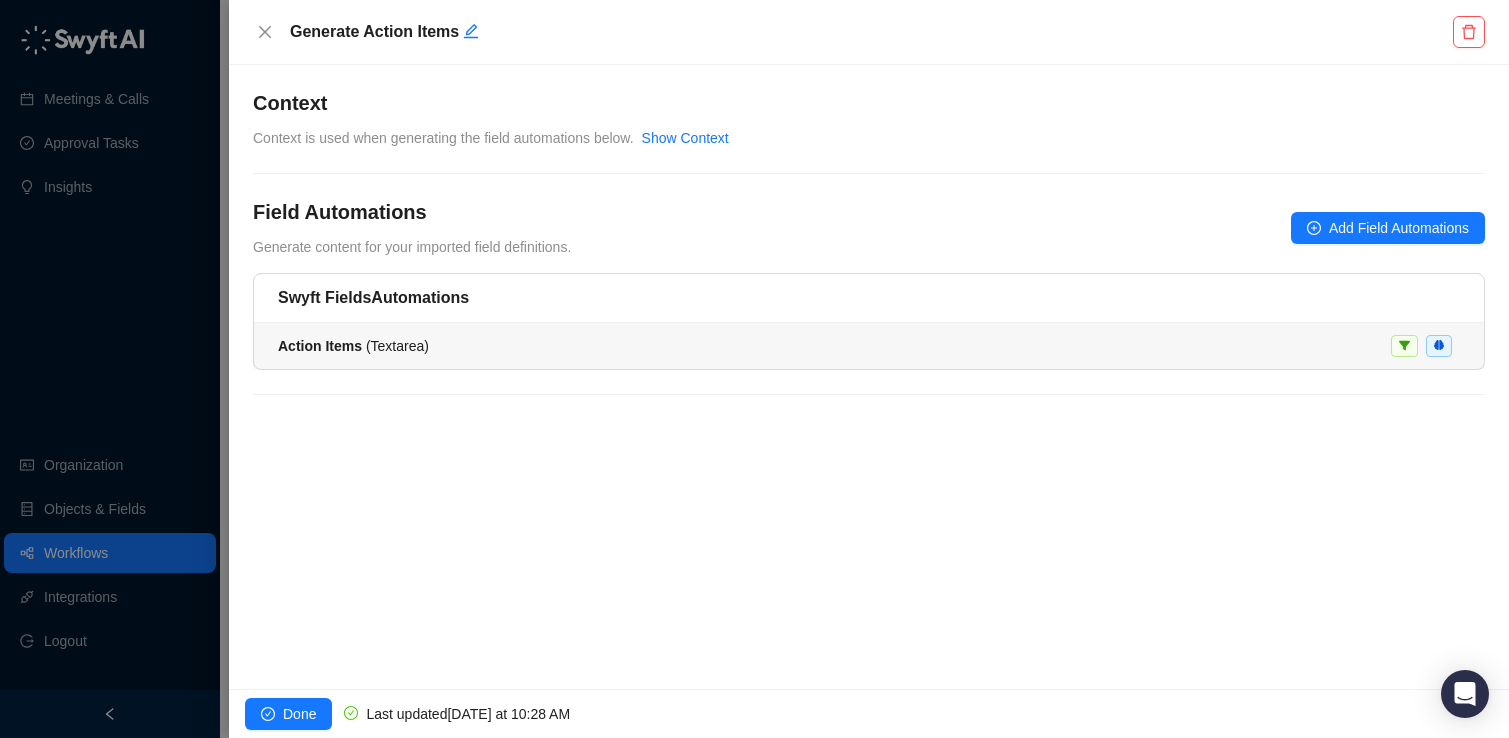 click on "Action Items   ( Textarea )" at bounding box center [353, 346] 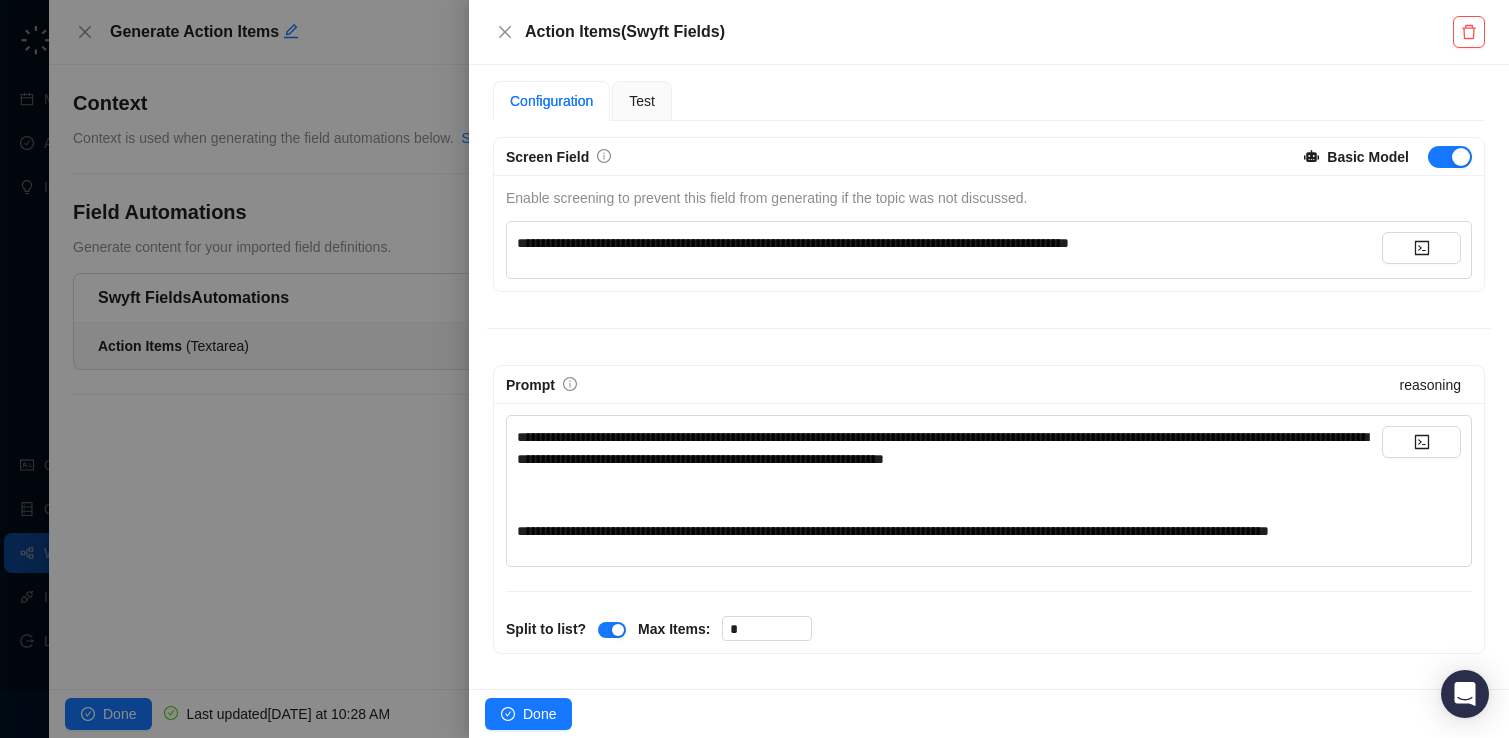 scroll, scrollTop: 171, scrollLeft: 0, axis: vertical 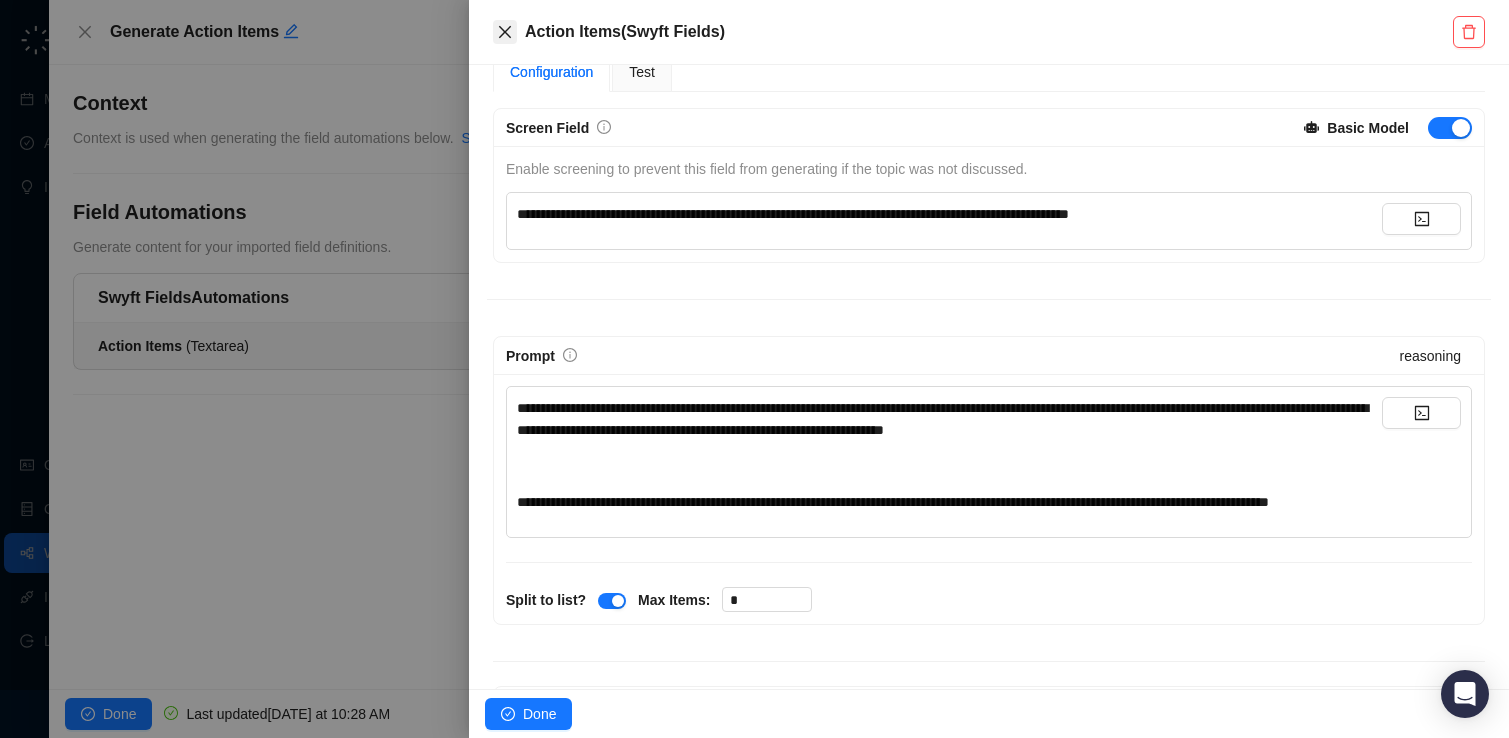click 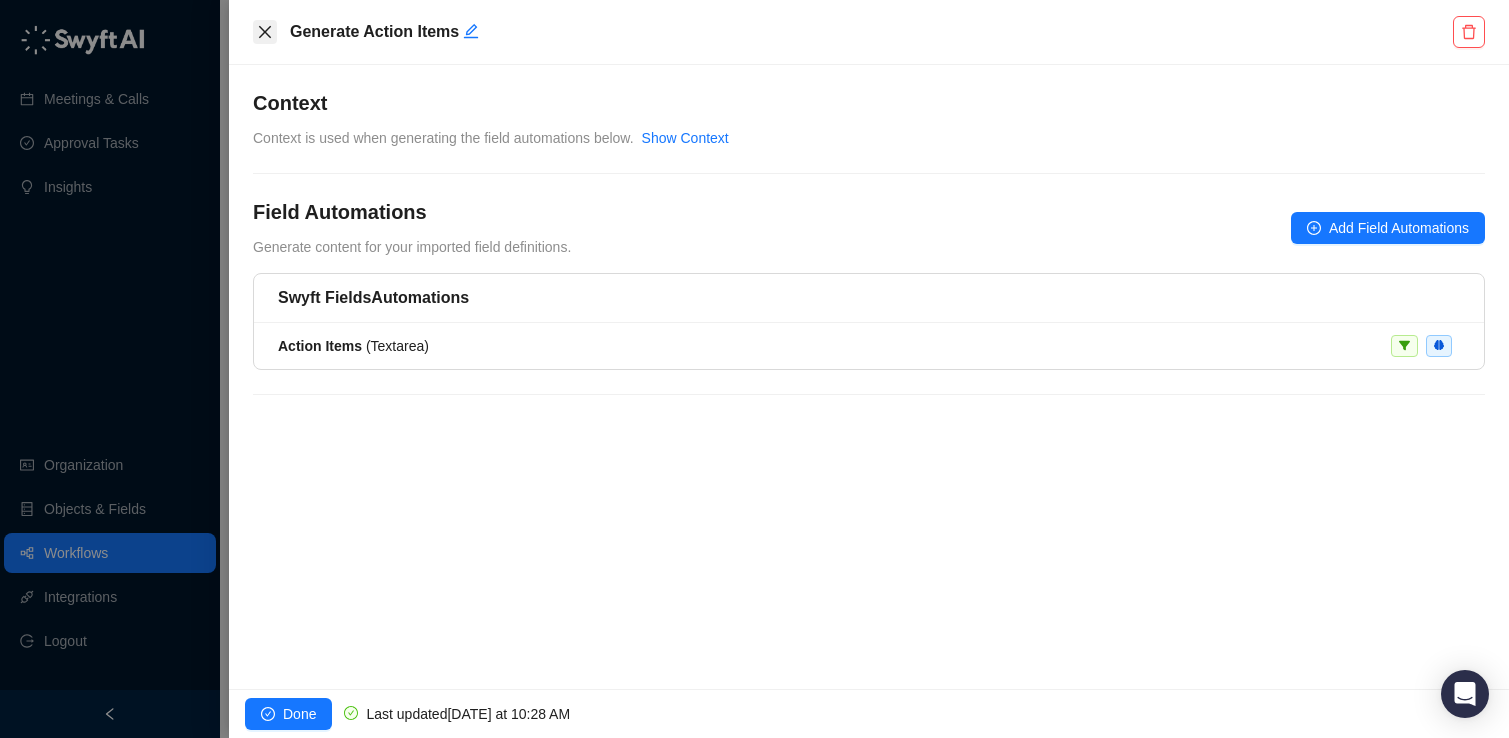 click at bounding box center [265, 32] 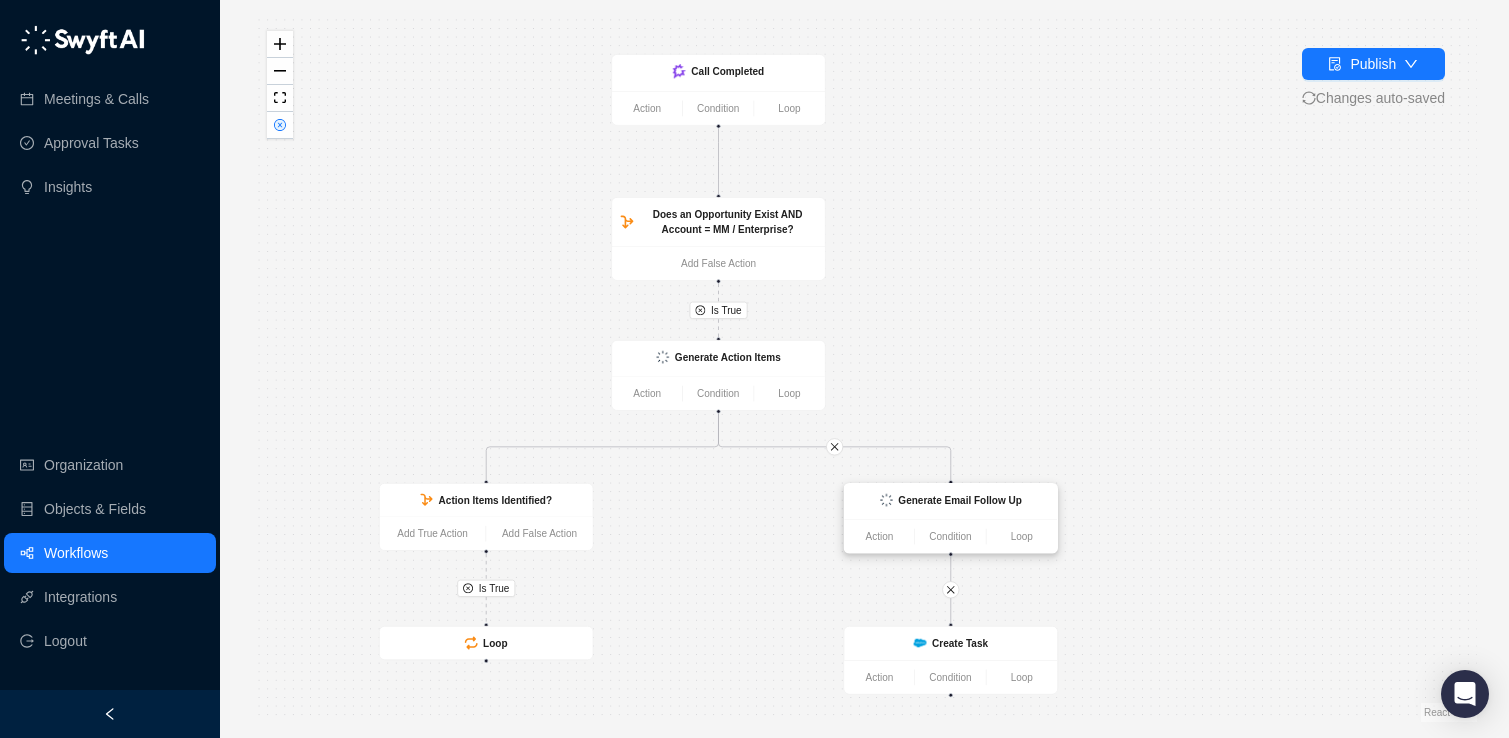 click at bounding box center [886, 500] 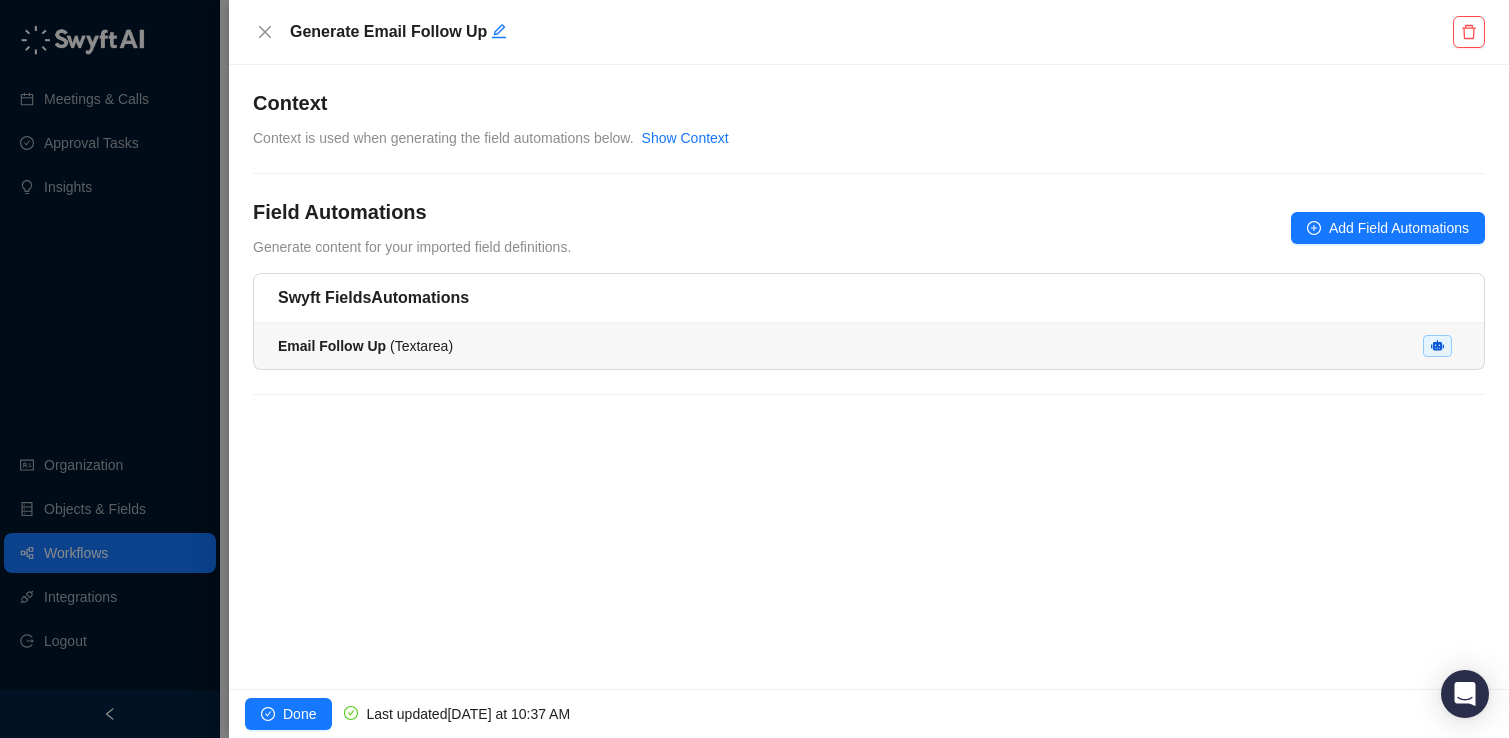 click on "Email Follow Up   ( Textarea )" at bounding box center [869, 346] 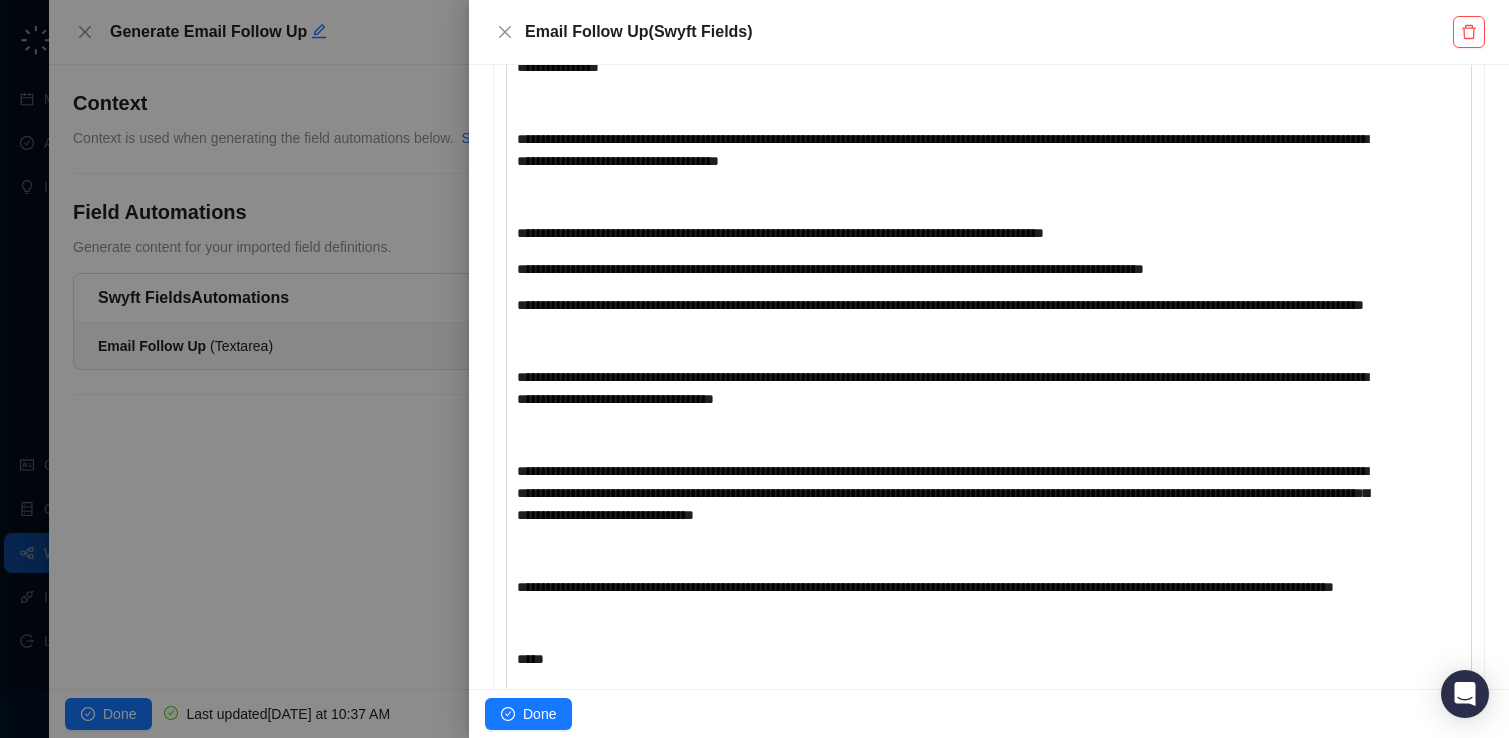 scroll, scrollTop: 585, scrollLeft: 0, axis: vertical 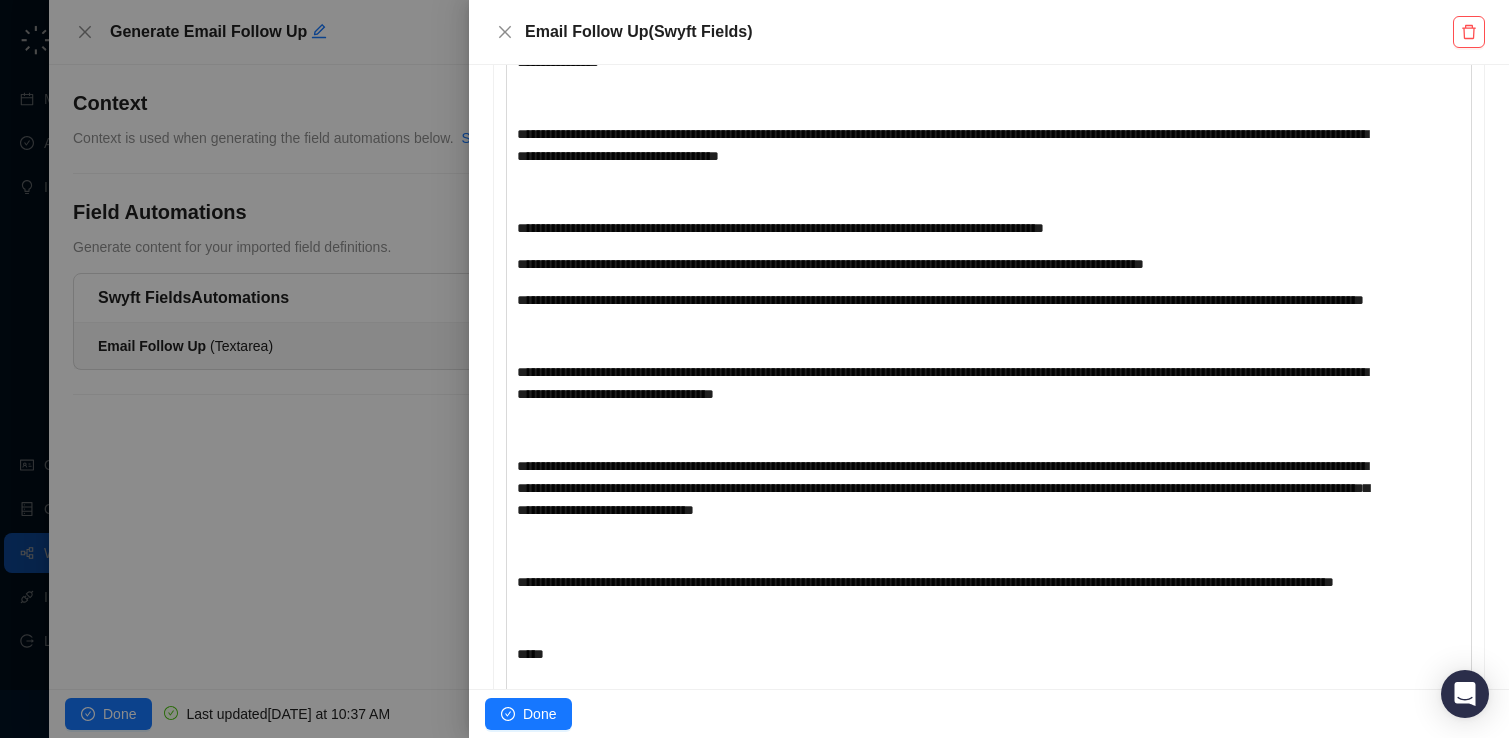 click on "**********" at bounding box center [949, 488] 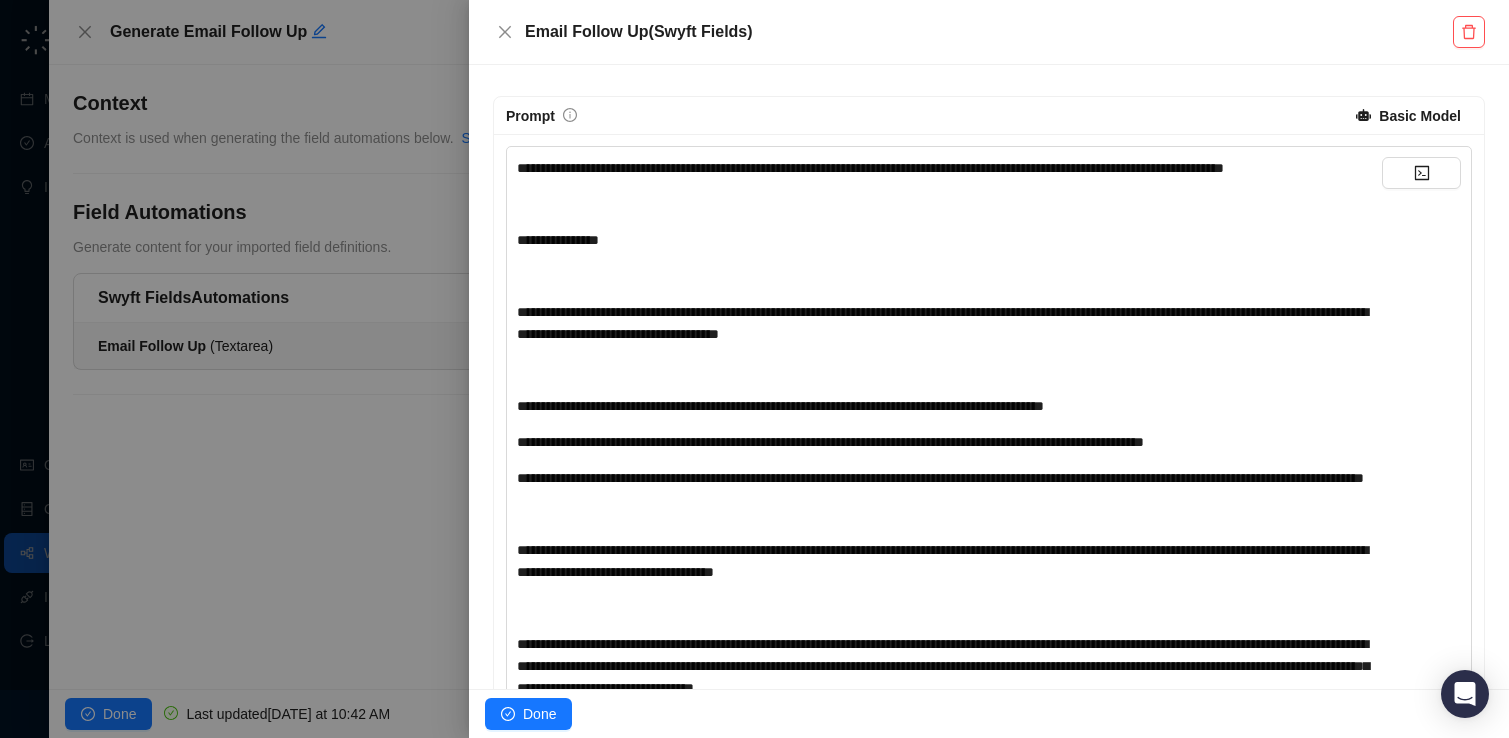 scroll, scrollTop: 394, scrollLeft: 0, axis: vertical 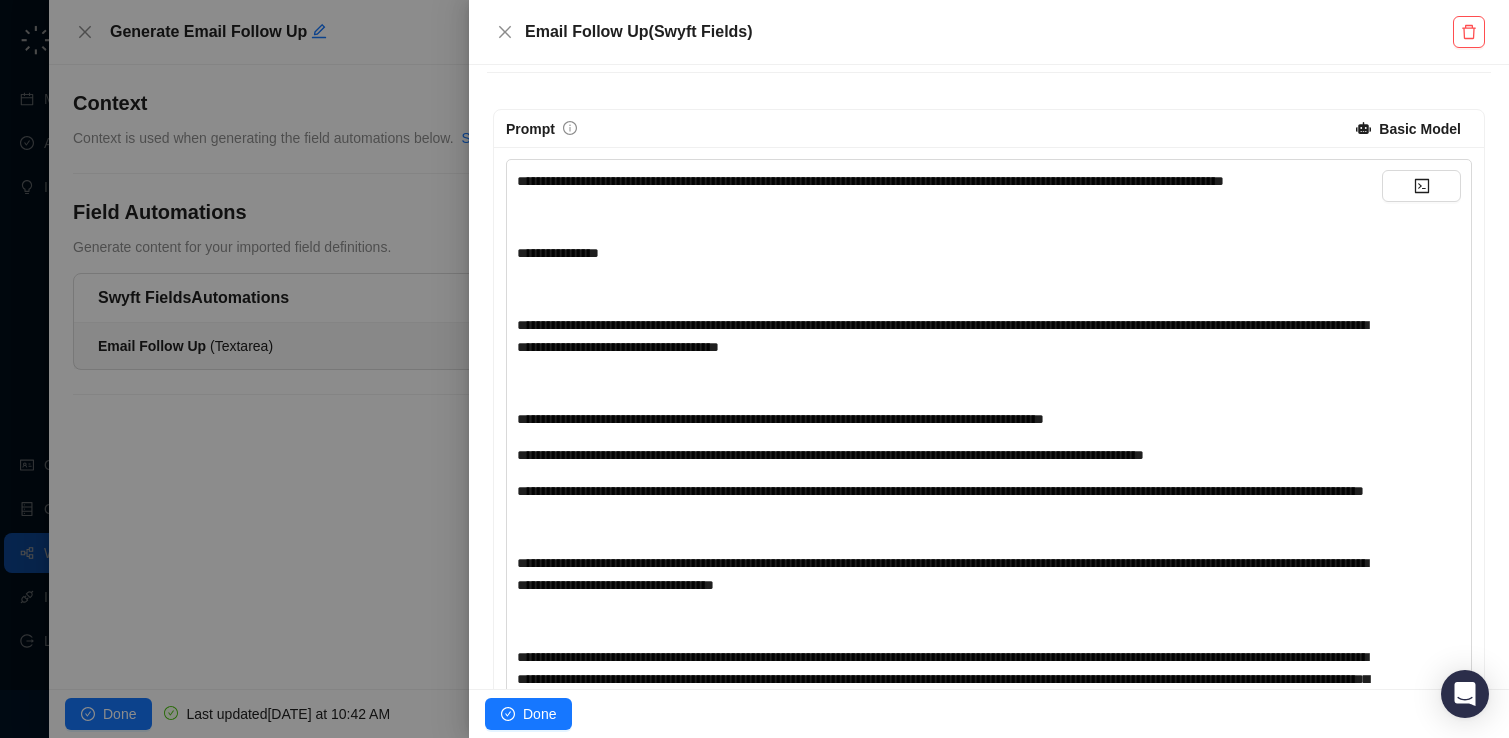 click on "**********" at bounding box center [949, 181] 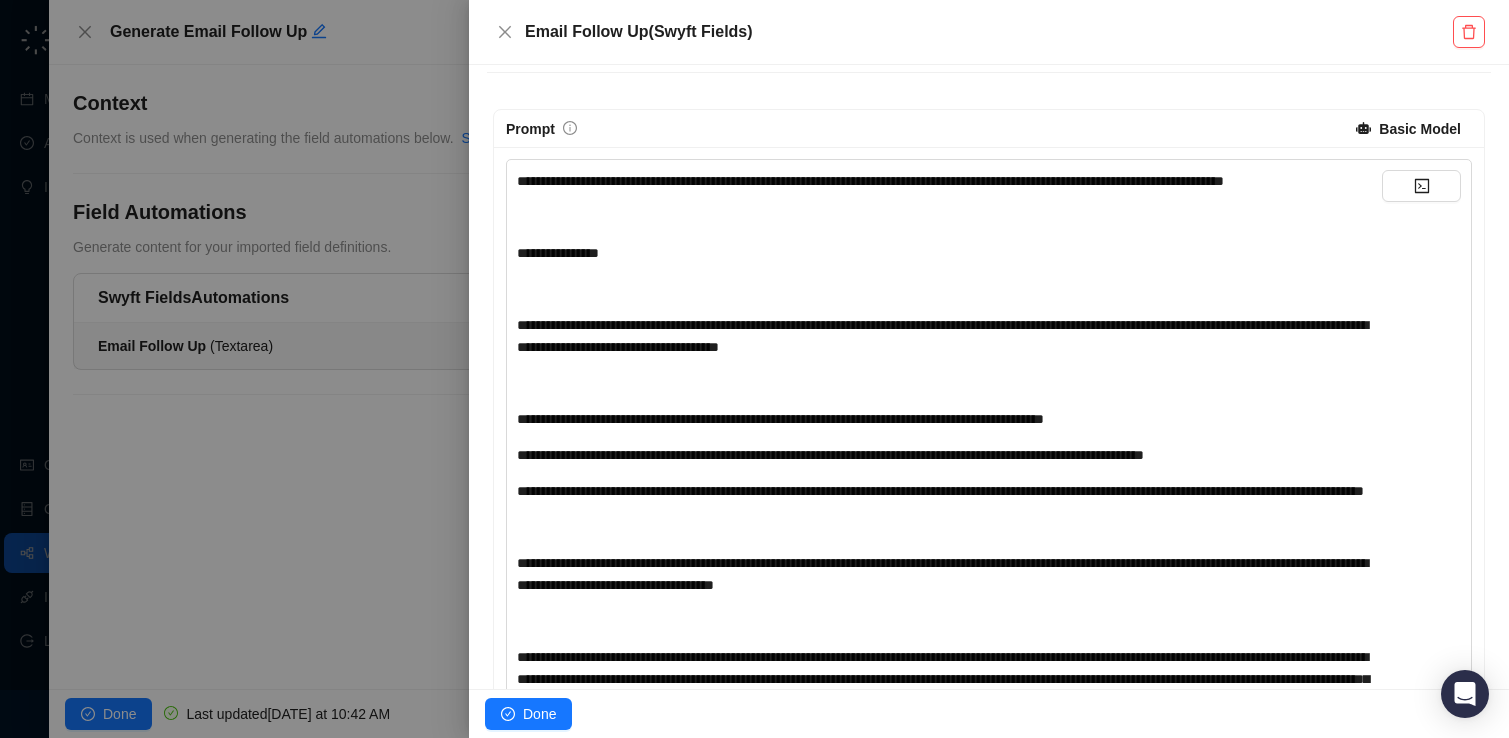 click on "**********" at bounding box center [949, 181] 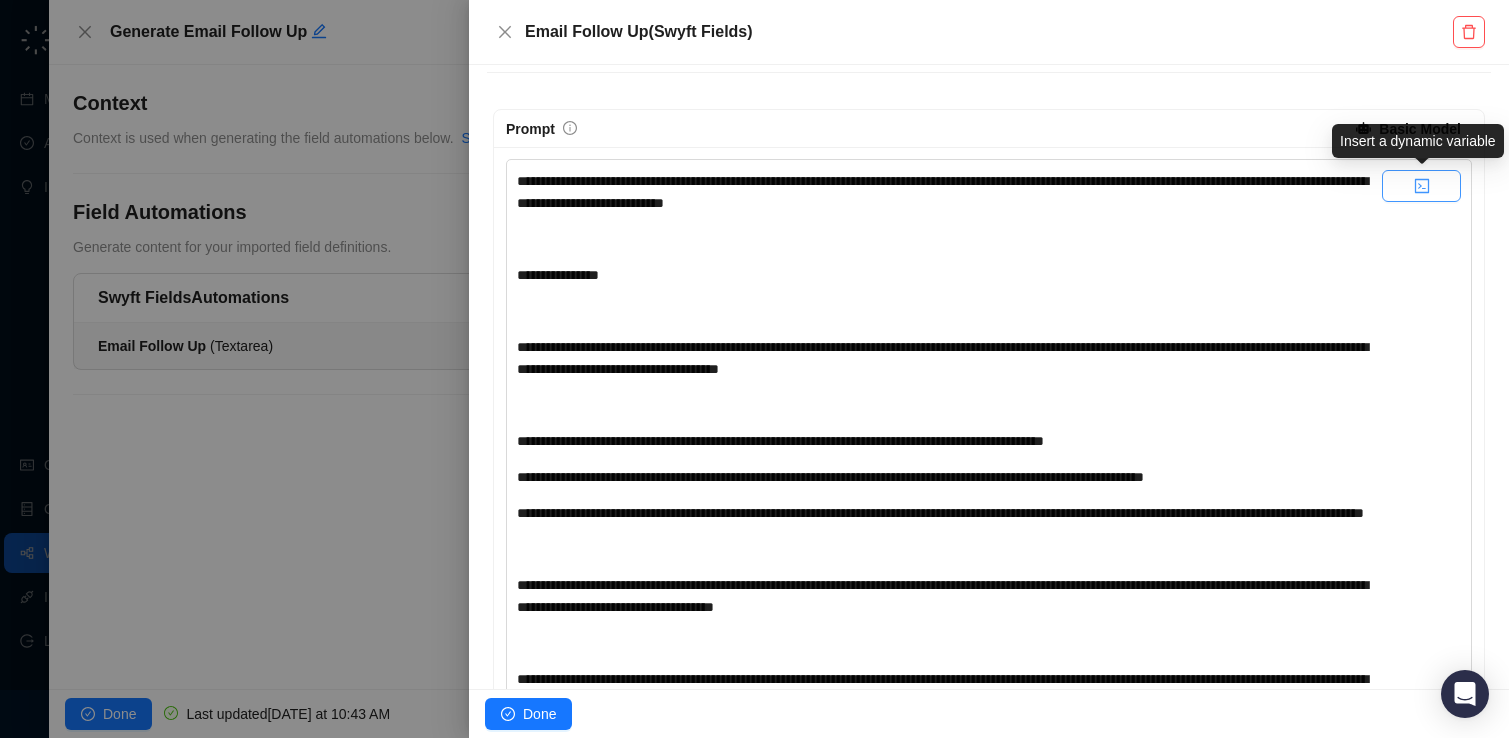 click 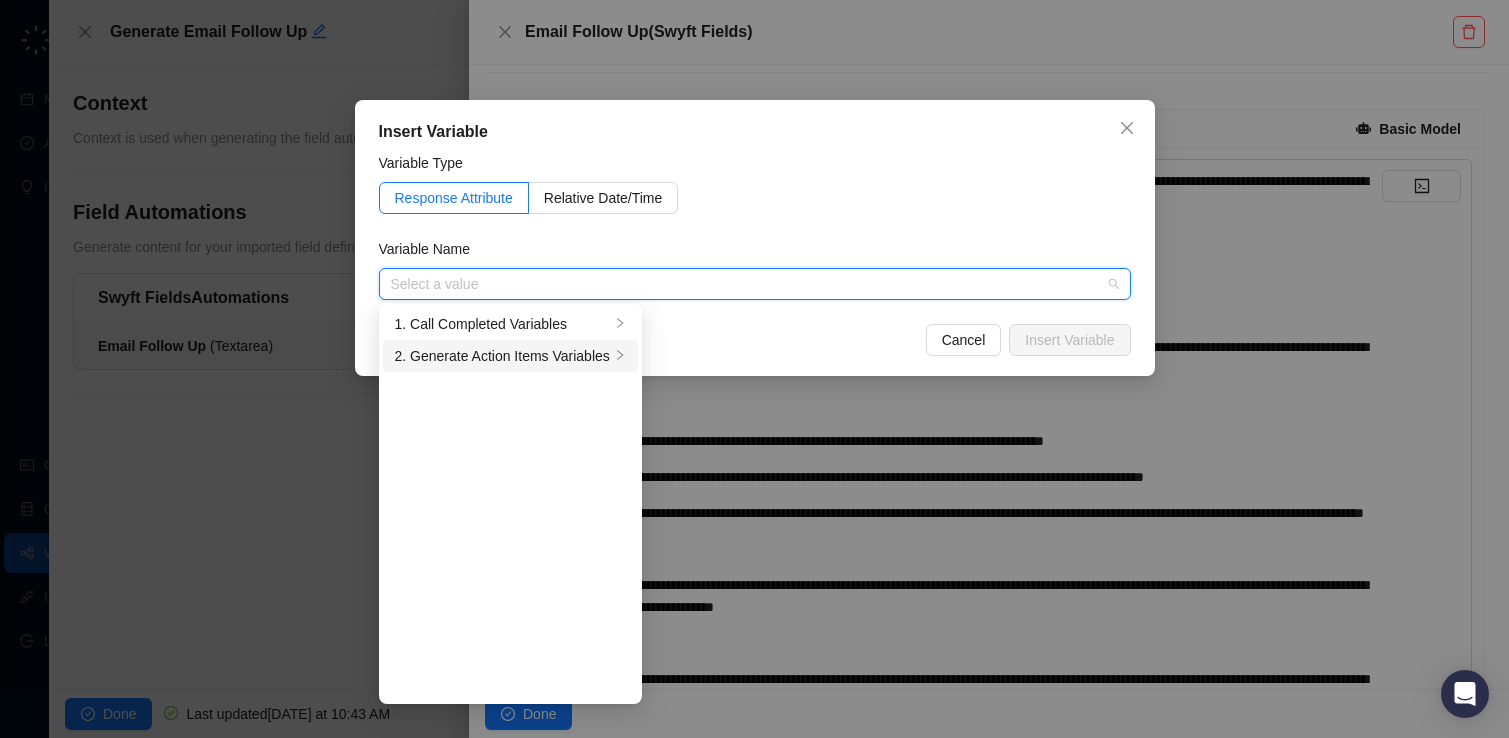 click on "2. Generate Action Items Variables" at bounding box center (510, 356) 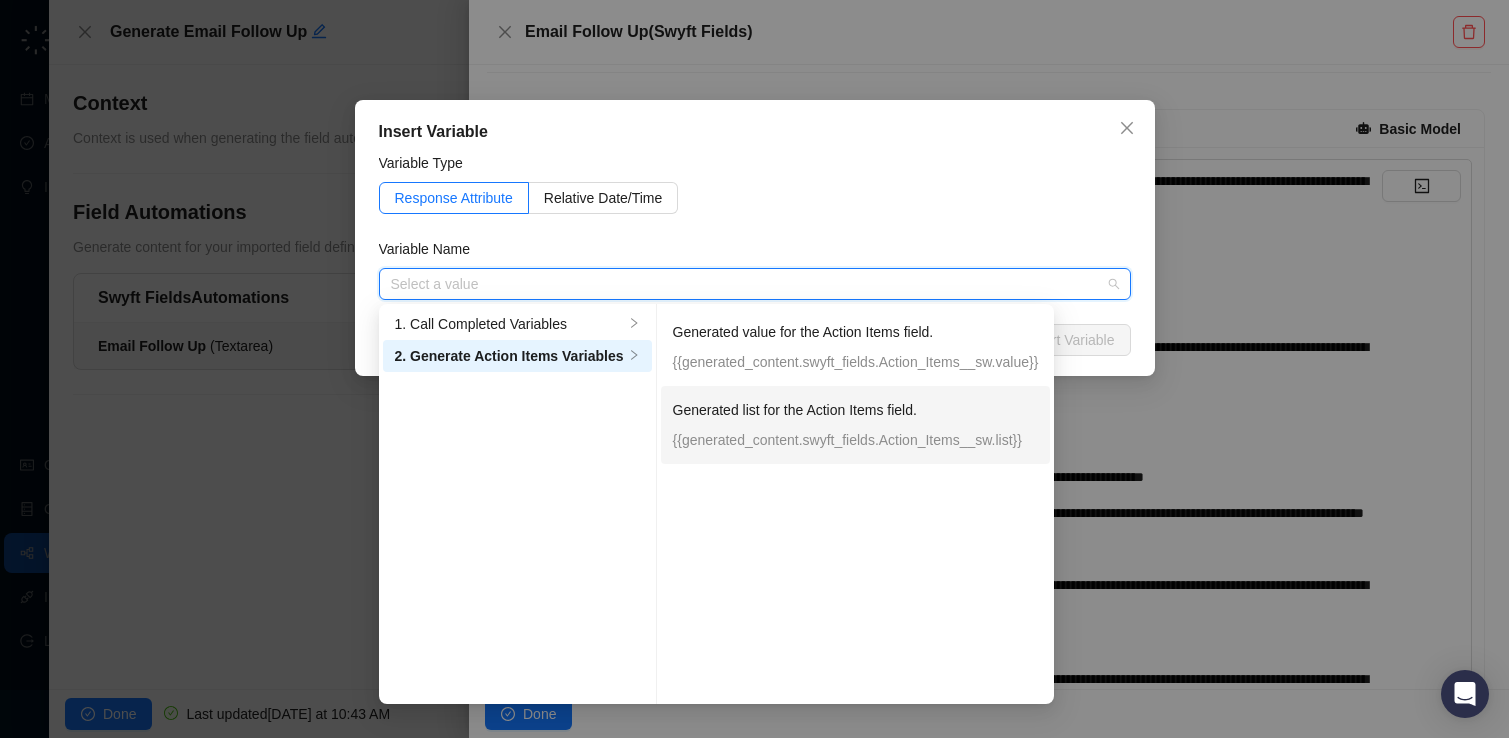 click on "{{generated_content.swyft_fields.Action_Items__sw.list}}" at bounding box center (856, 440) 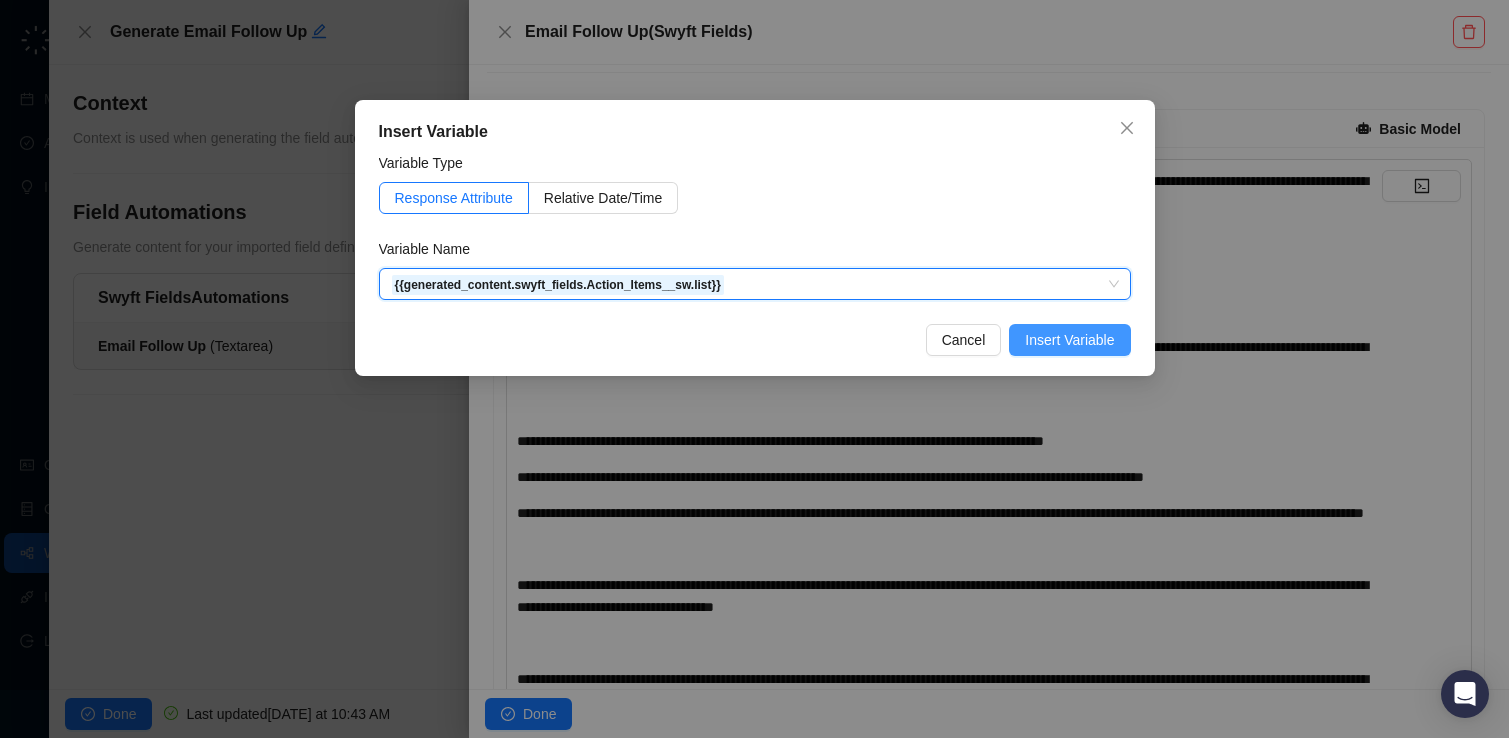 click on "Insert Variable" at bounding box center (1069, 340) 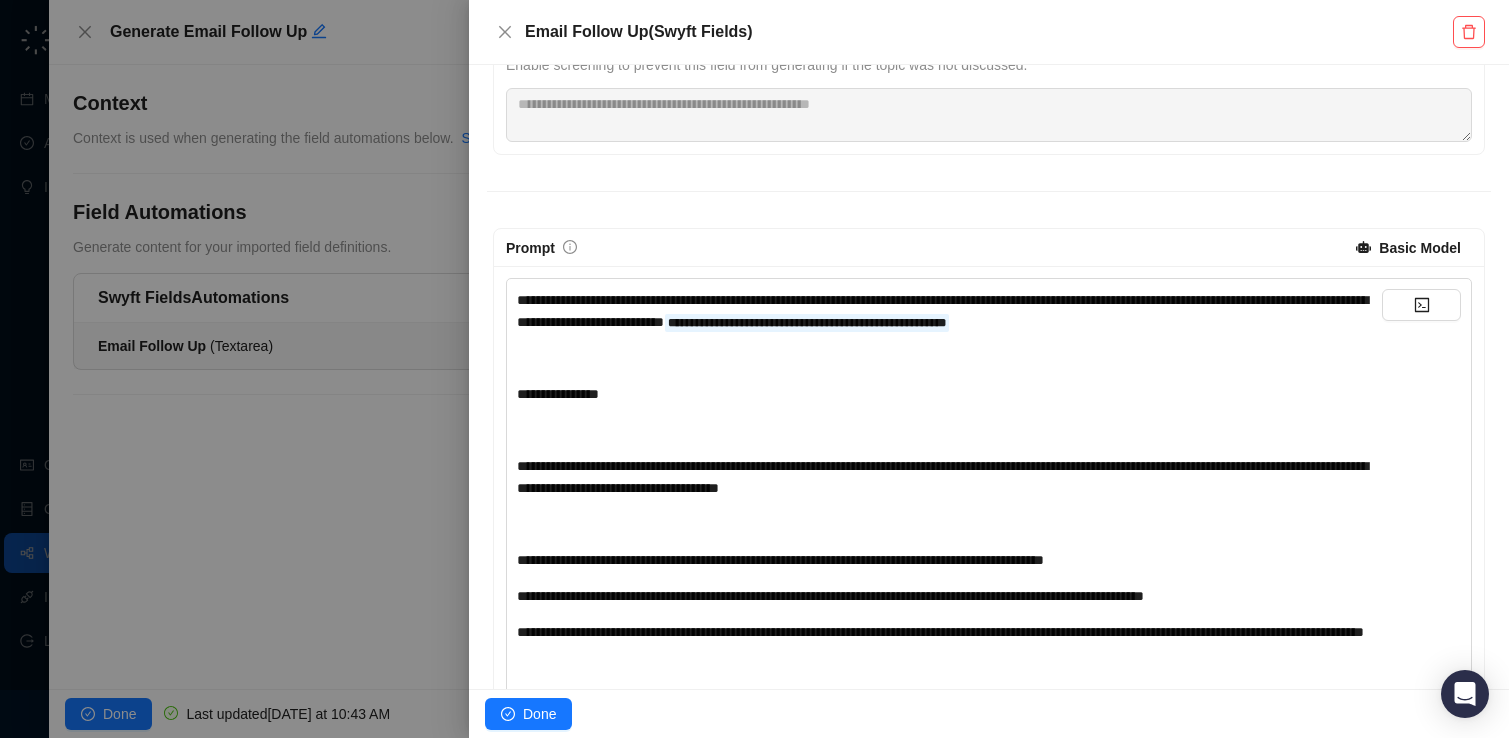scroll, scrollTop: 276, scrollLeft: 0, axis: vertical 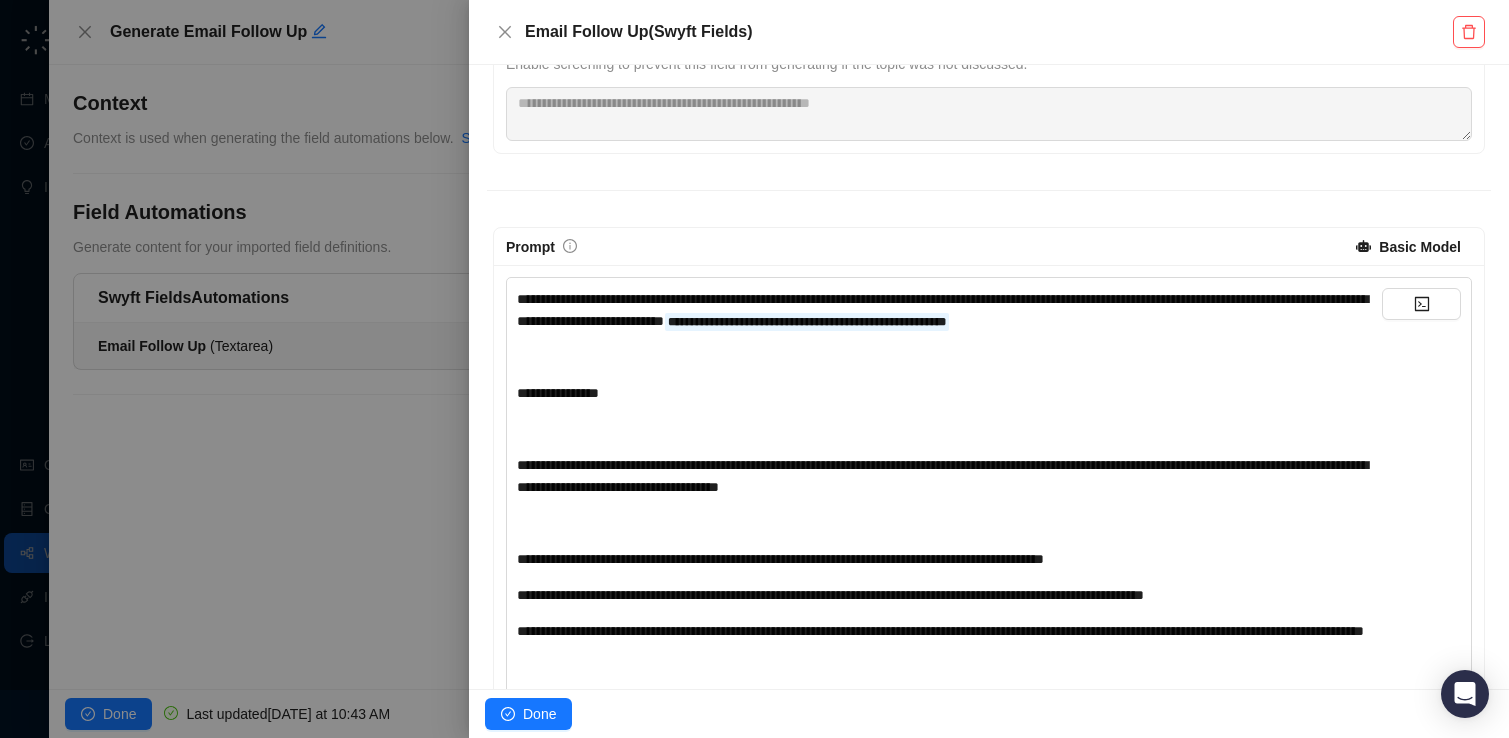 click on "**********" at bounding box center [949, 310] 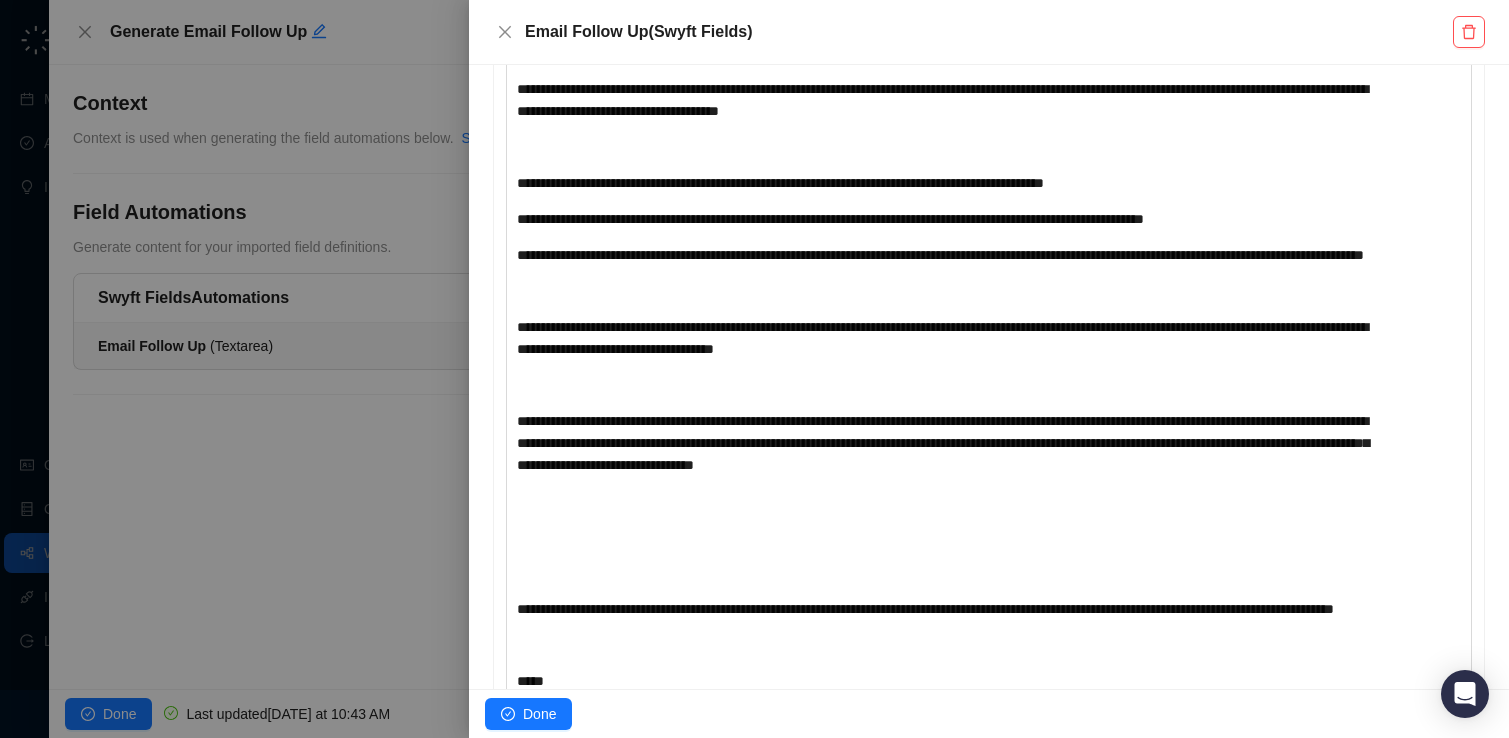 scroll, scrollTop: 674, scrollLeft: 0, axis: vertical 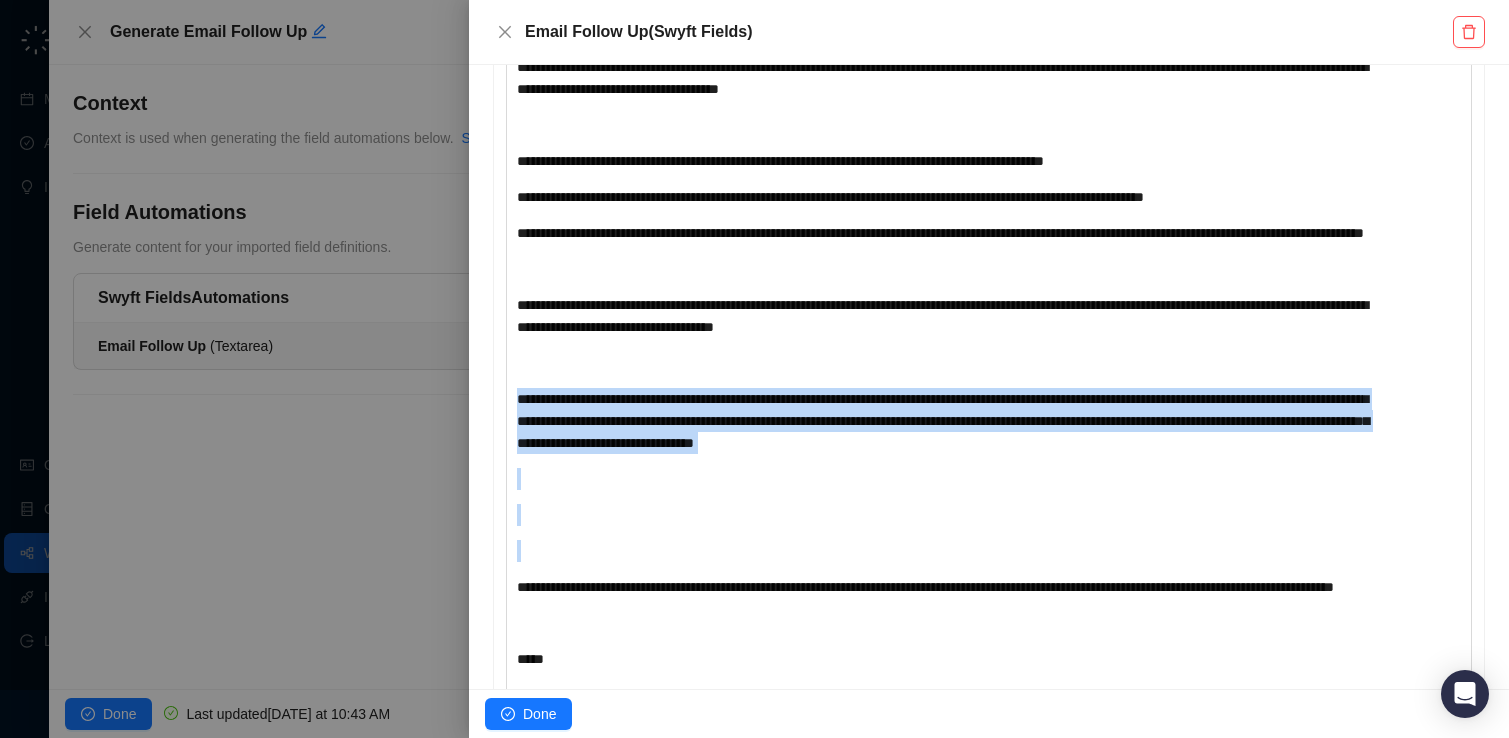 drag, startPoint x: 587, startPoint y: 589, endPoint x: 518, endPoint y: 426, distance: 177.00282 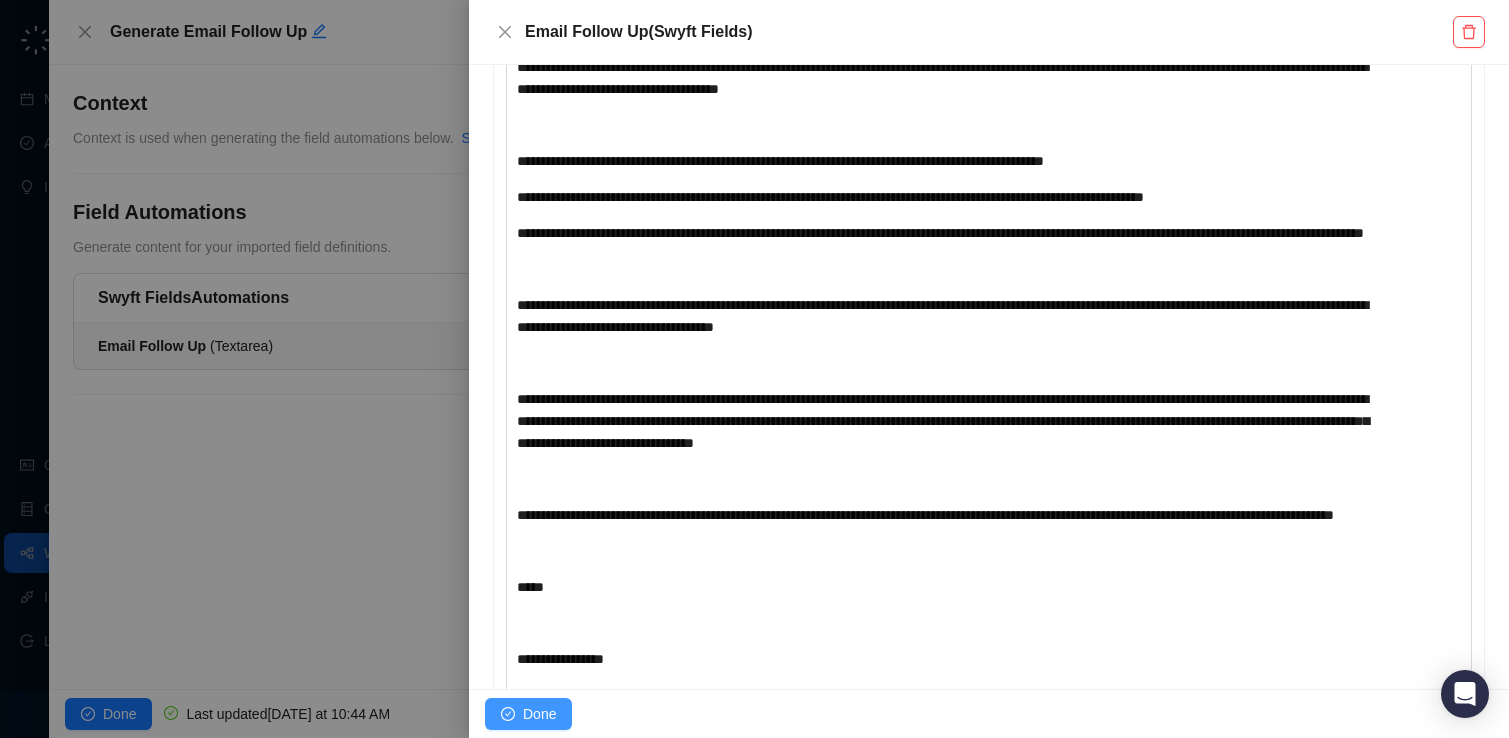 click on "Done" at bounding box center [539, 714] 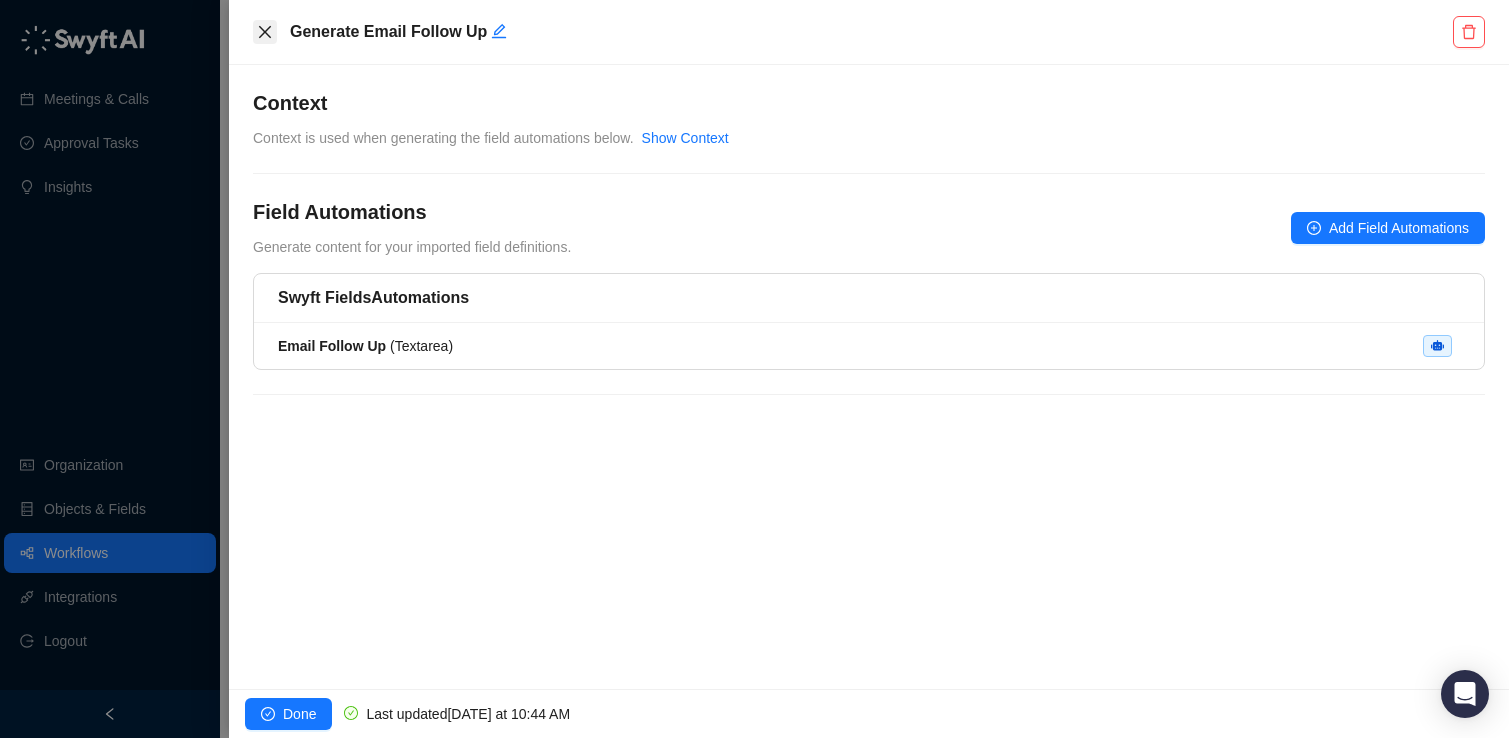 click at bounding box center (265, 32) 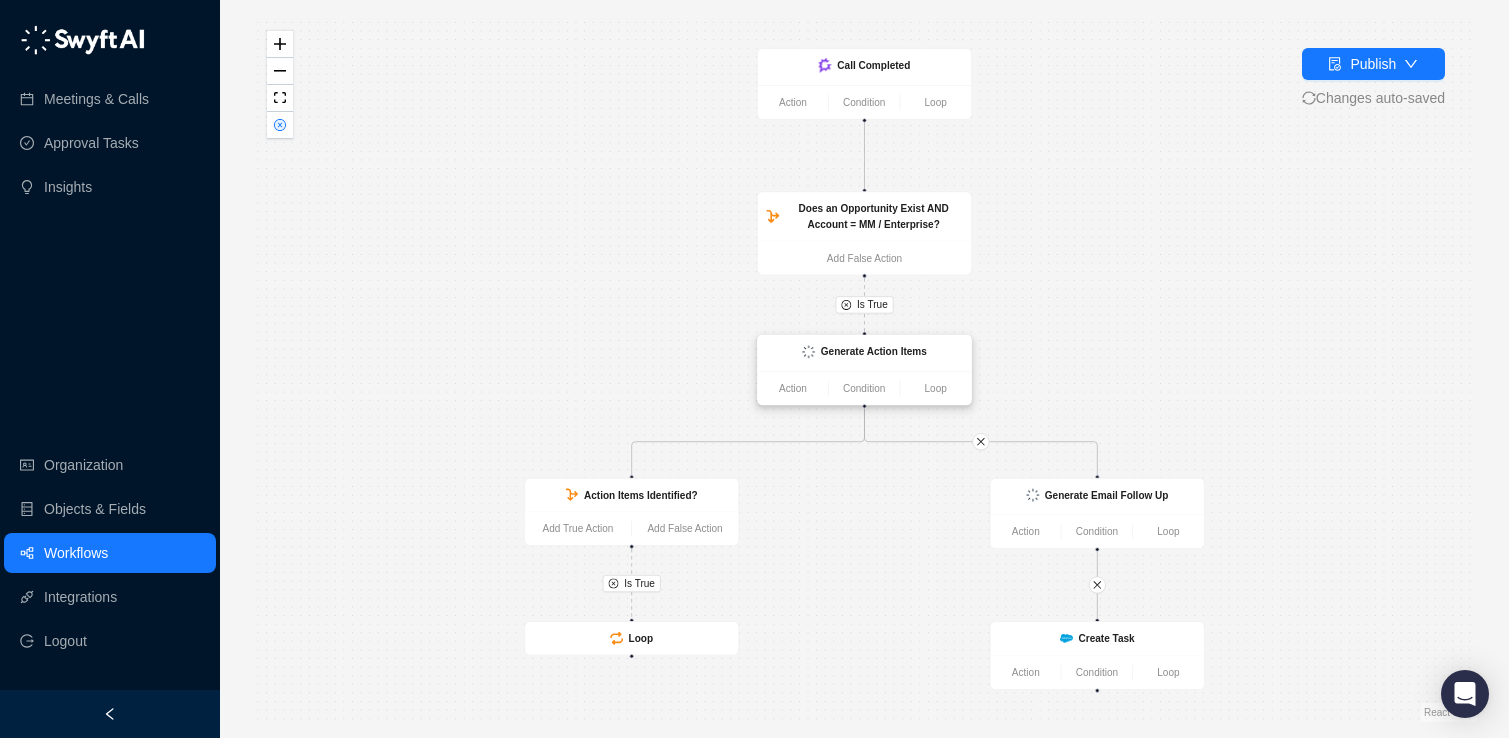 click on "Generate Action Items" at bounding box center [864, 353] 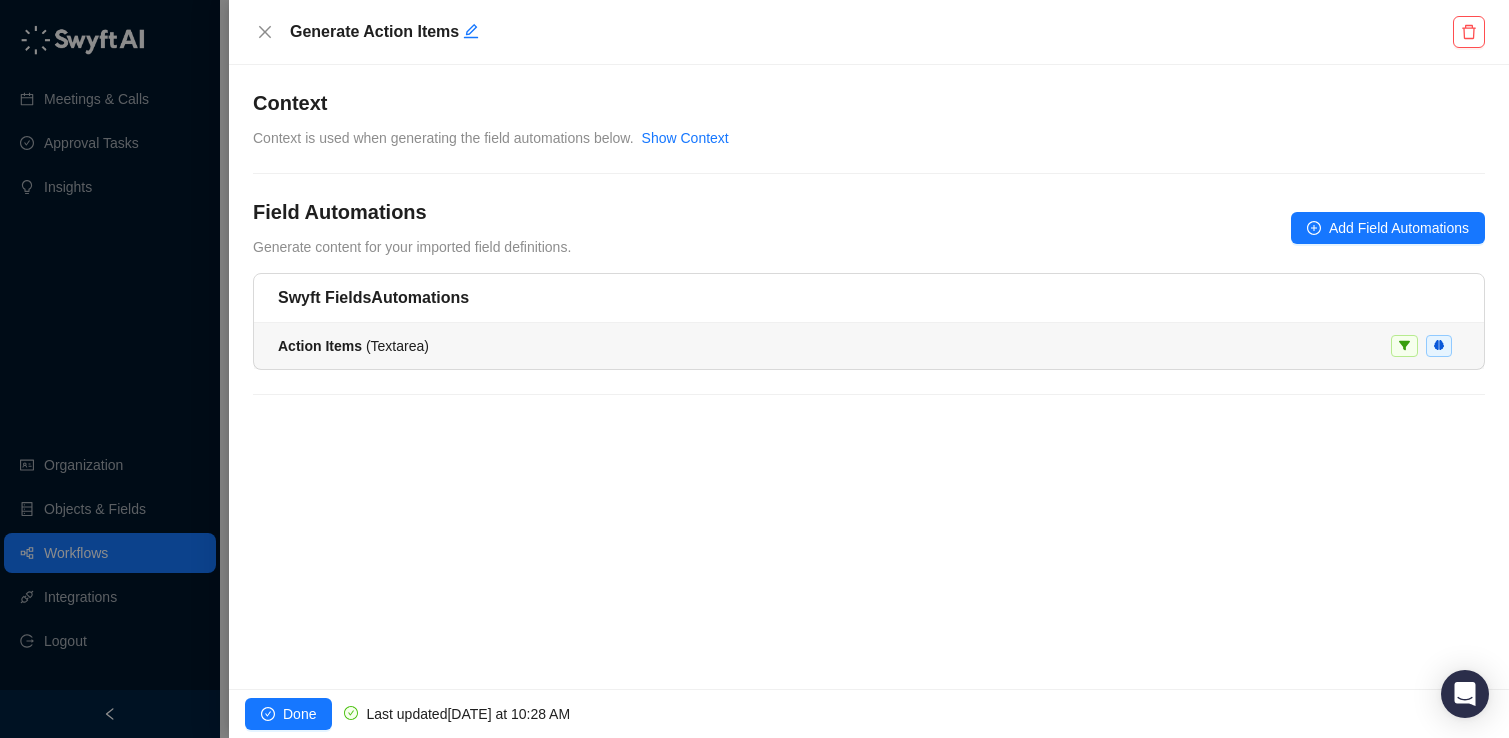 click on "Action Items   ( Textarea )" at bounding box center (869, 346) 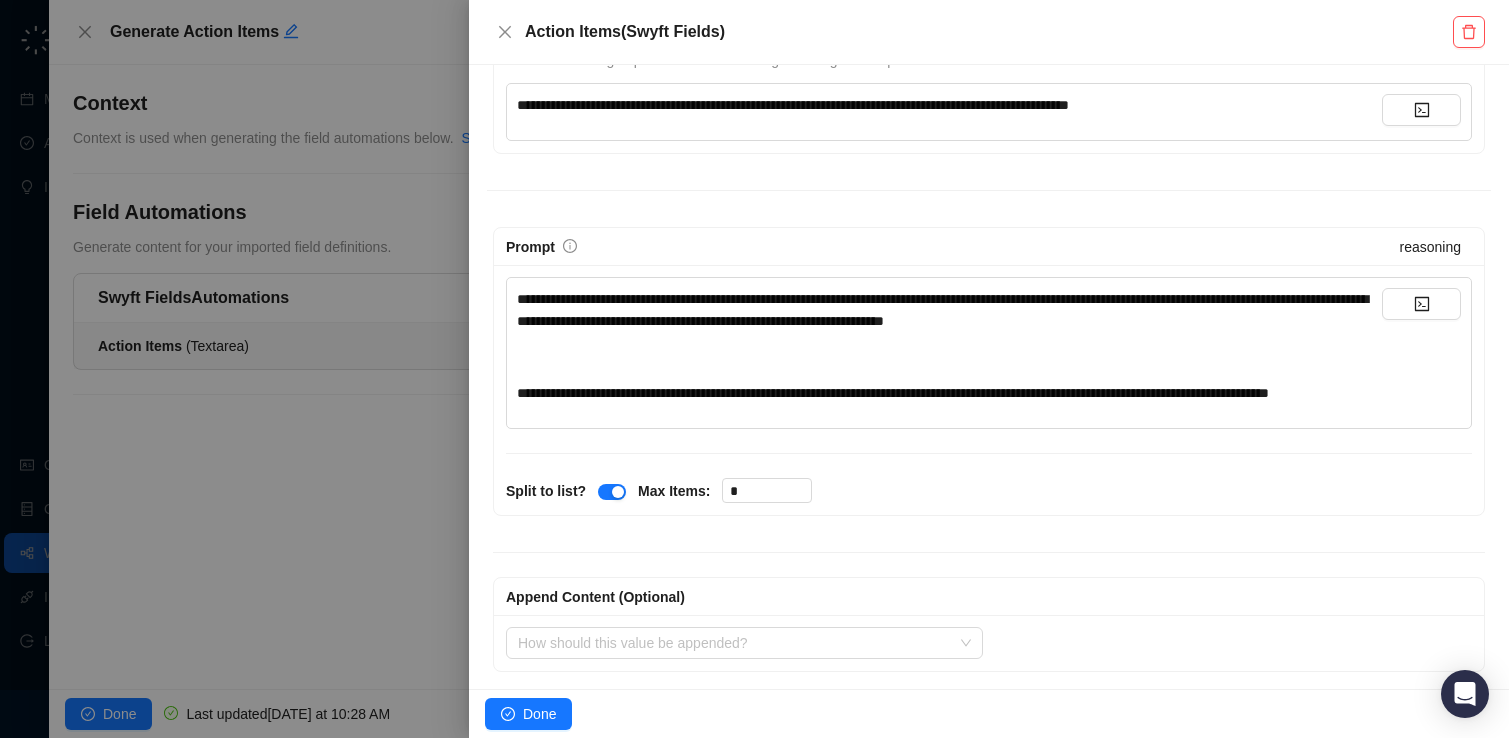 scroll, scrollTop: 308, scrollLeft: 0, axis: vertical 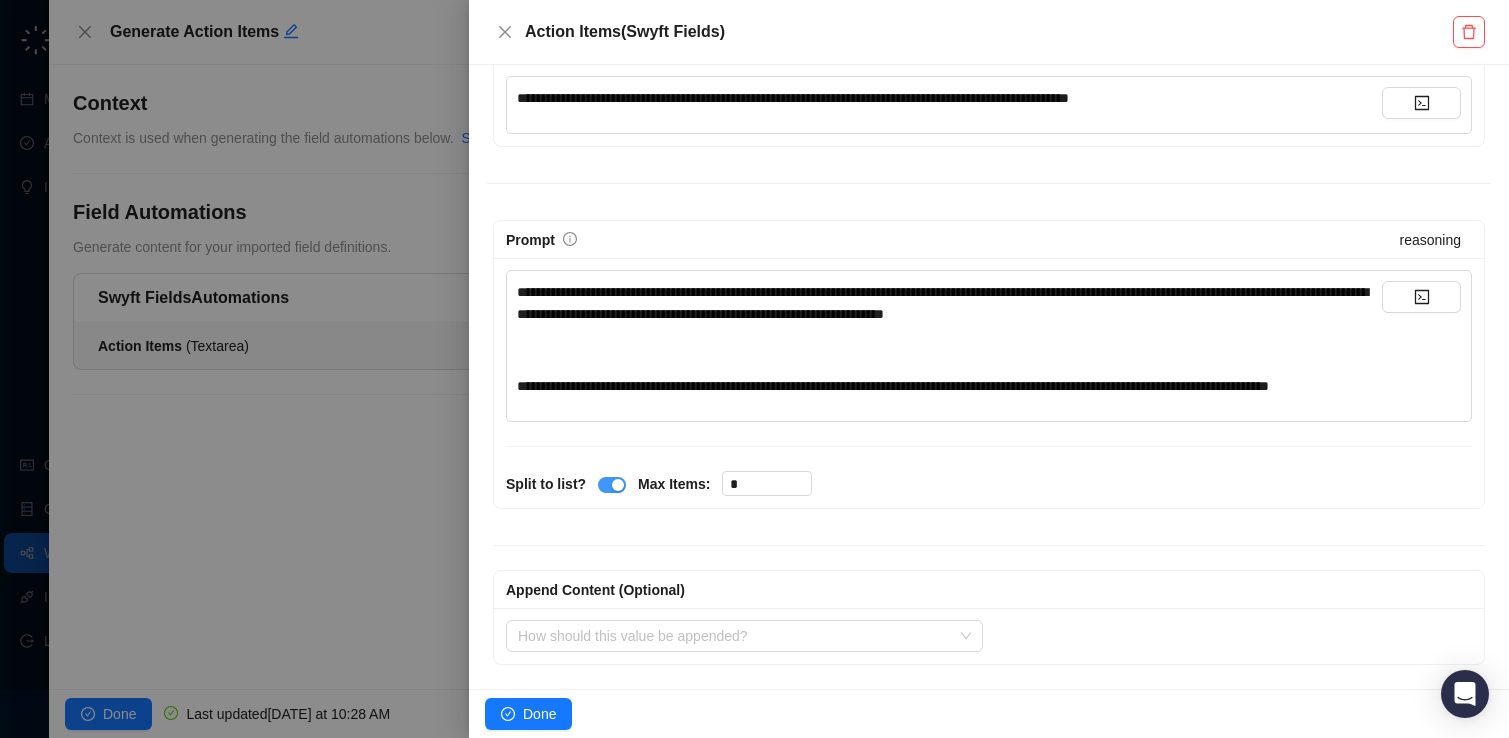 click at bounding box center (618, 485) 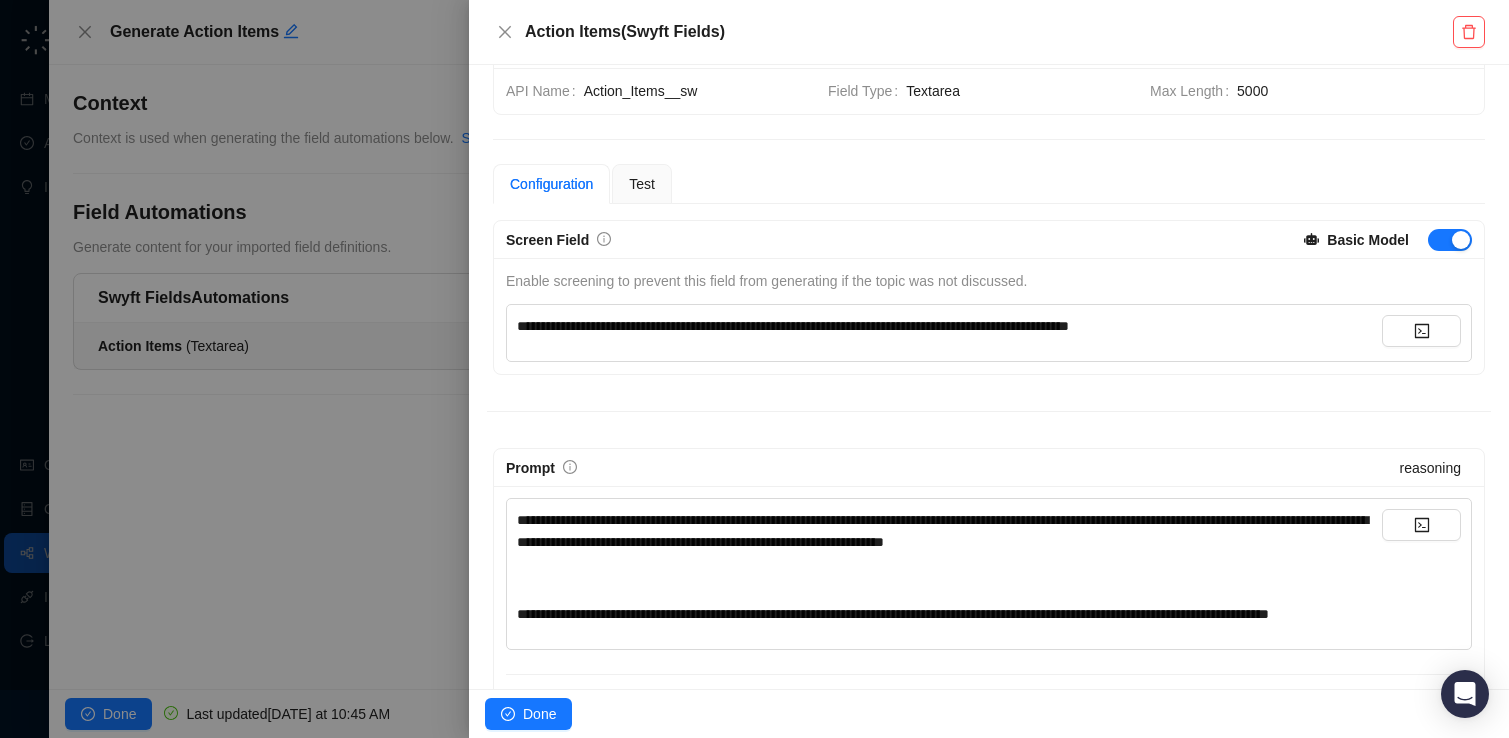 scroll, scrollTop: 0, scrollLeft: 0, axis: both 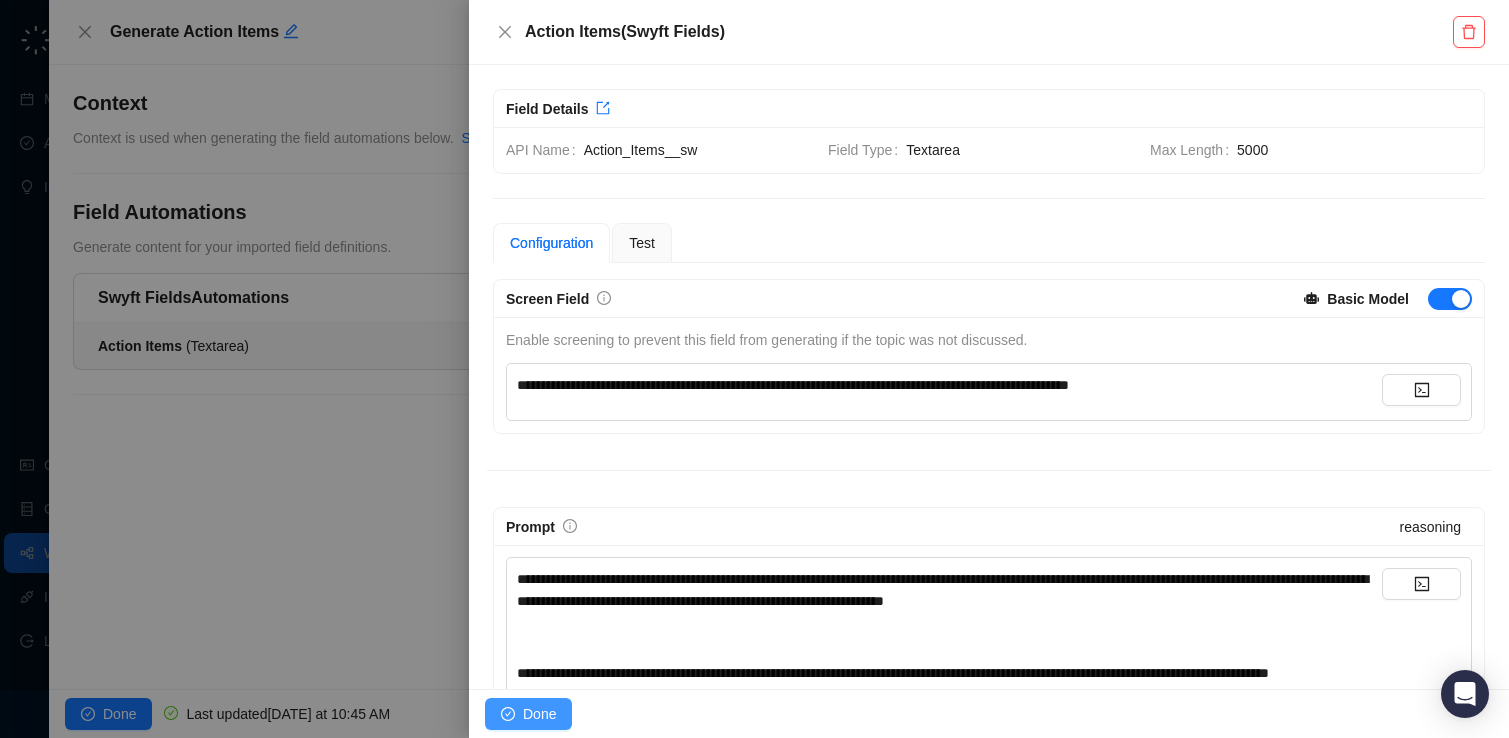 click on "Done" at bounding box center (539, 714) 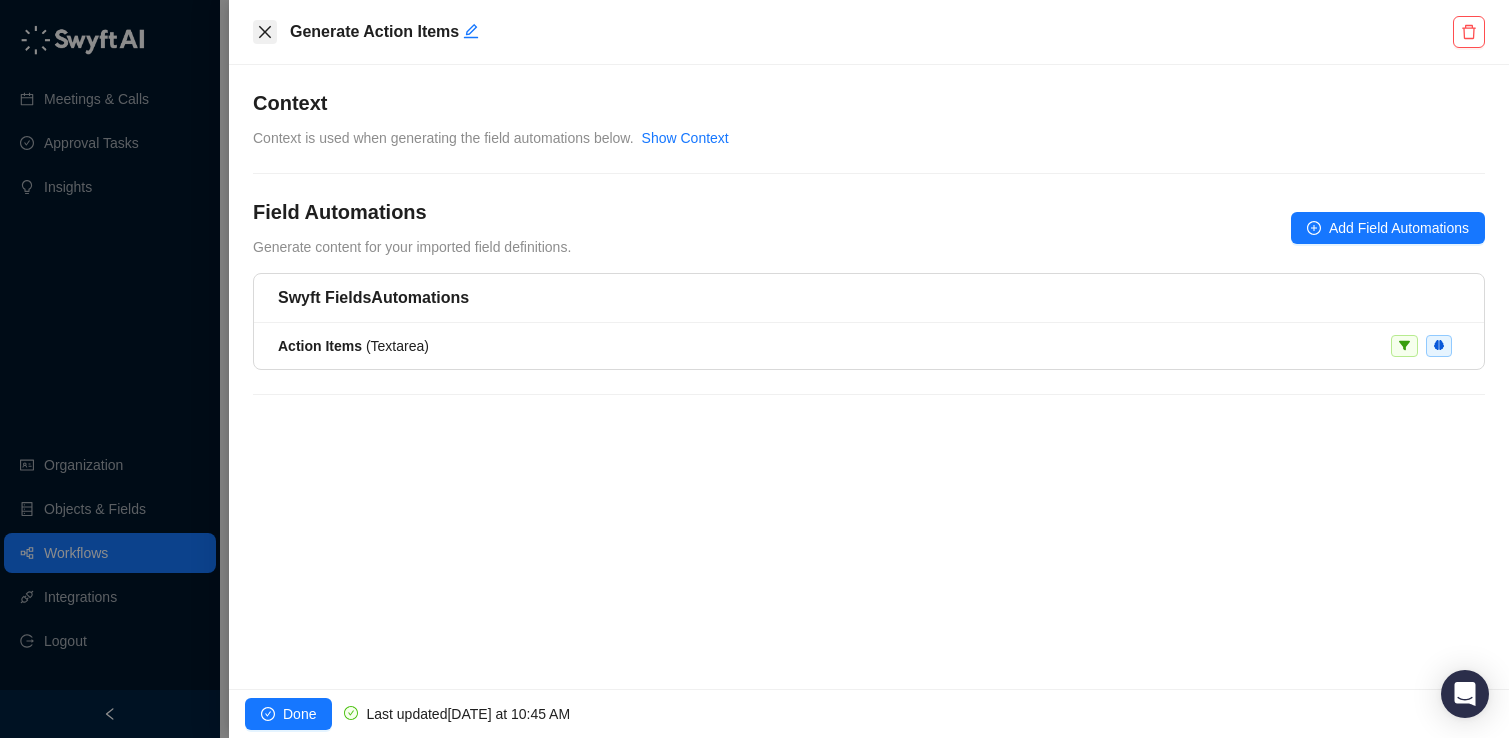 click 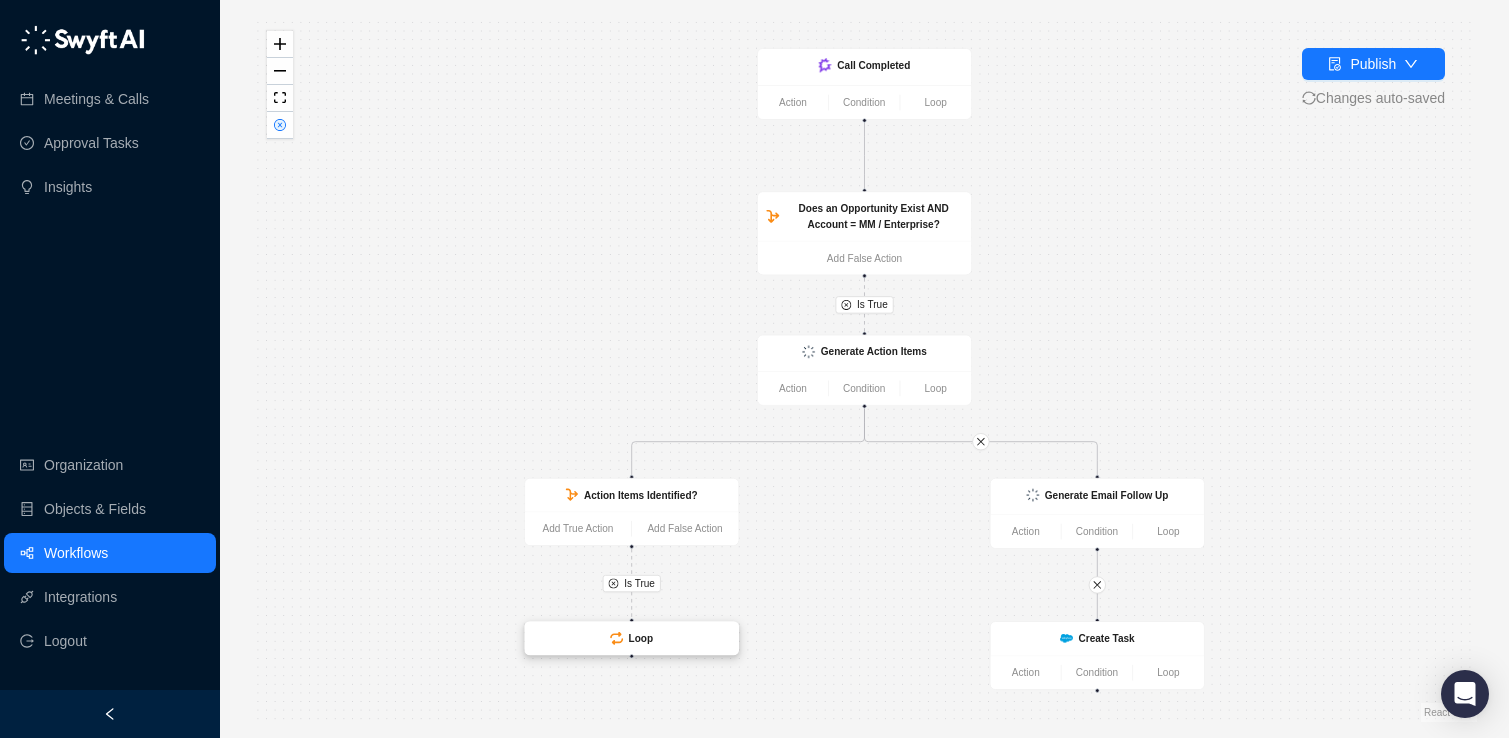 click on "Loop" at bounding box center [631, 638] 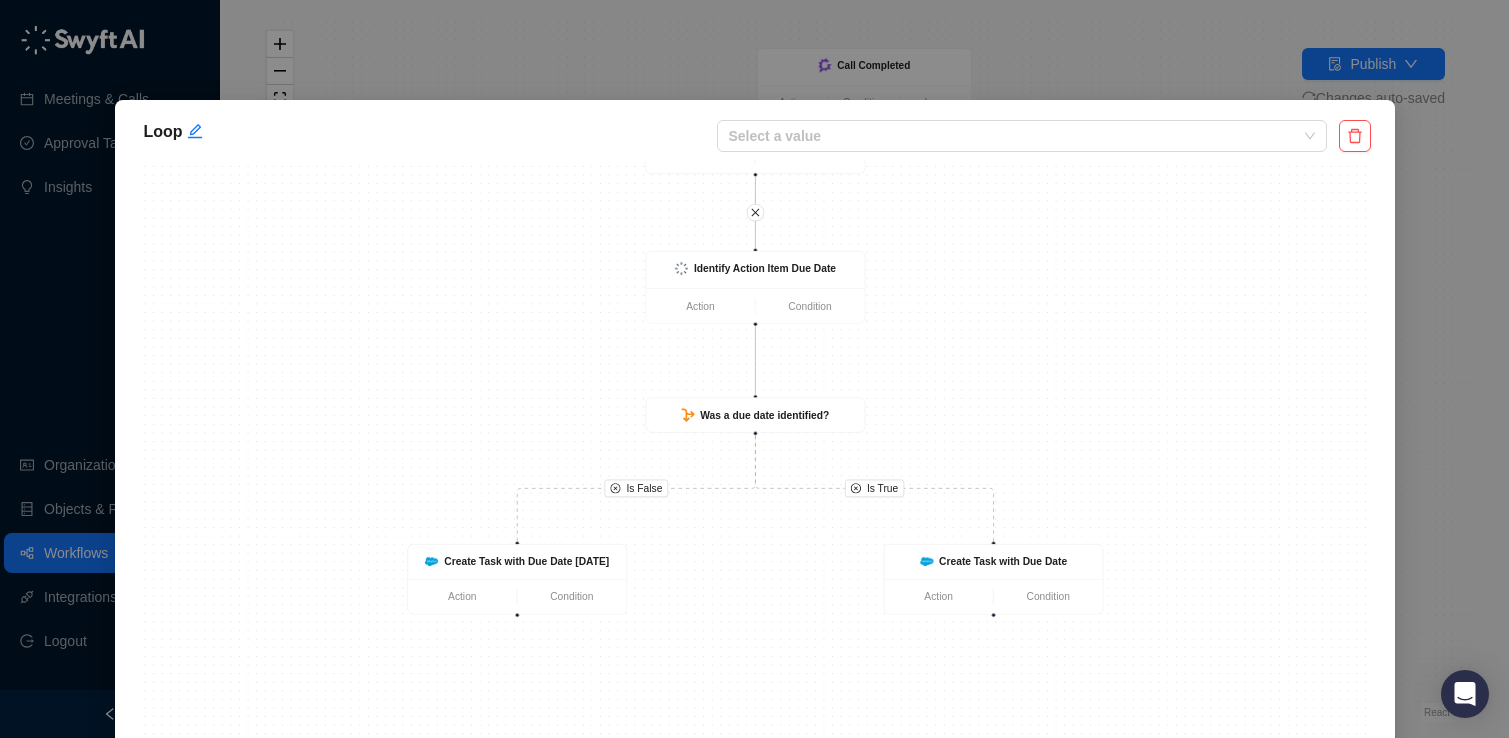 drag, startPoint x: 1047, startPoint y: 481, endPoint x: 1037, endPoint y: 349, distance: 132.37825 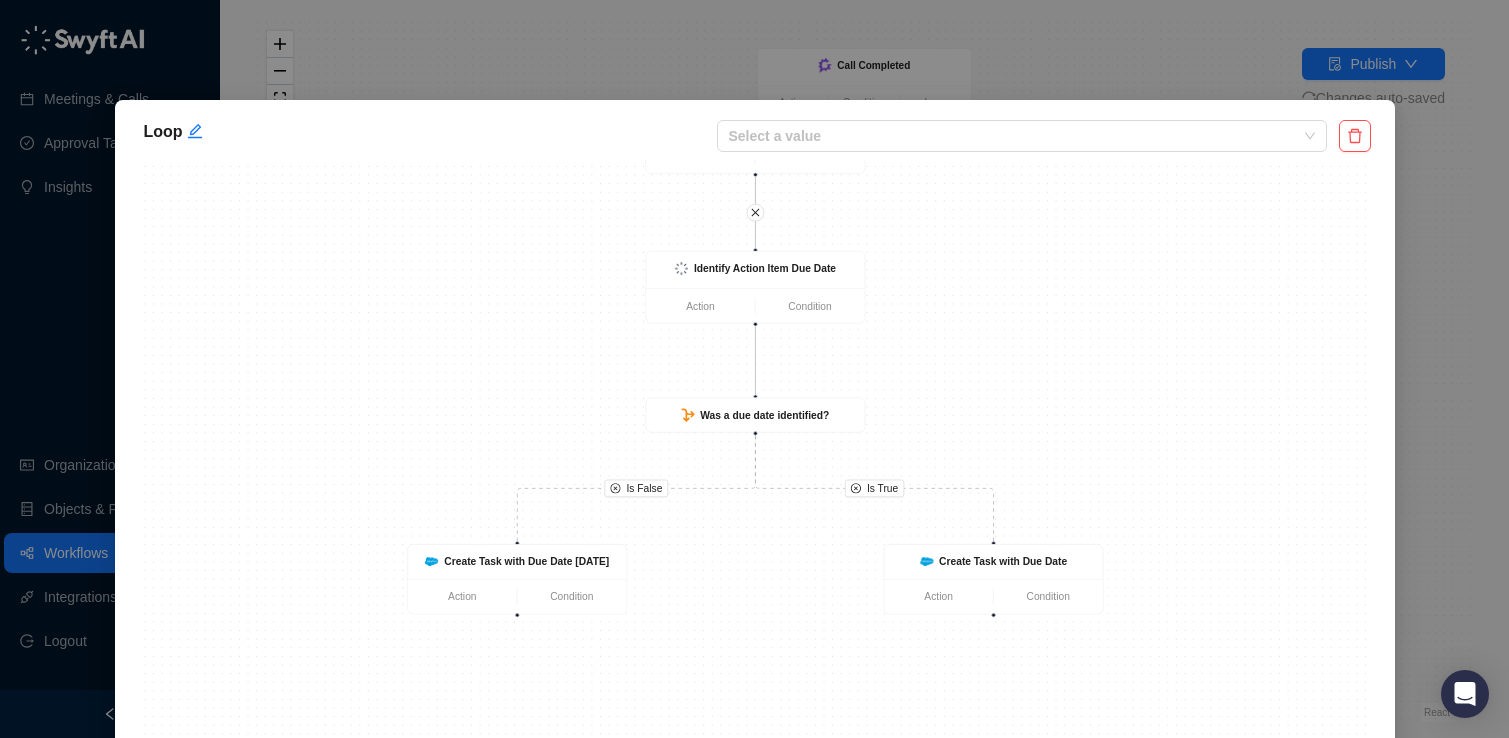 click on "Is True Is False Loop Iteration Action Condition Identify Action Item Due Date Action Condition Was a due date identified? Create Task with Due Date [DATE] Action Condition Create Task with Due Date Action Condition" at bounding box center [755, 460] 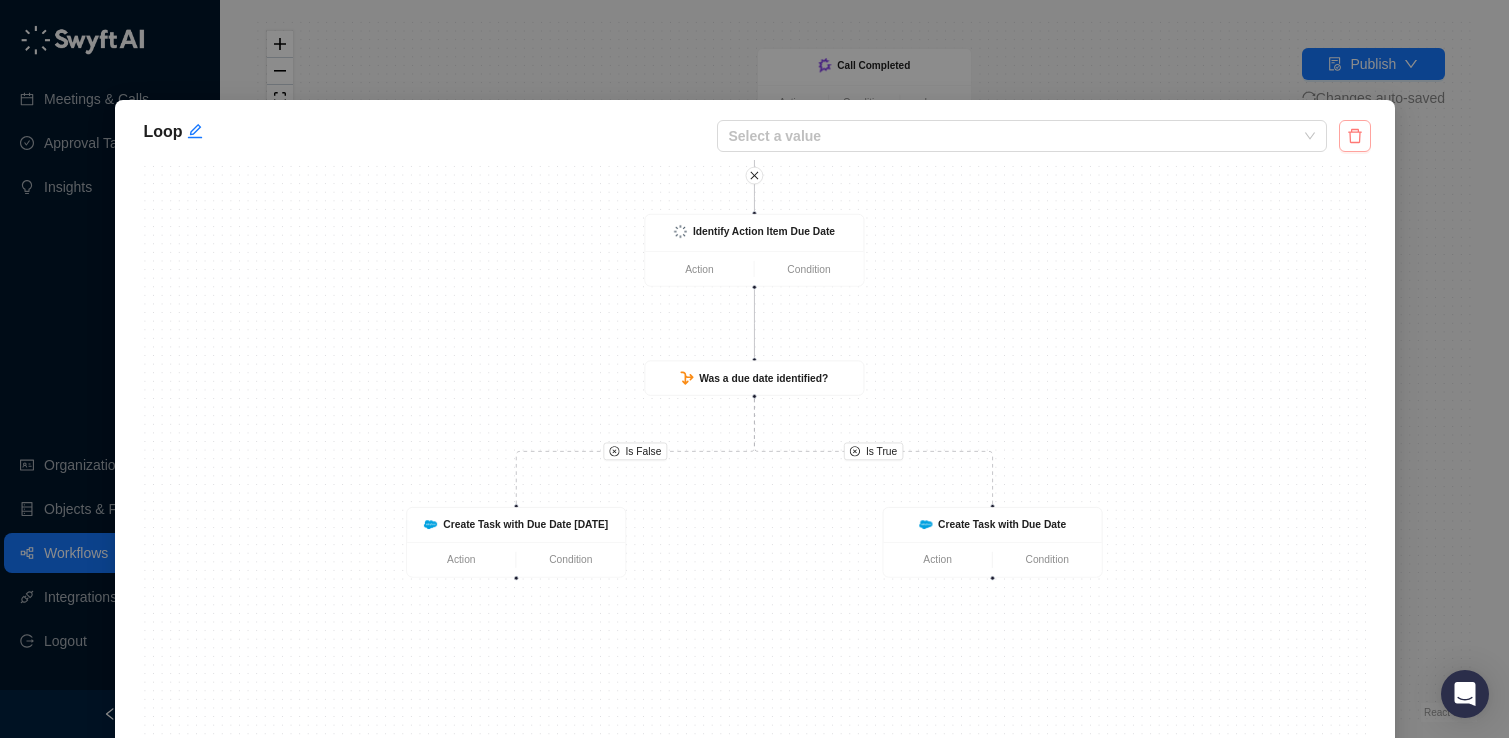 click 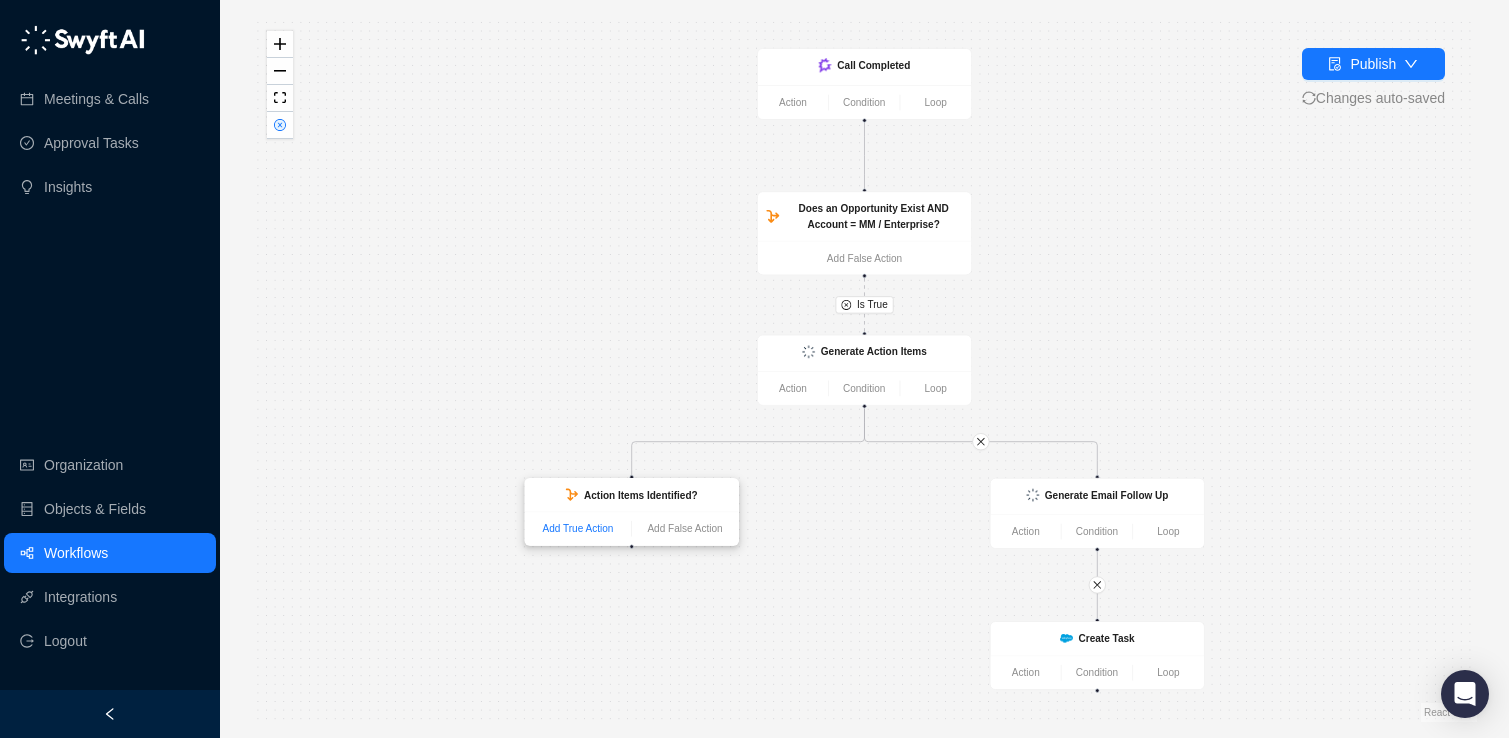 click on "Add True Action" at bounding box center (578, 529) 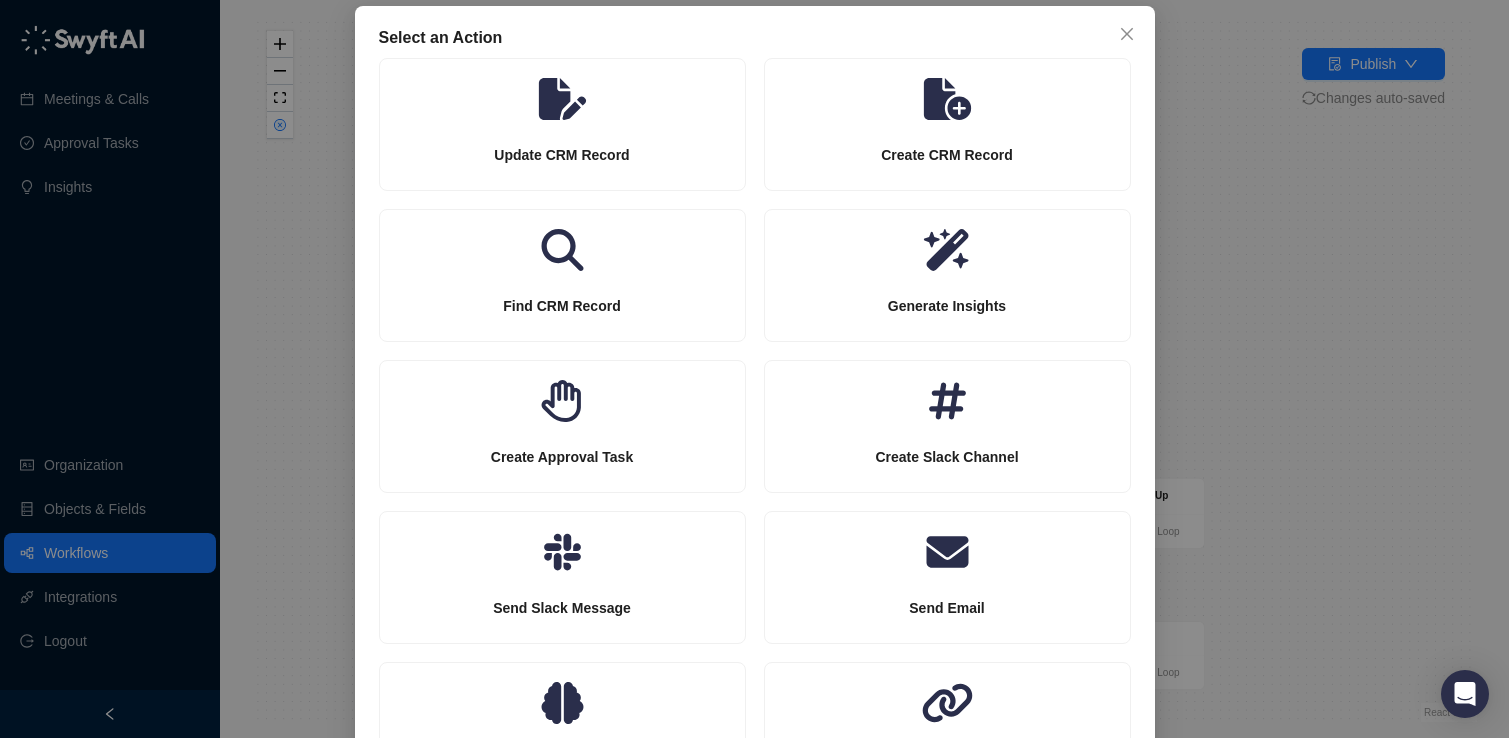 scroll, scrollTop: 123, scrollLeft: 0, axis: vertical 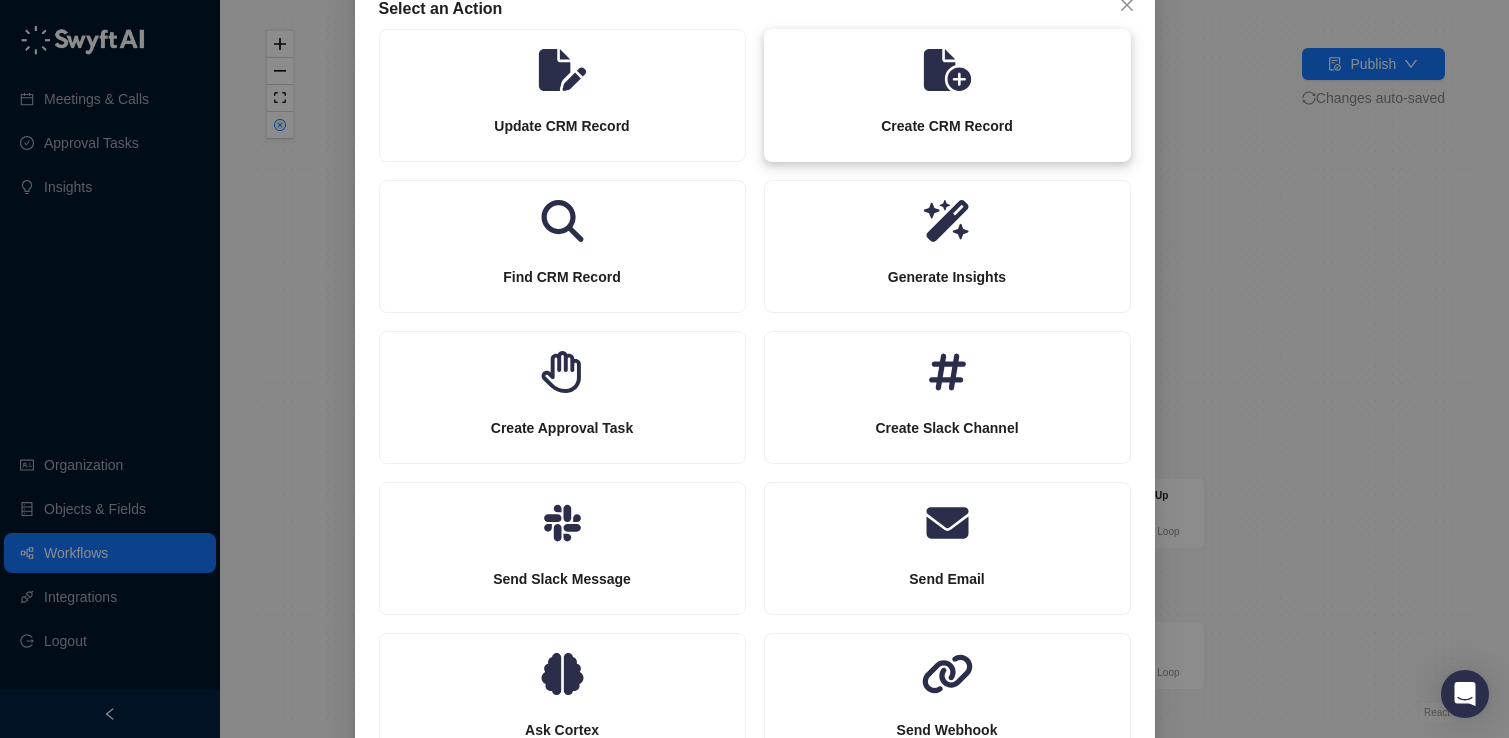 click on "Create CRM Record" at bounding box center [947, 126] 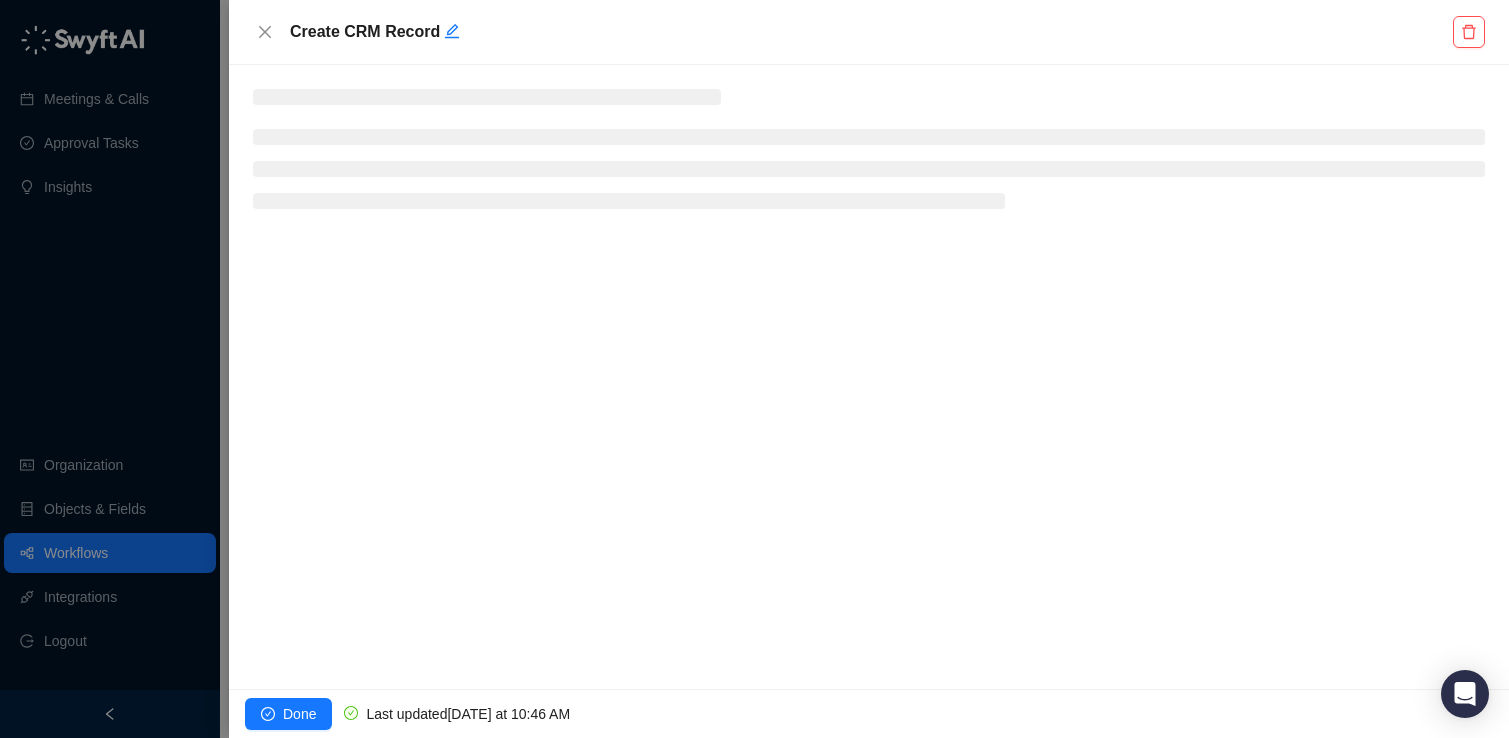scroll, scrollTop: 95, scrollLeft: 0, axis: vertical 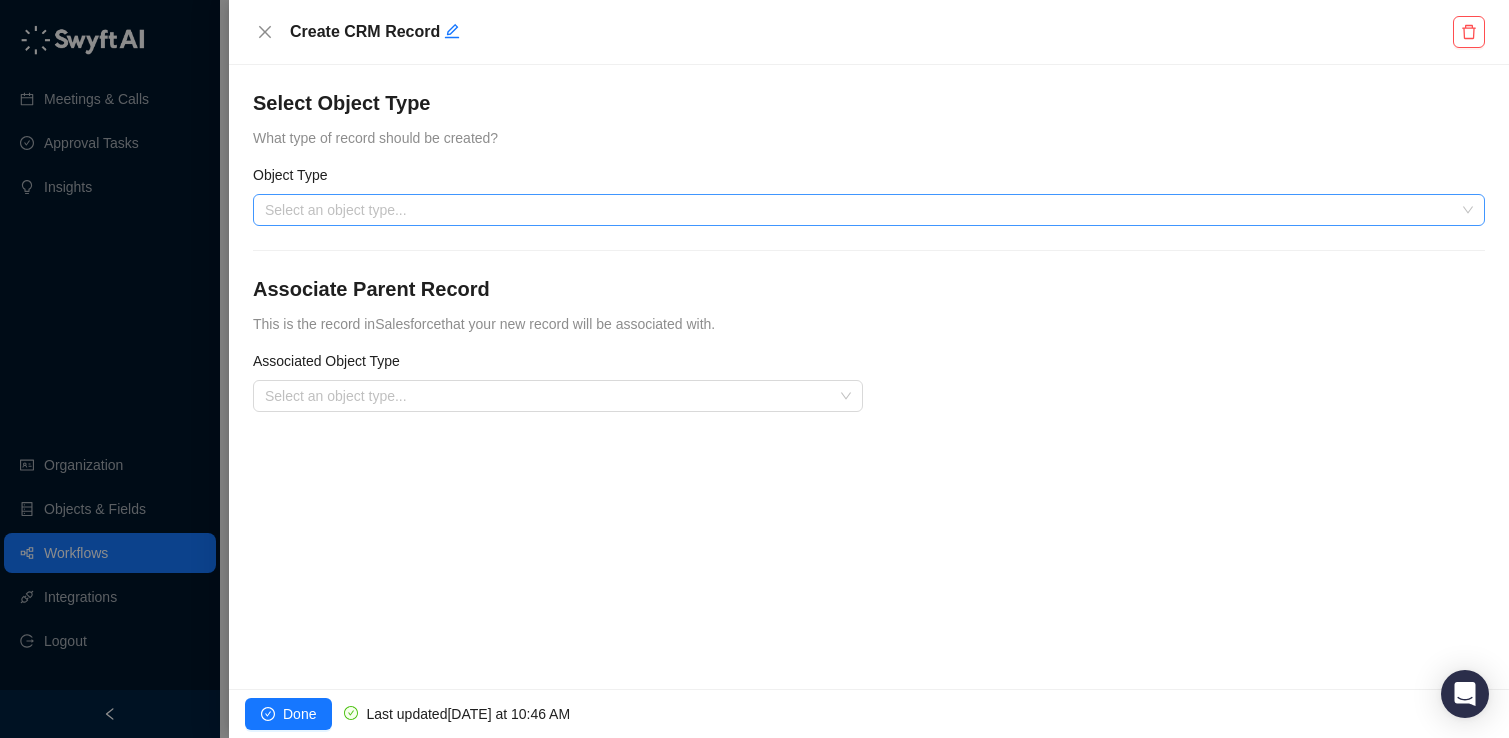click at bounding box center (863, 210) 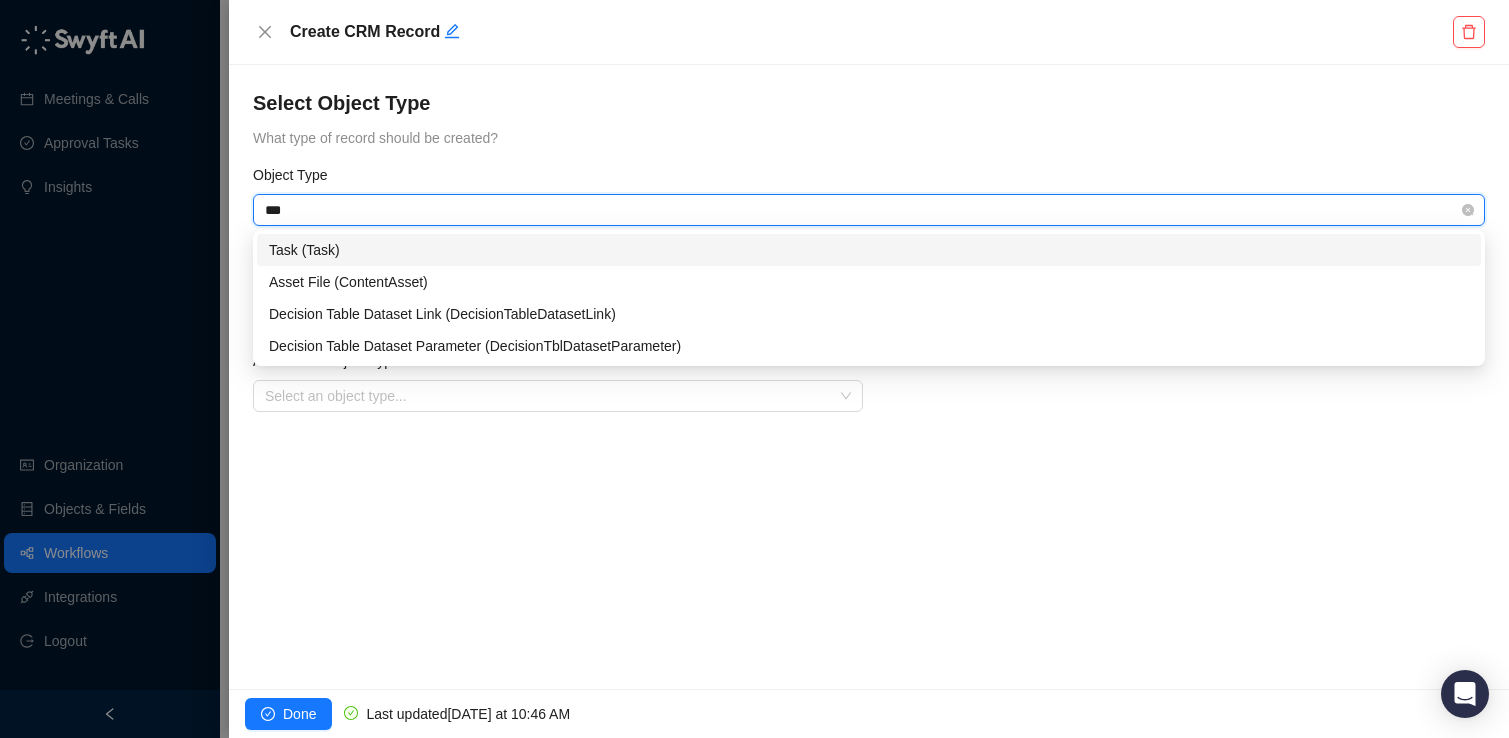 type on "****" 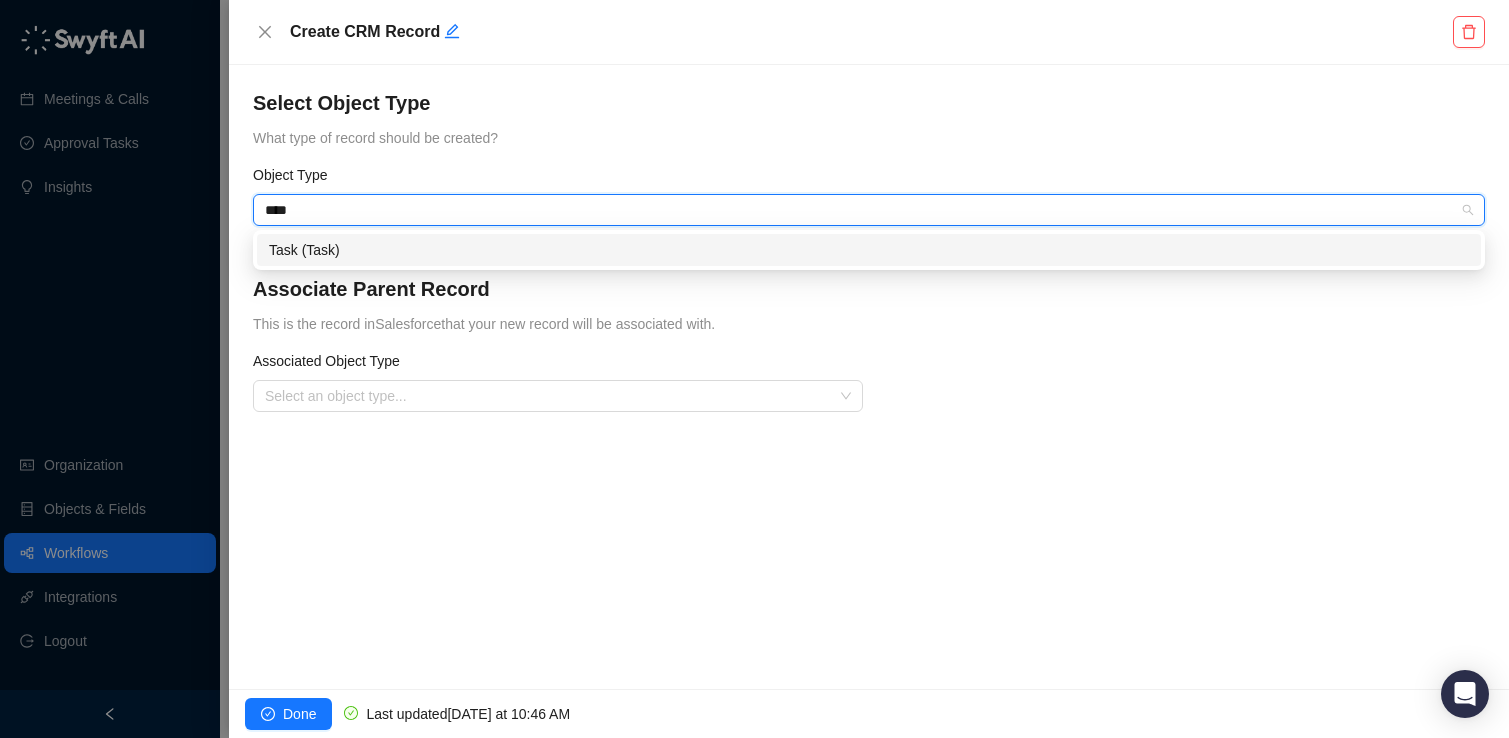 click on "Task (Task)" at bounding box center [869, 250] 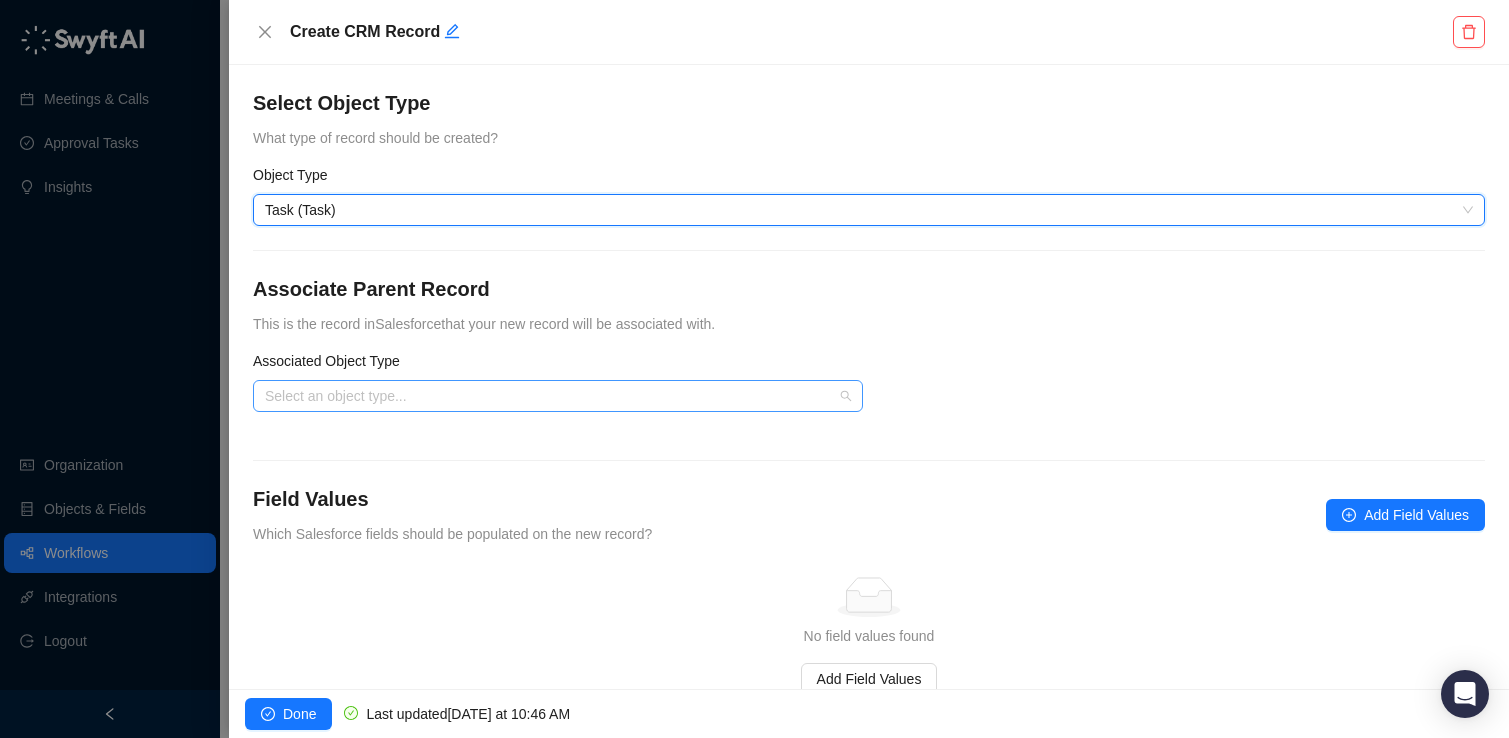 click on "Select an object type..." at bounding box center [558, 396] 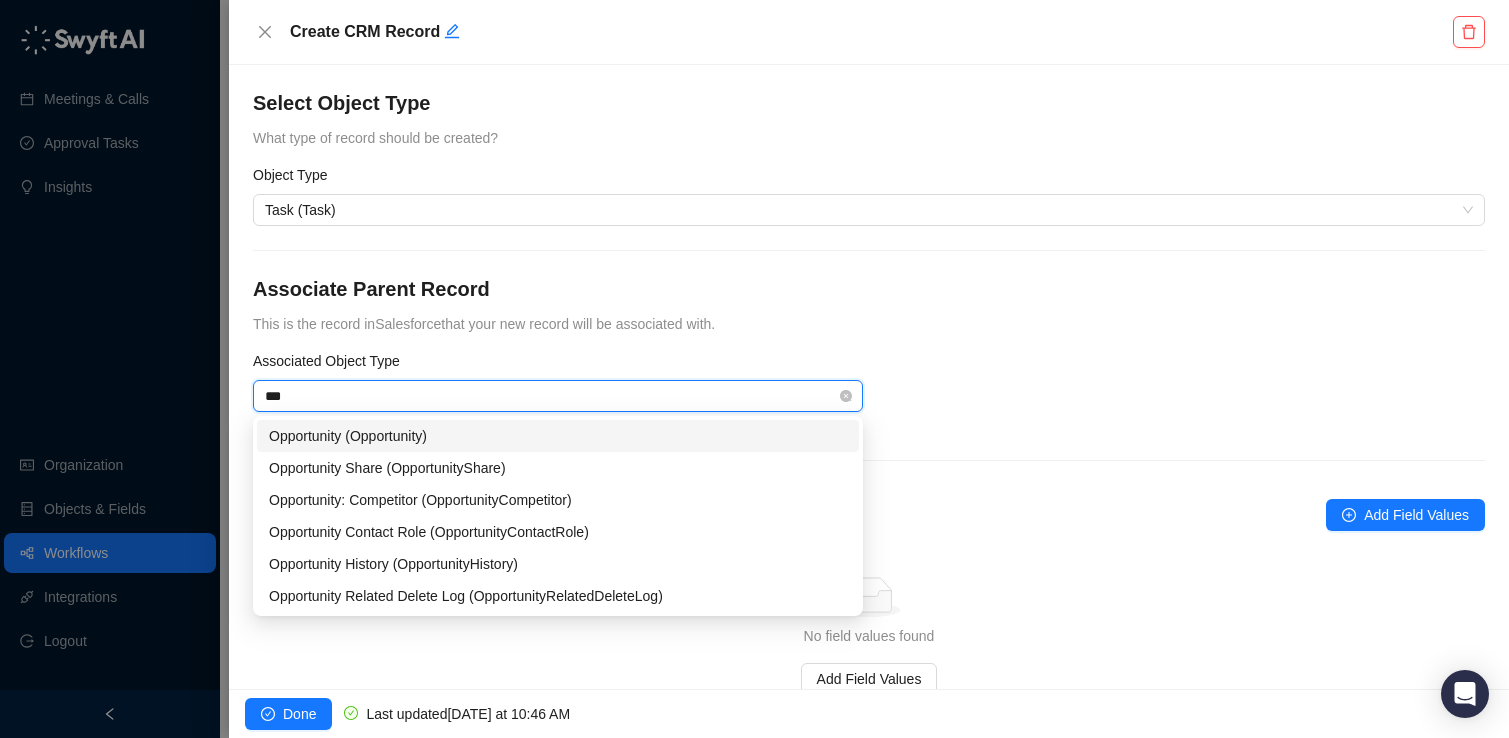 type on "****" 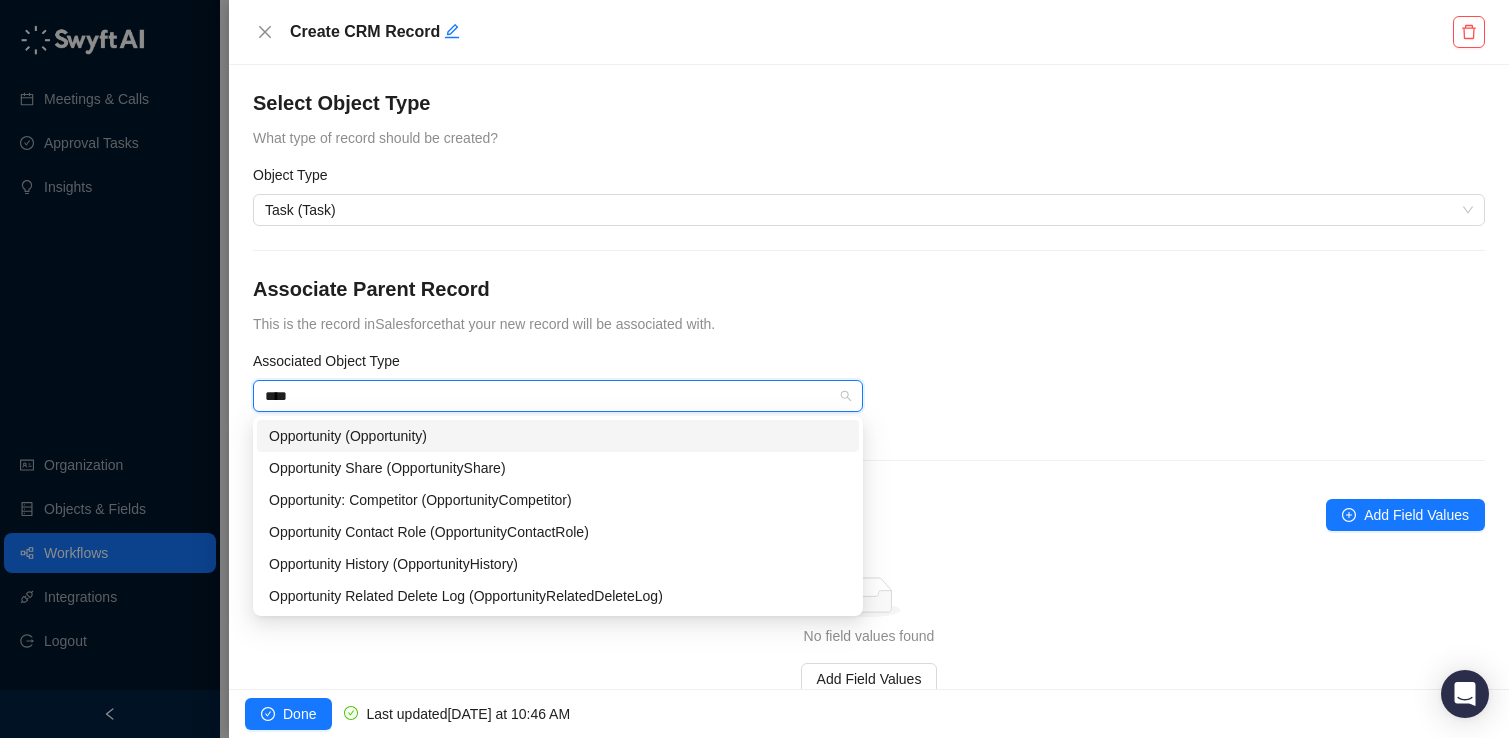 click on "Opportunity (Opportunity)" at bounding box center (558, 436) 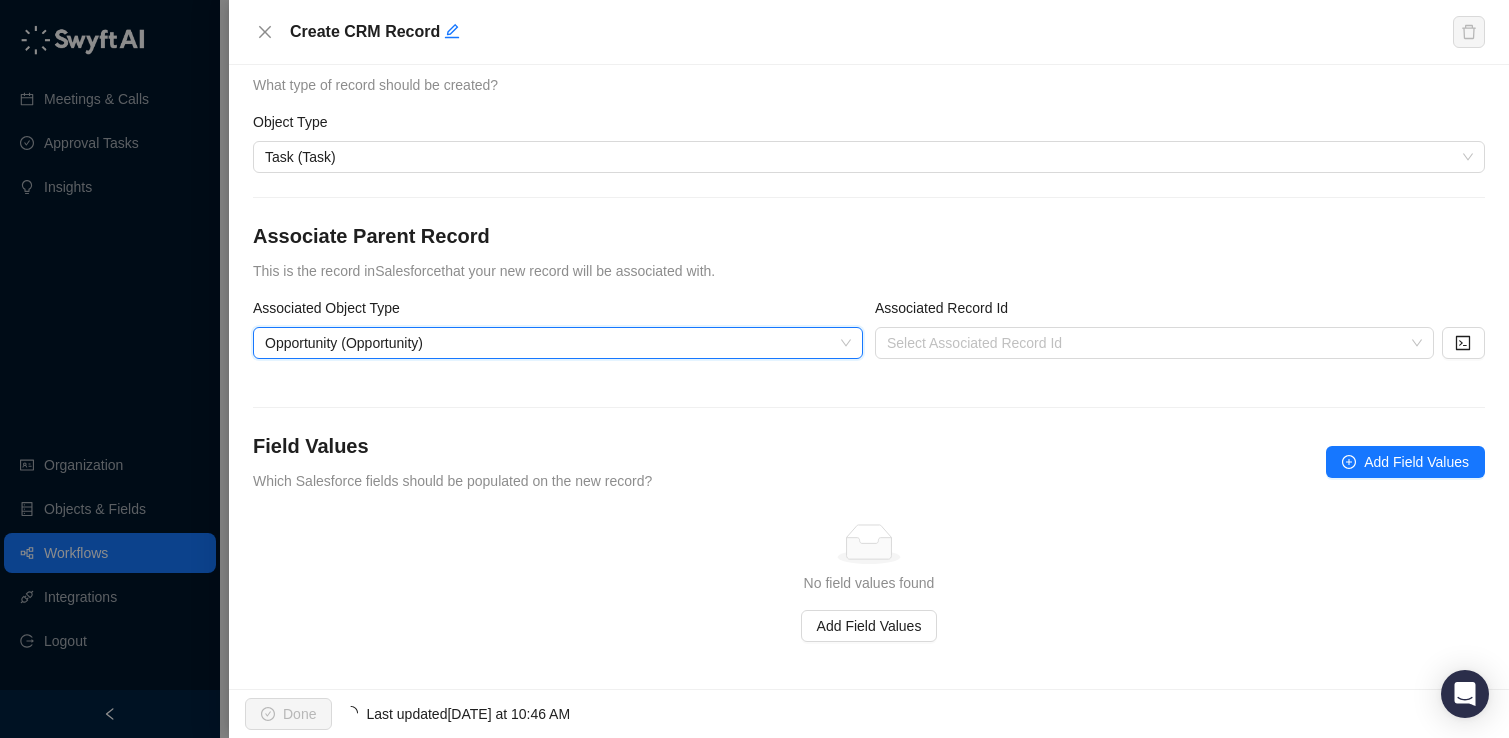 scroll, scrollTop: 62, scrollLeft: 0, axis: vertical 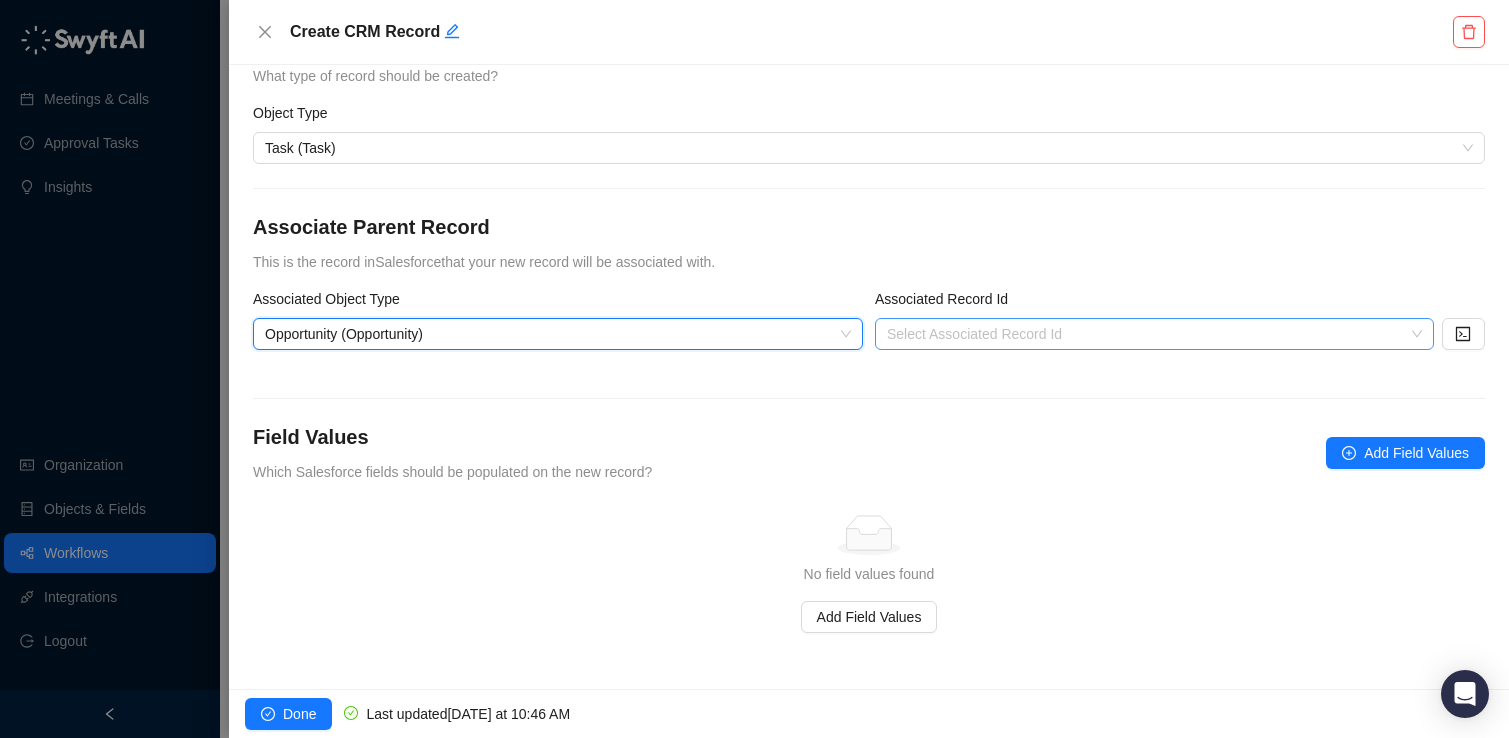 click at bounding box center (1148, 334) 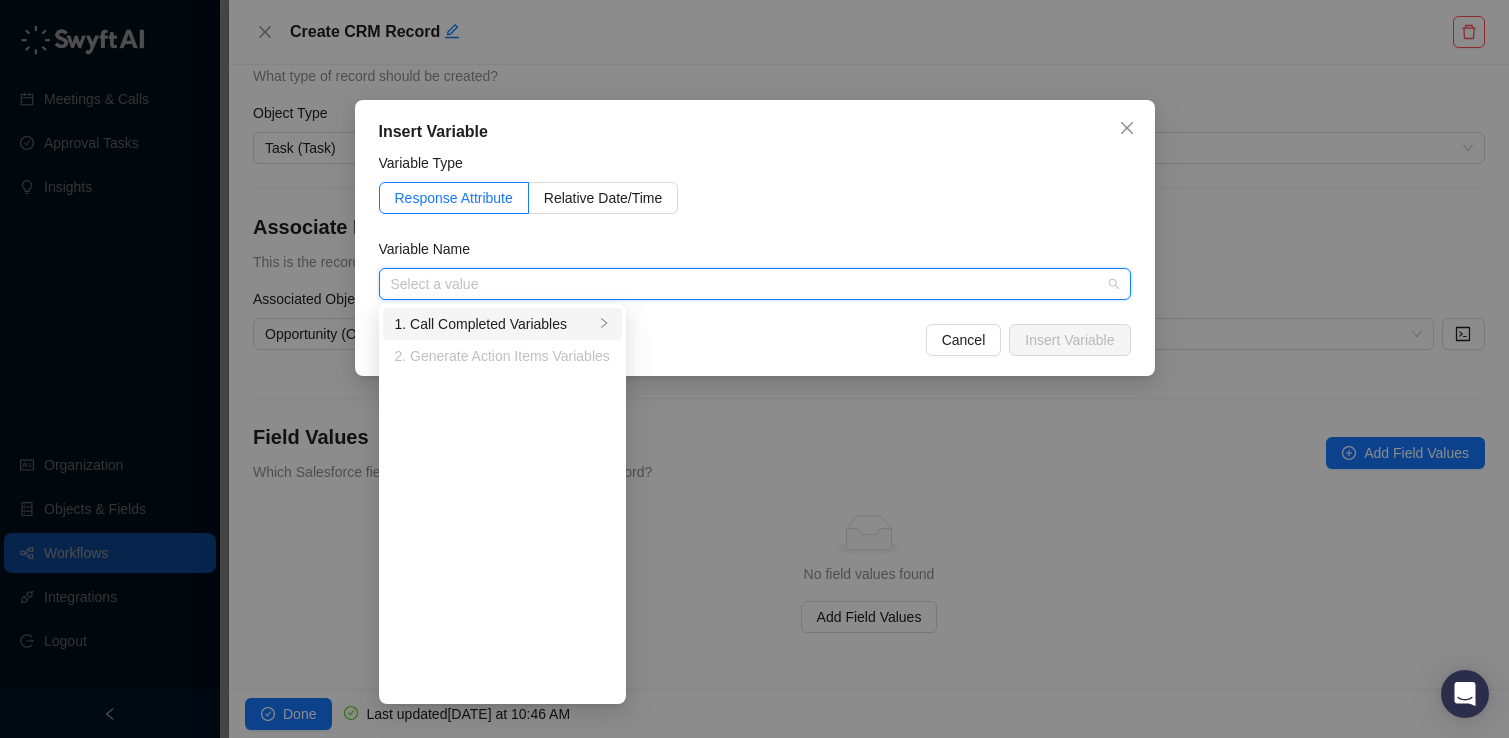 click on "1. Call Completed Variables" at bounding box center [502, 324] 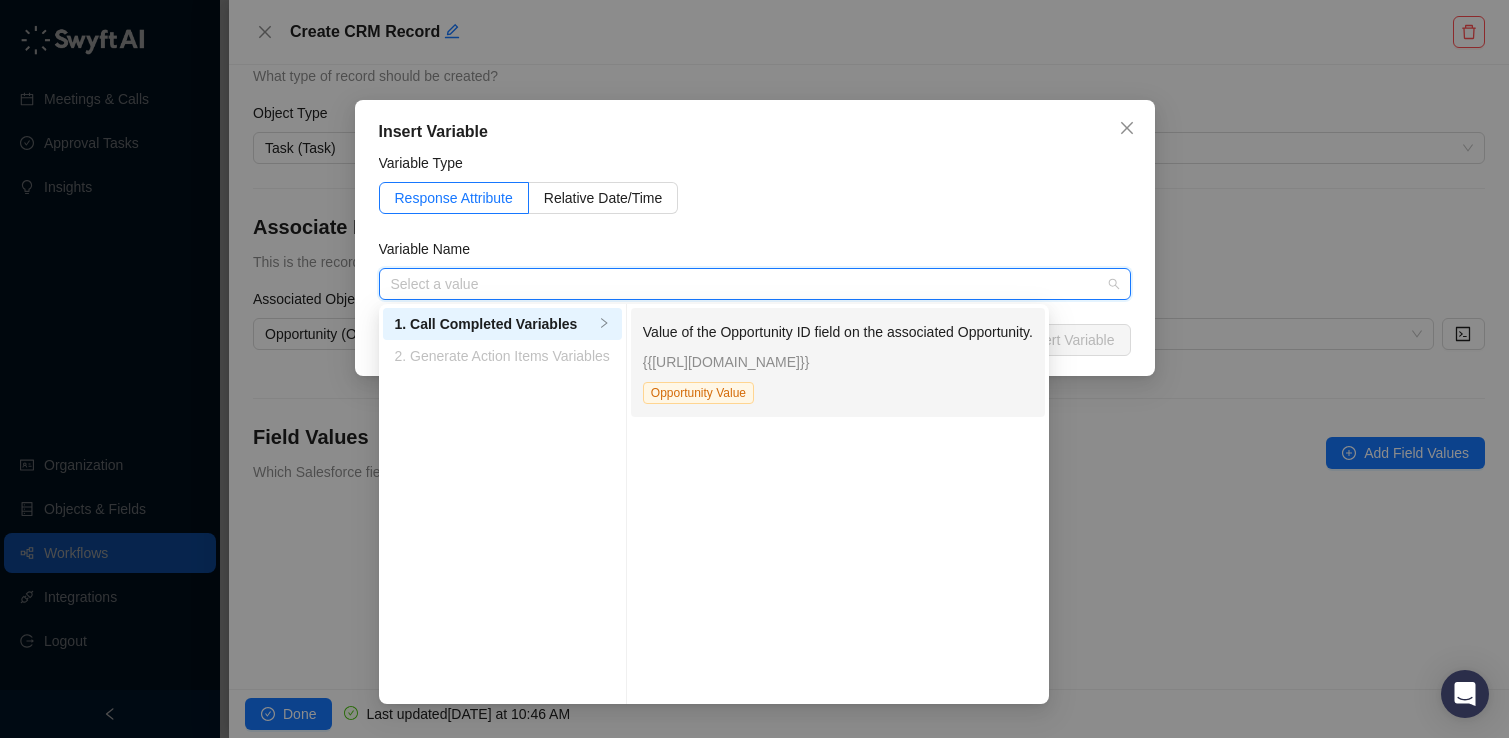 click on "Opportunity Value" at bounding box center [698, 393] 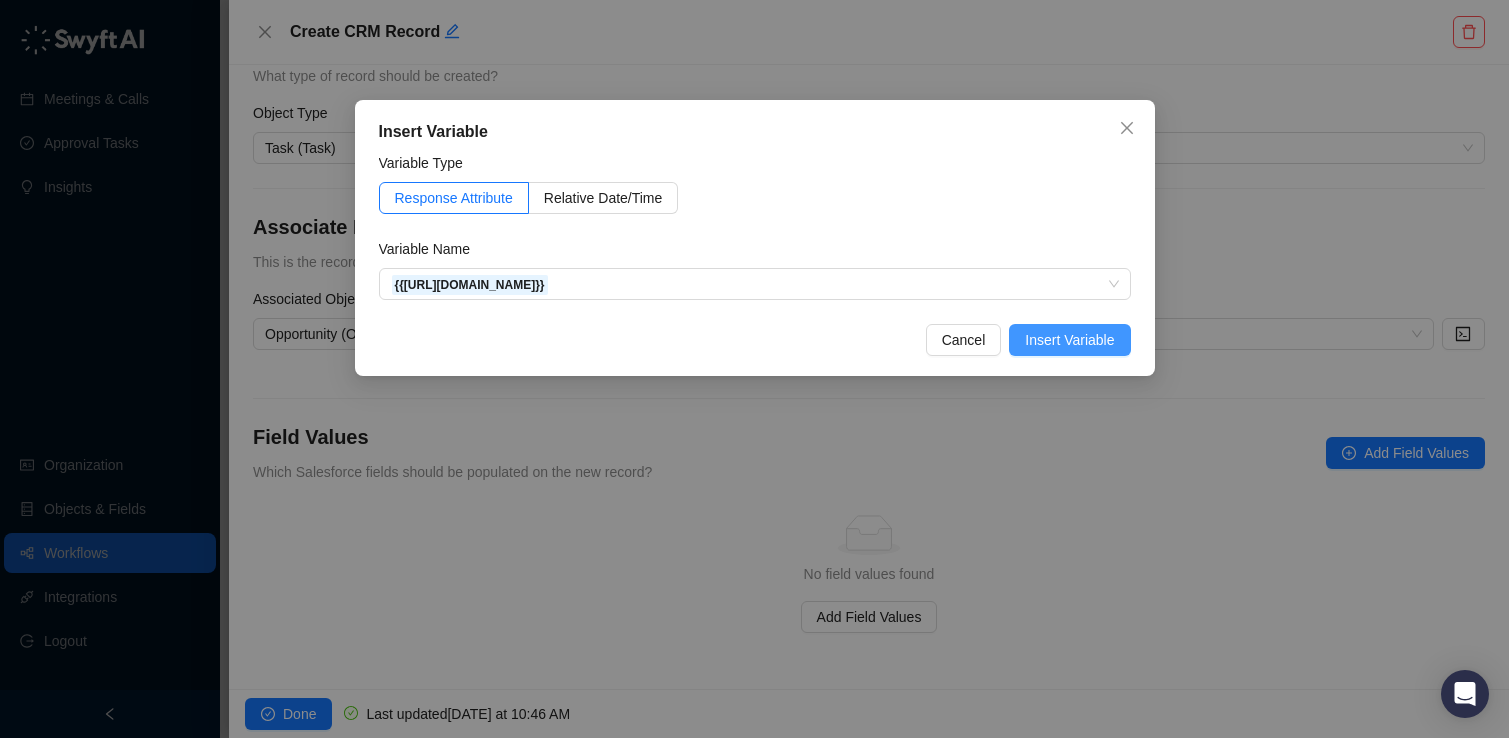 click on "Insert Variable" at bounding box center [1069, 340] 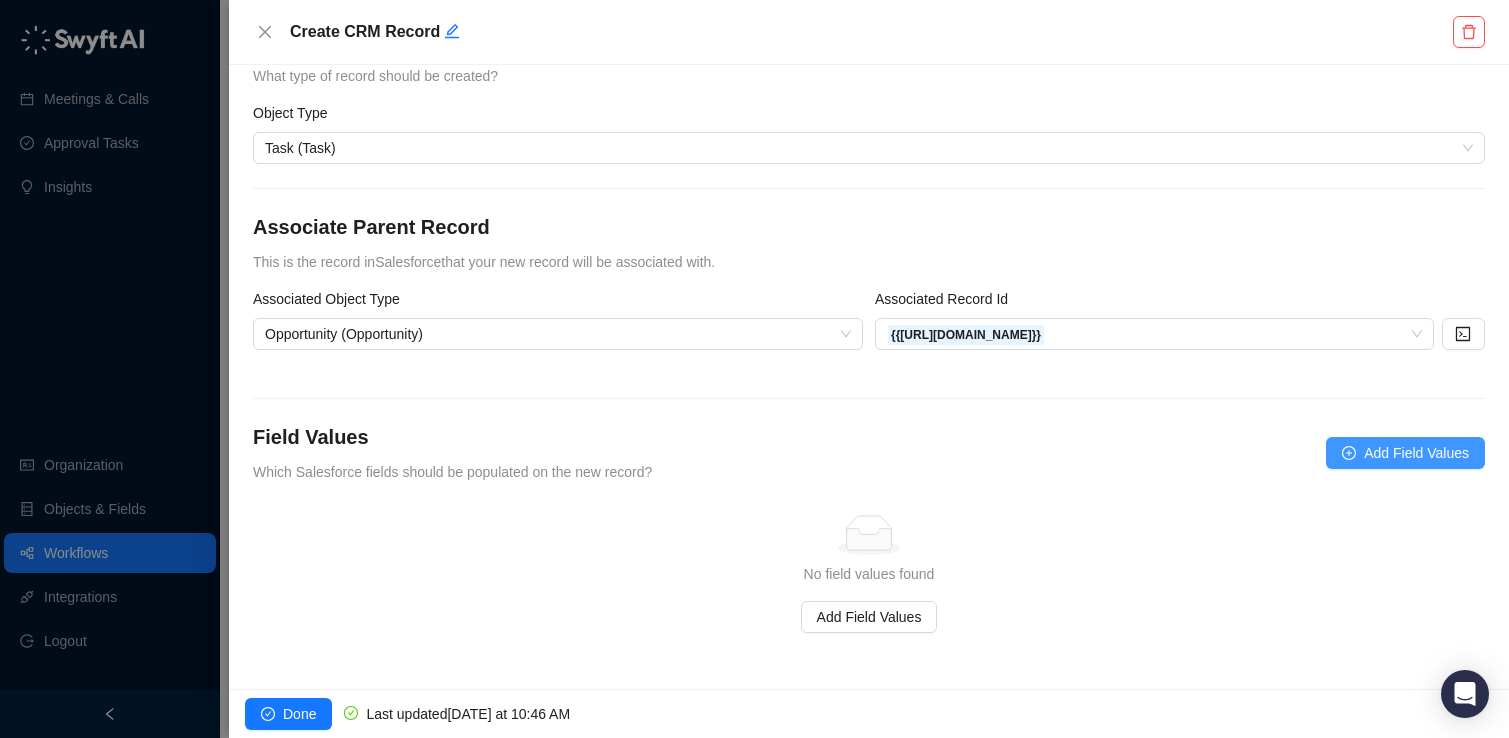 click on "Add Field Values" at bounding box center [1416, 453] 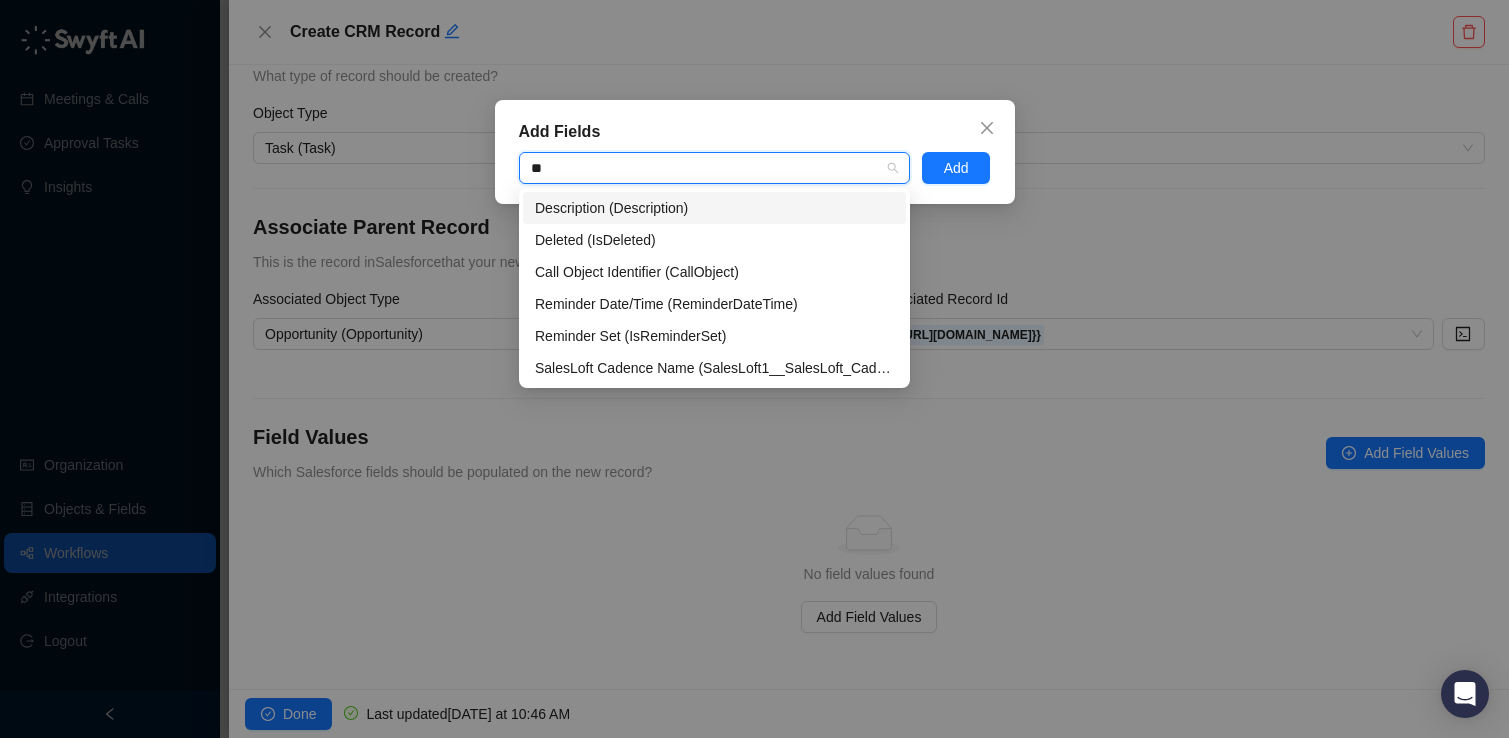 type on "***" 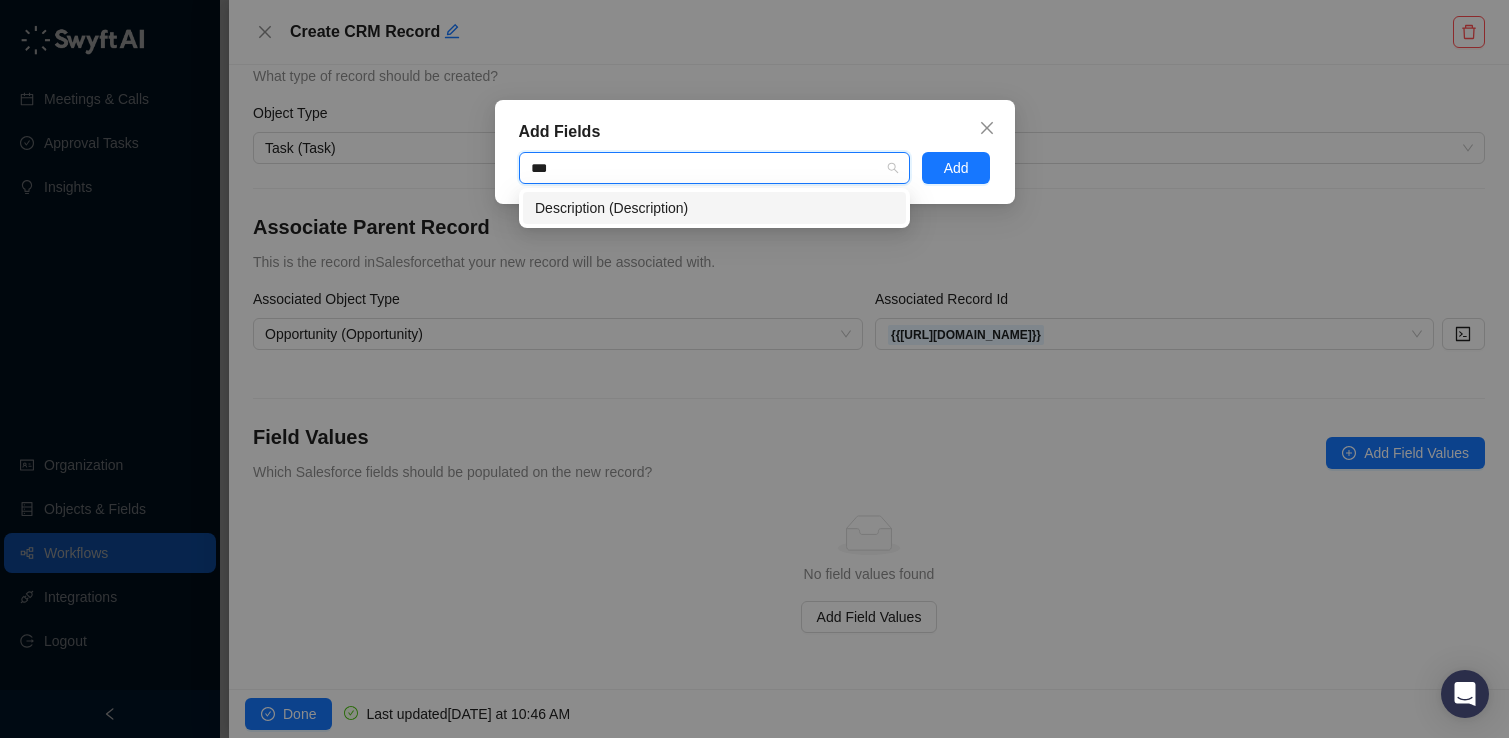 click on "Description (Description)" at bounding box center [714, 208] 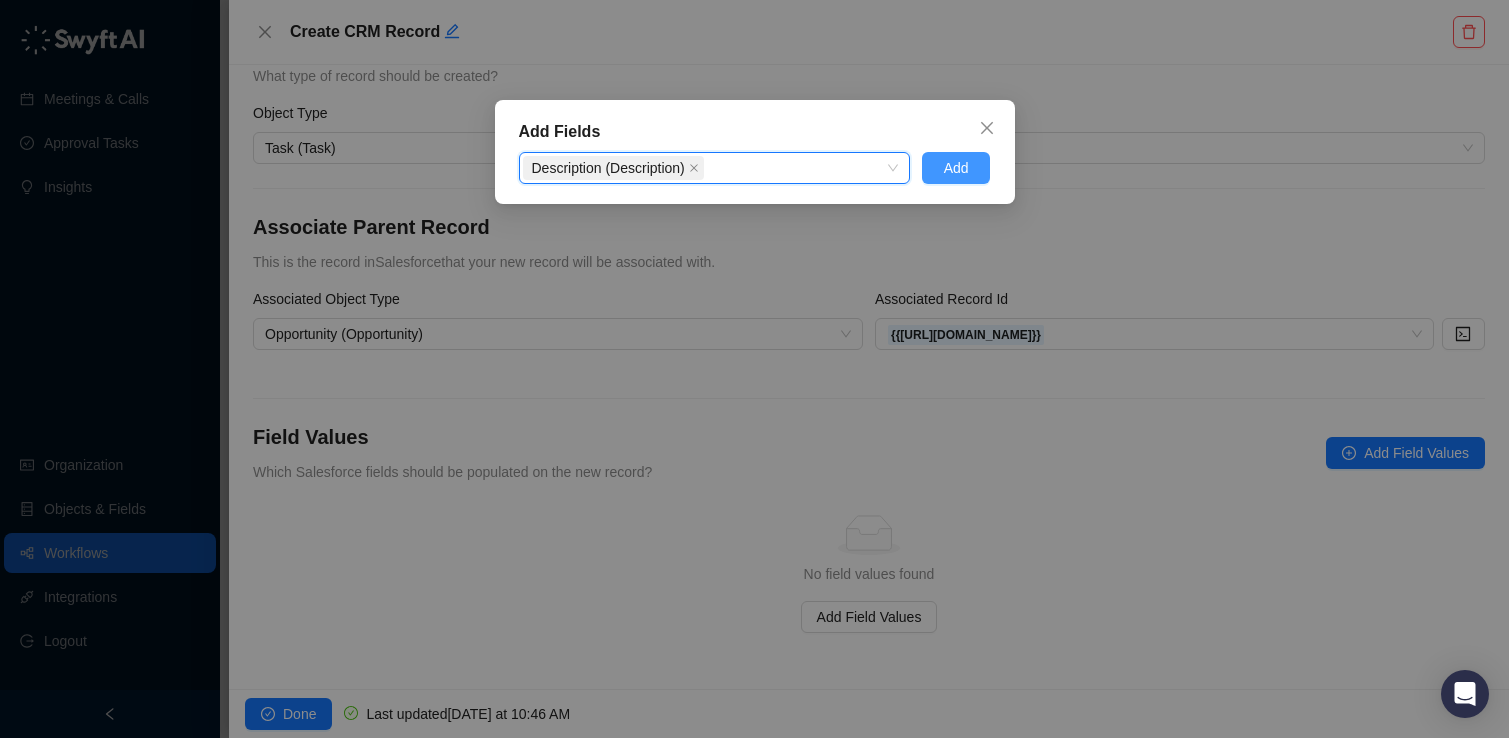click on "Add" at bounding box center [956, 168] 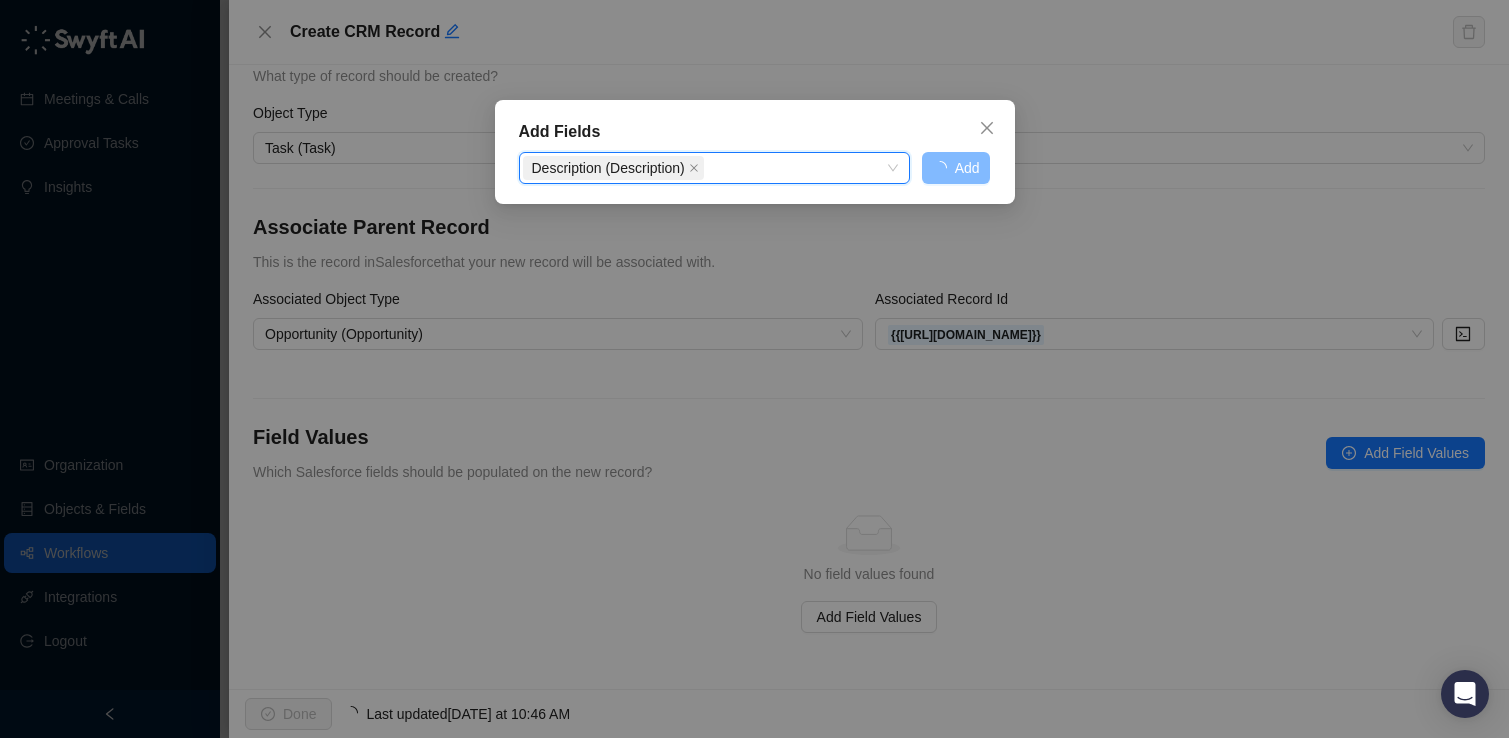 scroll, scrollTop: 14, scrollLeft: 0, axis: vertical 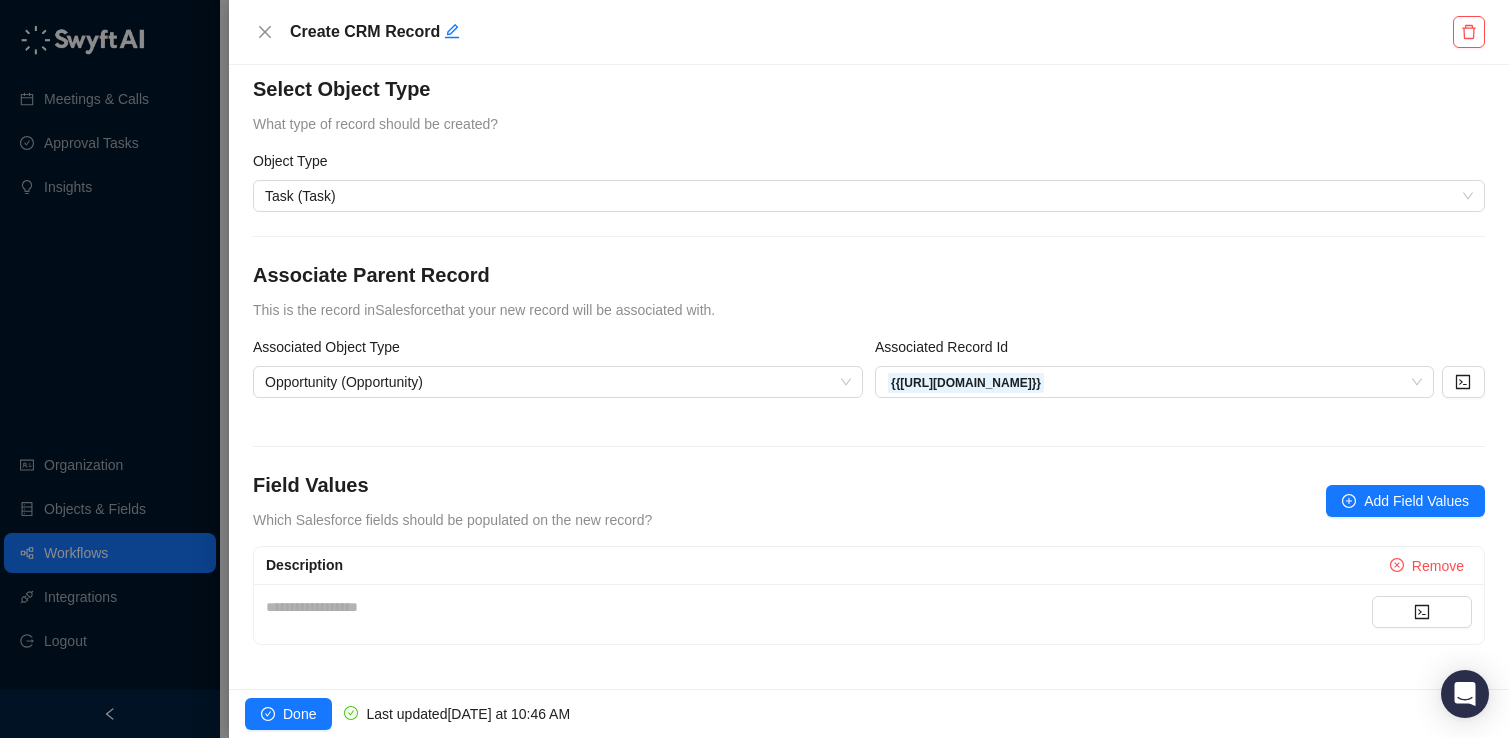click on "**********" at bounding box center (819, 607) 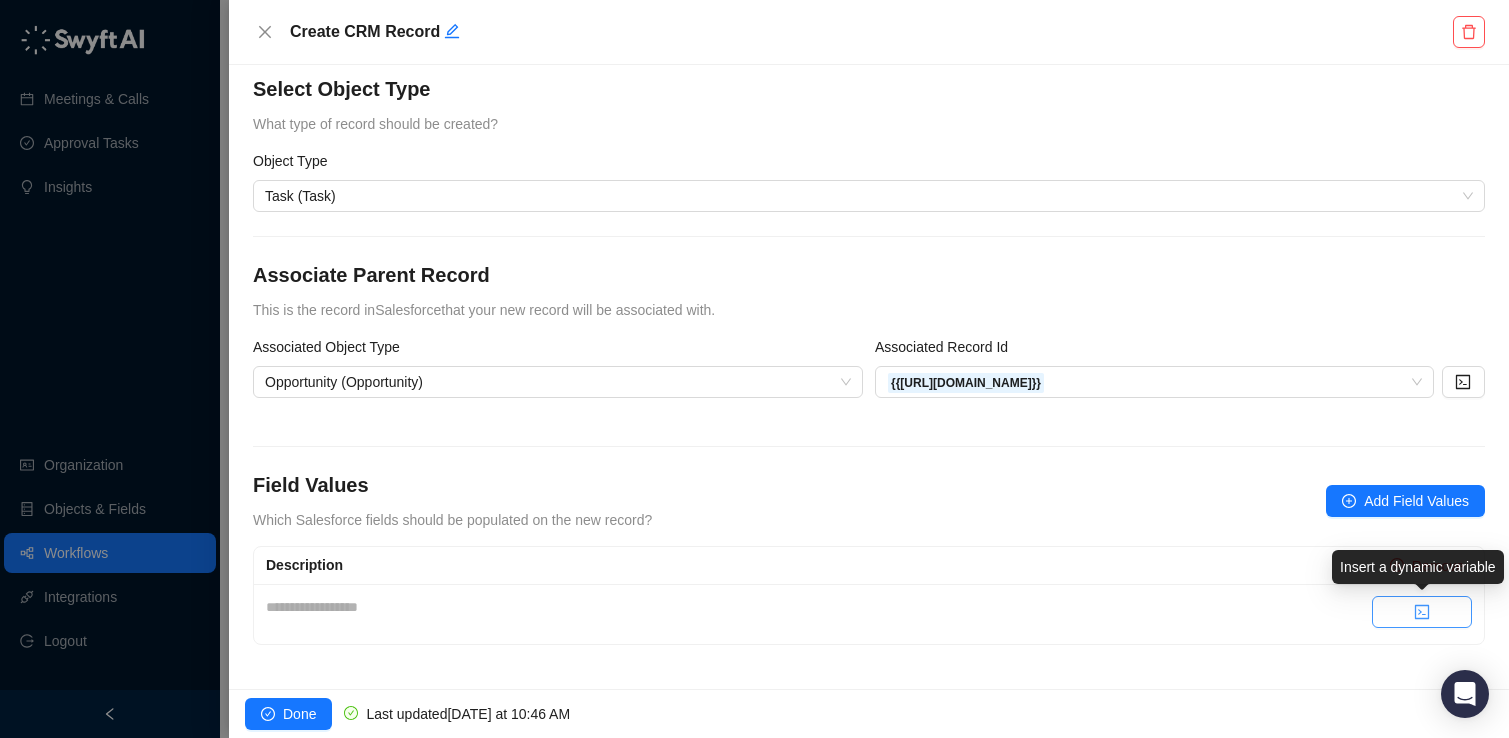click at bounding box center (1422, 612) 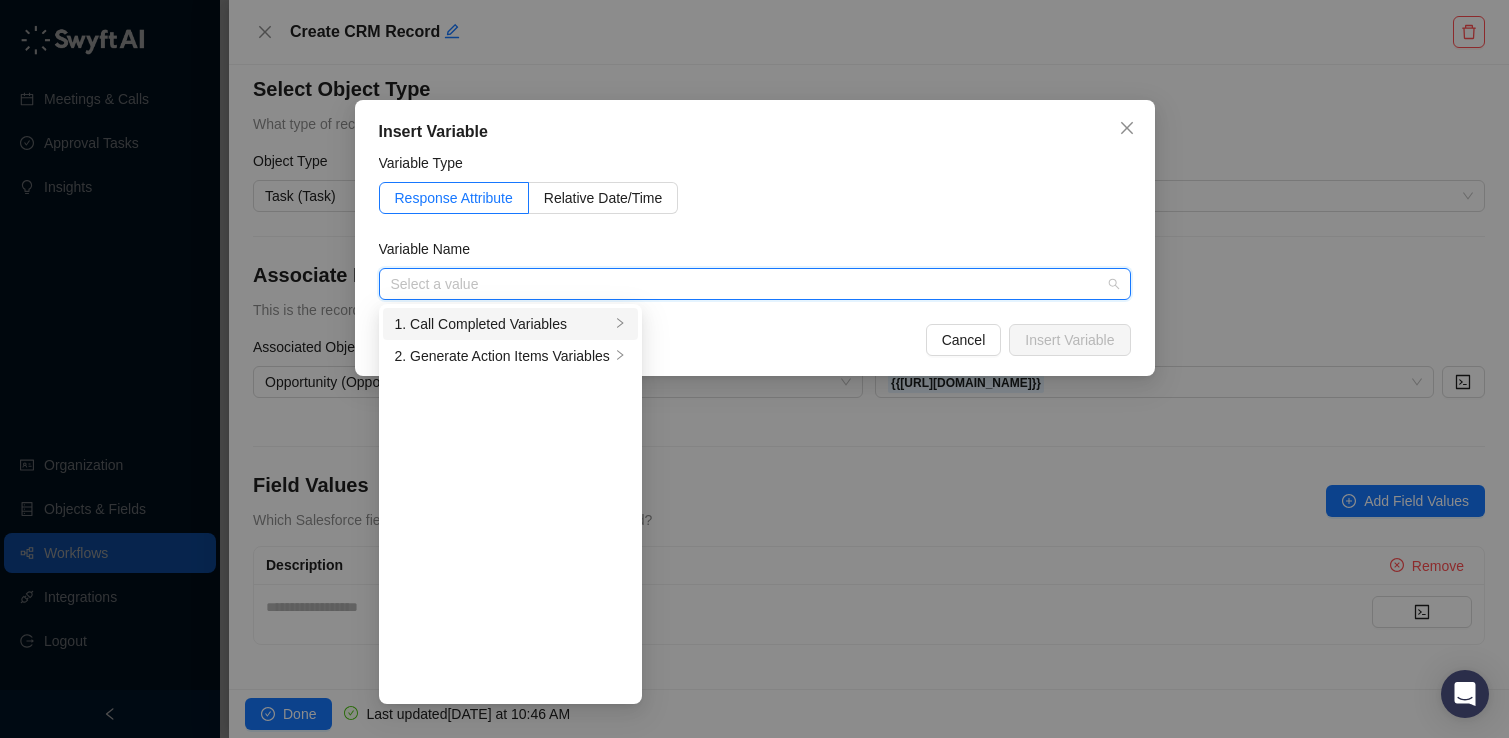 click on "1. Call Completed Variables" at bounding box center [510, 324] 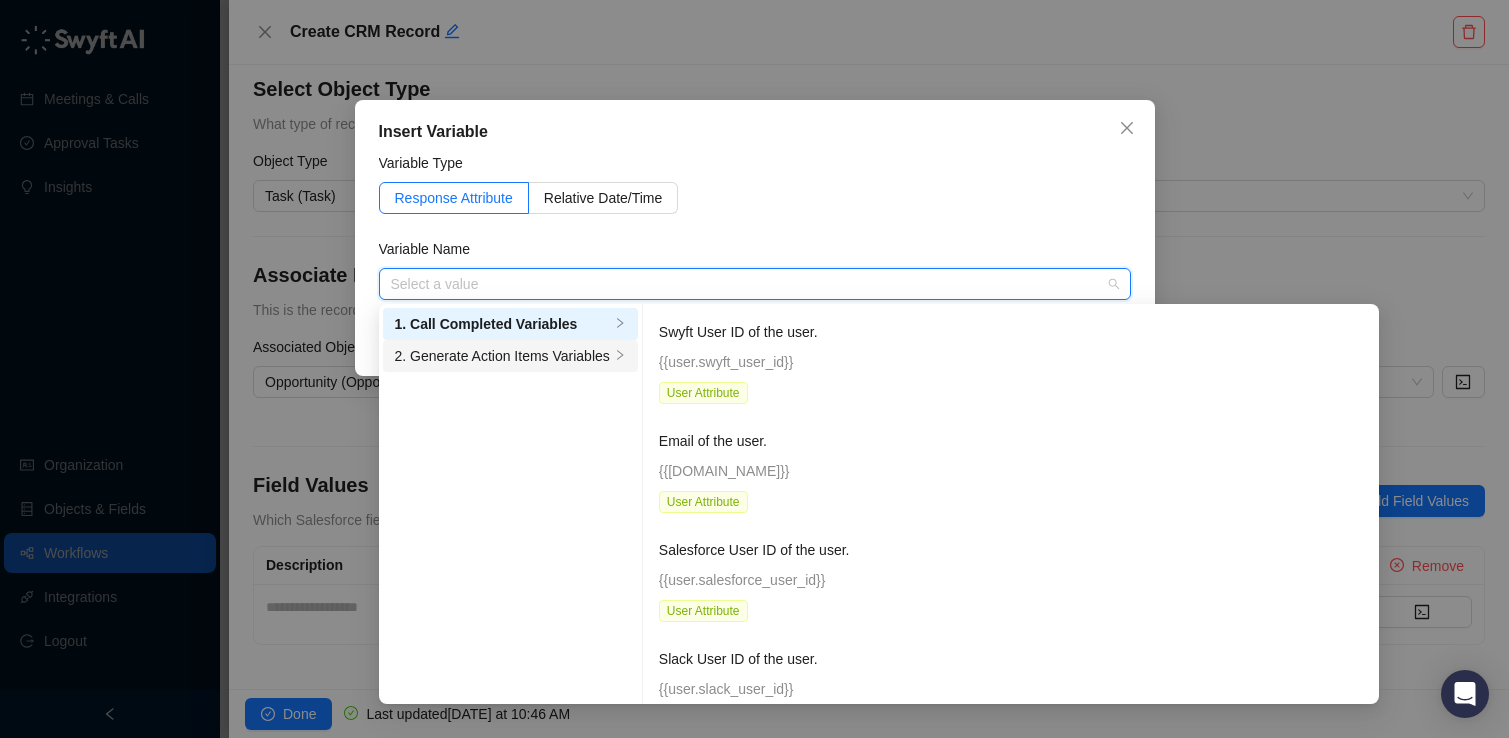 click 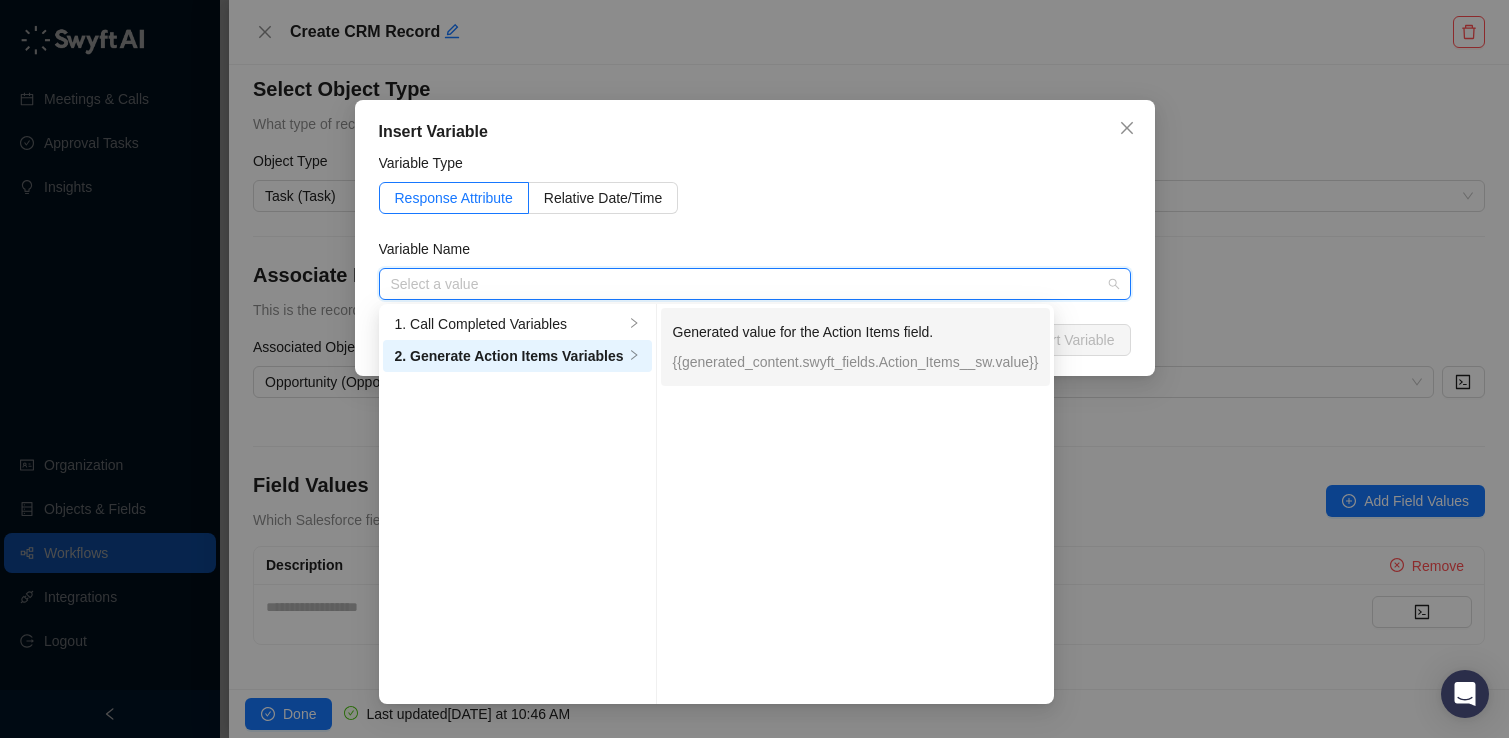 click on "Generated value for the Action Items field. {{generated_content.swyft_fields.Action_Items__sw.value}}" at bounding box center [856, 347] 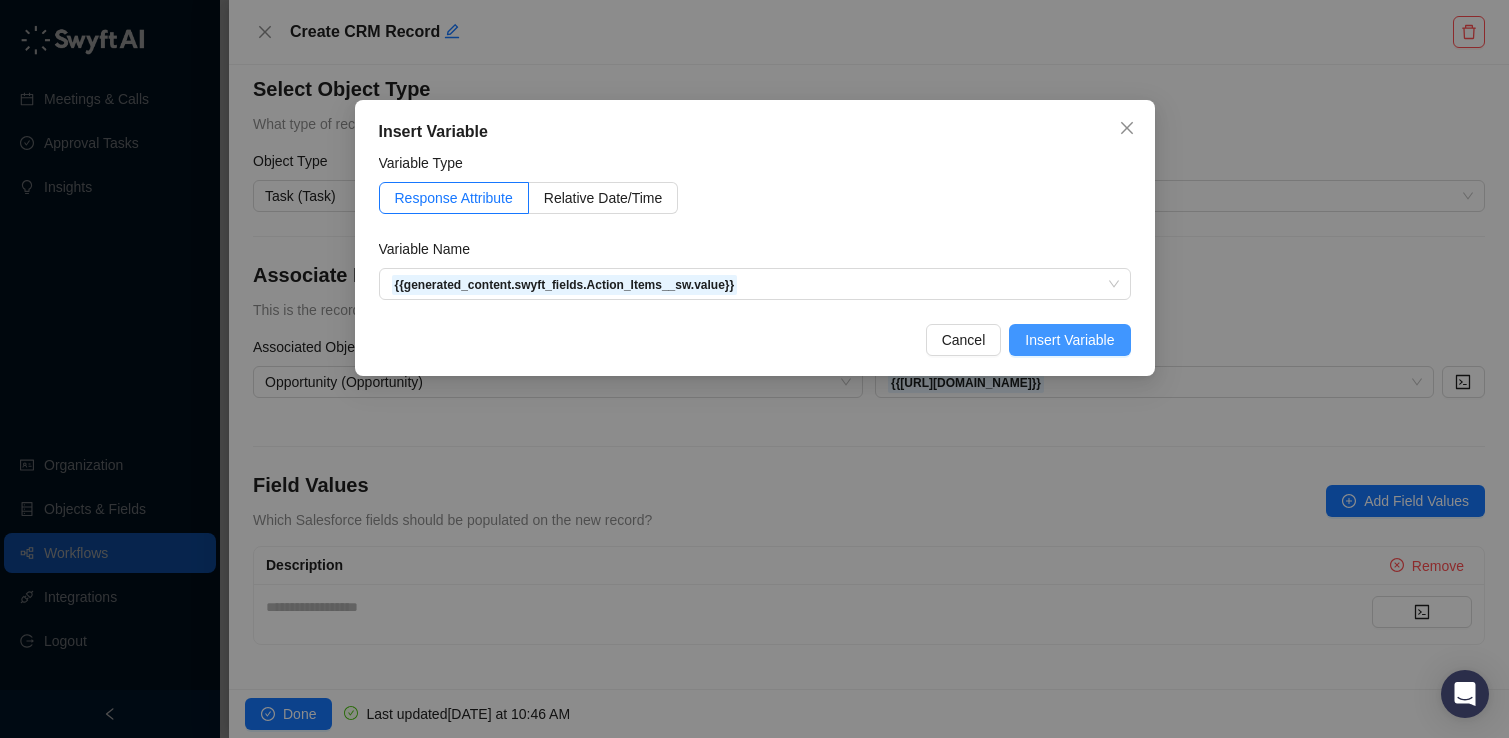 click on "Insert Variable" at bounding box center [1069, 340] 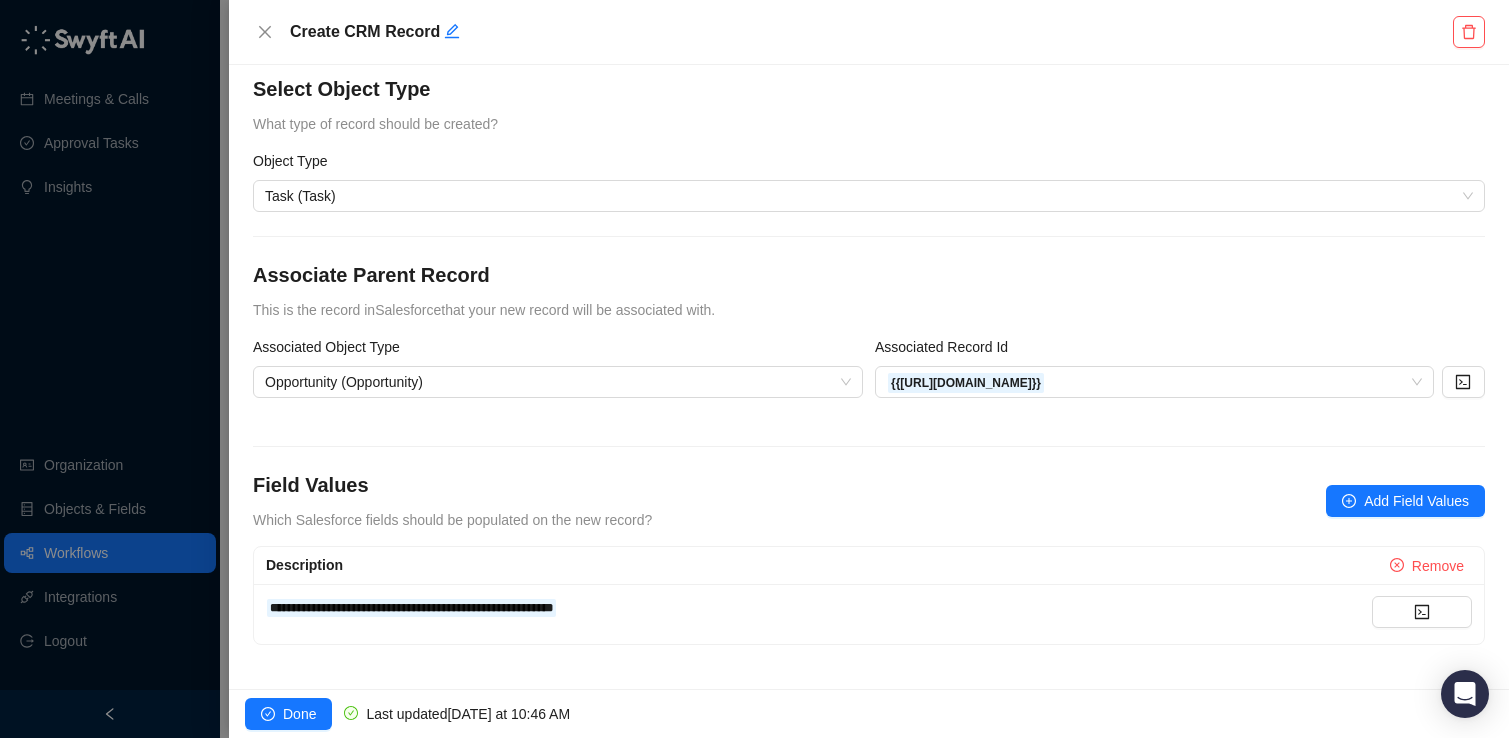 click on "**********" at bounding box center [869, 614] 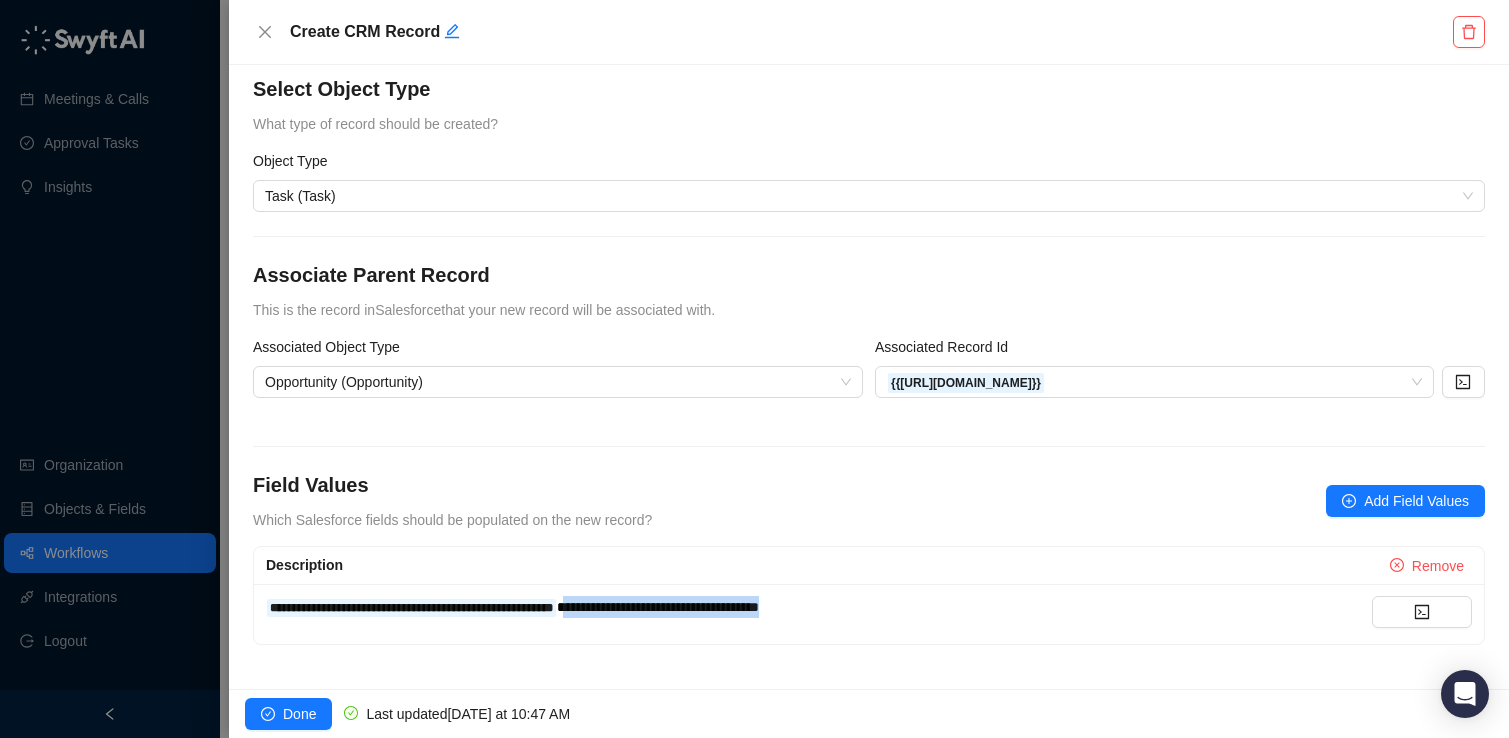 drag, startPoint x: 898, startPoint y: 615, endPoint x: 635, endPoint y: 611, distance: 263.03043 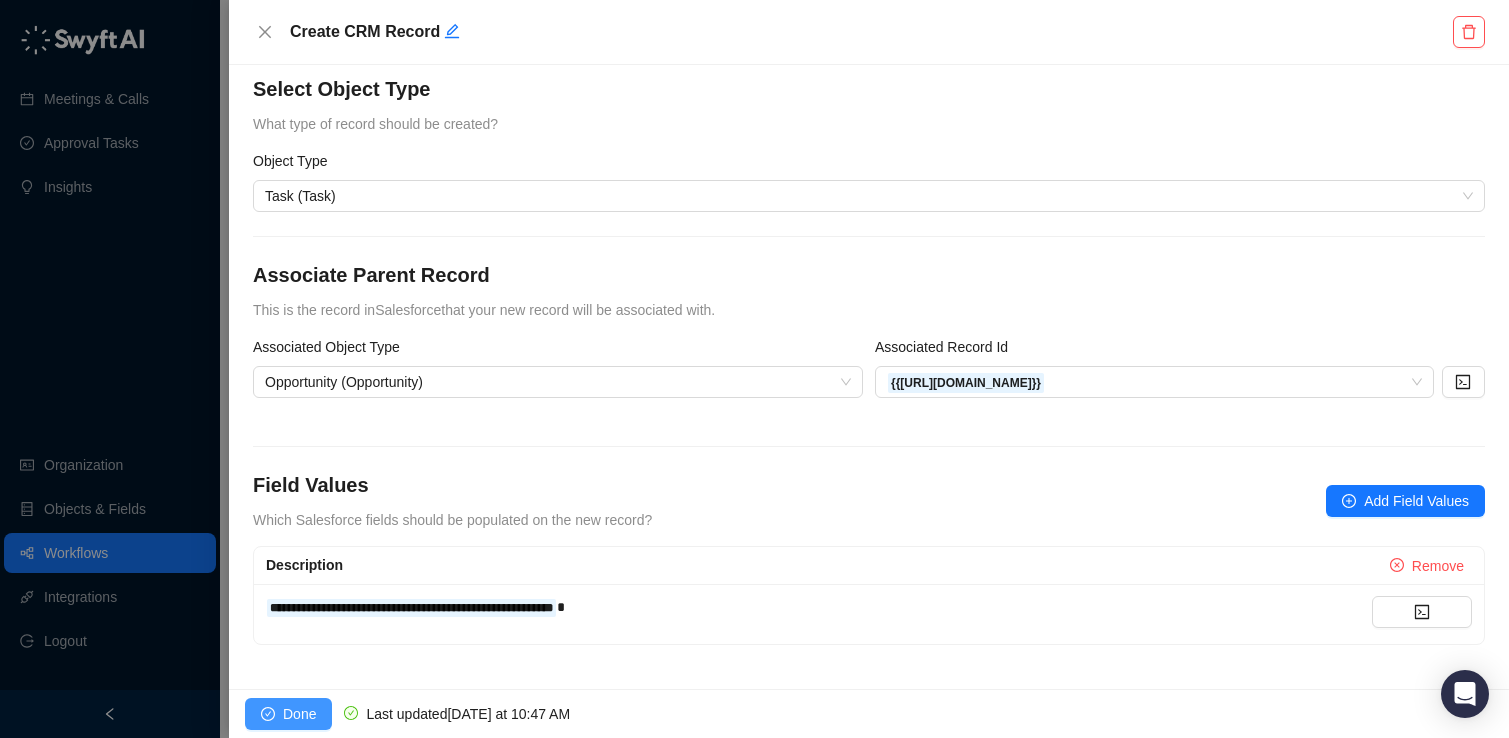 click on "Done" at bounding box center [299, 714] 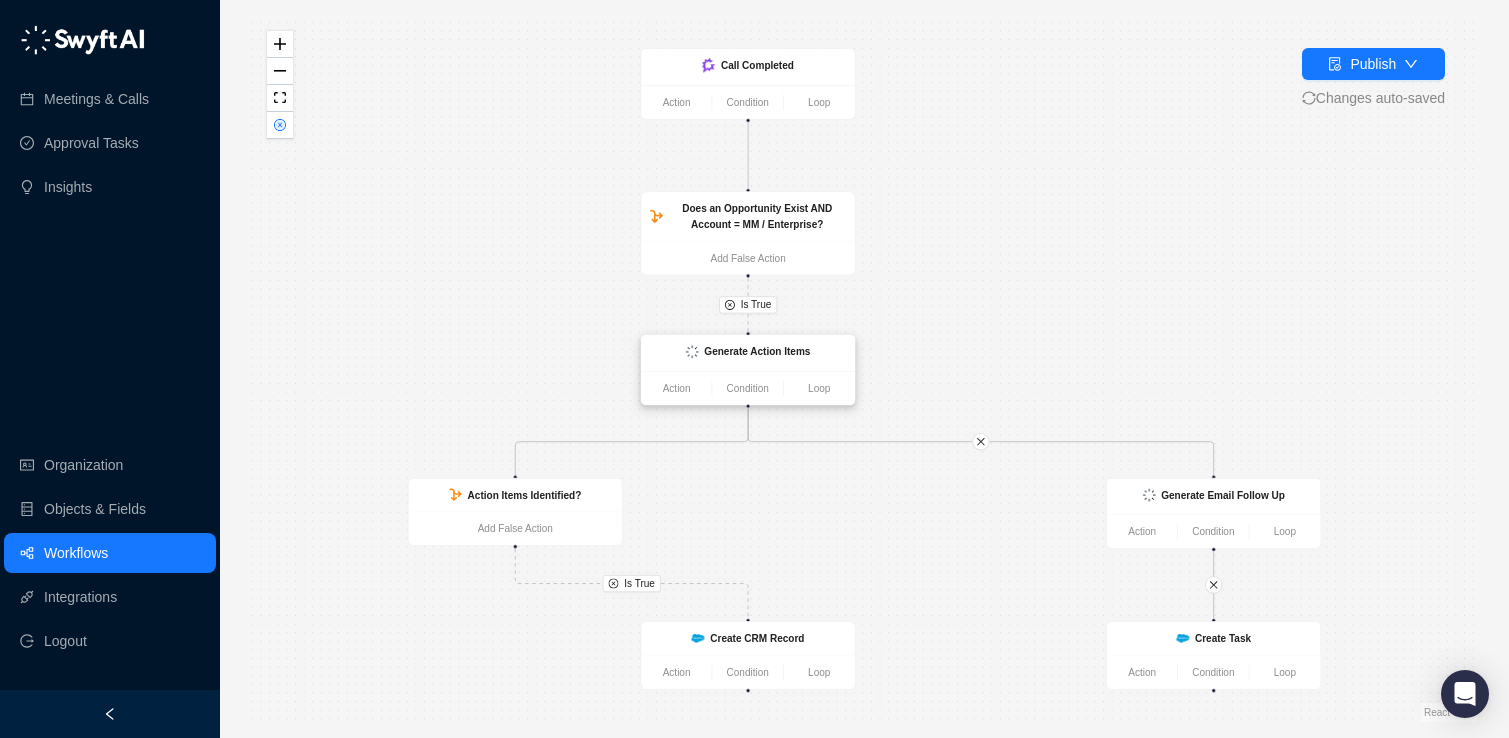 click at bounding box center [692, 351] 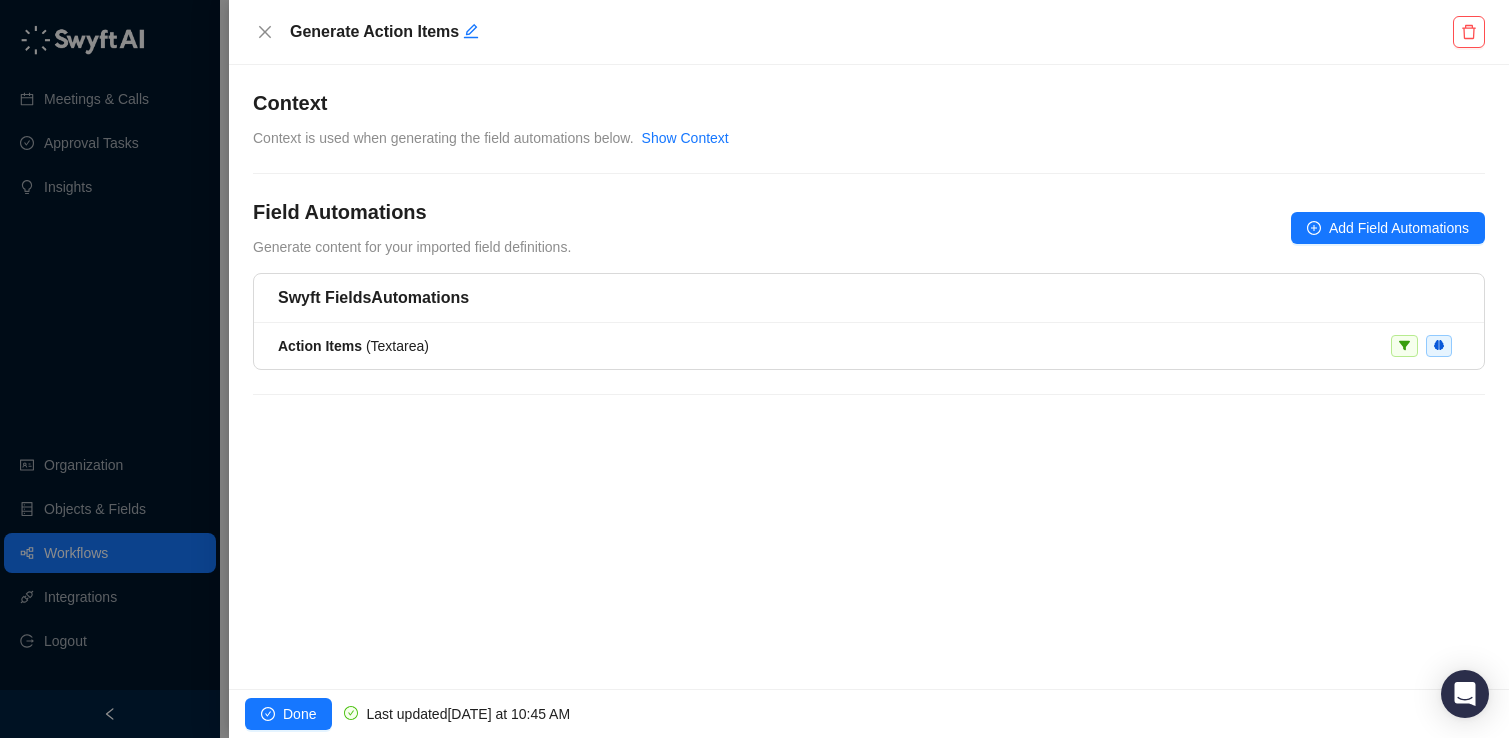 click on "Action Items   ( Textarea )" at bounding box center (869, 346) 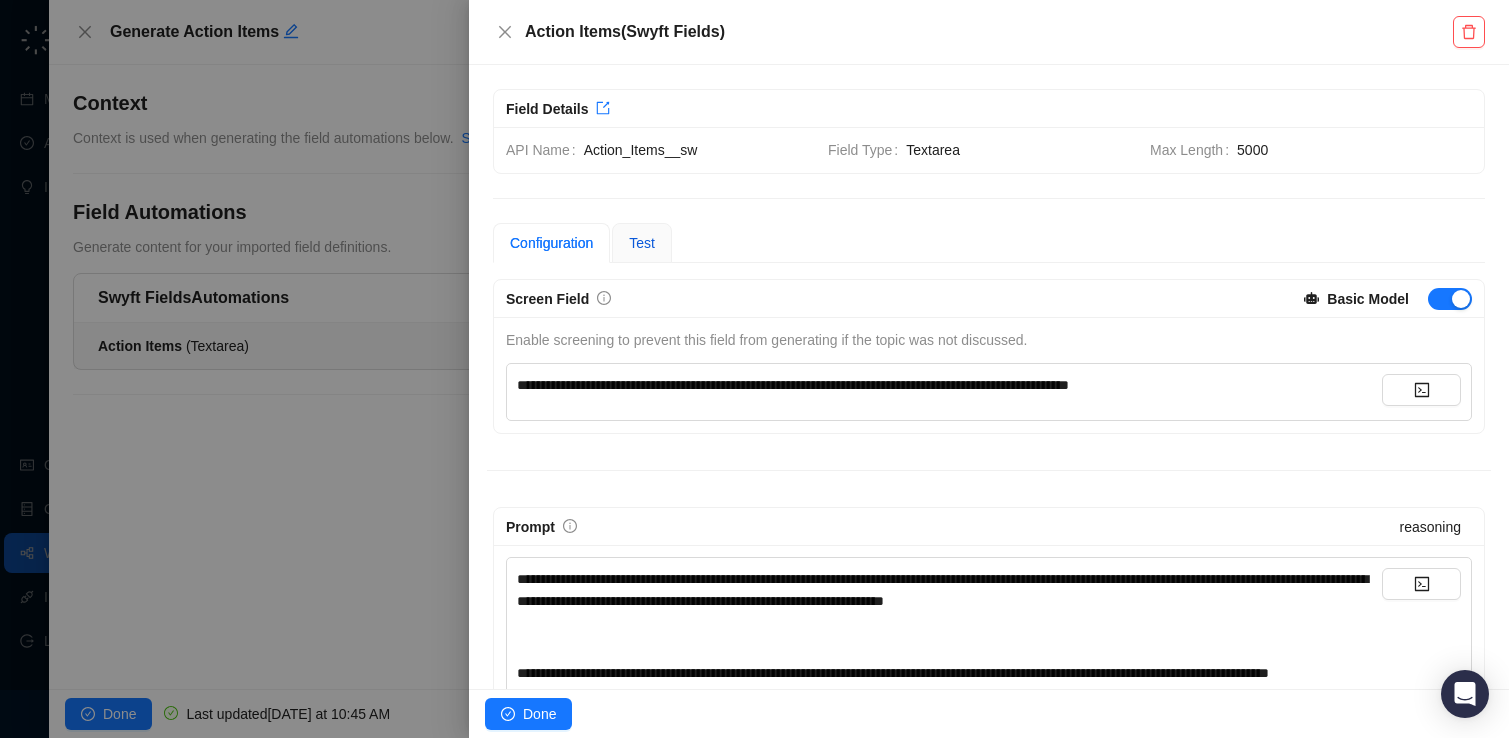 click on "Test" at bounding box center (642, 243) 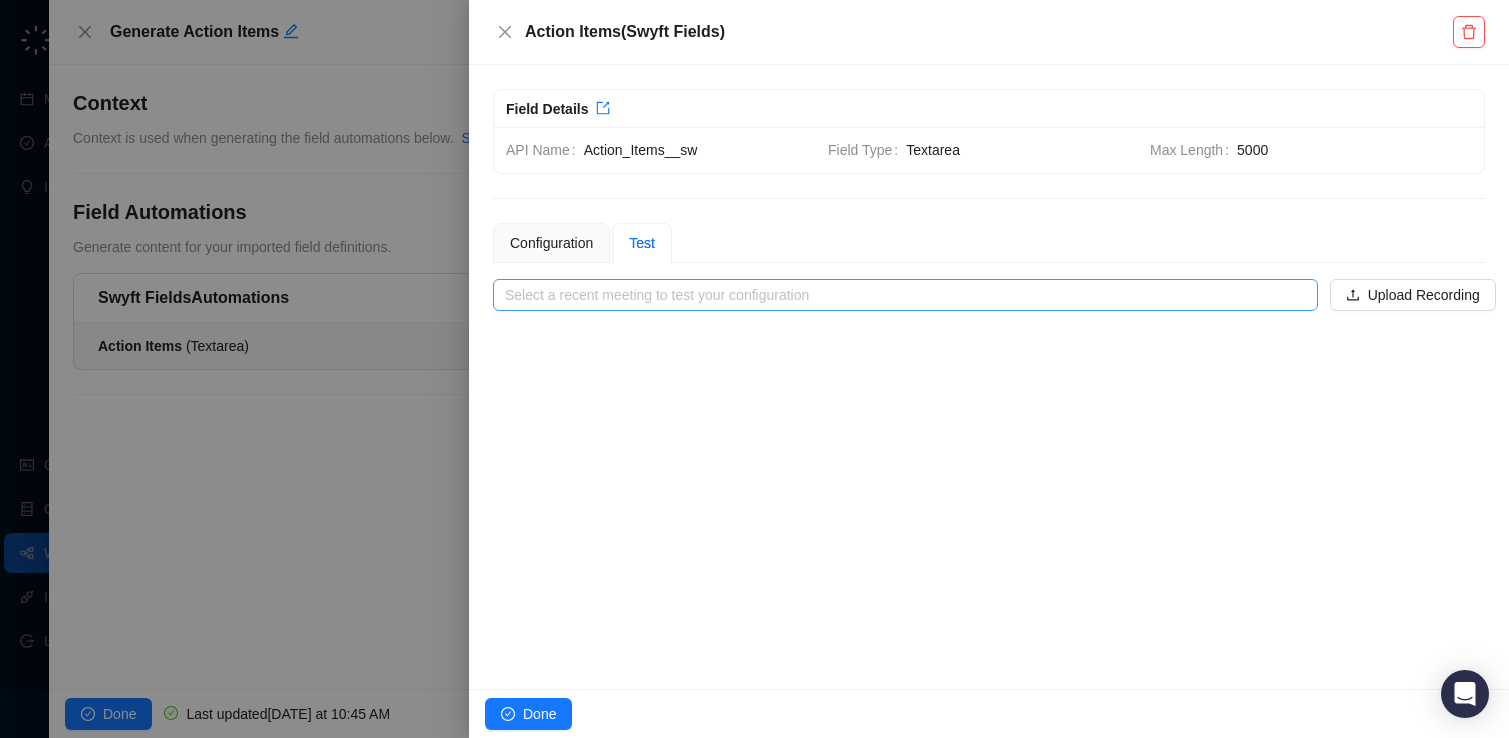 click at bounding box center (899, 295) 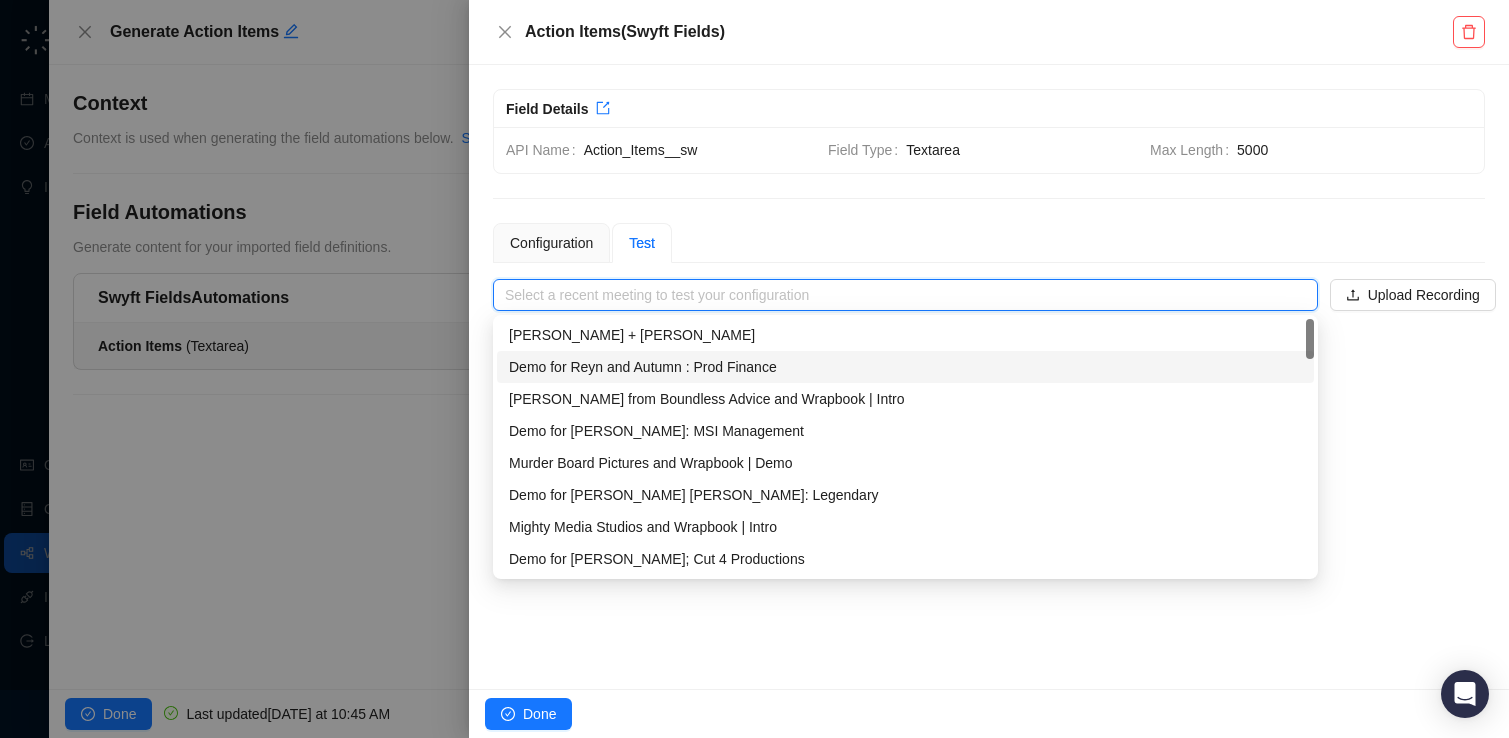 click on "Demo for Reyn and Autumn : Prod Finance" at bounding box center [905, 367] 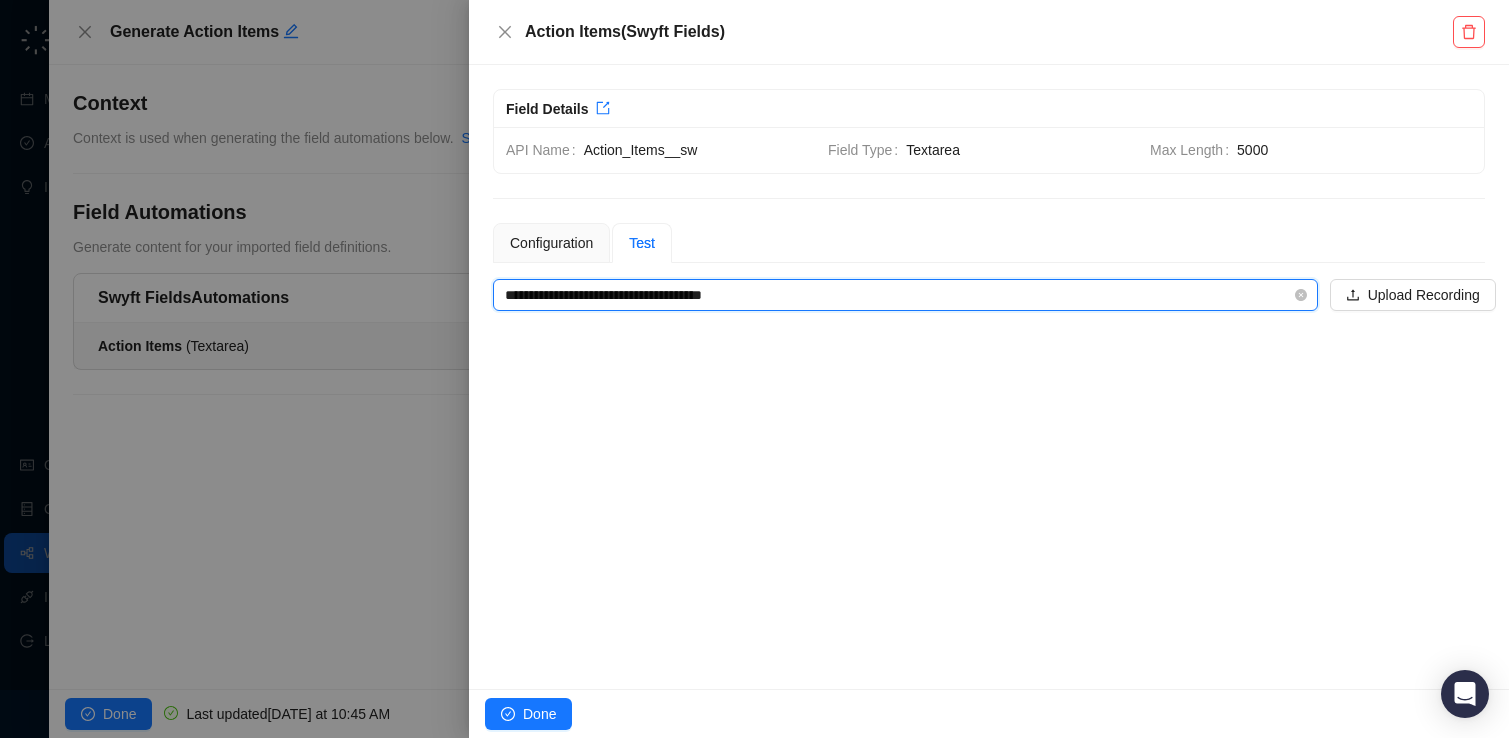 click on "**********" at bounding box center (899, 295) 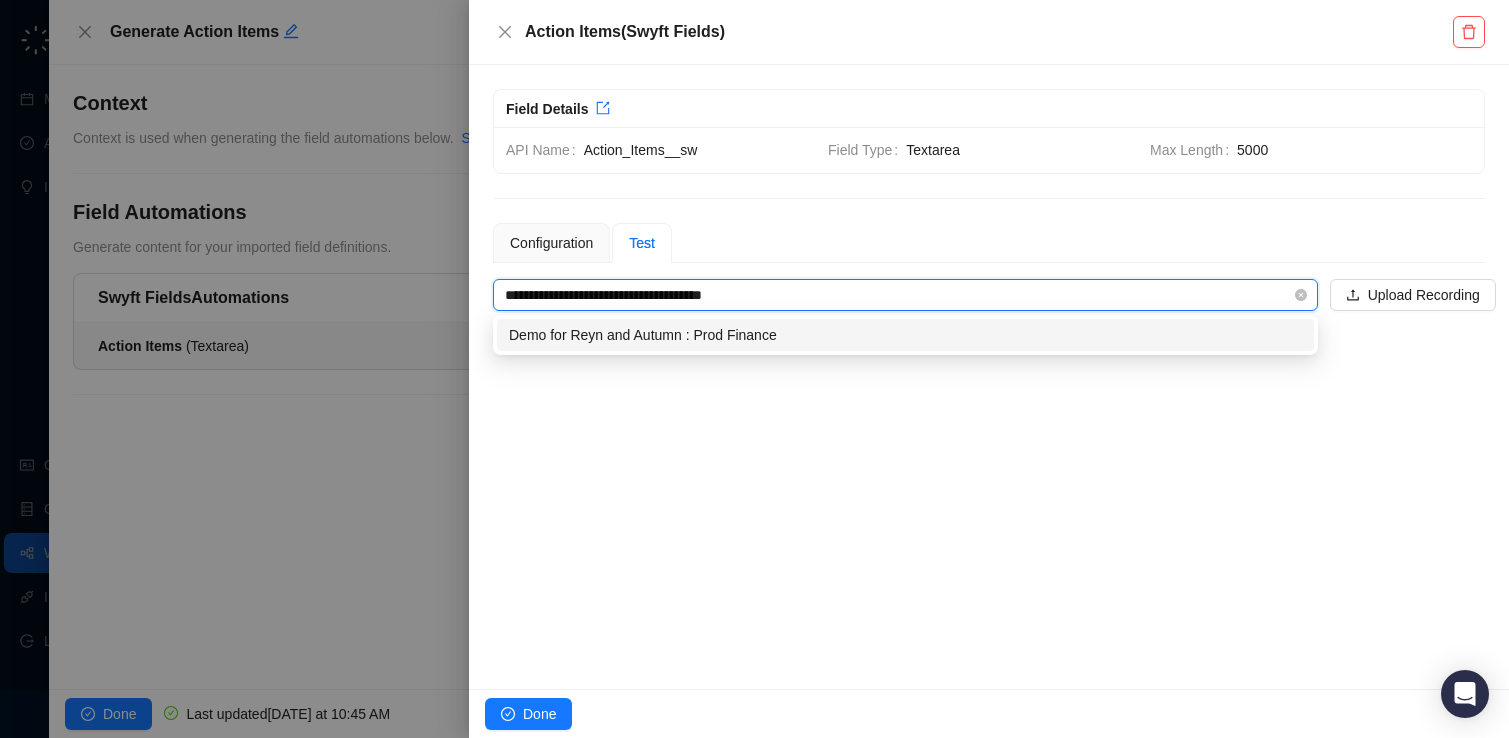 click on "**********" at bounding box center (899, 295) 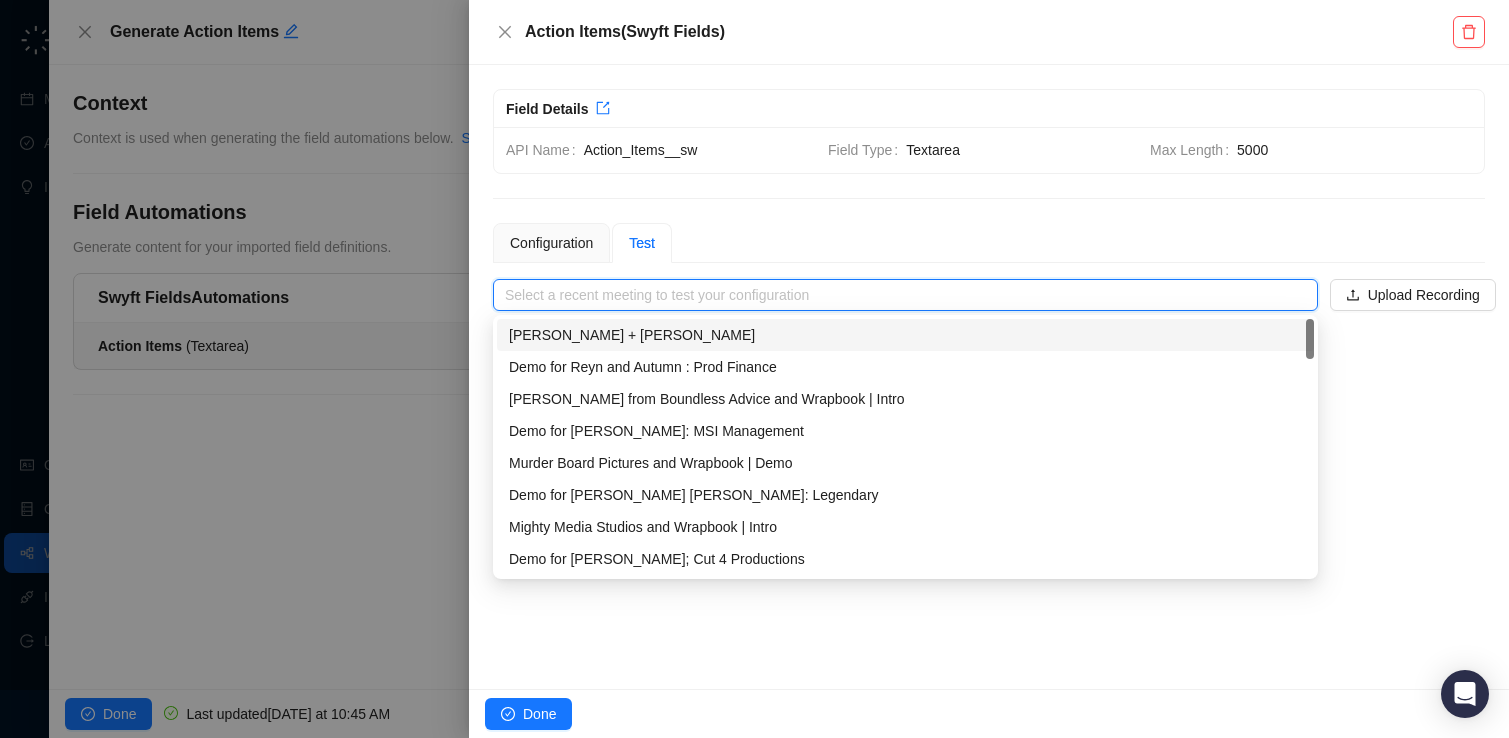 click on "[PERSON_NAME] + [PERSON_NAME]" at bounding box center (905, 335) 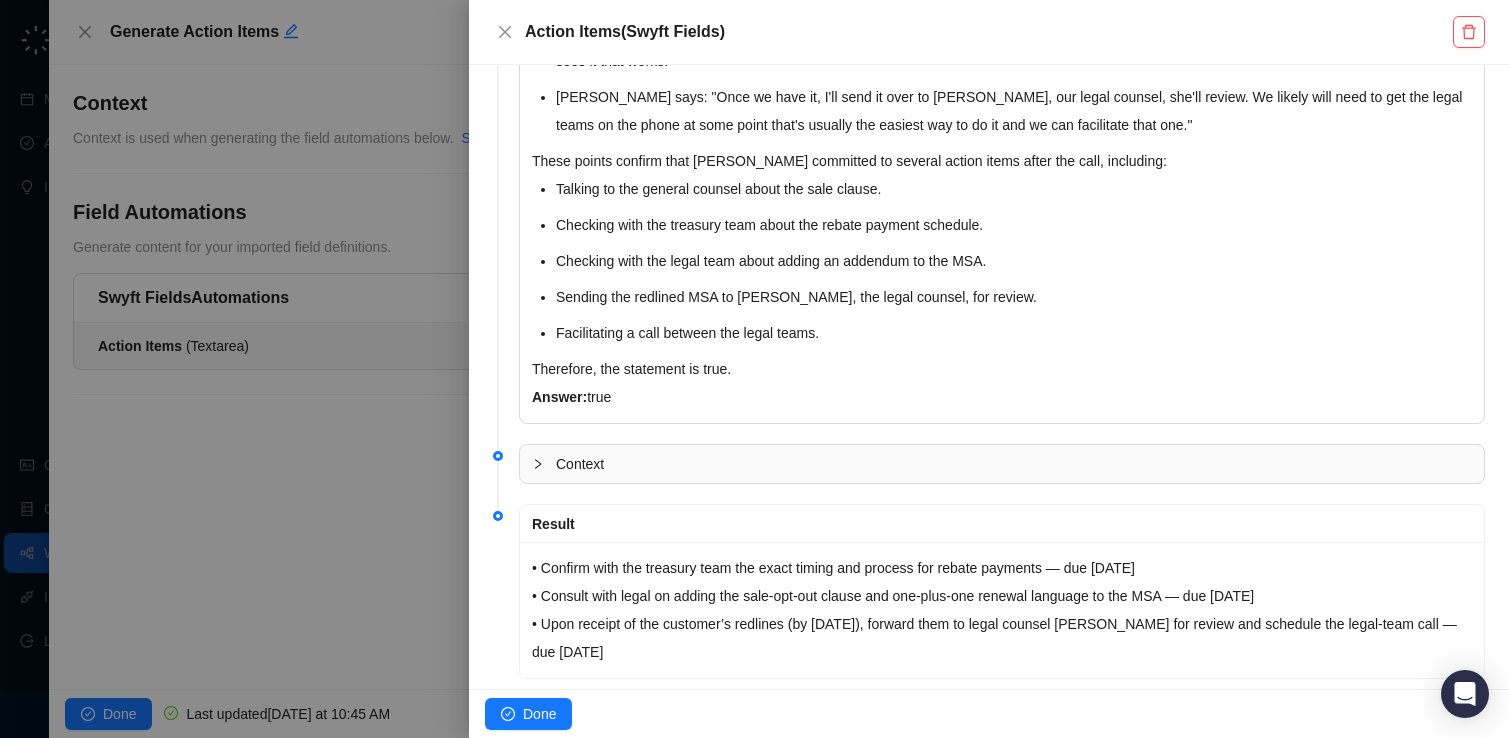 scroll, scrollTop: 948, scrollLeft: 0, axis: vertical 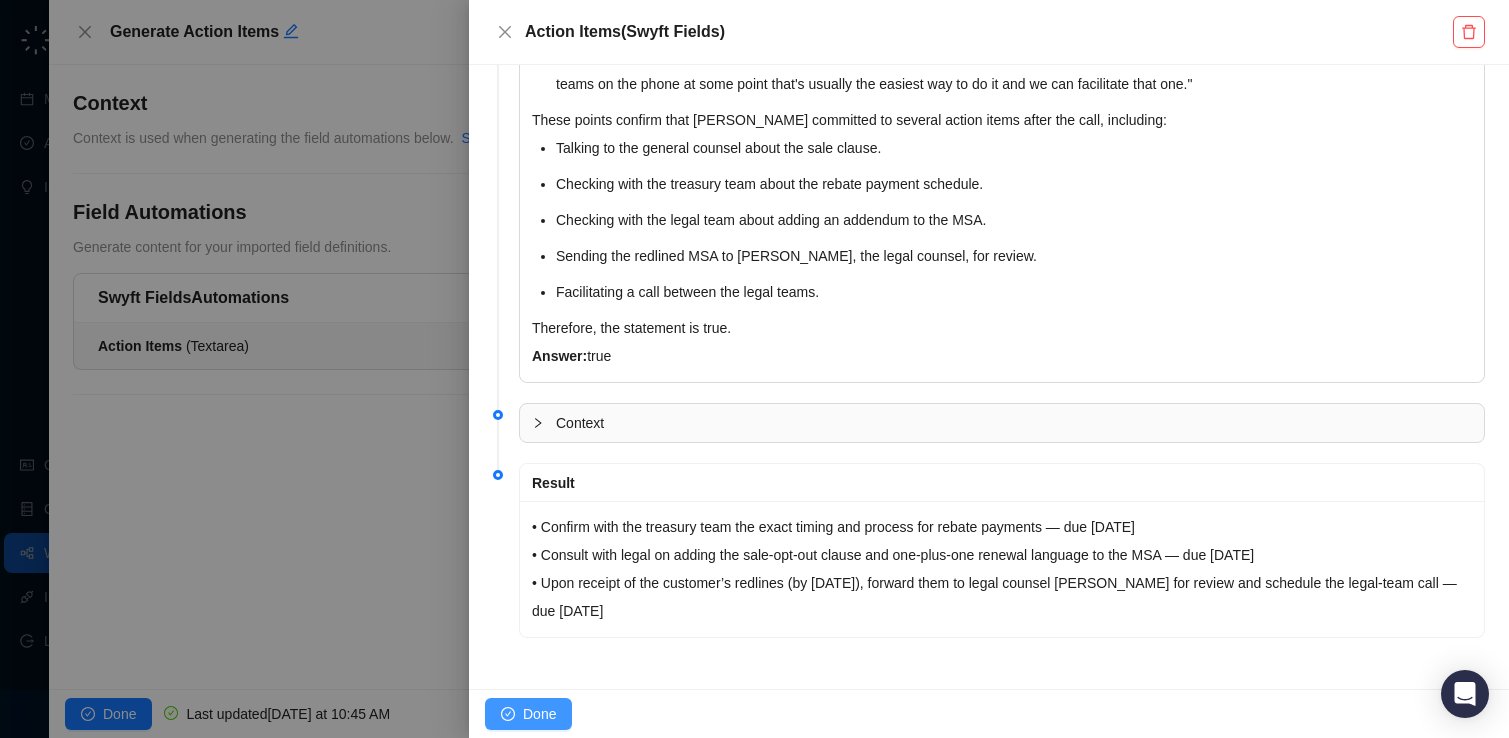 click on "Done" at bounding box center [539, 714] 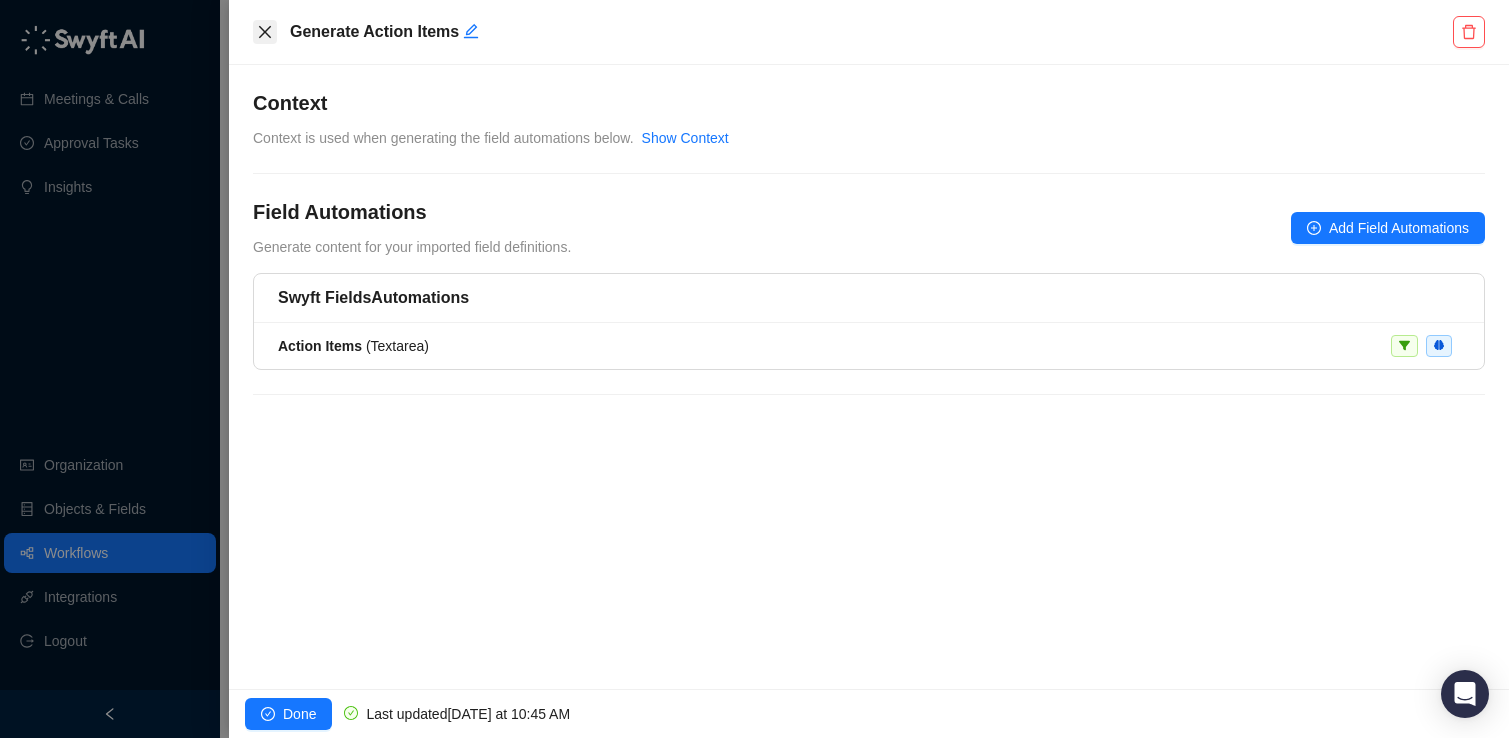 click 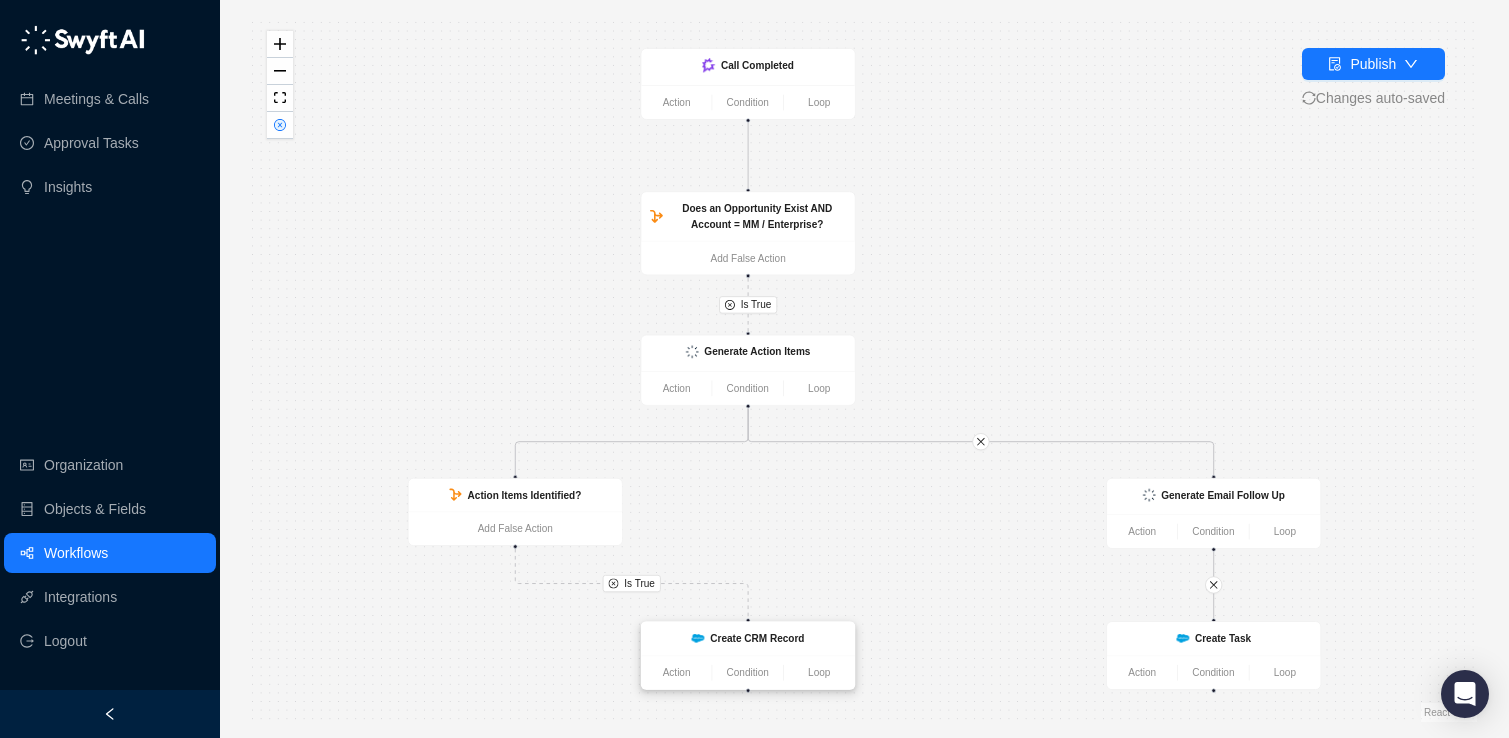 click on "Create CRM Record" at bounding box center [757, 638] 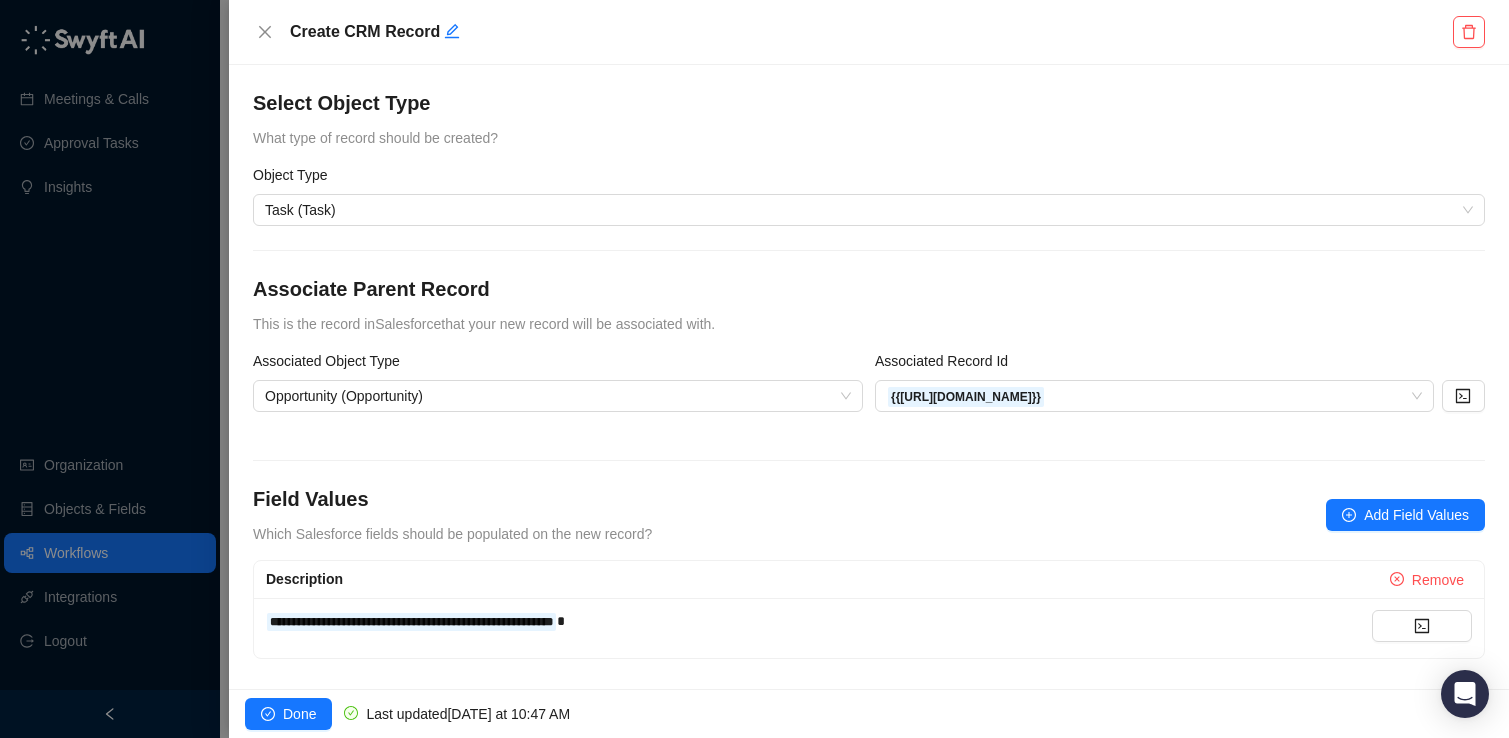 scroll, scrollTop: 14, scrollLeft: 0, axis: vertical 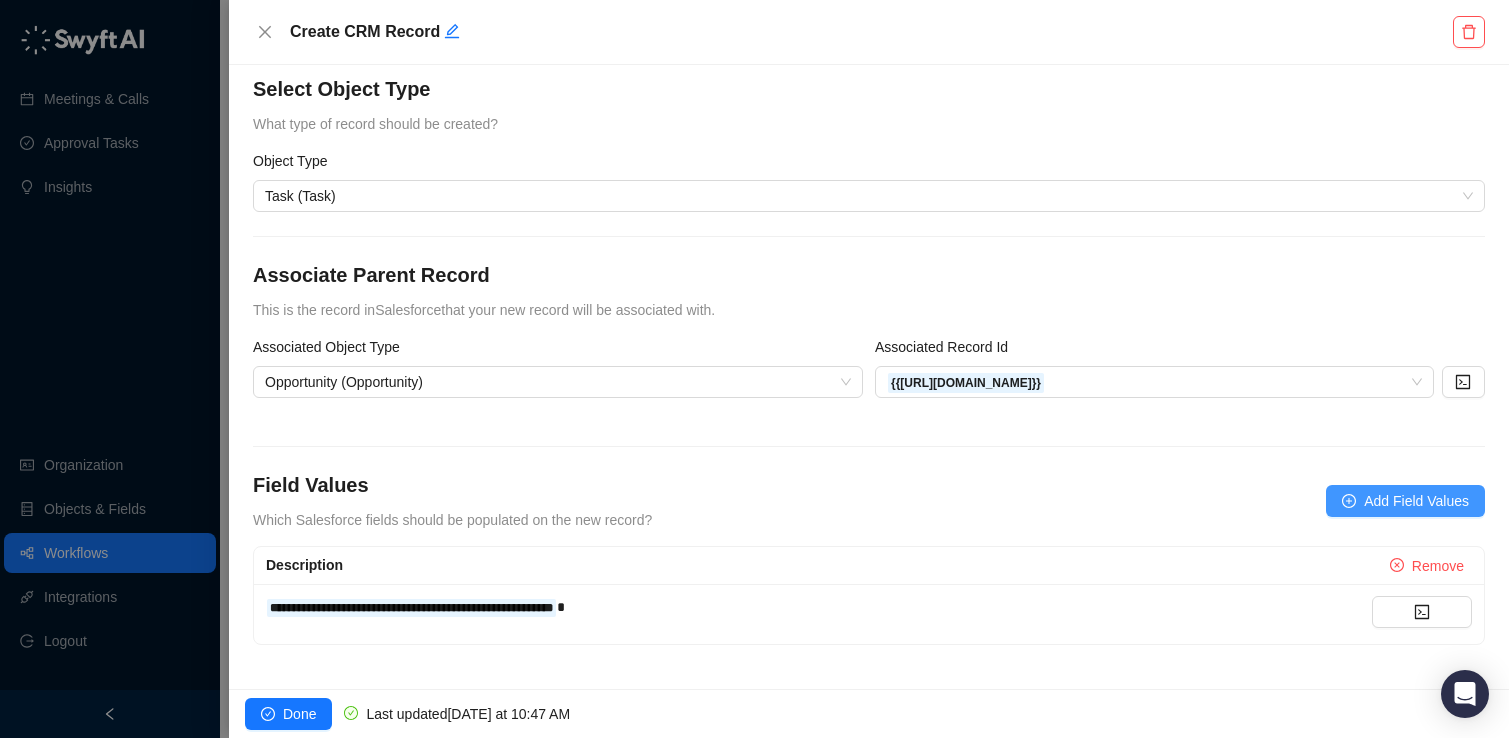 click on "Add Field Values" at bounding box center [1416, 501] 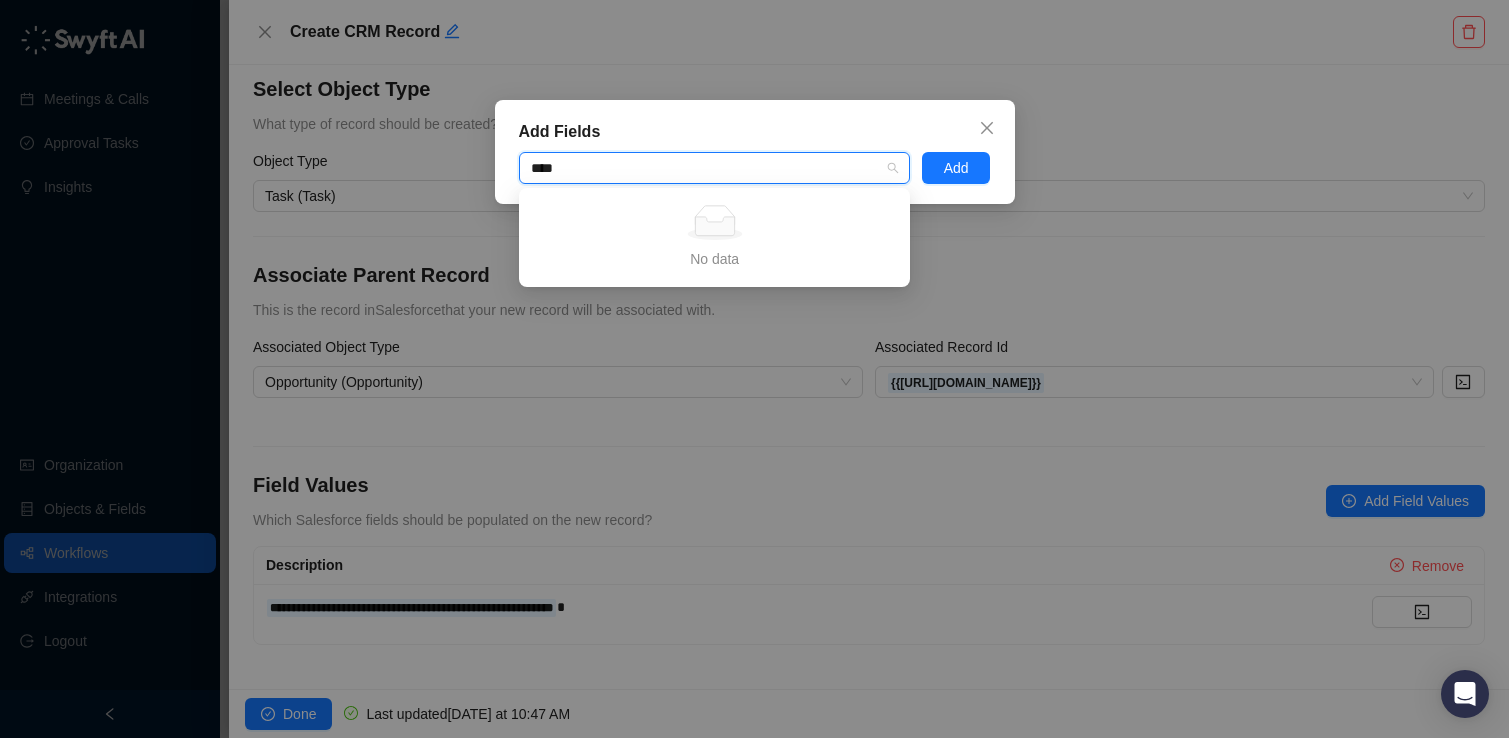 type on "*****" 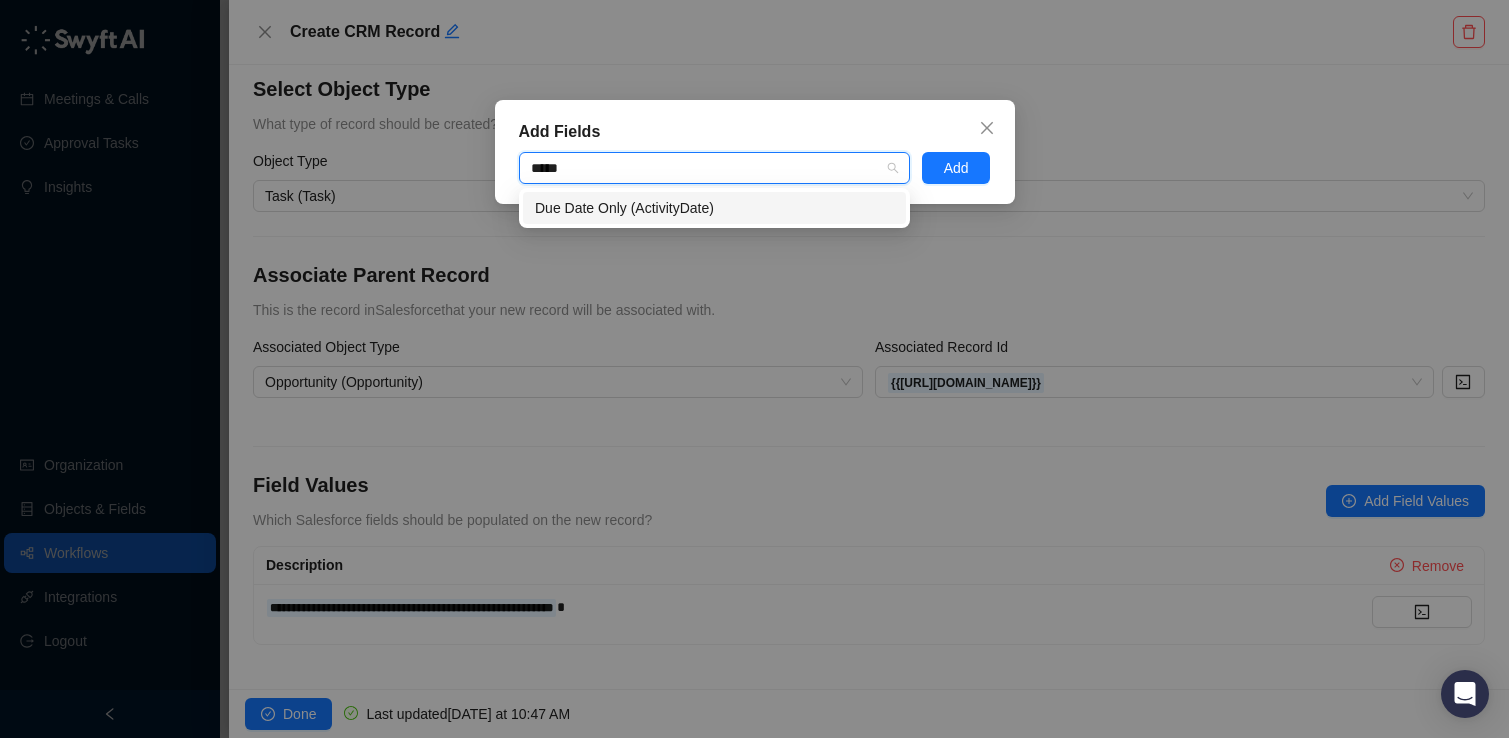 click on "Due Date Only (ActivityDate)" at bounding box center (714, 208) 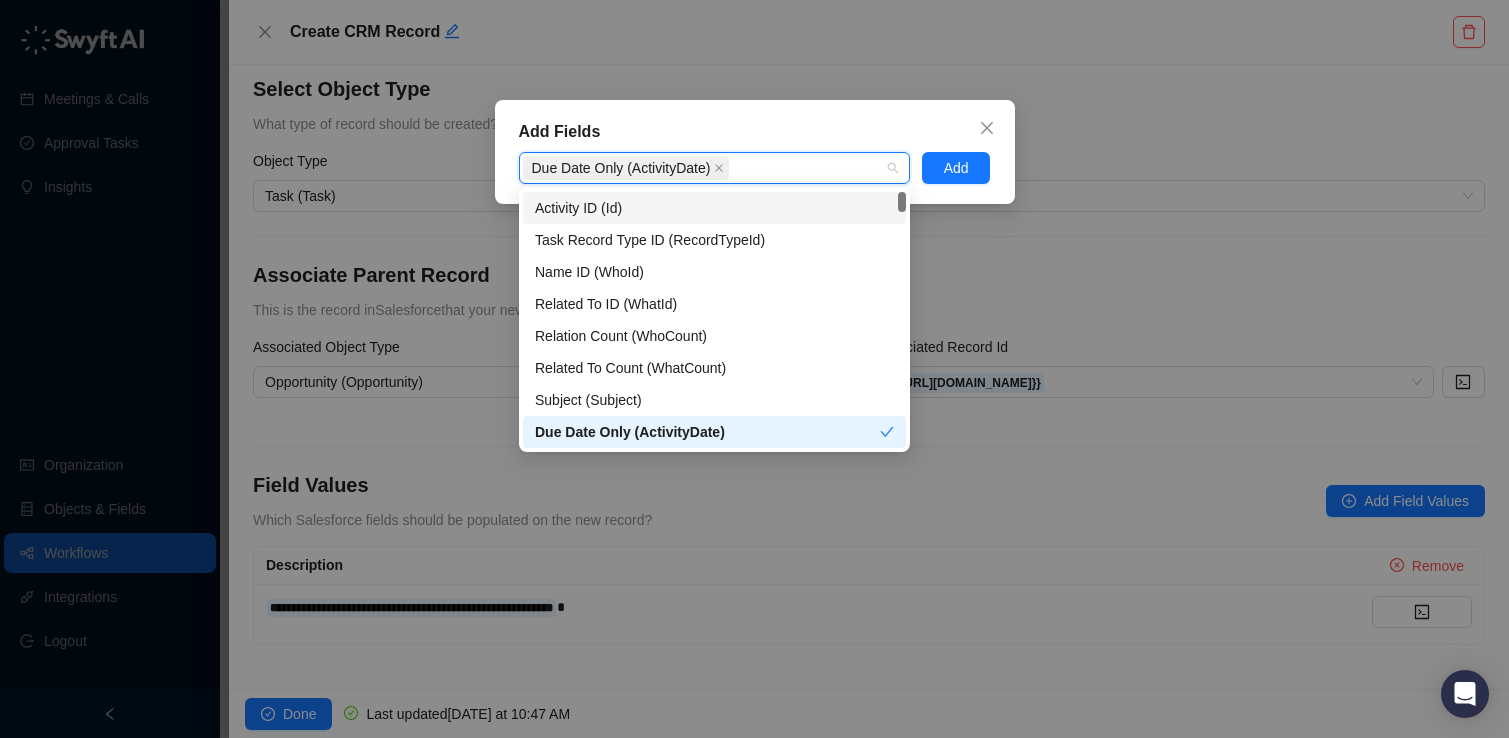 click on "Add Fields" at bounding box center (755, 132) 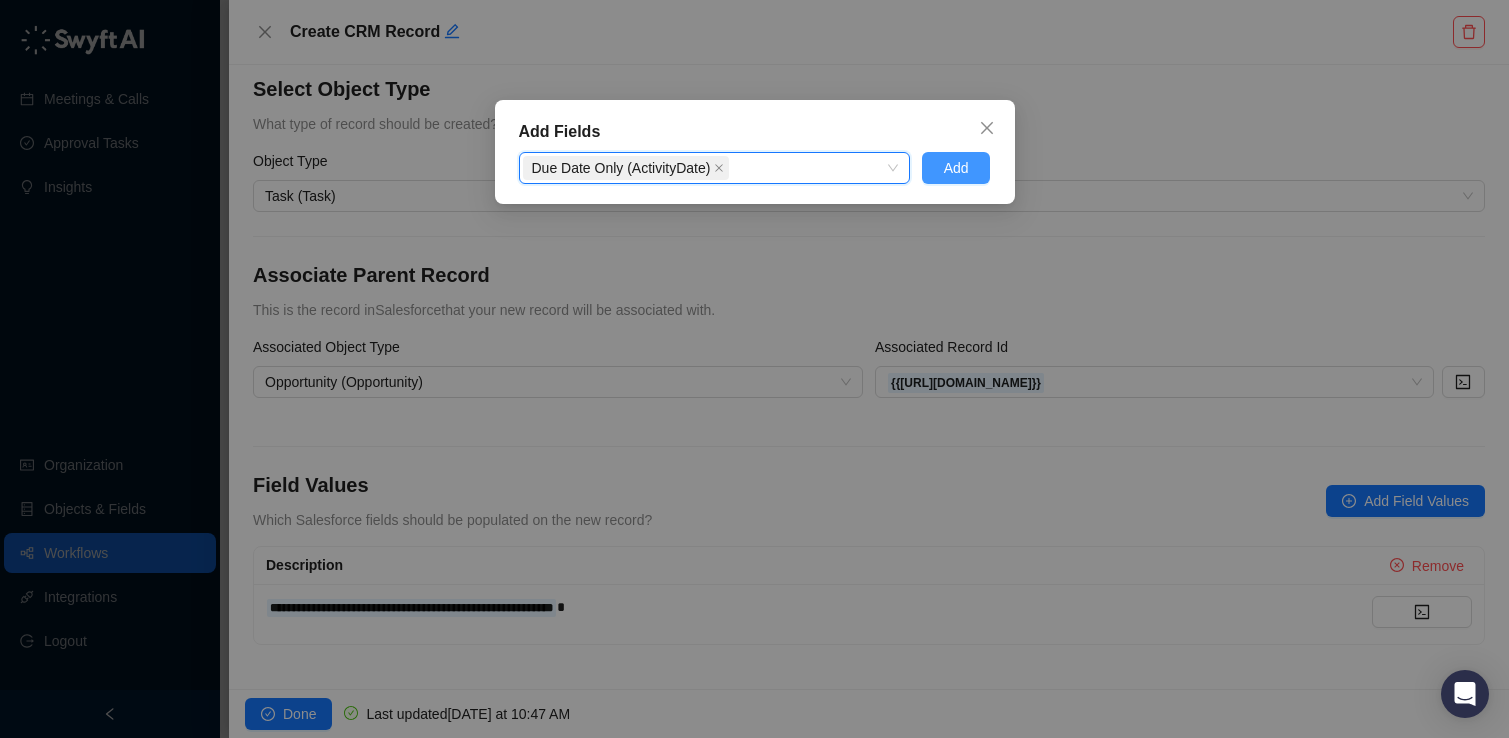 click on "Add" at bounding box center [956, 168] 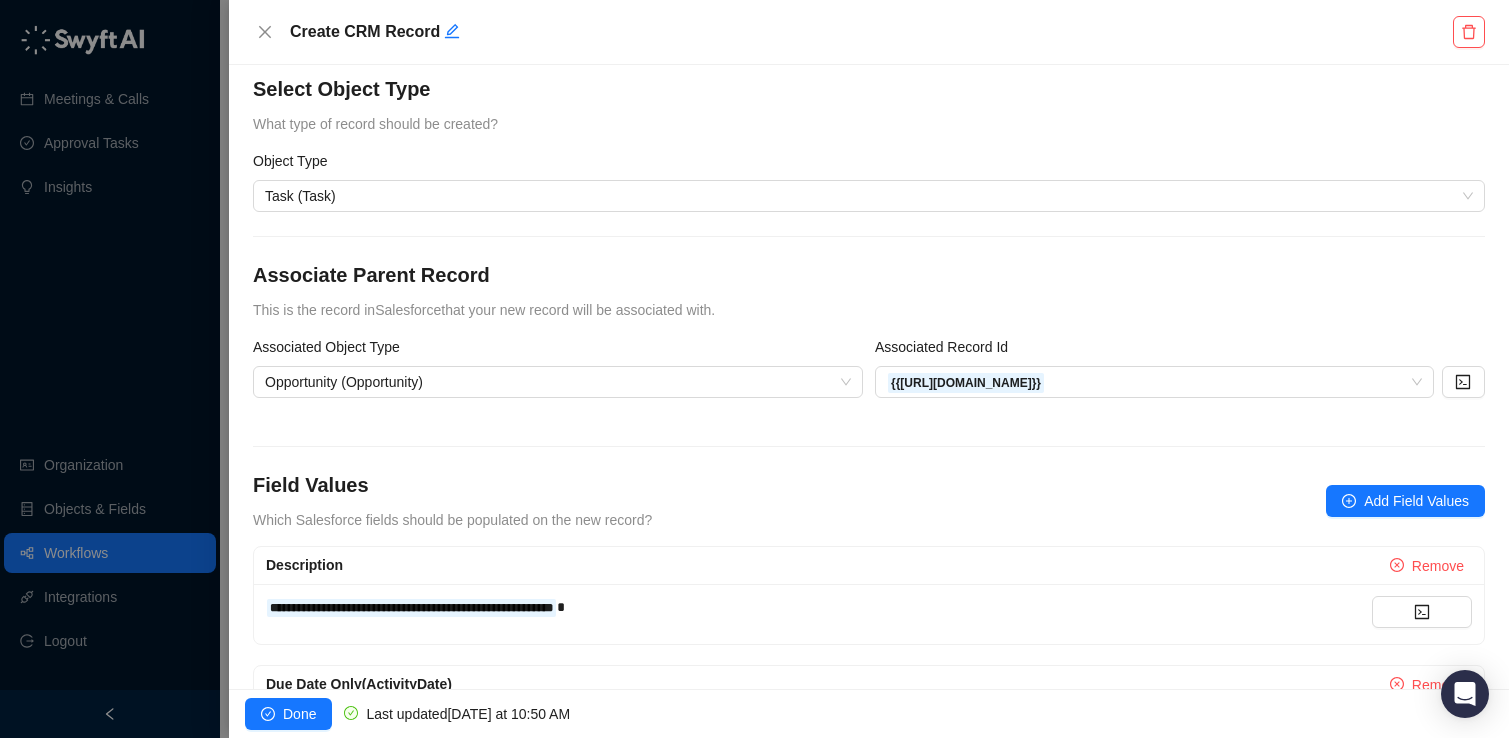 scroll, scrollTop: 129, scrollLeft: 0, axis: vertical 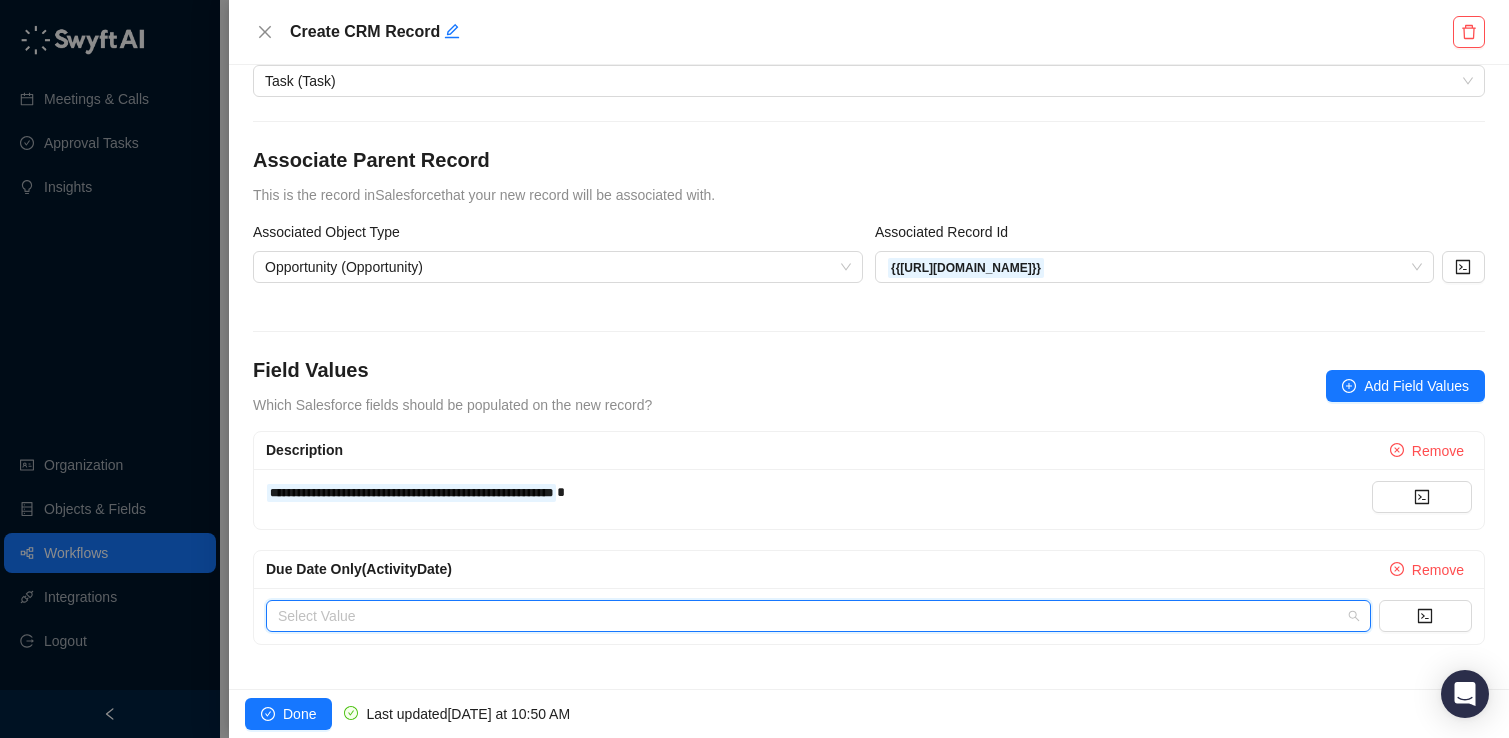 click at bounding box center (812, 616) 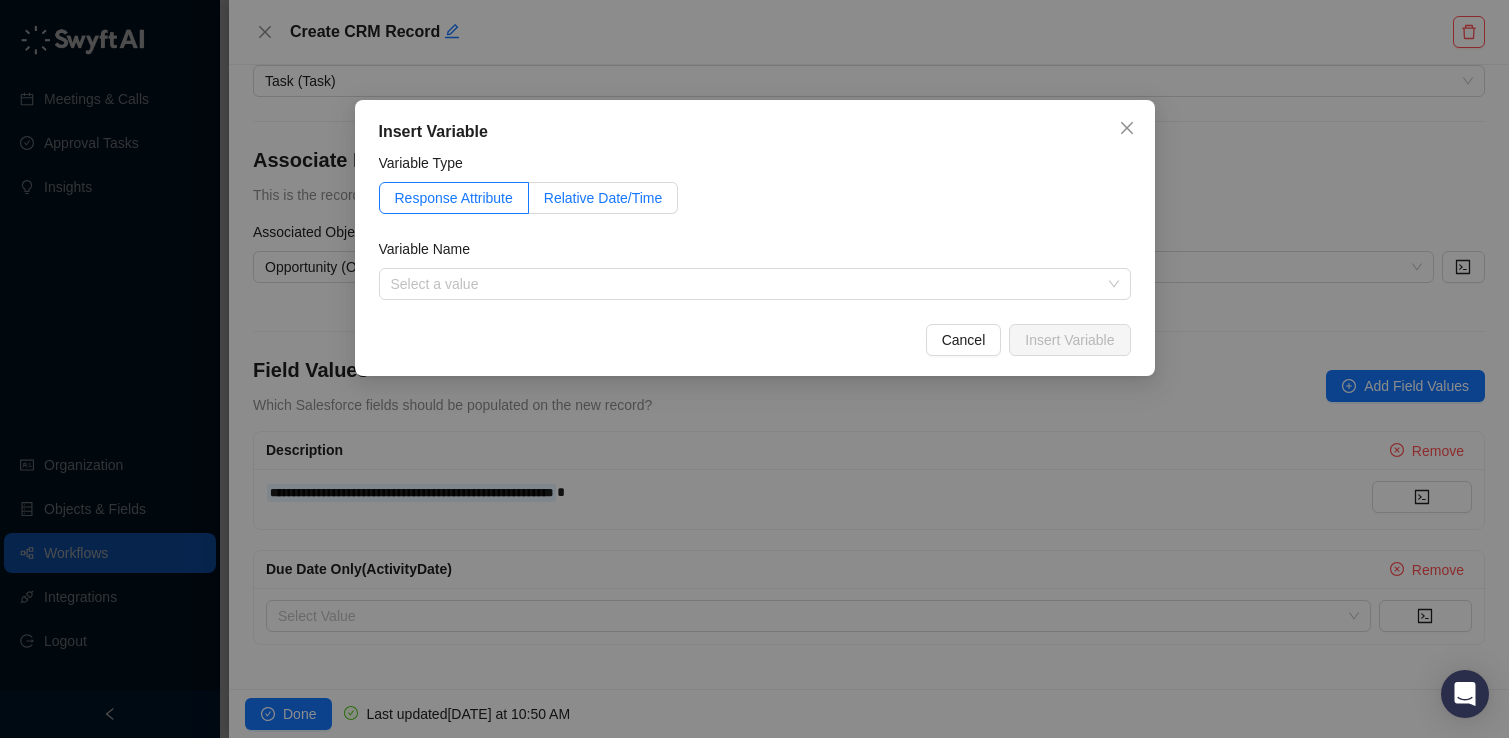 click on "Relative Date/Time" at bounding box center [604, 198] 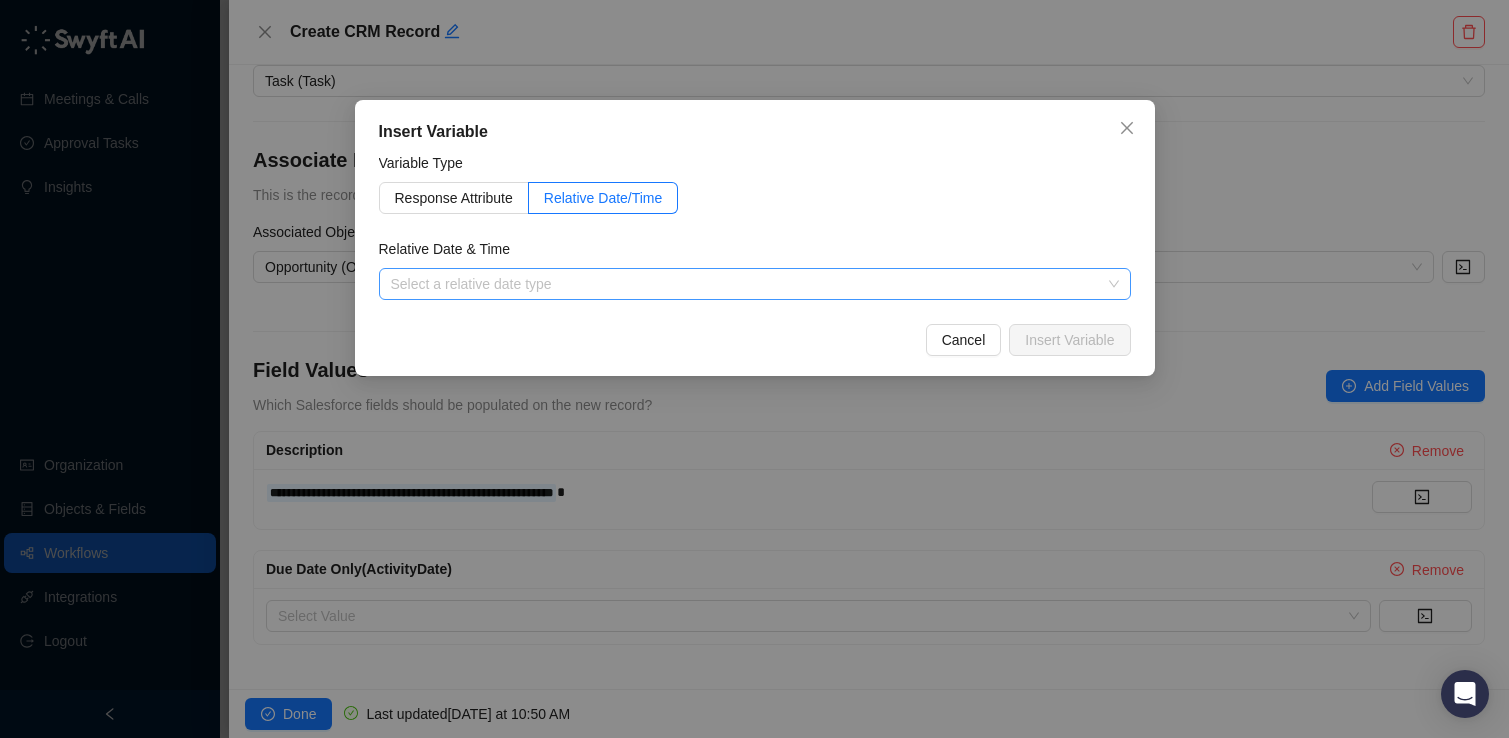 click at bounding box center [749, 284] 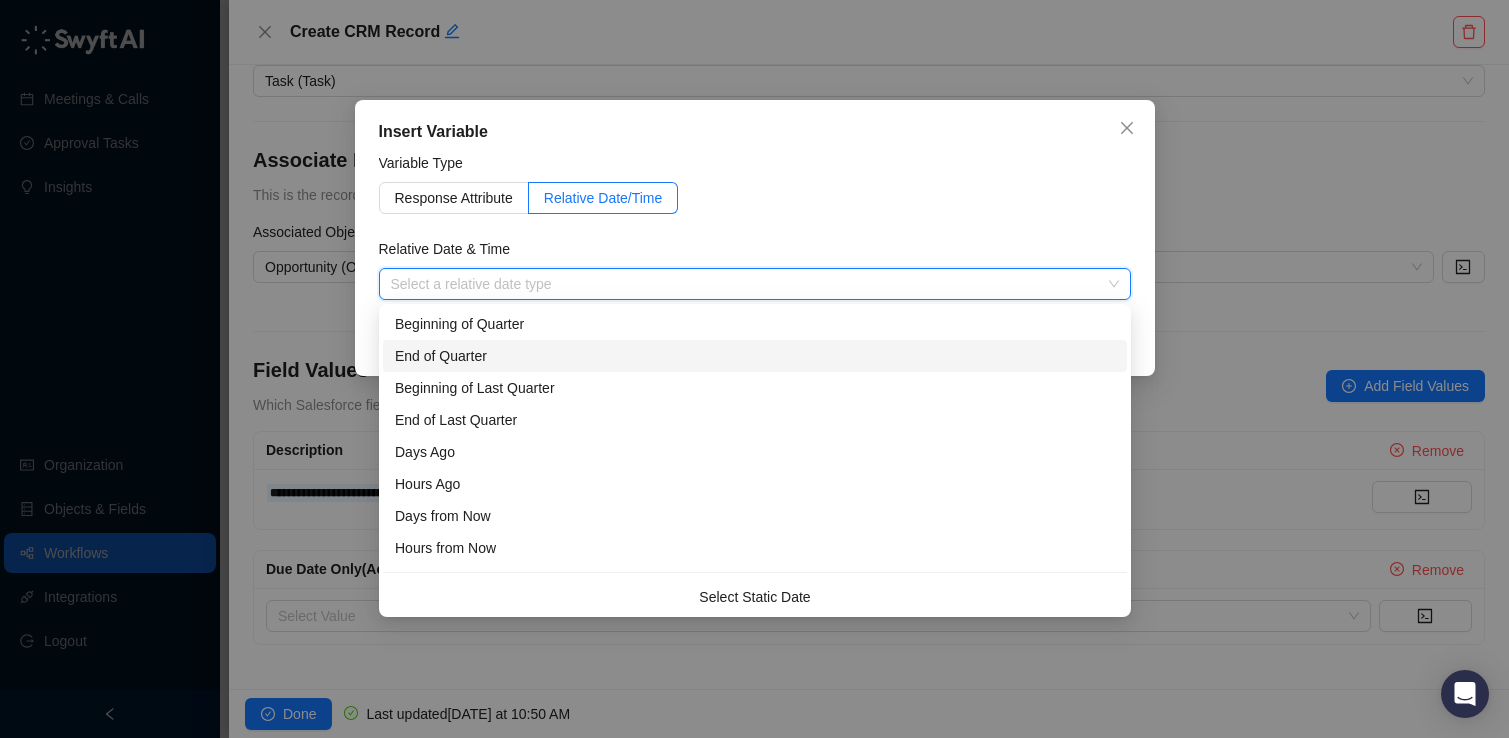 scroll, scrollTop: 32, scrollLeft: 0, axis: vertical 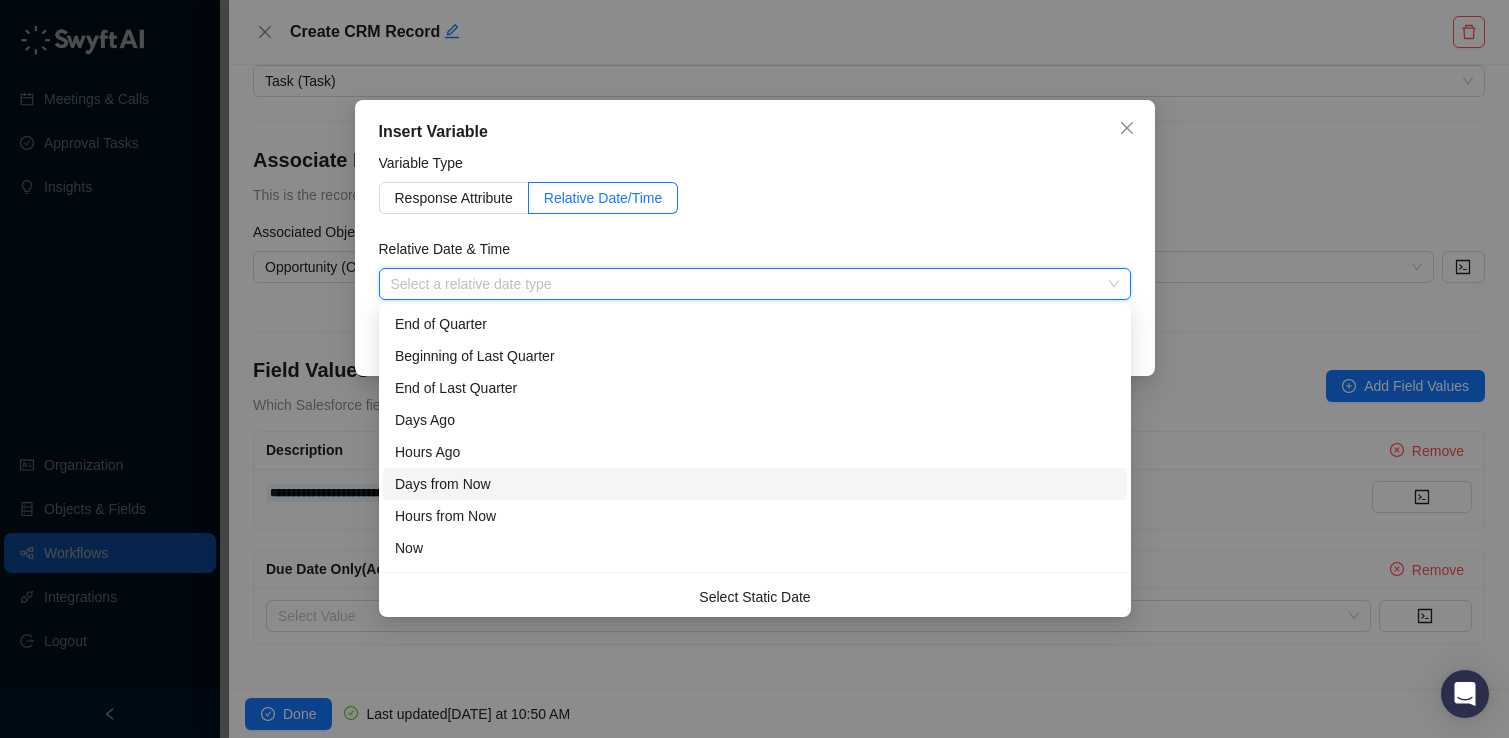 click on "Days from Now" at bounding box center (755, 484) 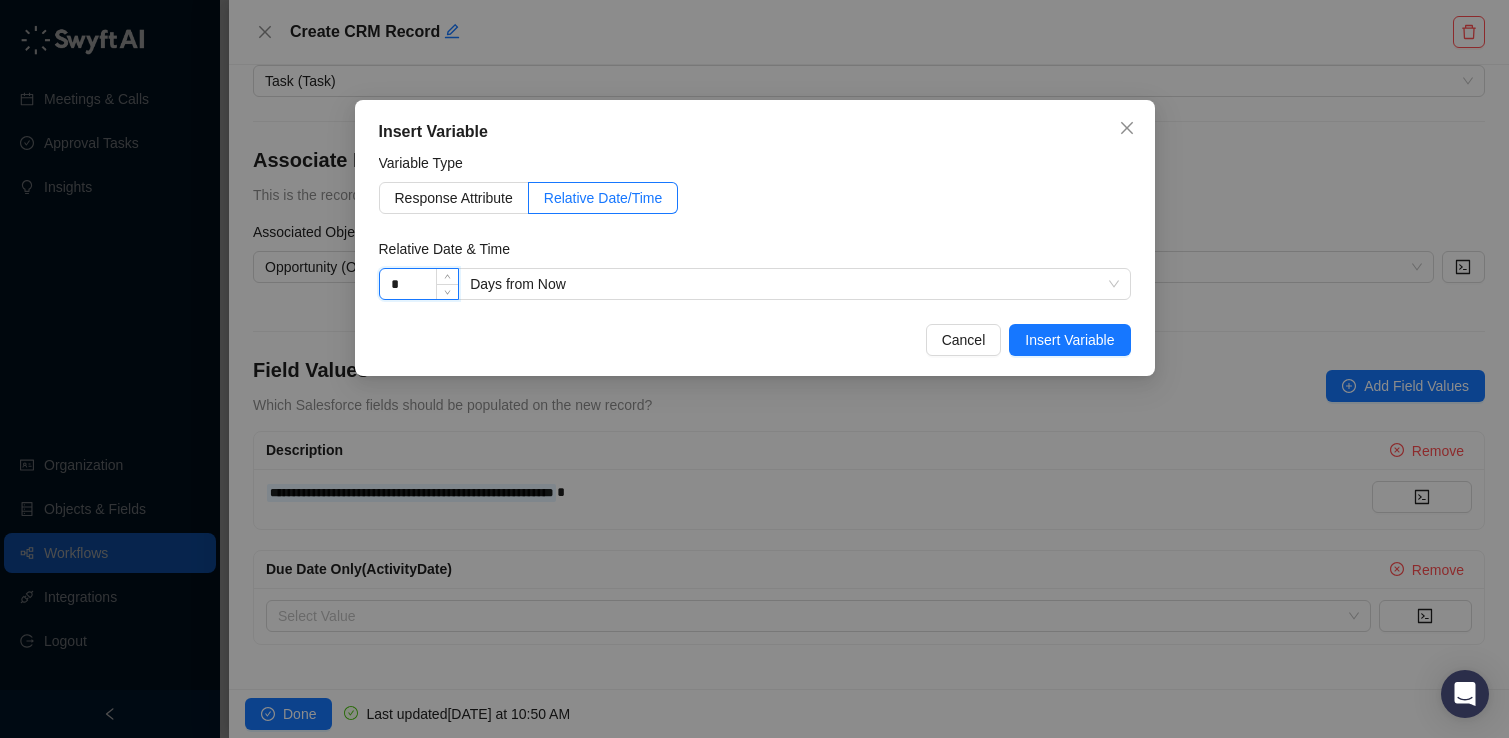 drag, startPoint x: 399, startPoint y: 280, endPoint x: 379, endPoint y: 280, distance: 20 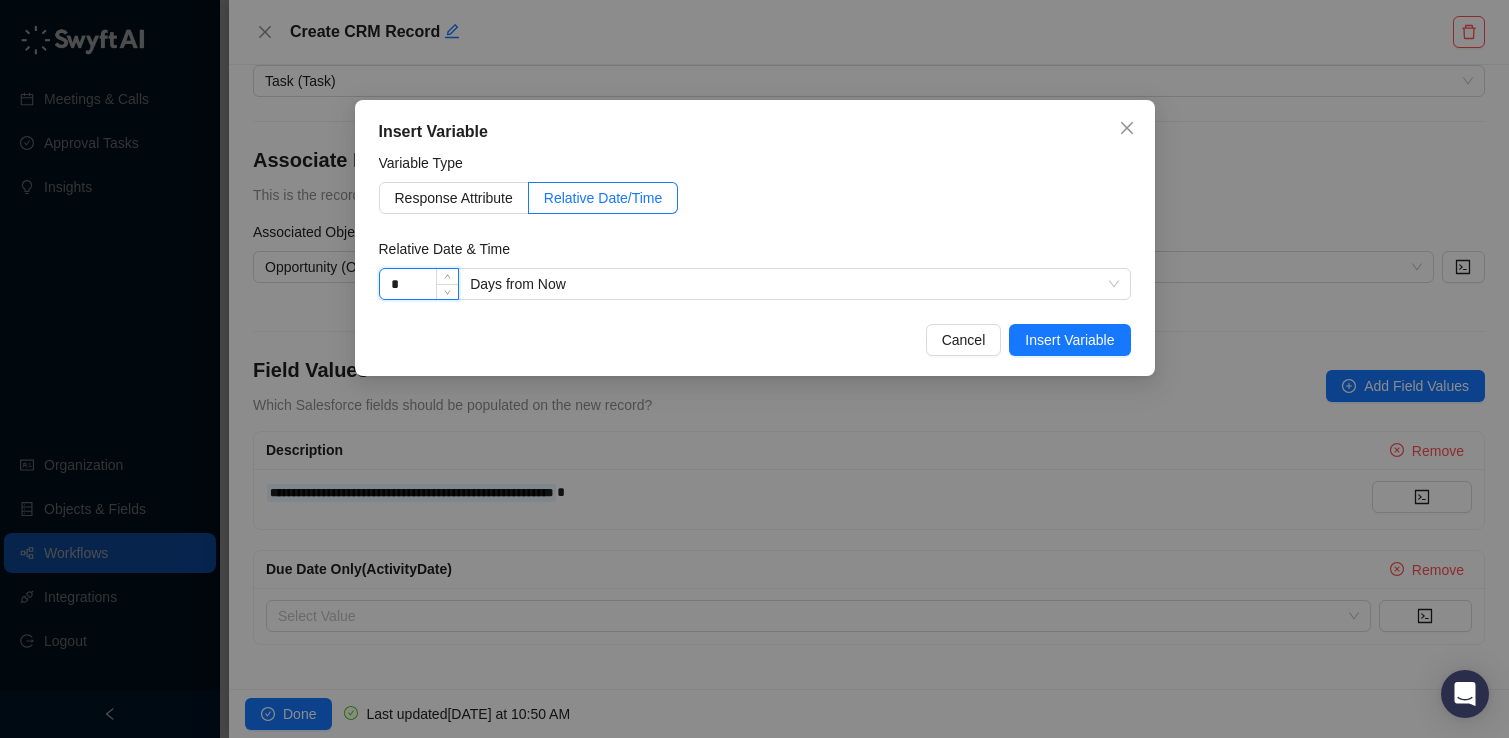 click on "*" at bounding box center (419, 284) 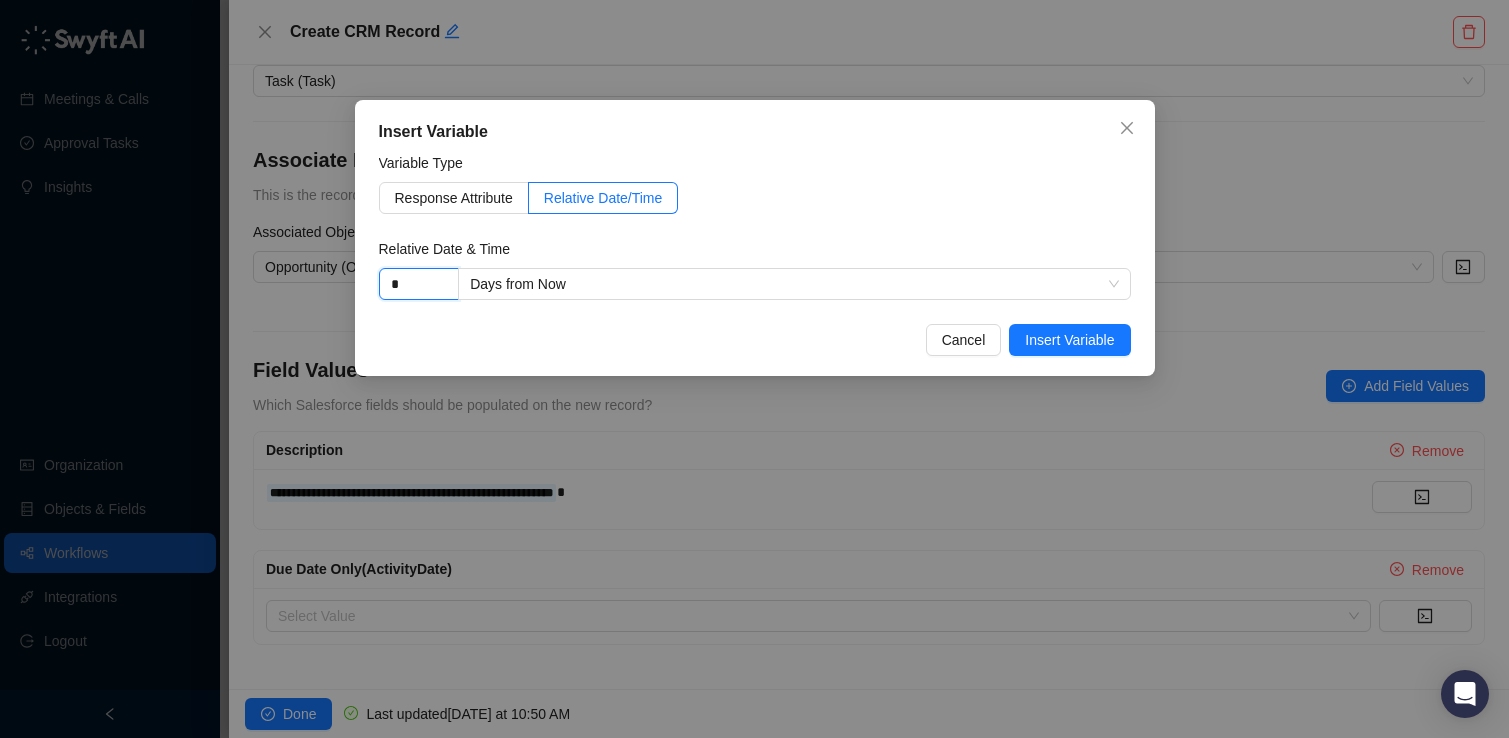 type on "*" 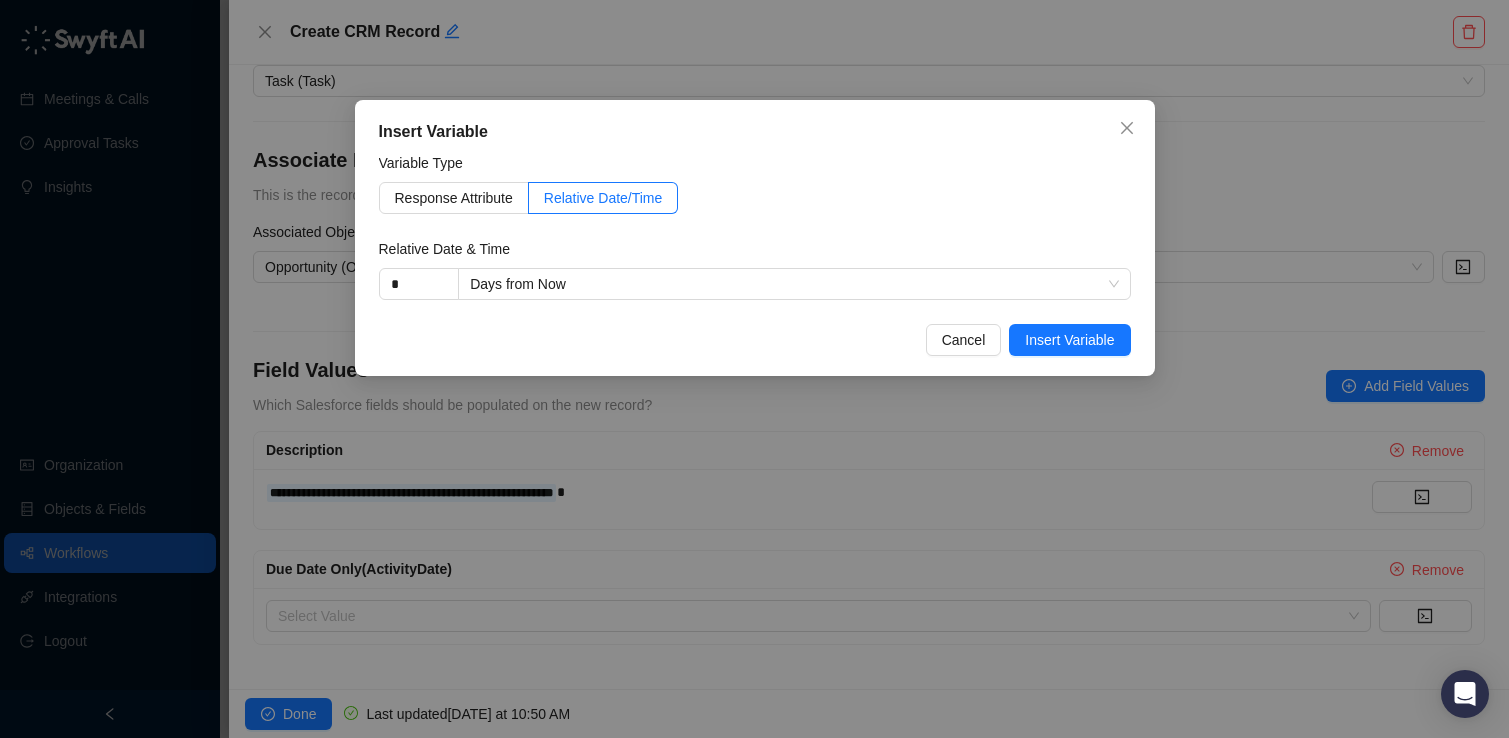 click on "Insert Variable Variable Type Response Attribute Relative Date/Time Relative Date & Time * Days from Now Cancel Insert Variable" at bounding box center [755, 238] 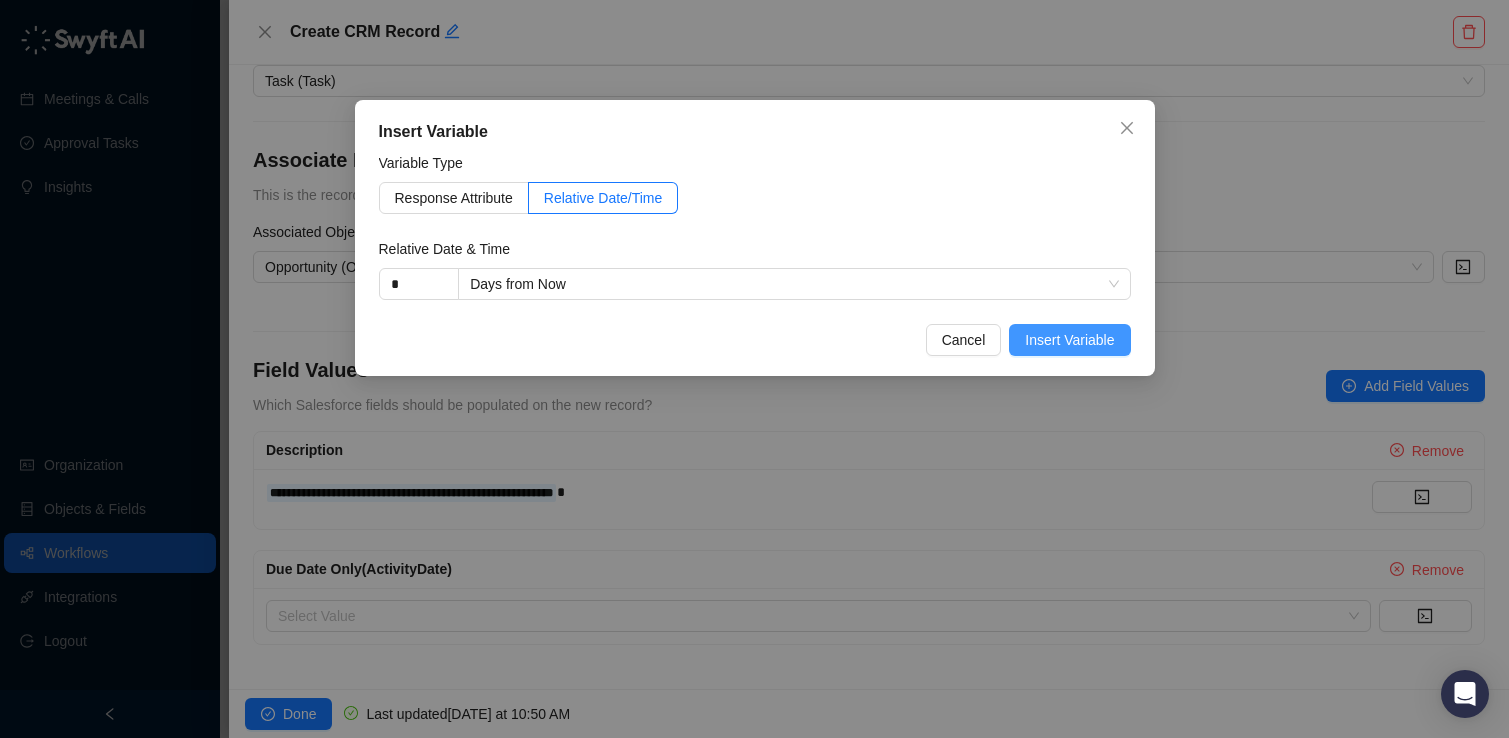 click on "Insert Variable" at bounding box center [1069, 340] 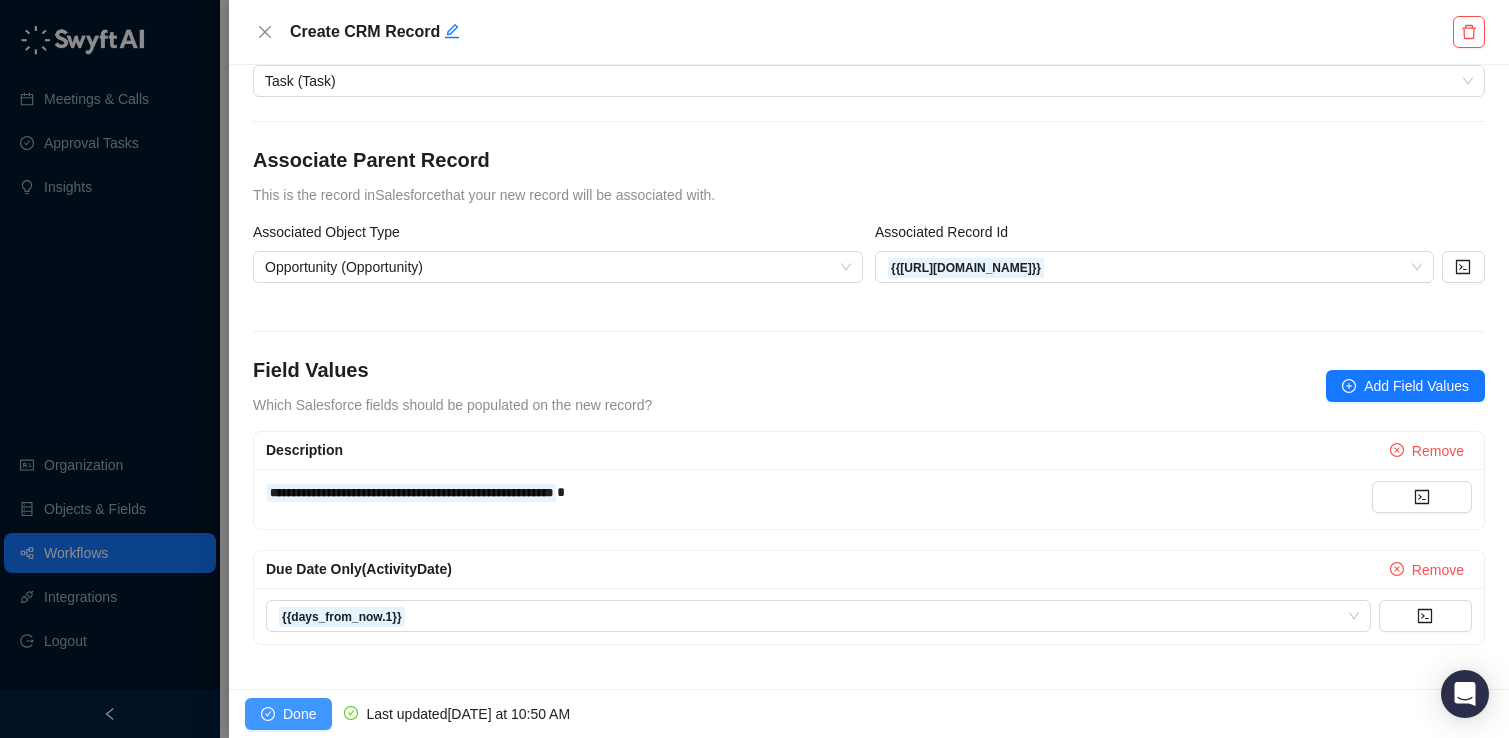 click on "Done" at bounding box center (299, 714) 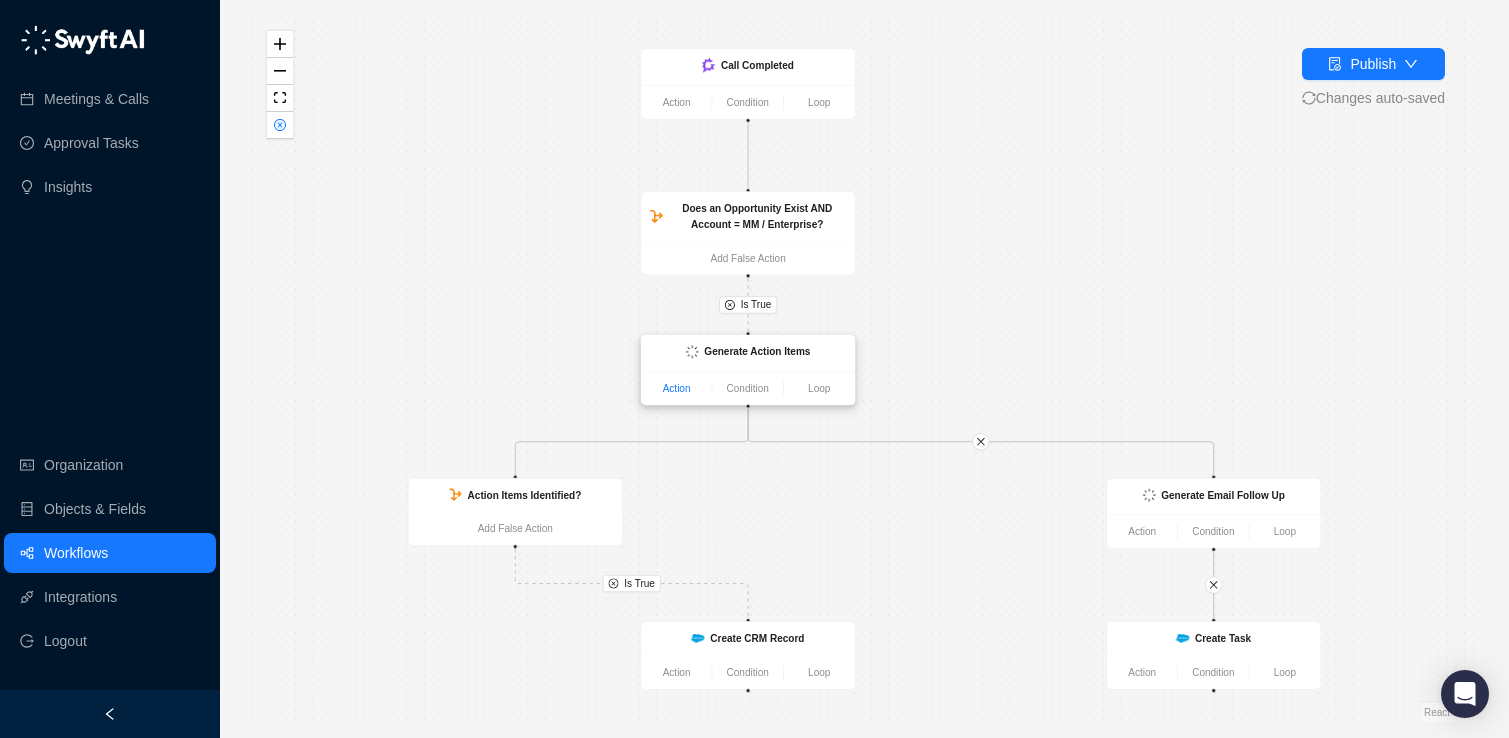 click on "Action" at bounding box center [676, 388] 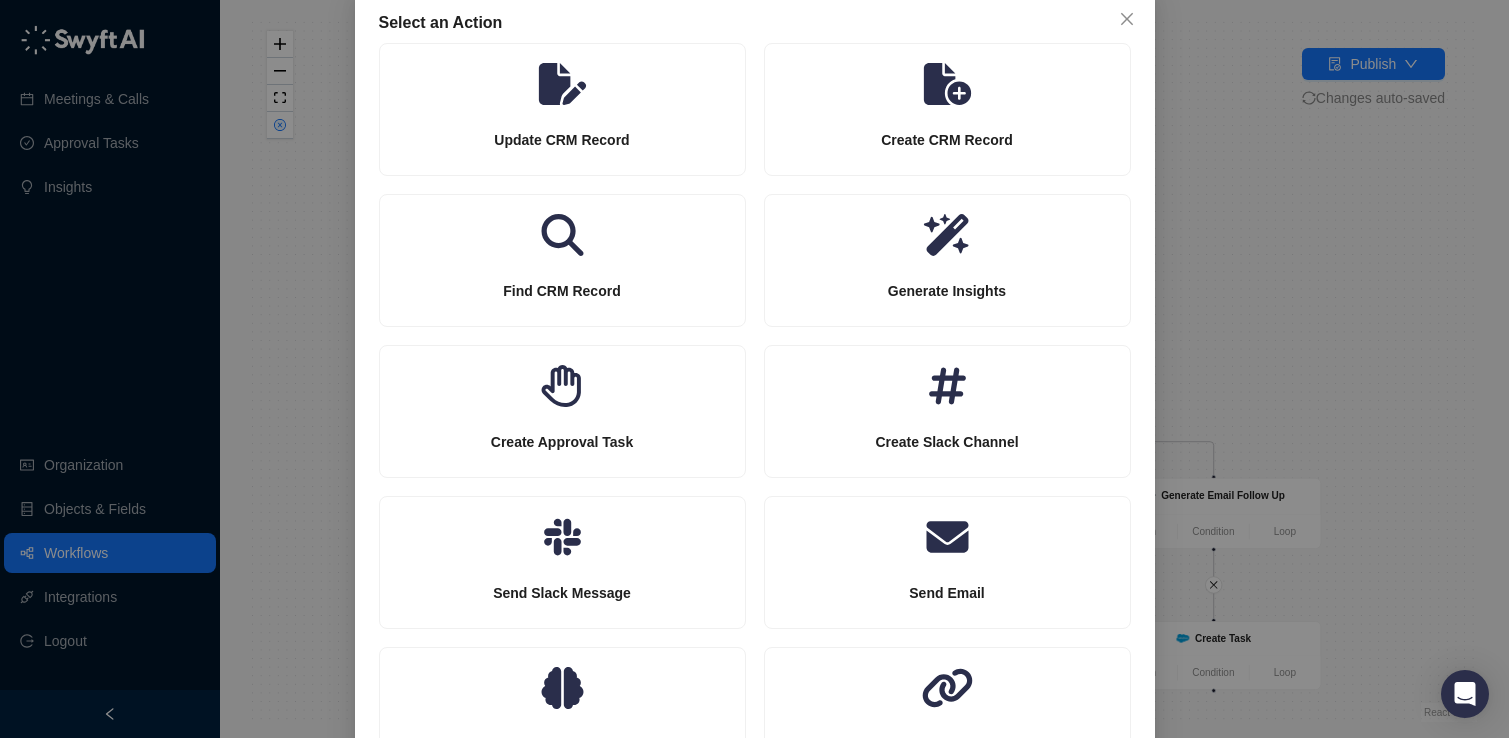 scroll, scrollTop: 107, scrollLeft: 0, axis: vertical 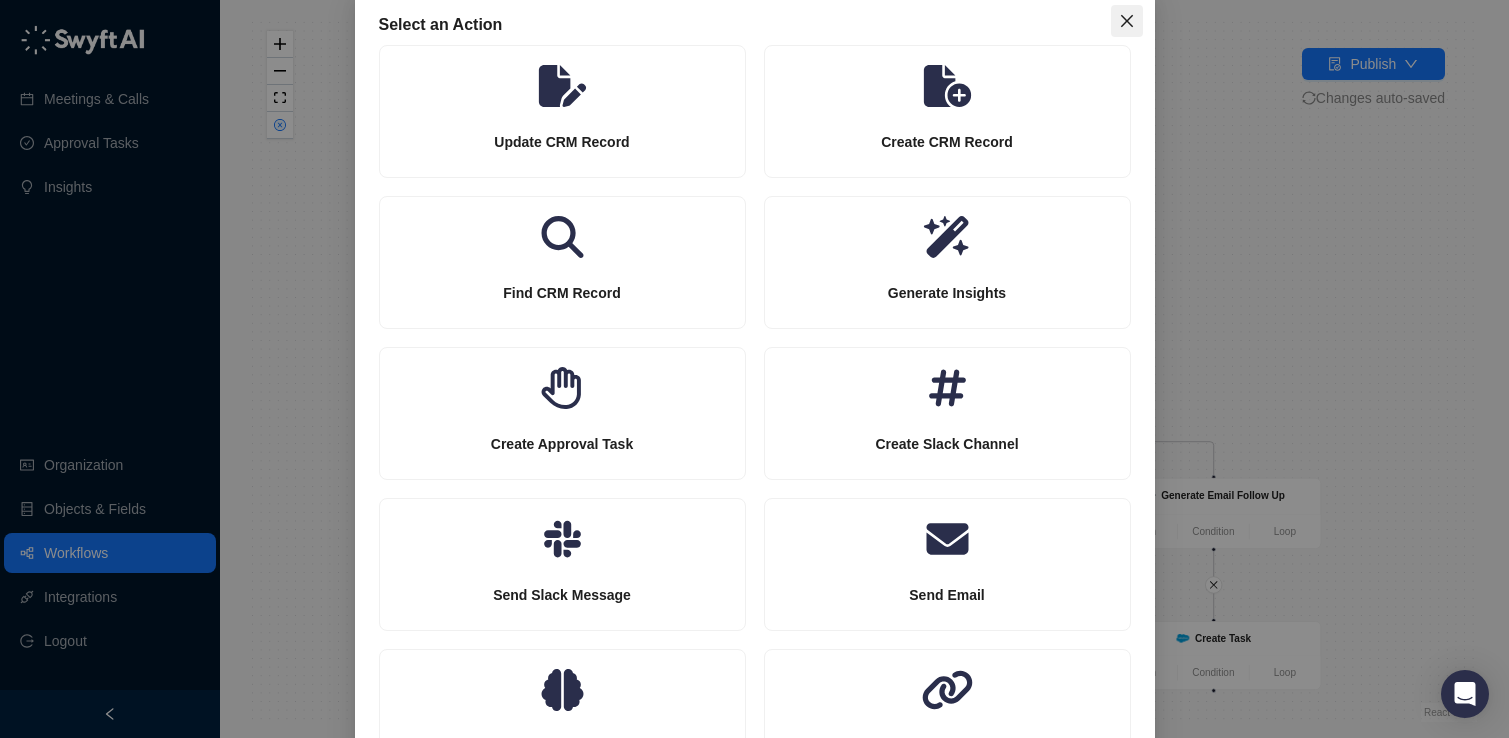 click 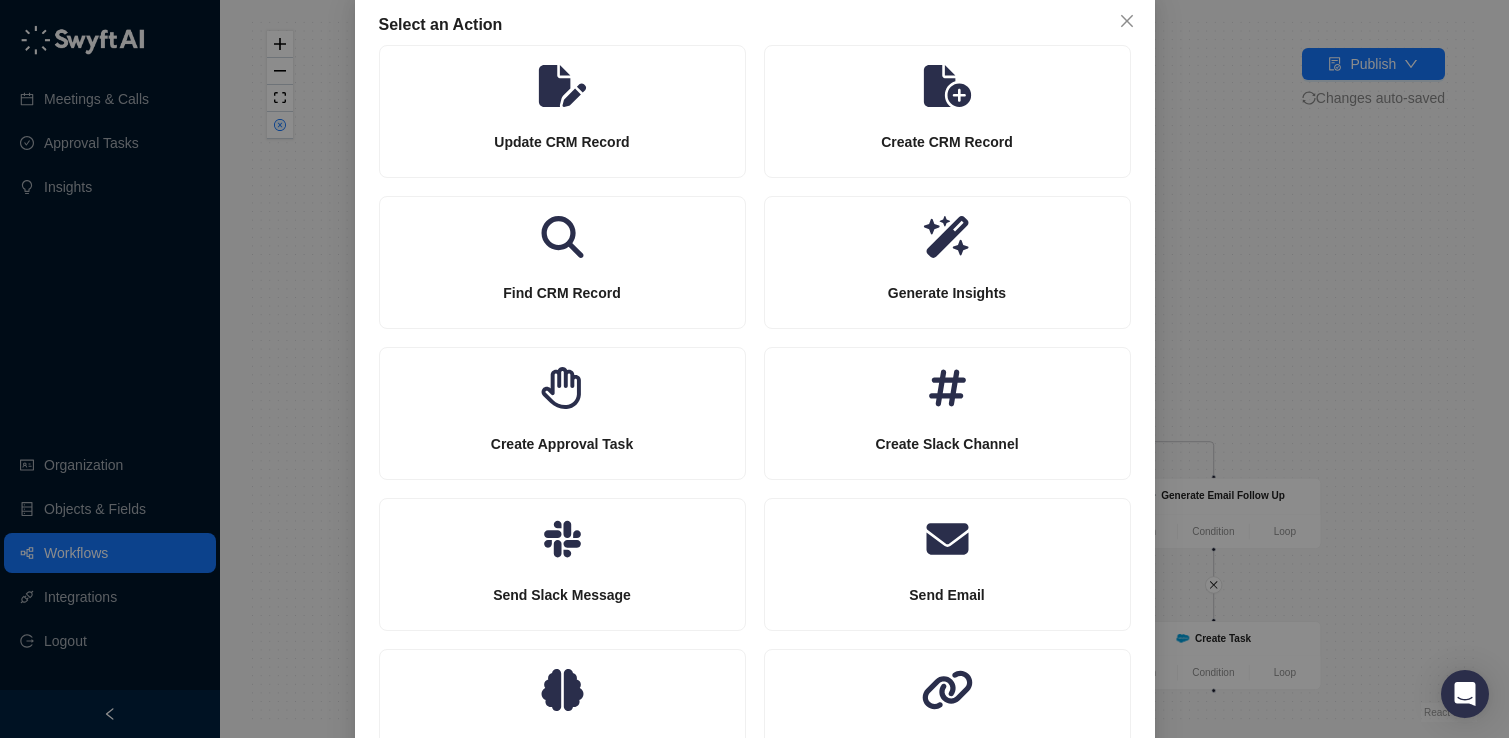 scroll, scrollTop: 95, scrollLeft: 0, axis: vertical 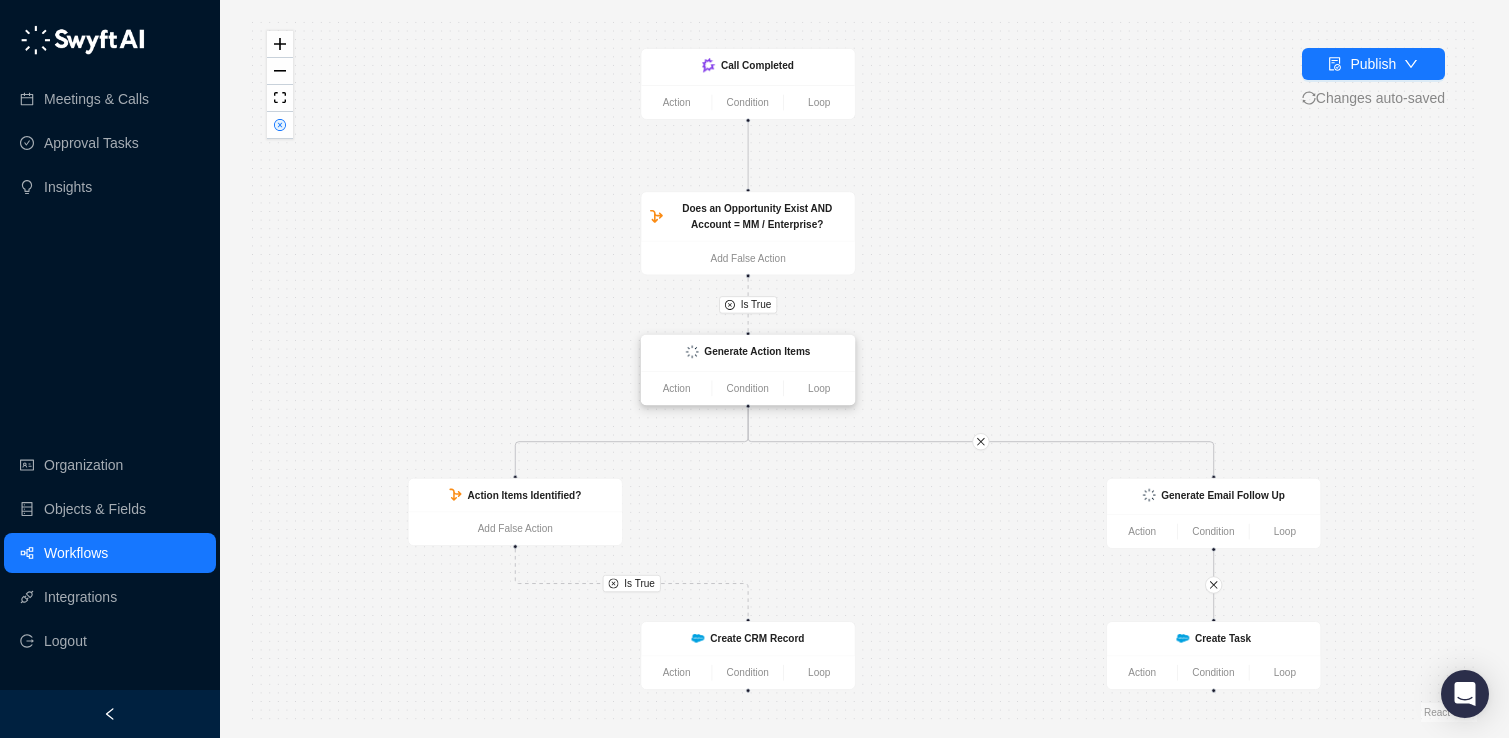 click on "Generate Action Items" at bounding box center (748, 352) 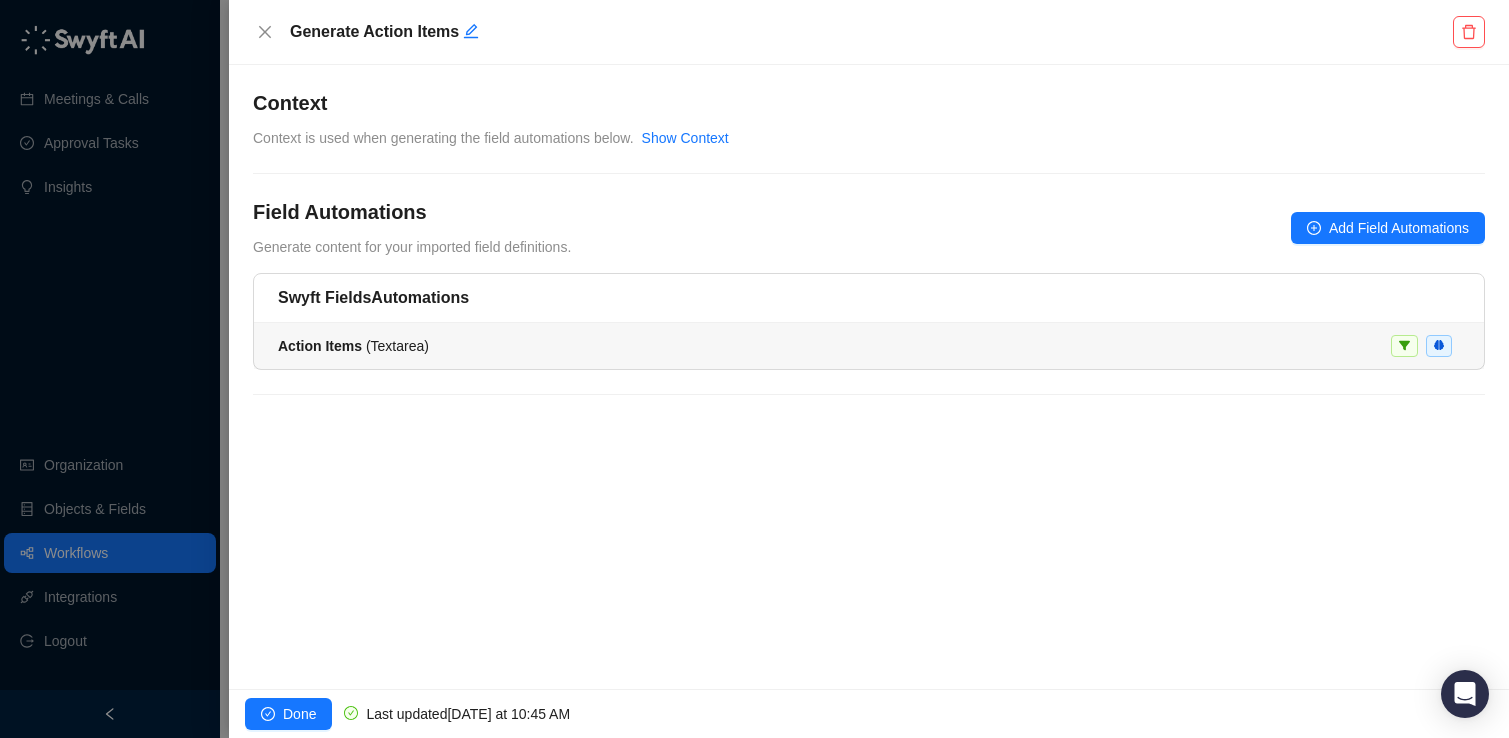 click on "Action Items   ( Textarea )" at bounding box center (869, 346) 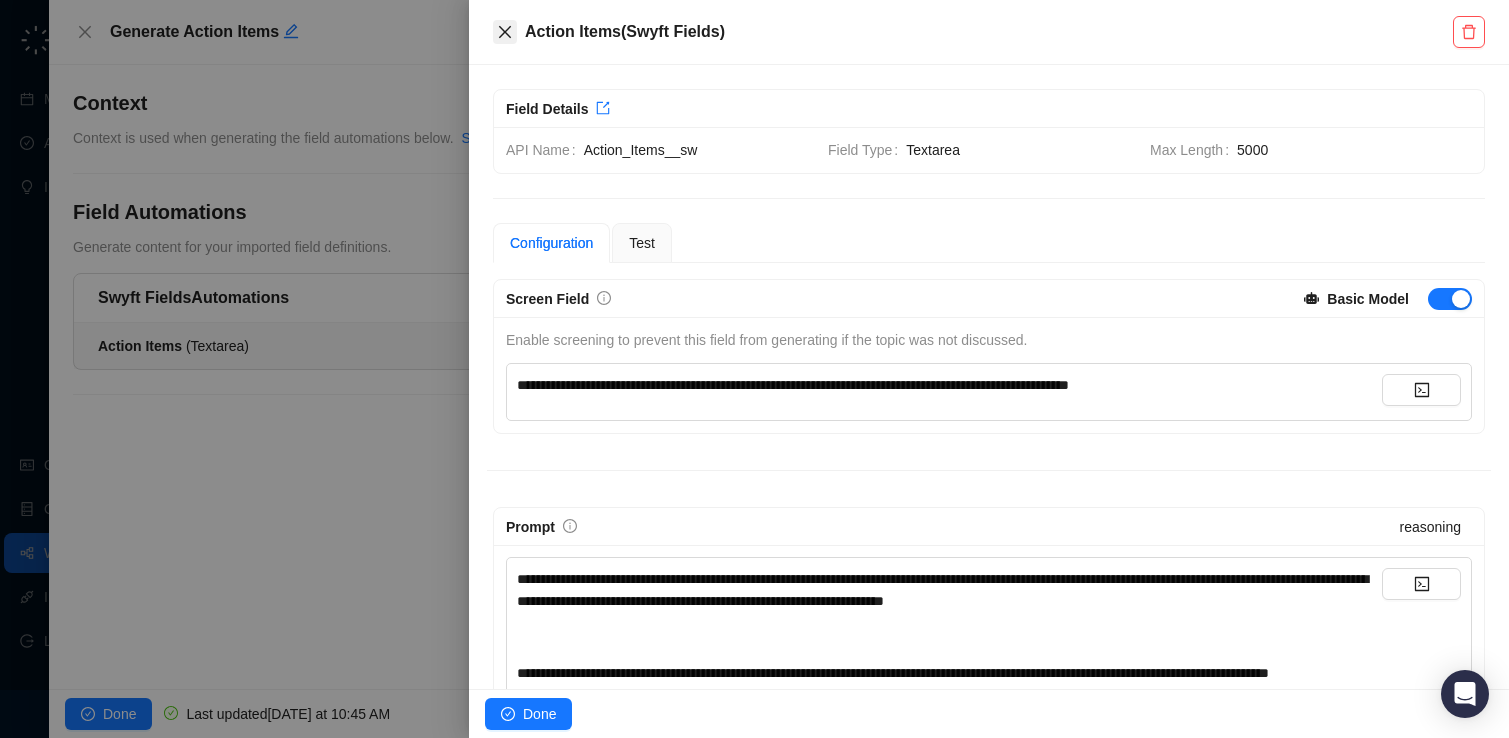 click at bounding box center [505, 32] 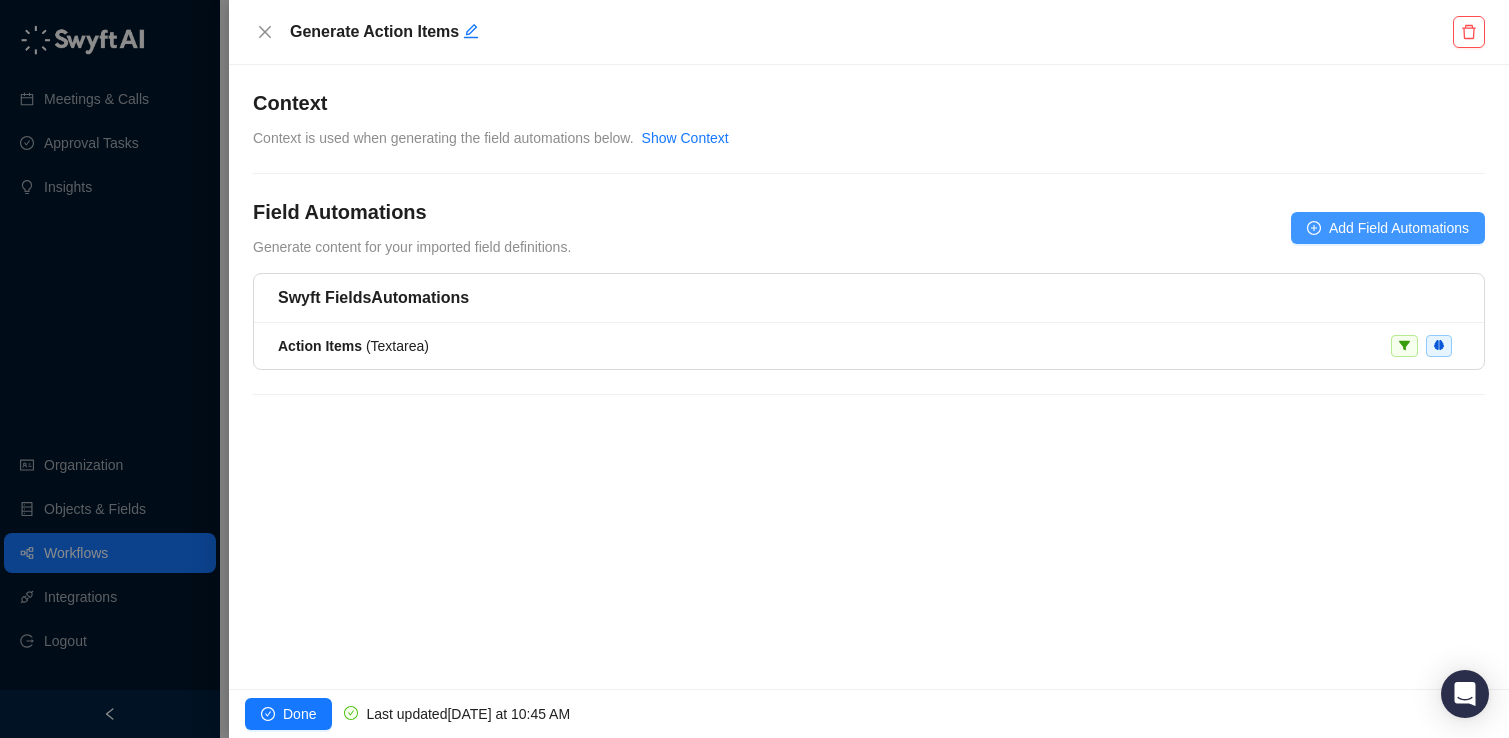 click on "Add Field Automations" at bounding box center [1399, 228] 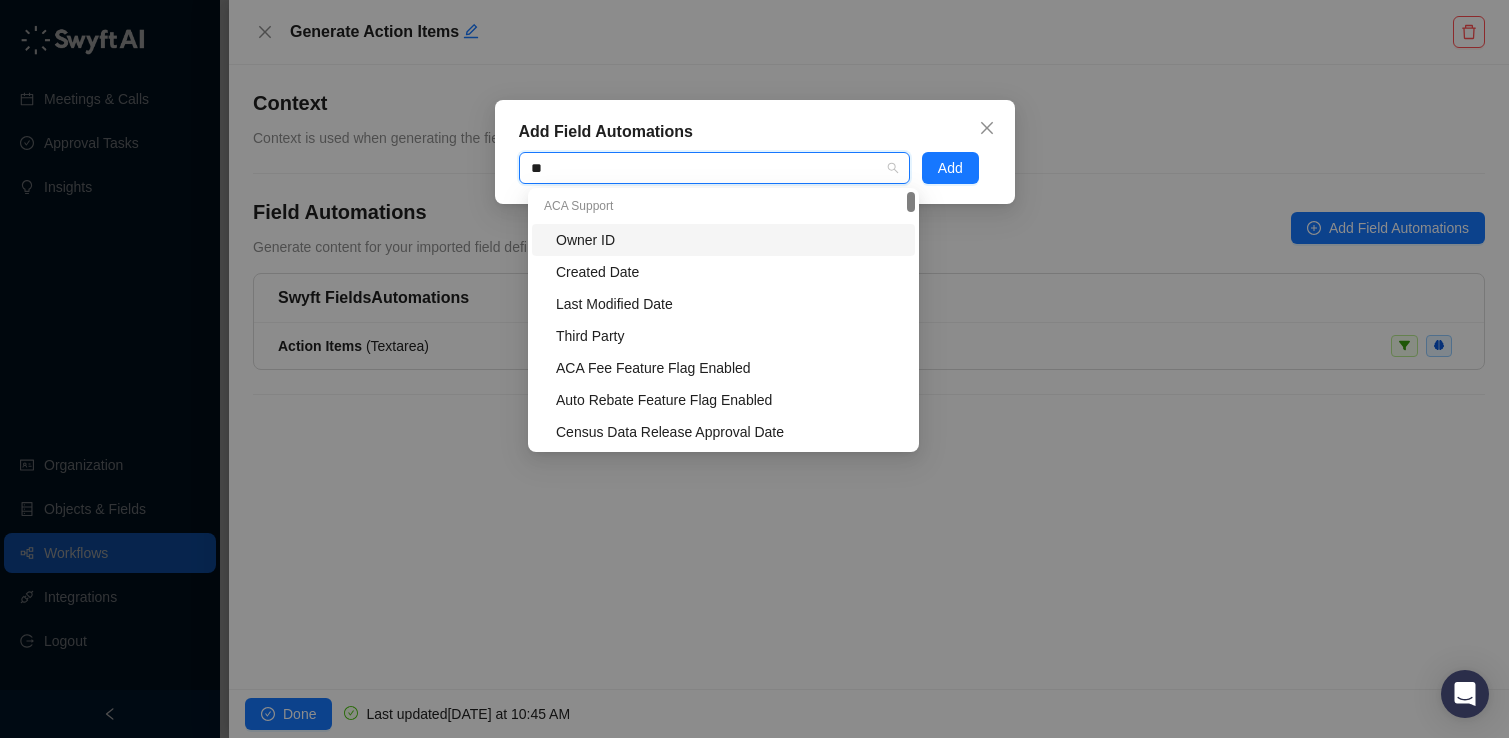 type on "***" 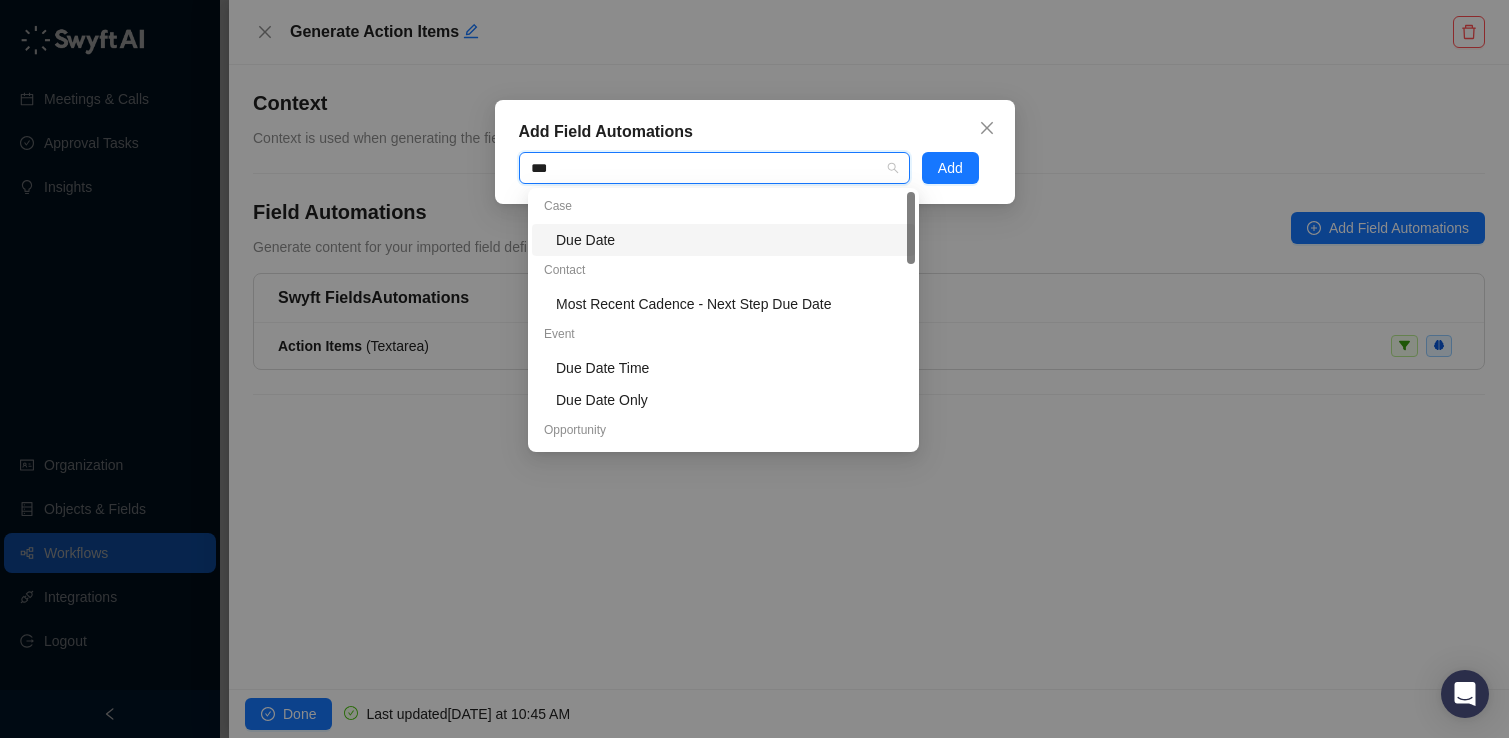 click on "Add Field Automations *** due   Add" at bounding box center [755, 152] 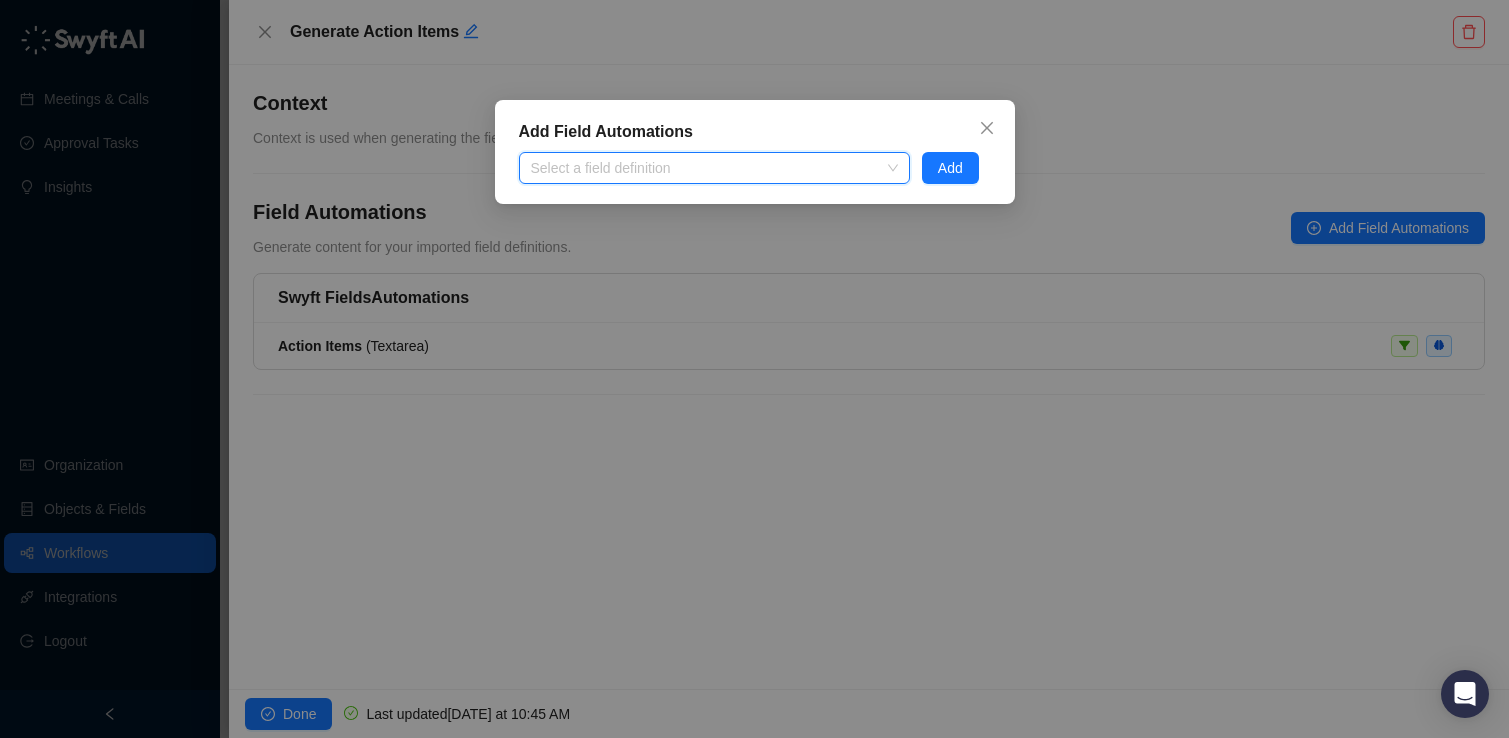 click on "Select a field definition" at bounding box center (714, 168) 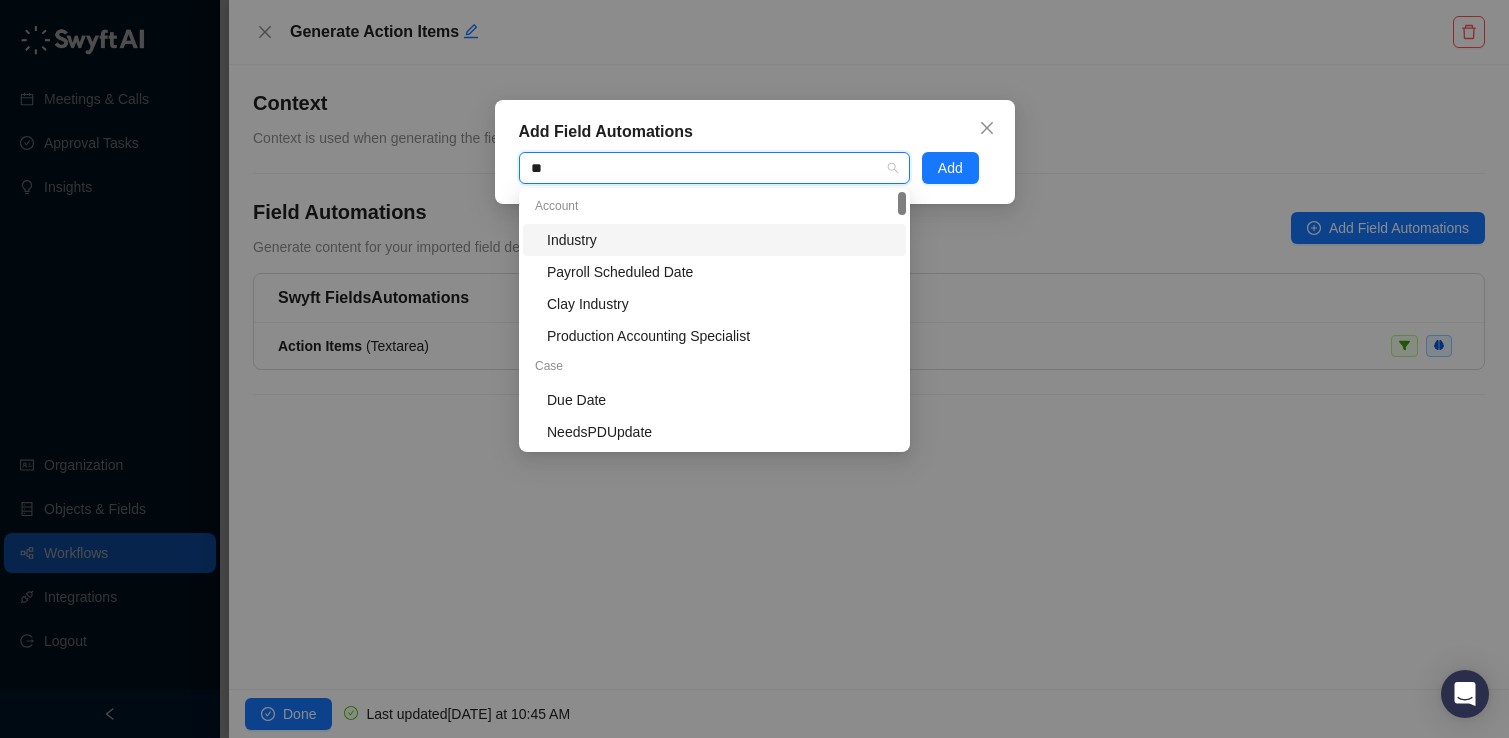type on "***" 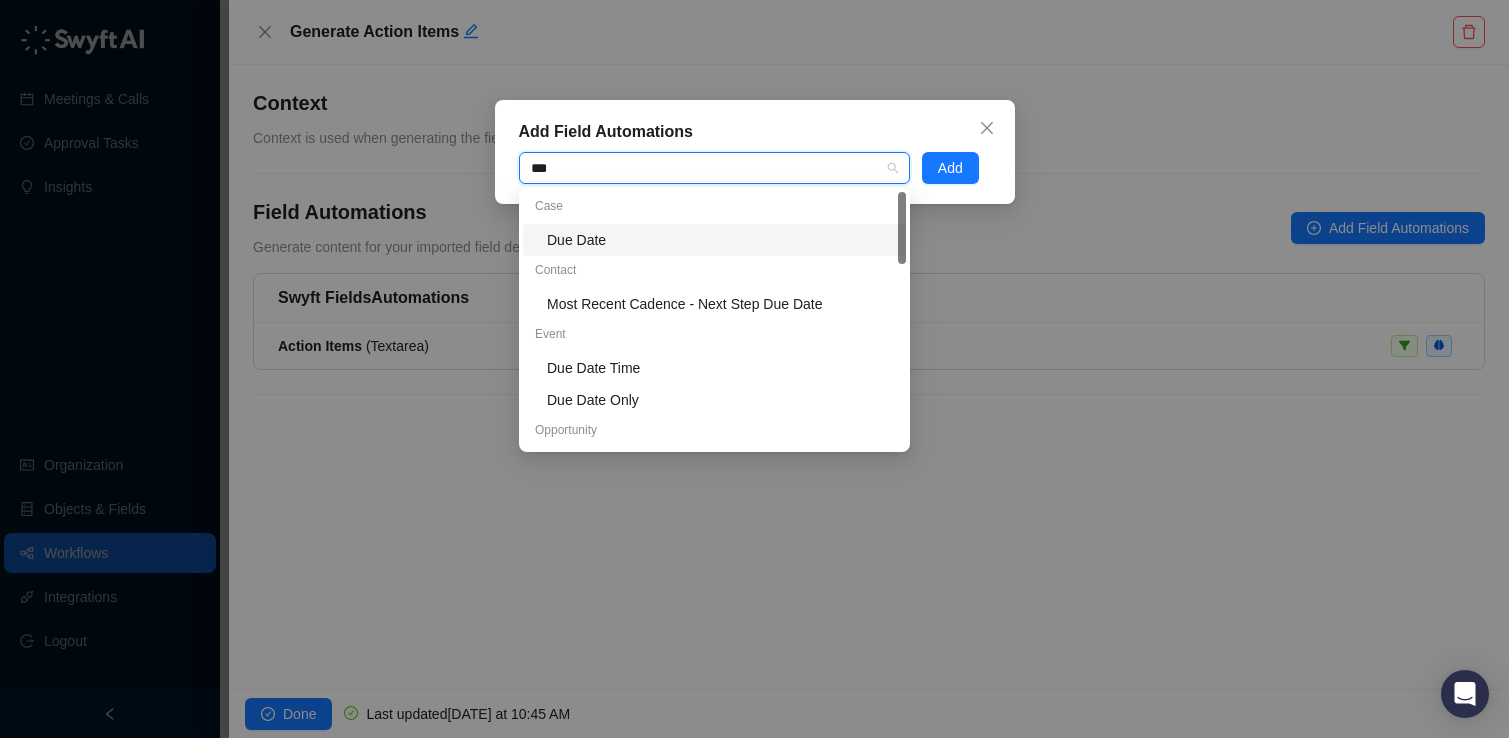 click on "Due Date" at bounding box center [720, 240] 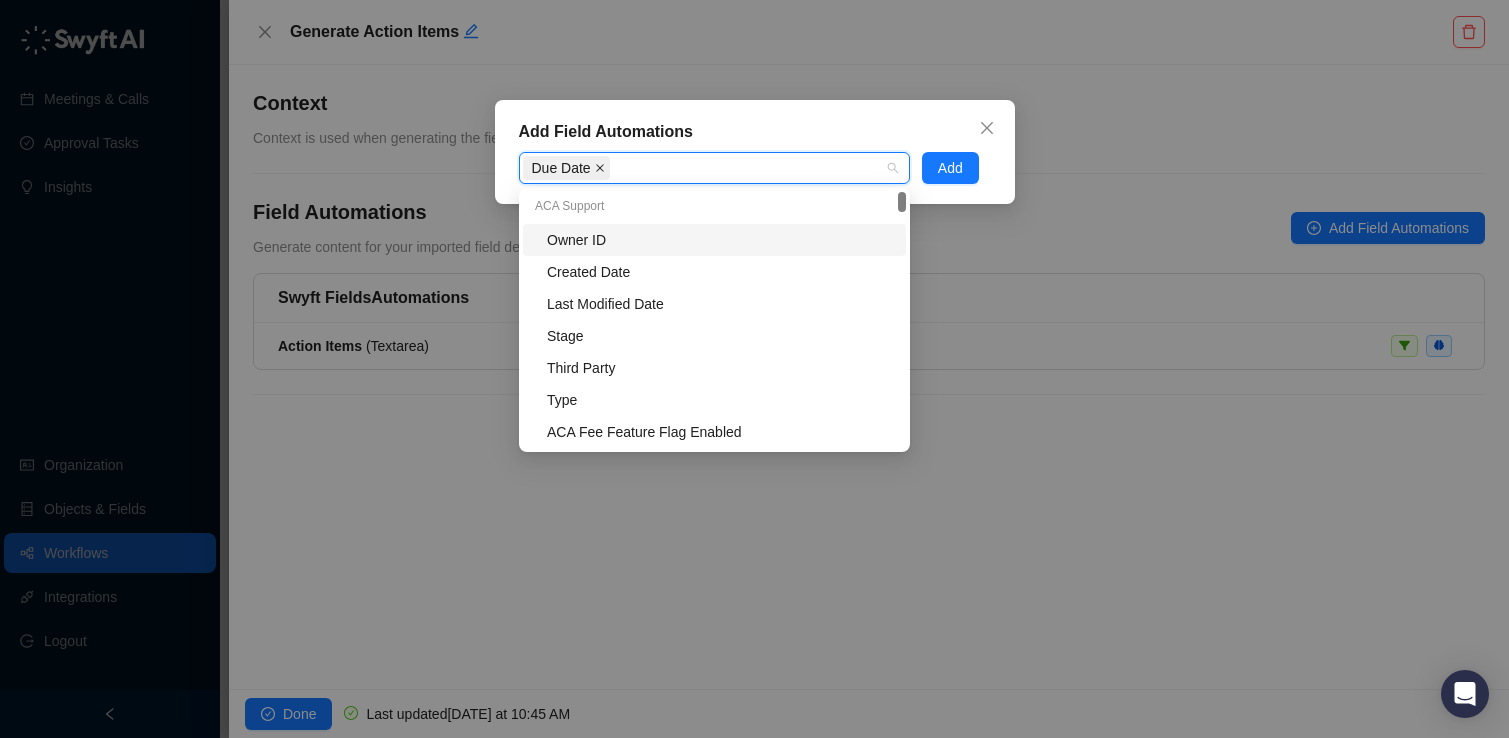 click 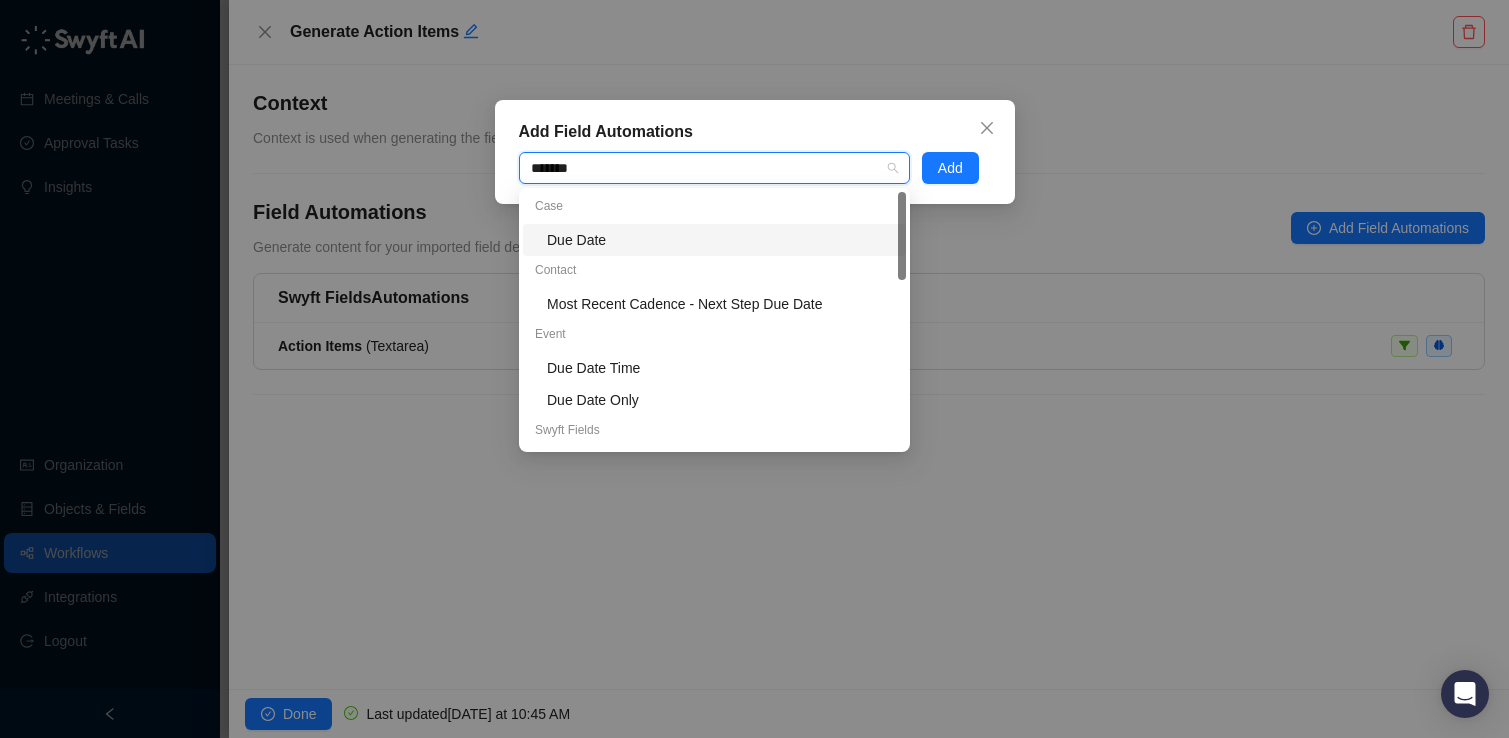 type on "********" 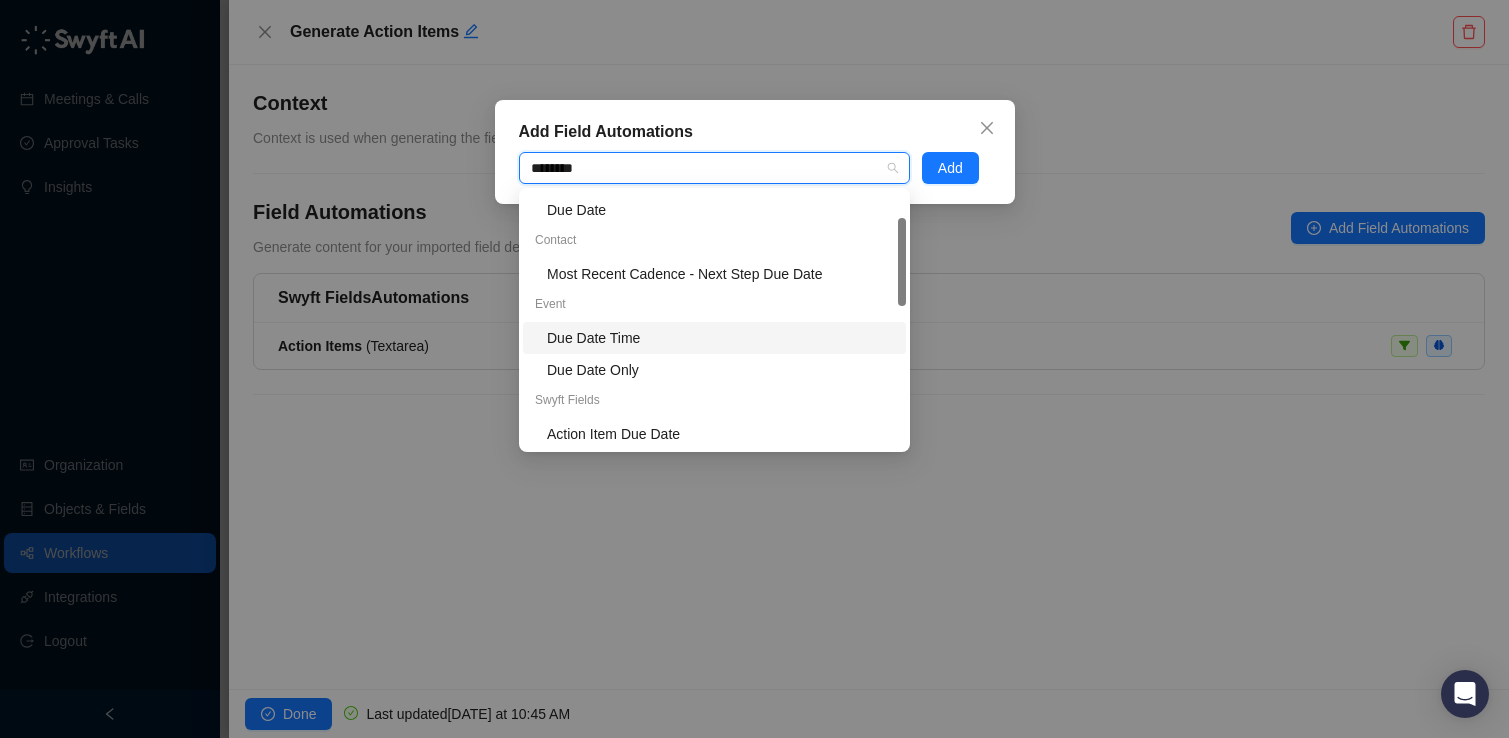 scroll, scrollTop: 32, scrollLeft: 0, axis: vertical 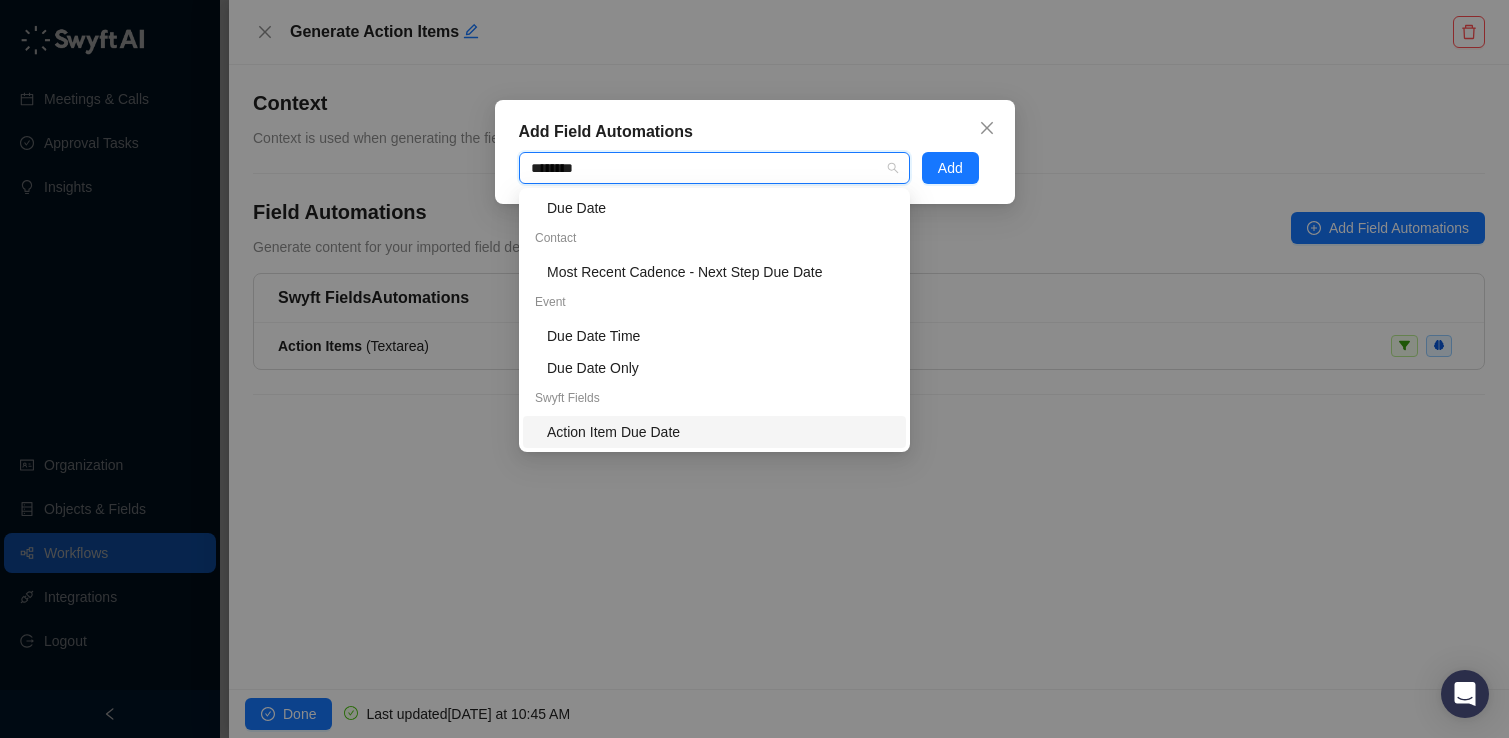 type 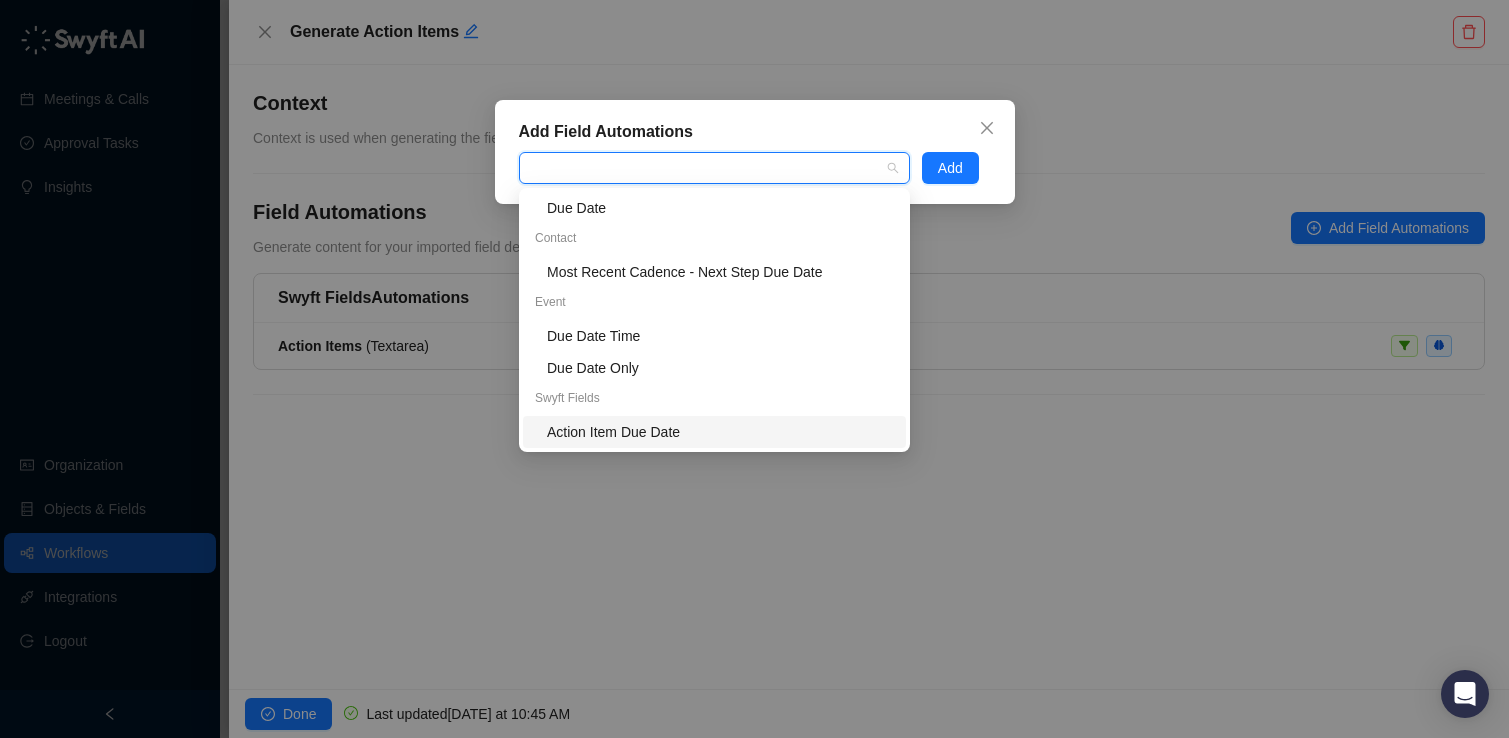 click on "Add Field Automations due date   Add" at bounding box center (754, 369) 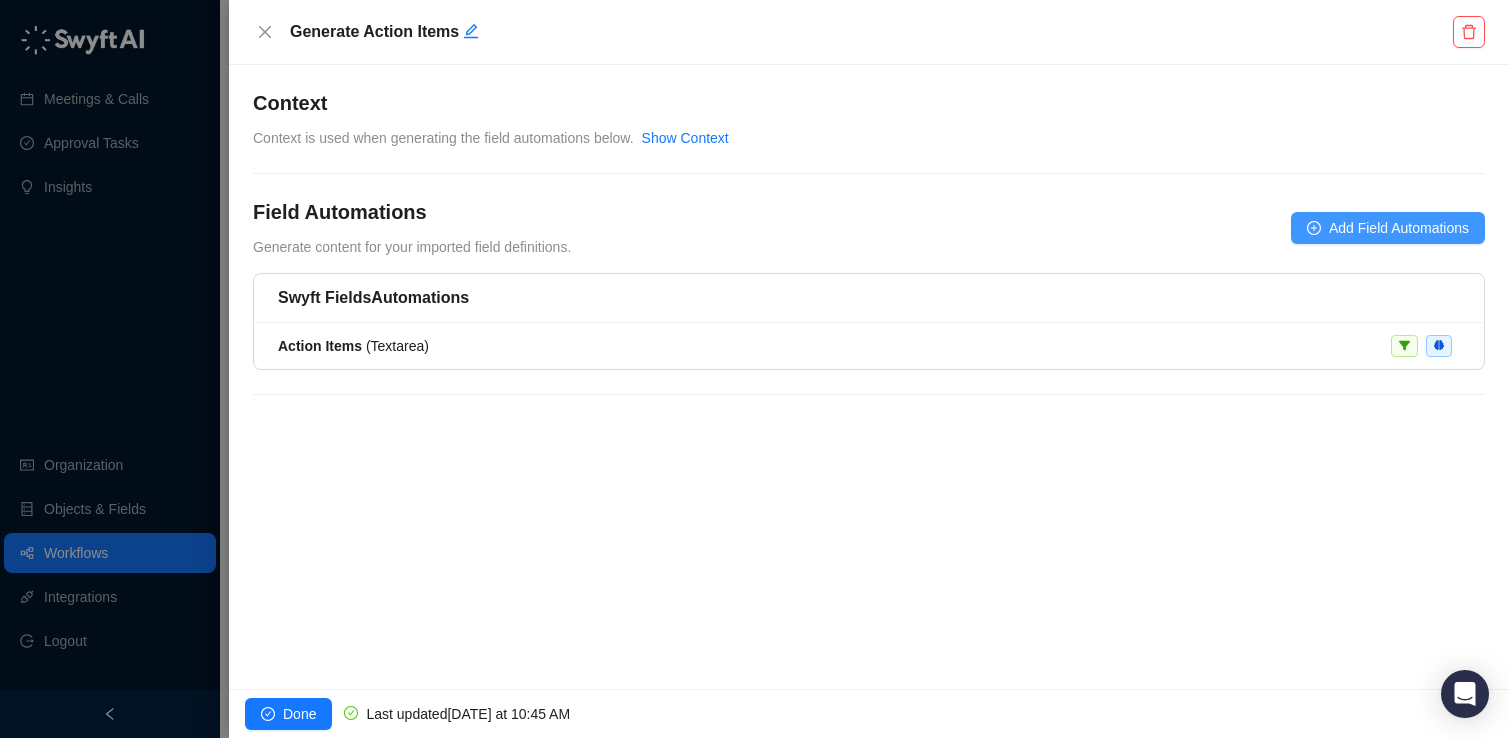 click on "Add Field Automations" at bounding box center [1399, 228] 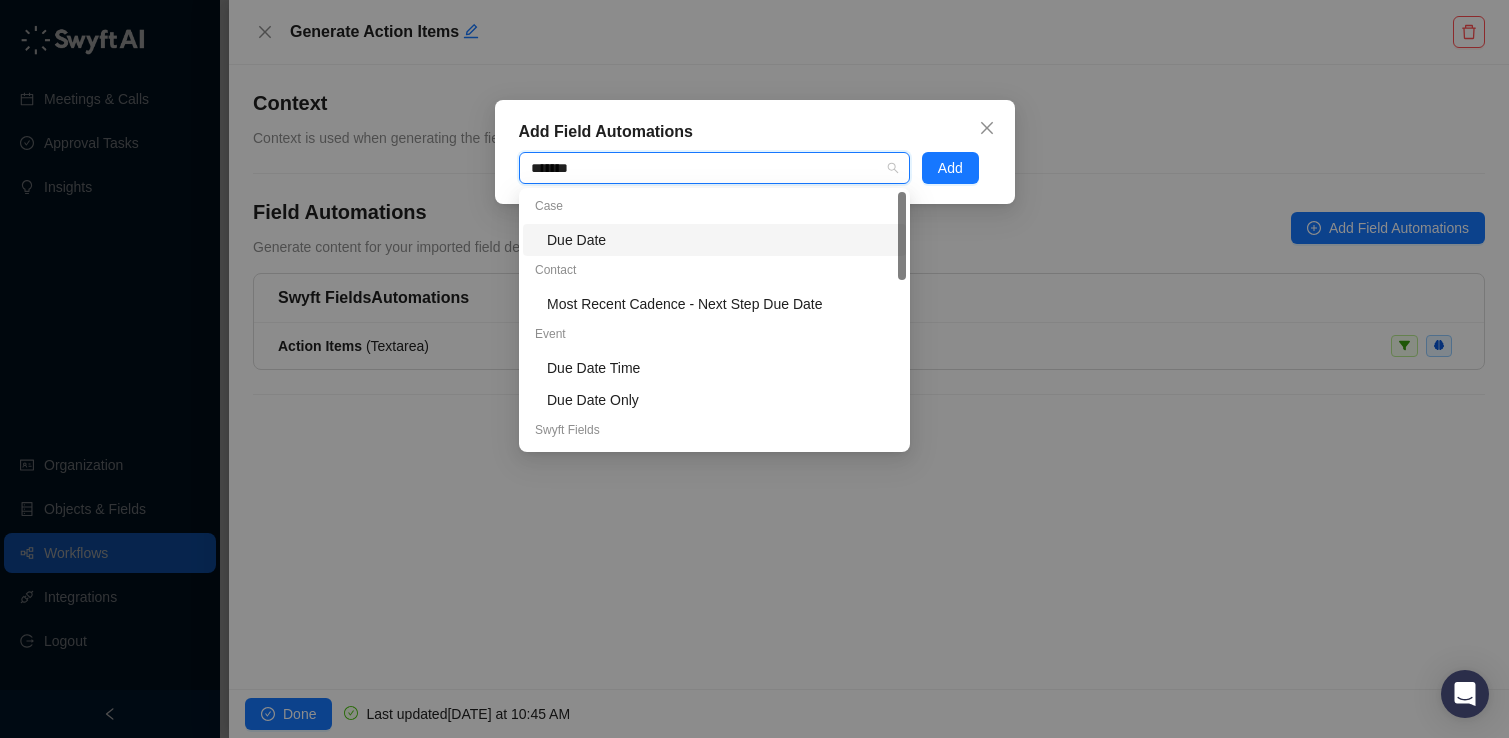 type on "********" 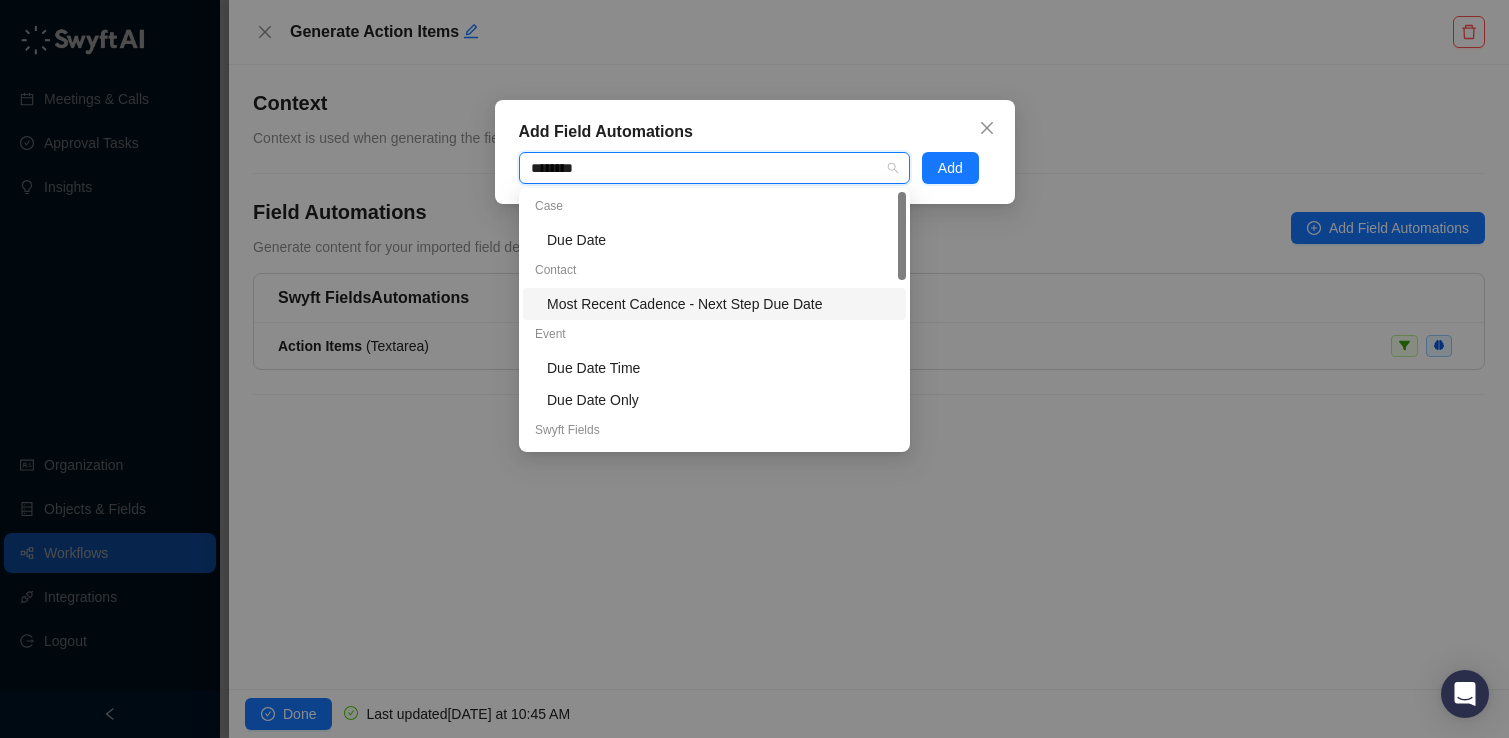 scroll, scrollTop: 32, scrollLeft: 0, axis: vertical 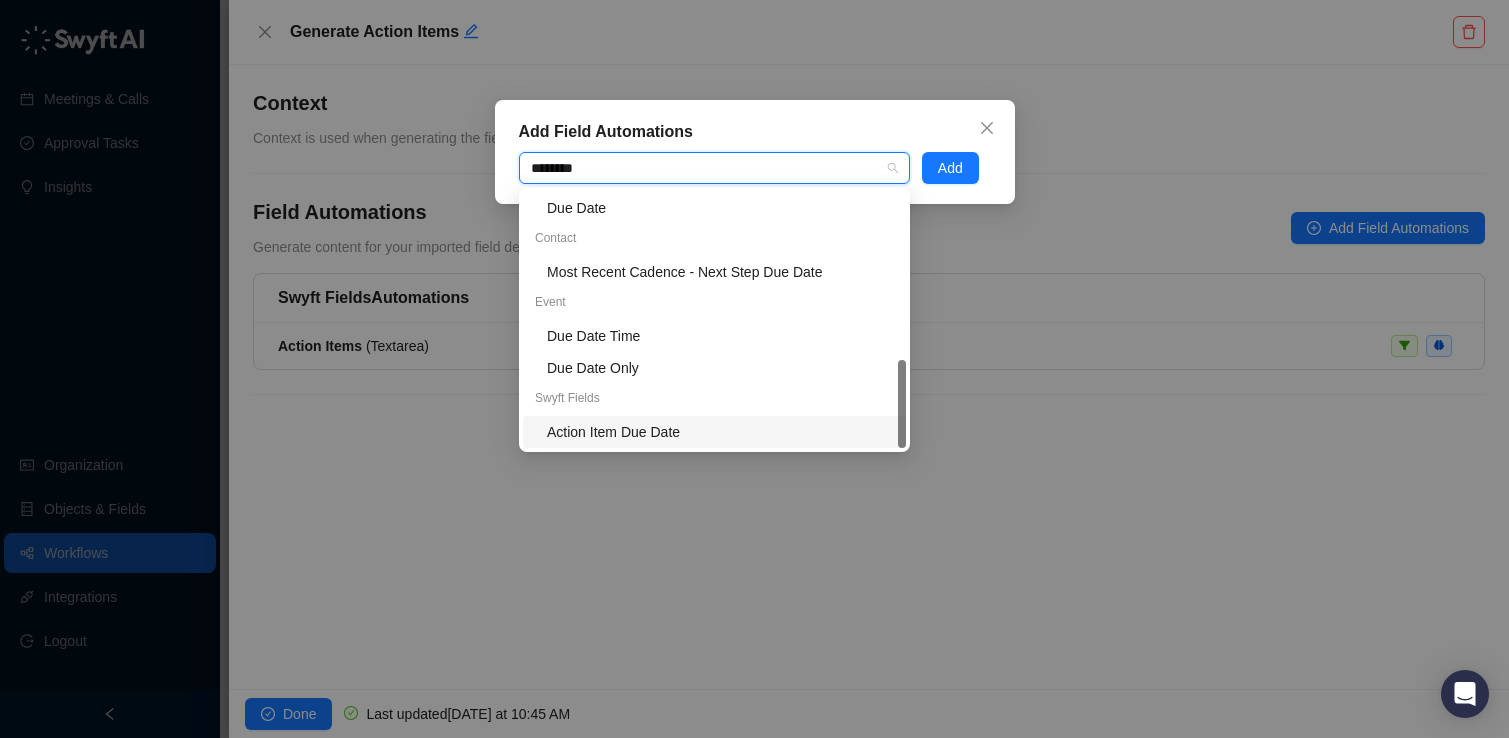 click on "Action Item Due Date" at bounding box center (720, 432) 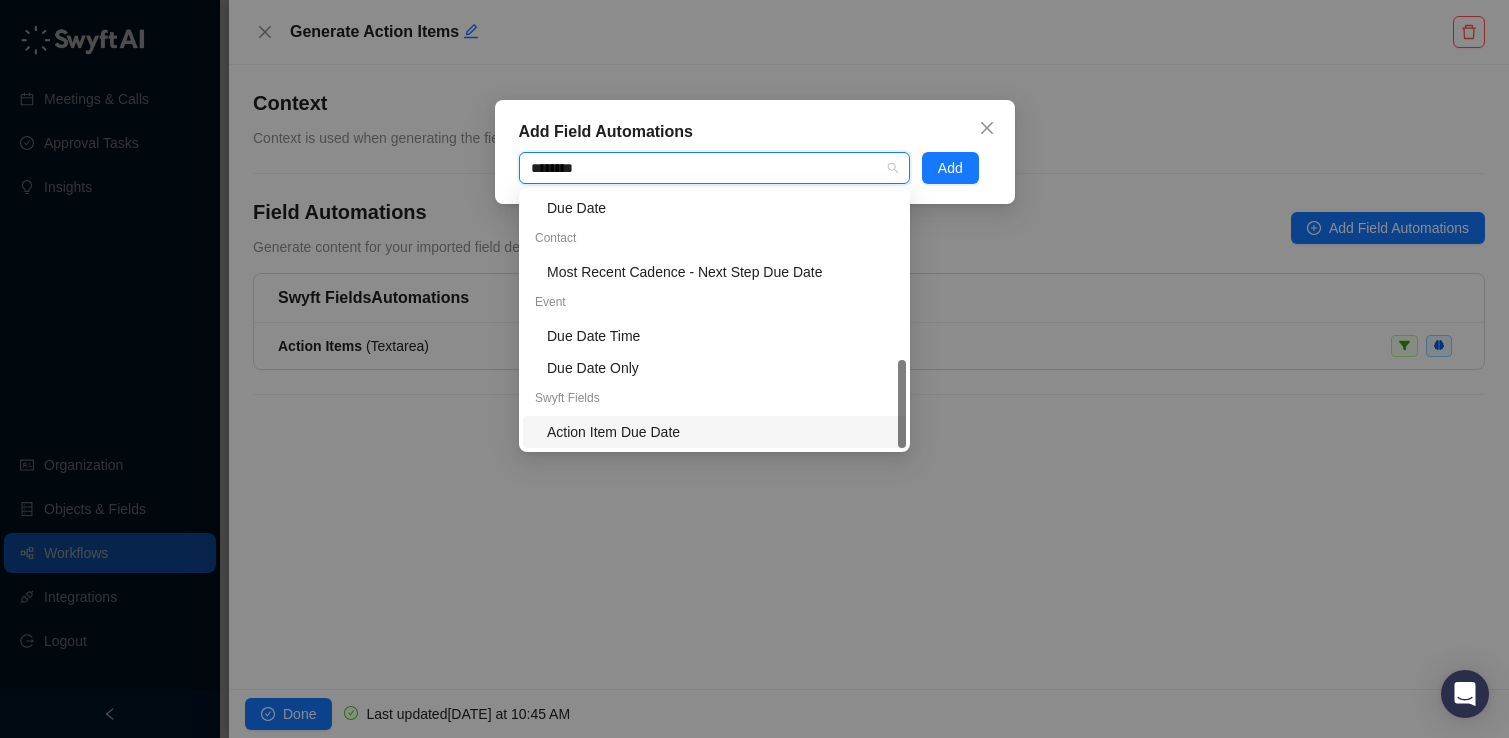 type 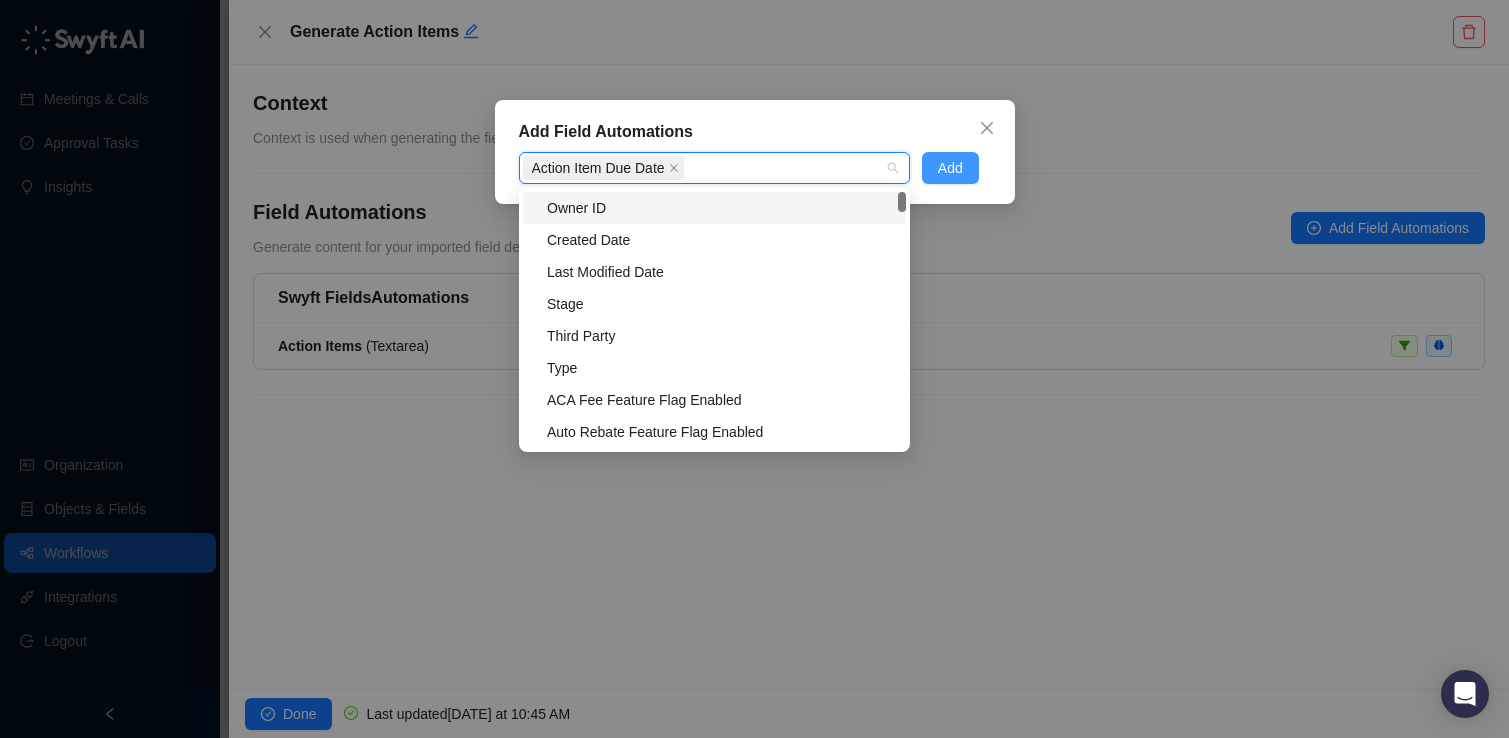 click on "Add" at bounding box center [950, 168] 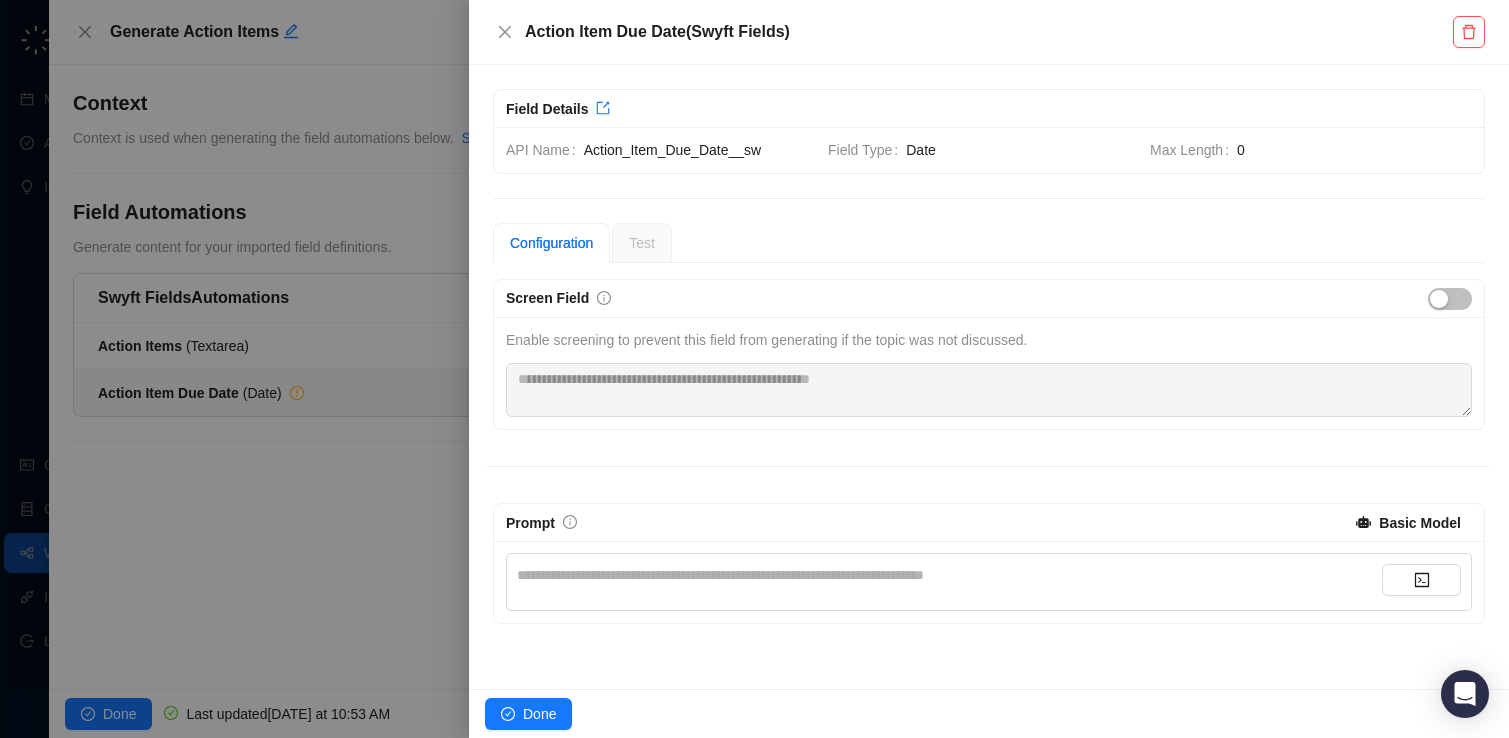 click on "**********" at bounding box center [989, 582] 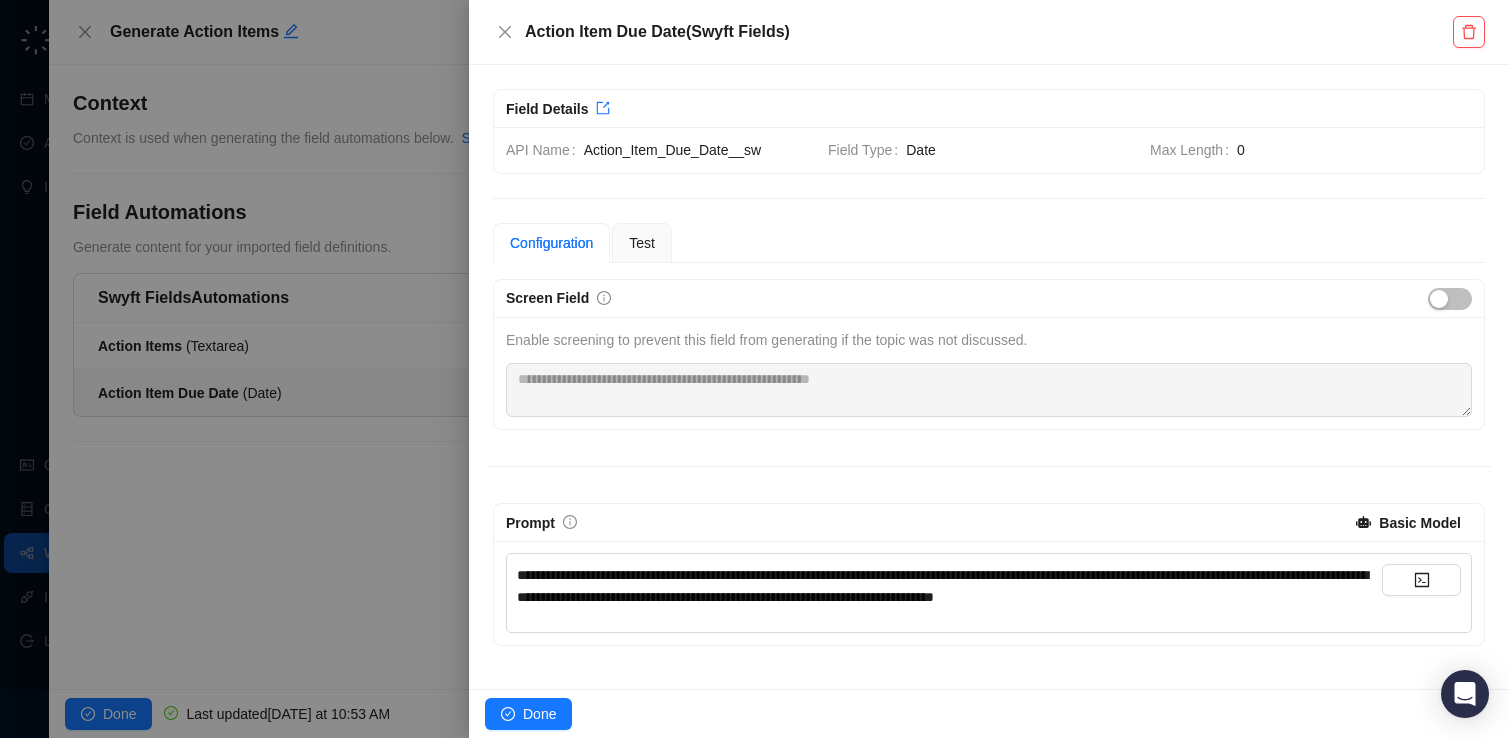 click on "**********" at bounding box center [942, 586] 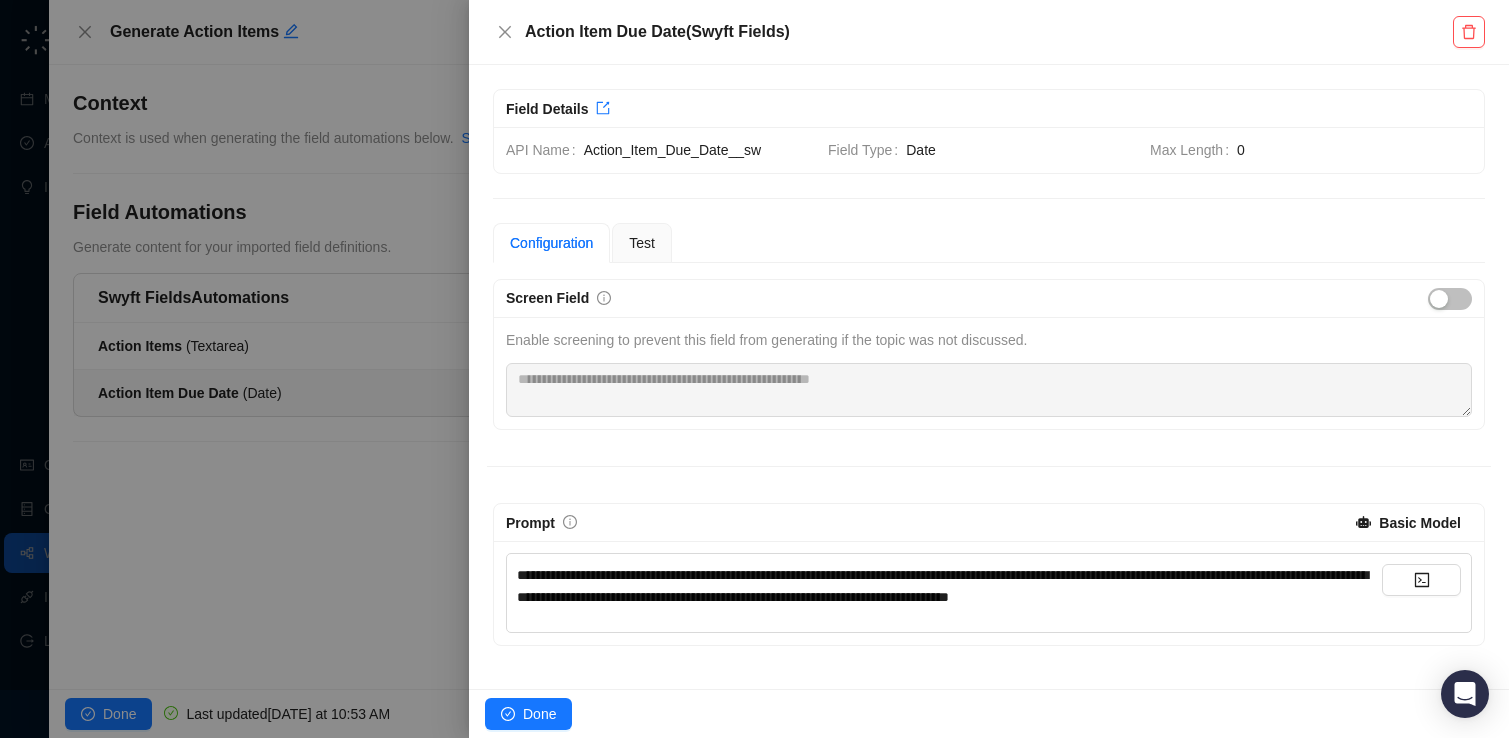 click on "**********" at bounding box center [942, 586] 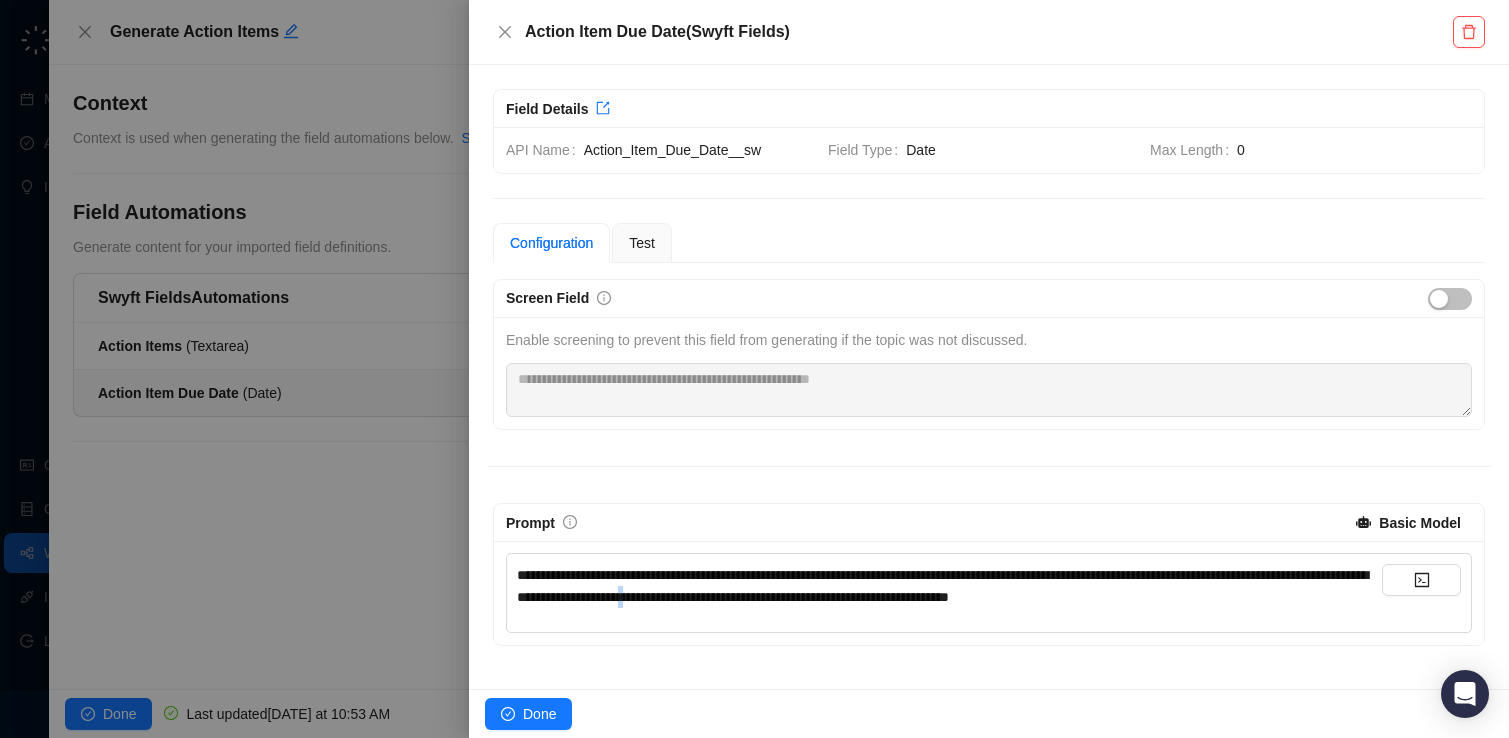 click on "**********" at bounding box center [942, 586] 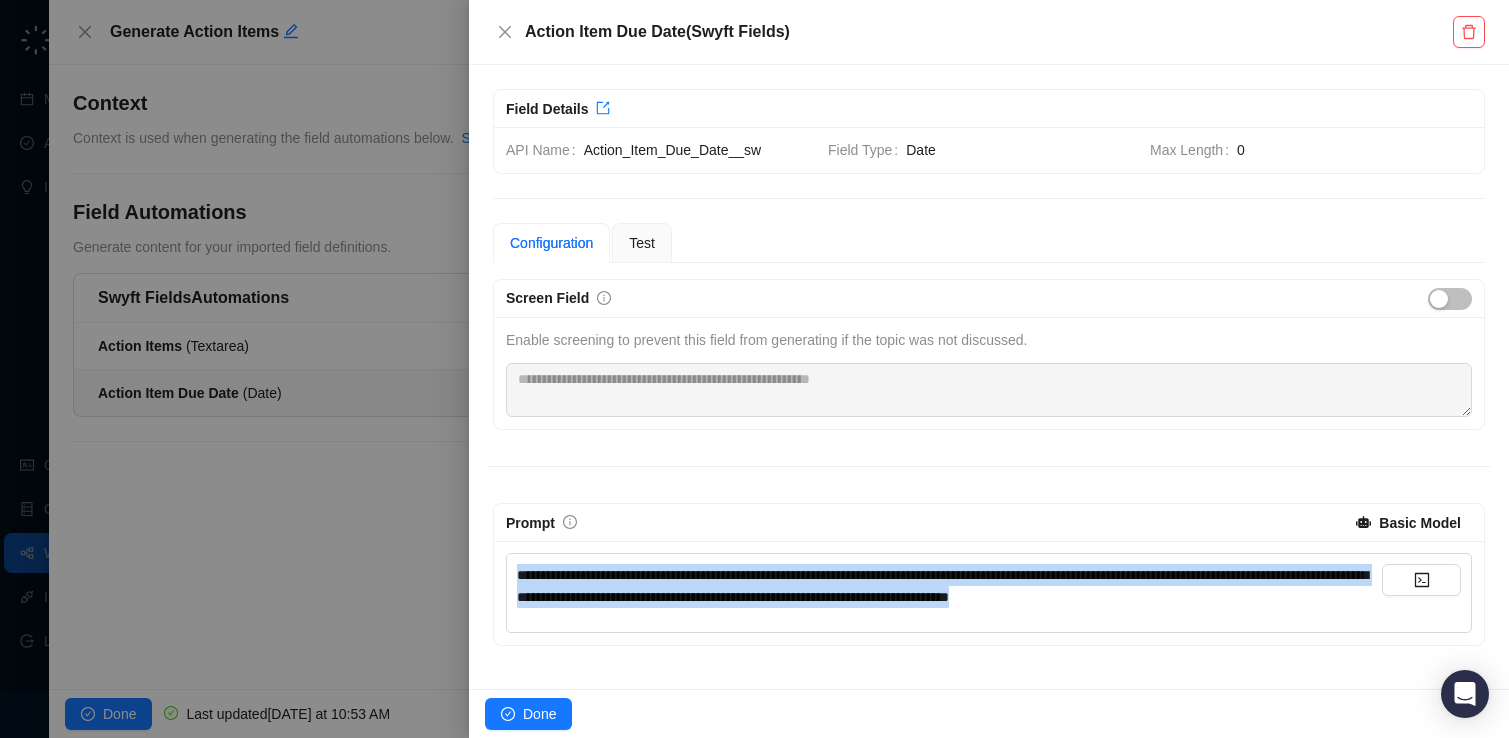 click on "**********" at bounding box center [942, 586] 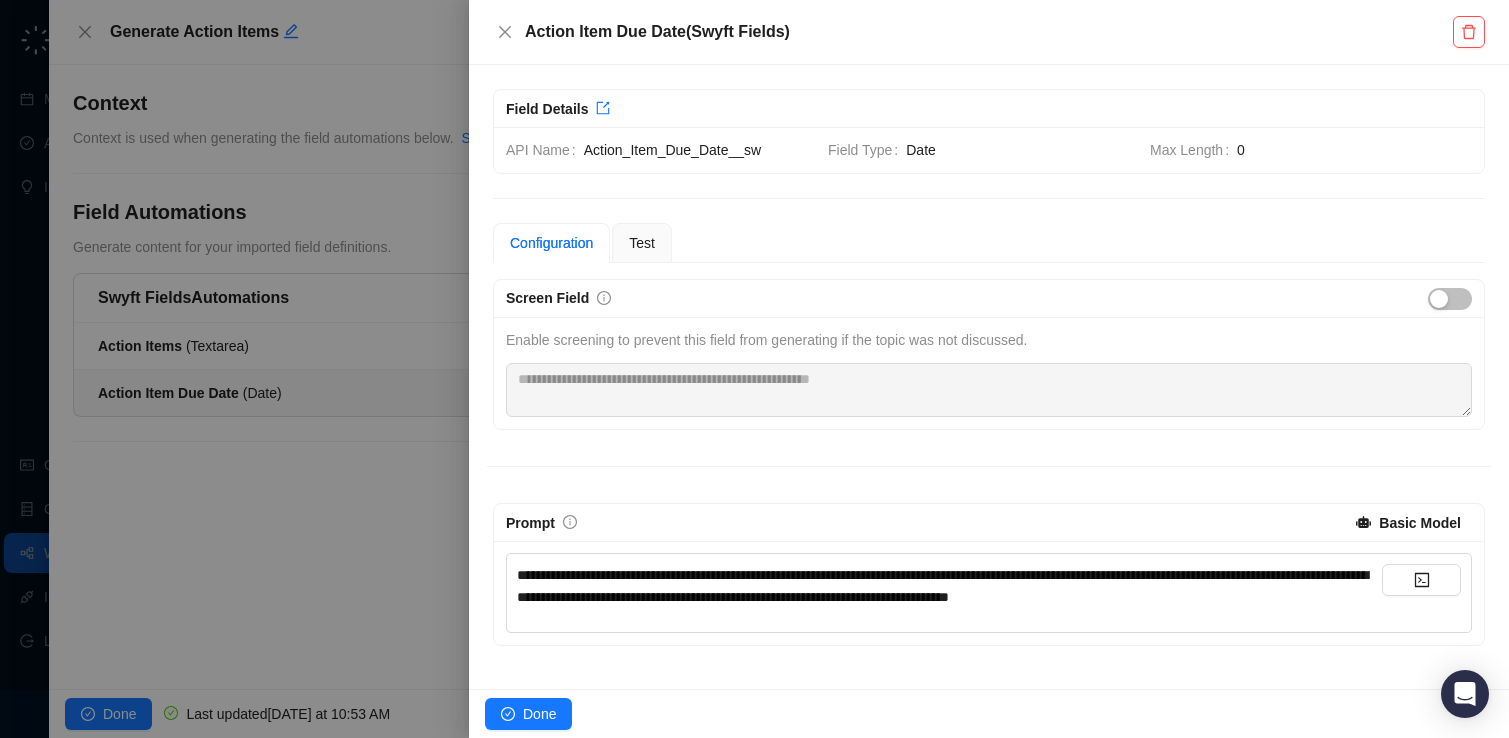 click on "**********" at bounding box center (949, 586) 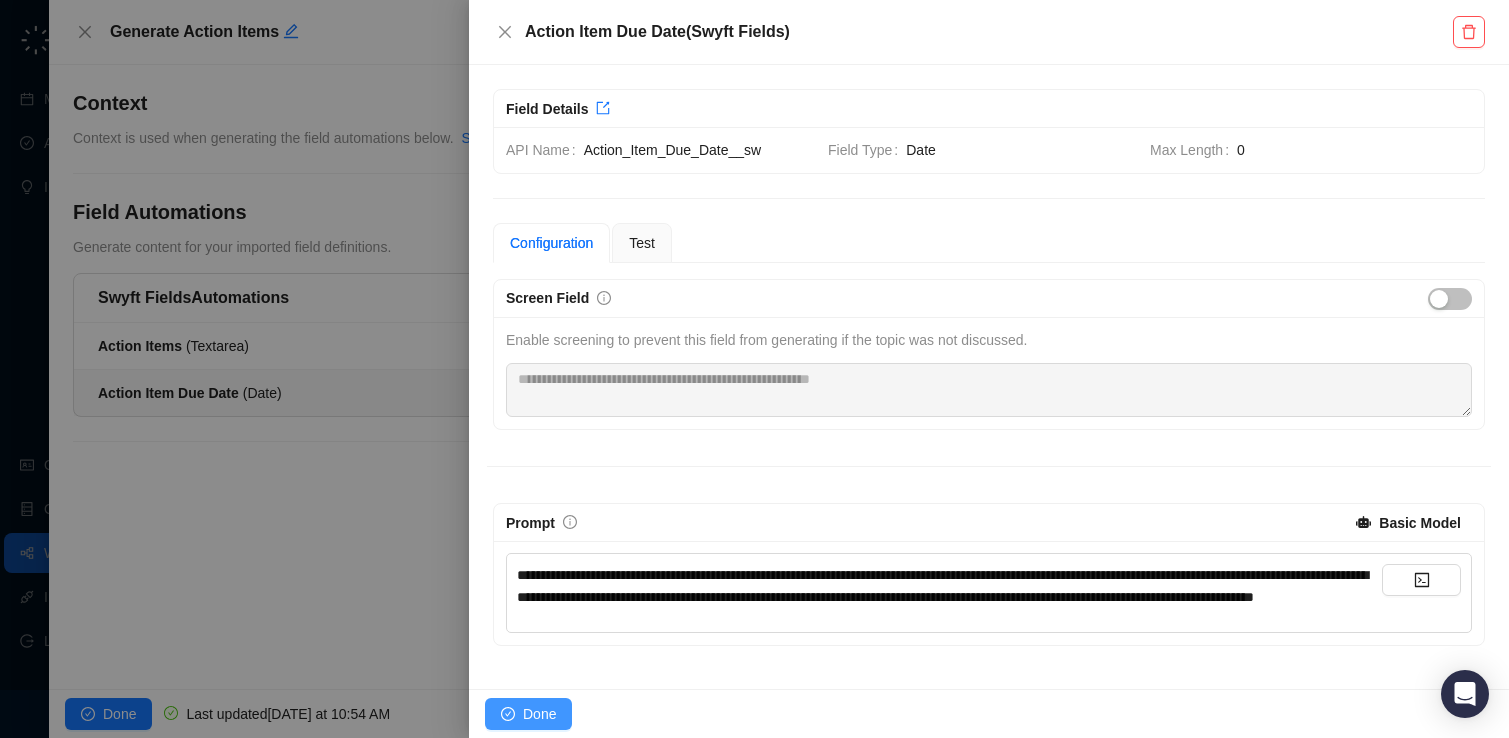 click on "Done" at bounding box center [539, 714] 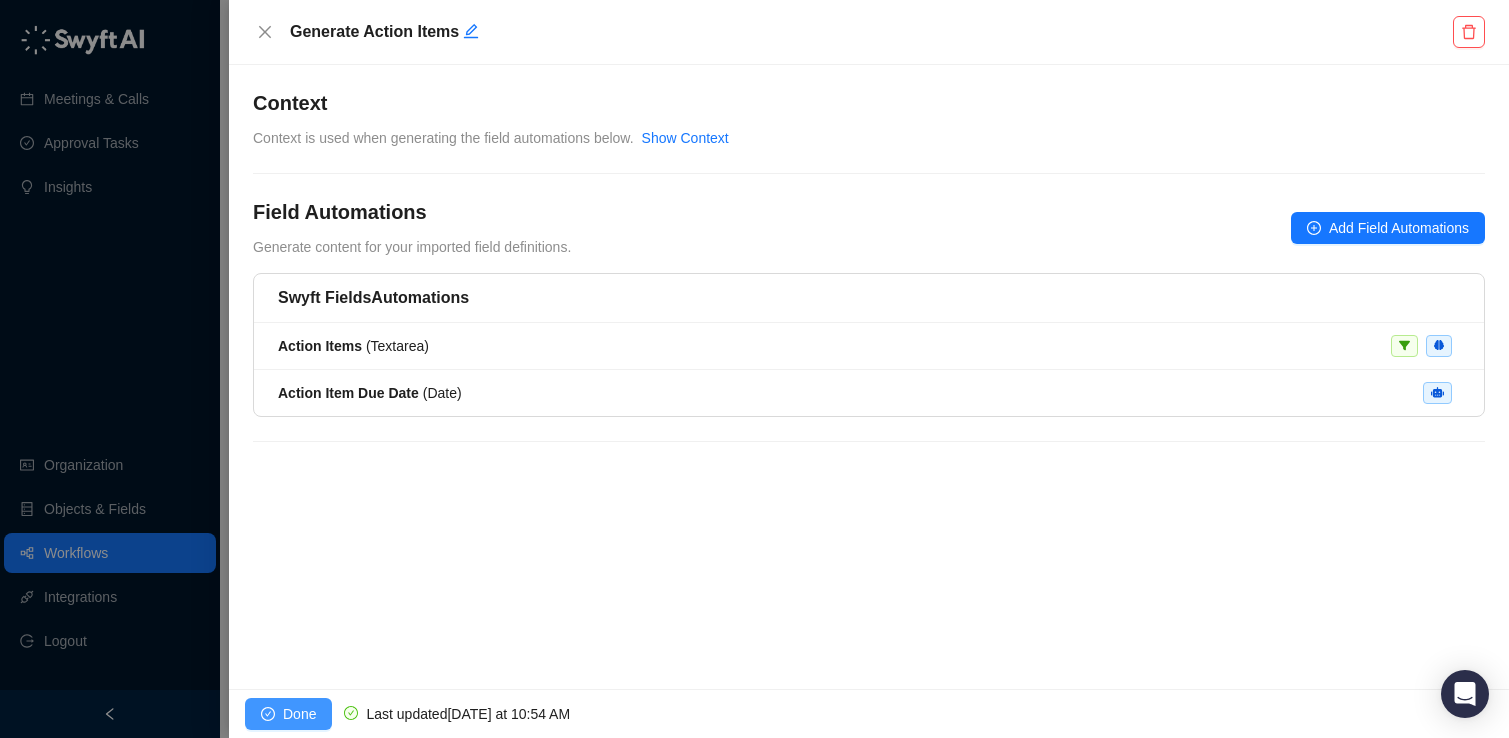 click on "Done" at bounding box center [299, 714] 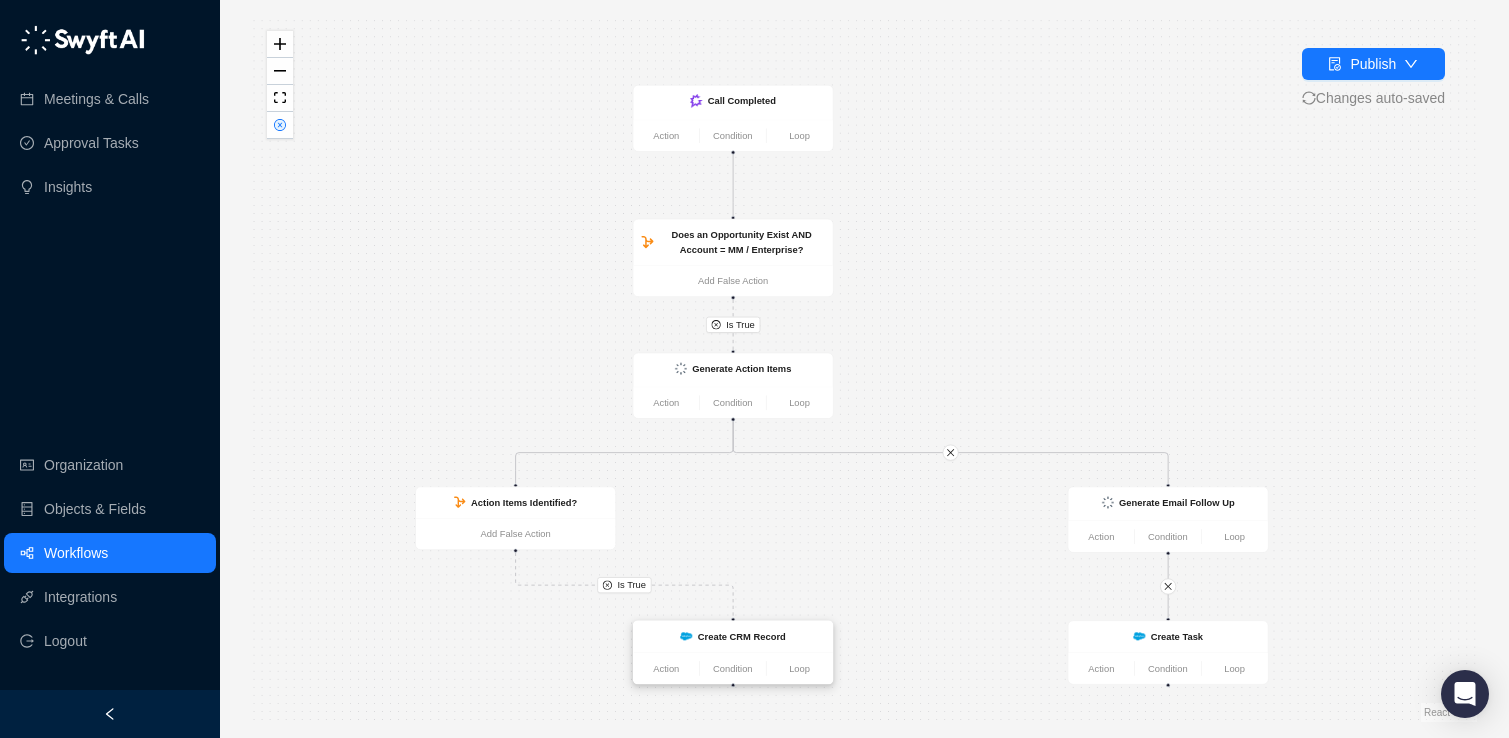 click on "Create CRM Record" at bounding box center [742, 636] 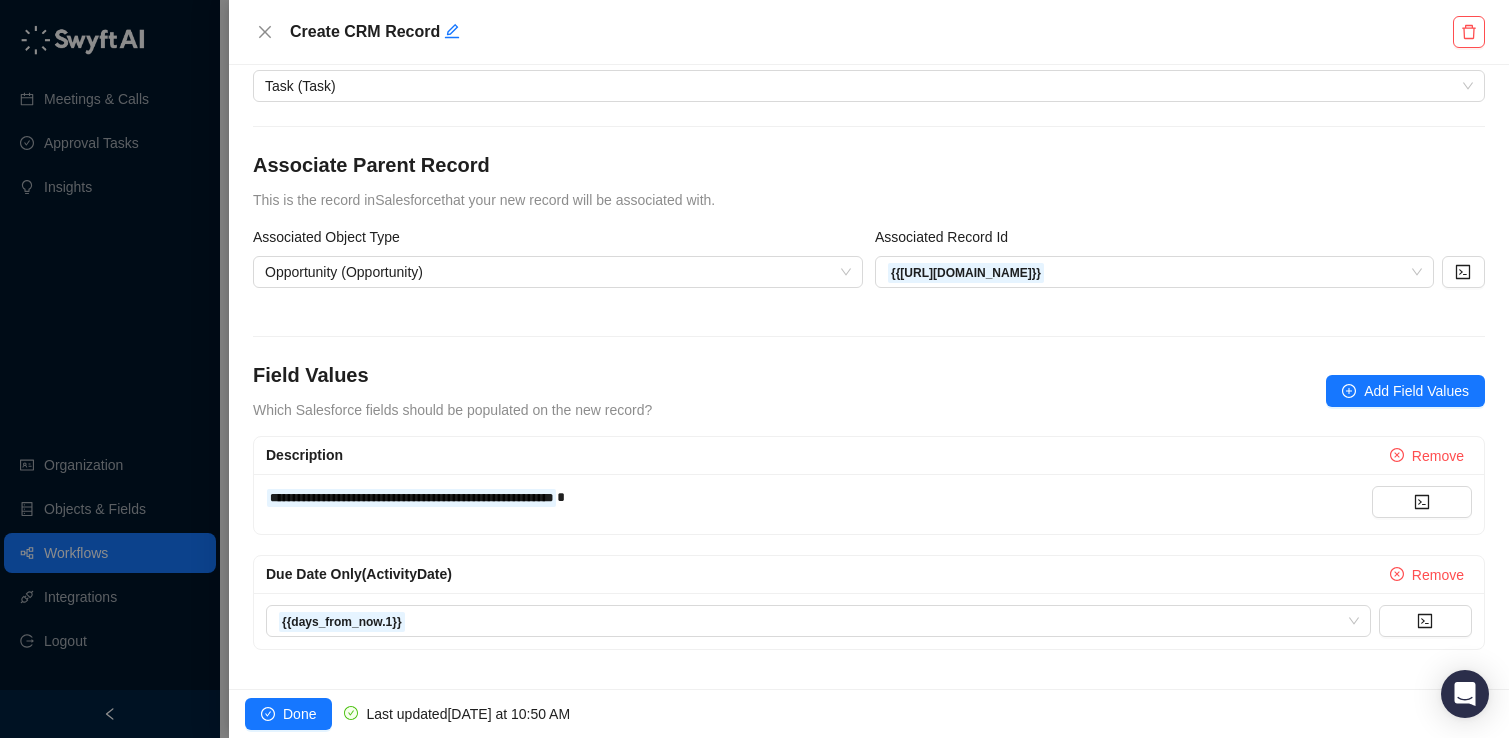 scroll, scrollTop: 129, scrollLeft: 0, axis: vertical 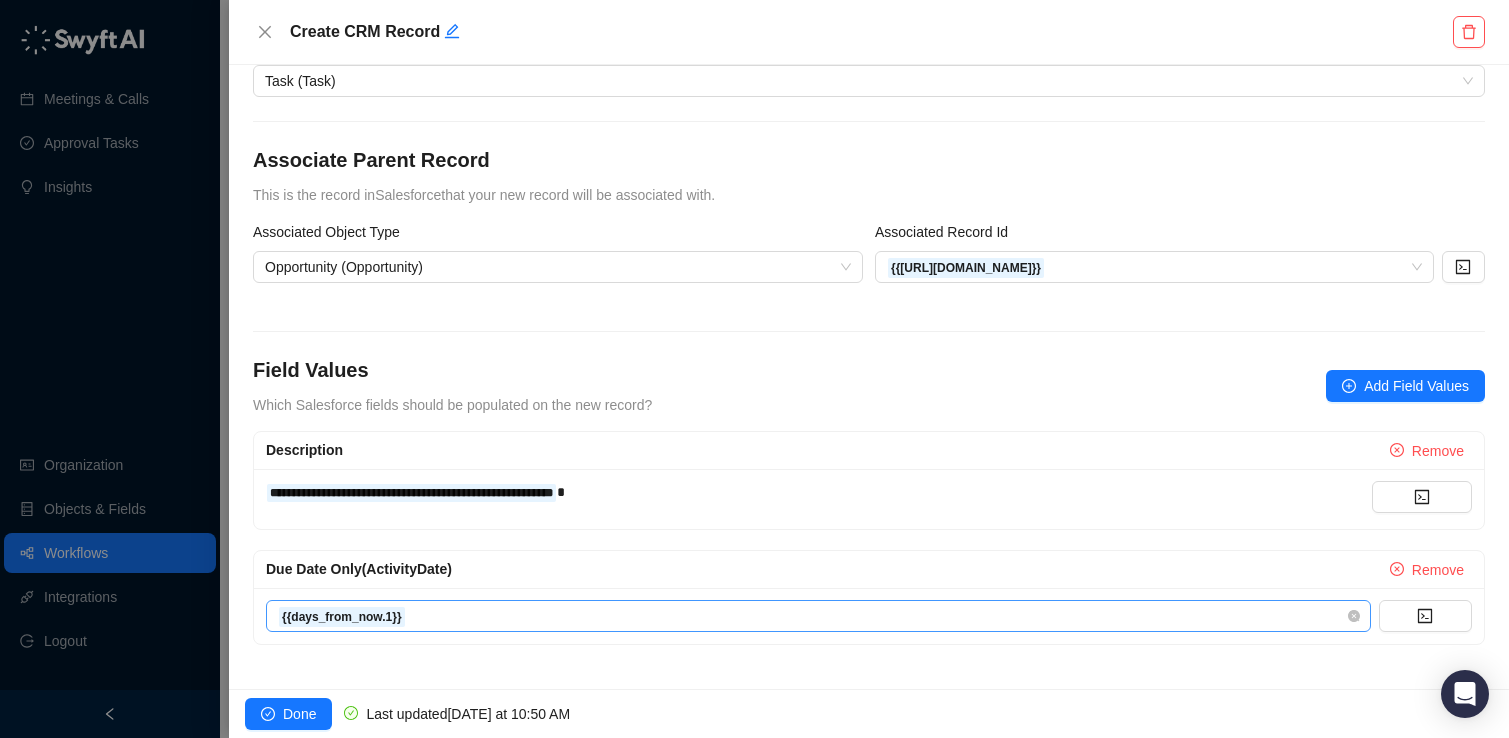 click on "{{days_from_now.1}}" at bounding box center [818, 616] 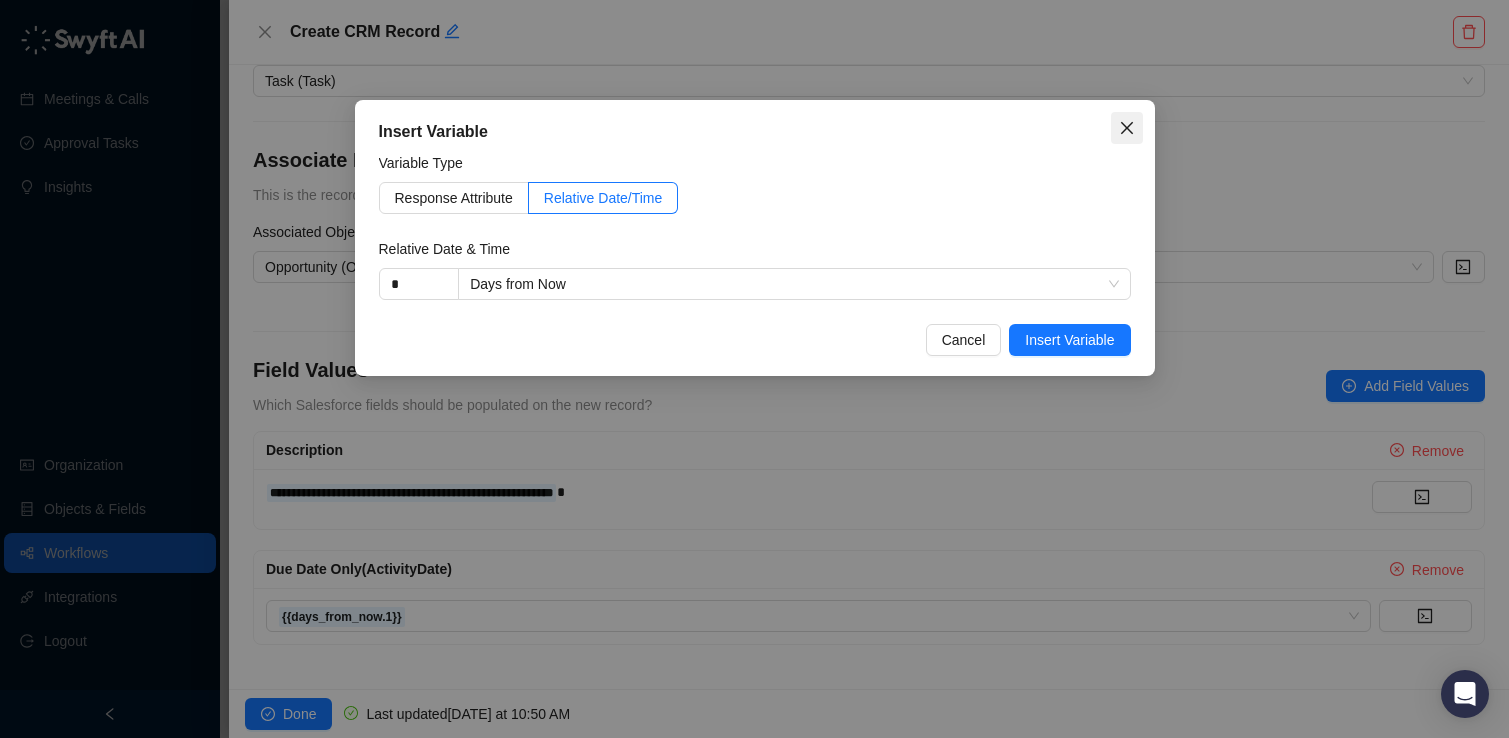 click 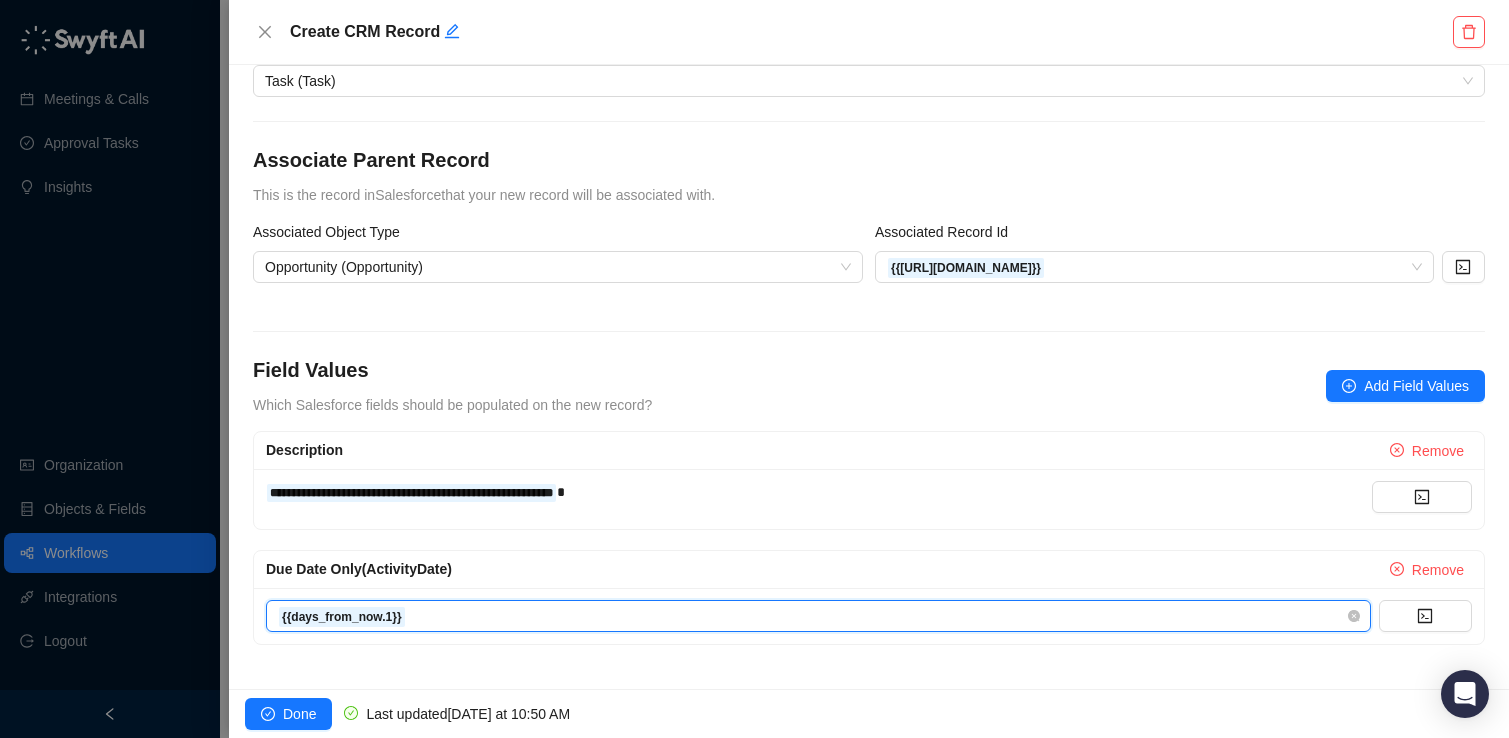 click on "{{days_from_now.1}}" at bounding box center (818, 616) 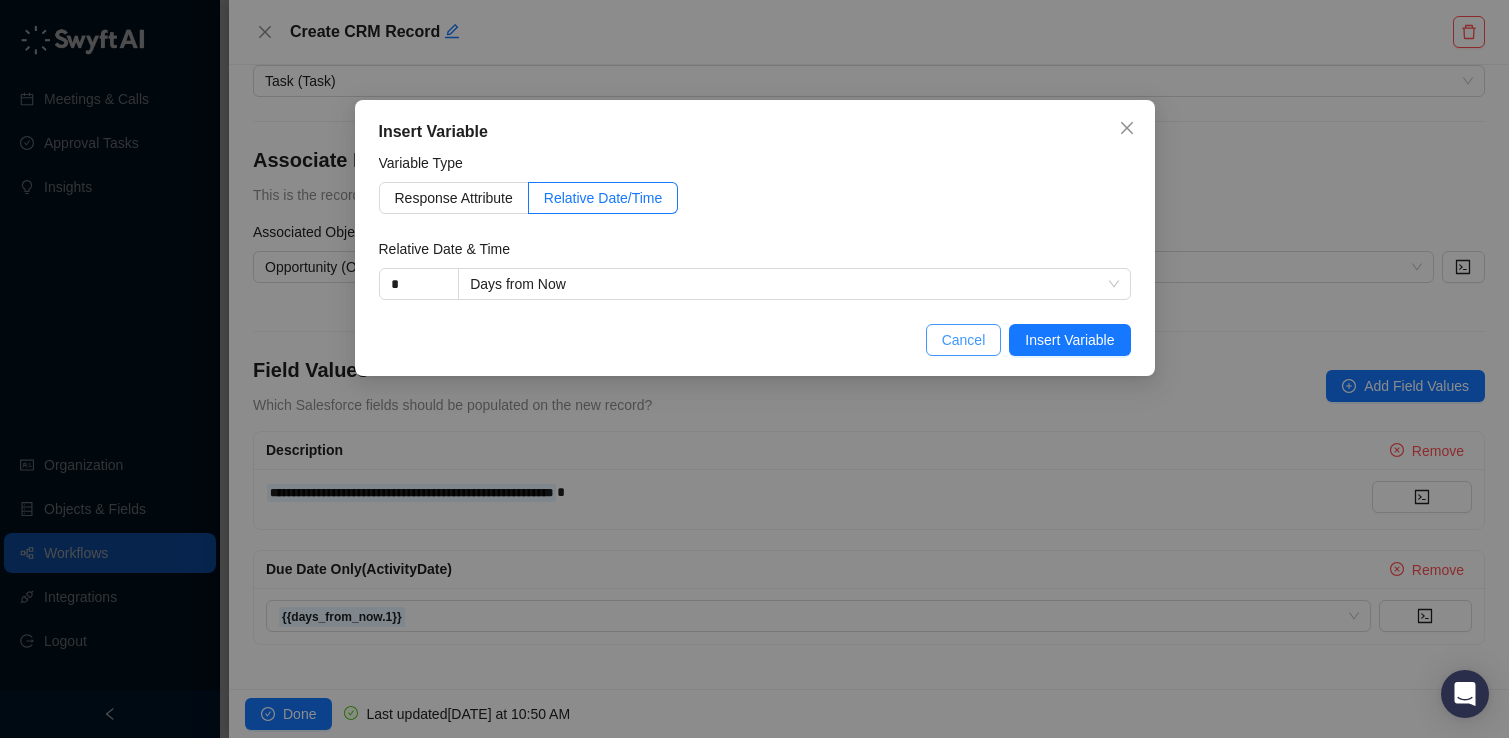 click on "Cancel" at bounding box center (964, 340) 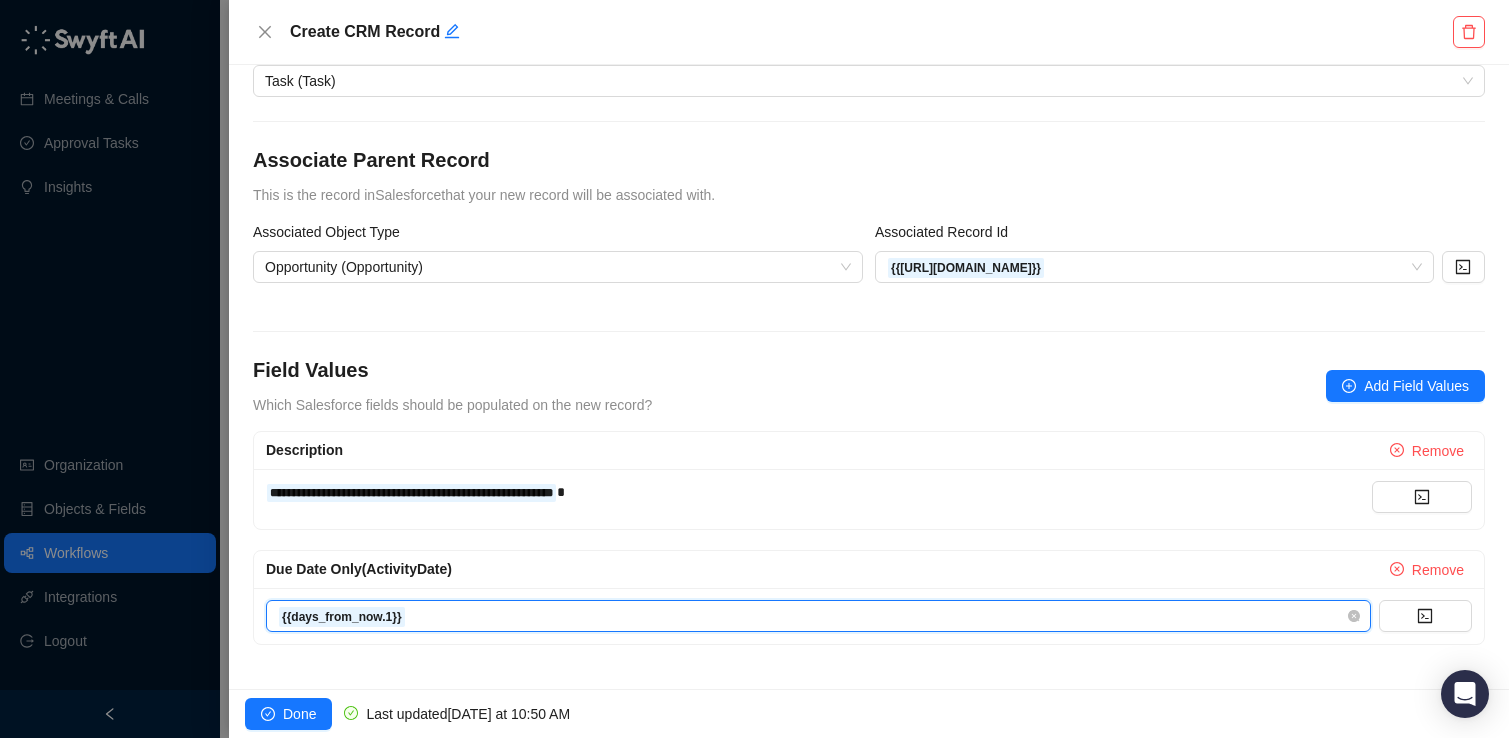 click on "{{days_from_now.1}}" at bounding box center (818, 616) 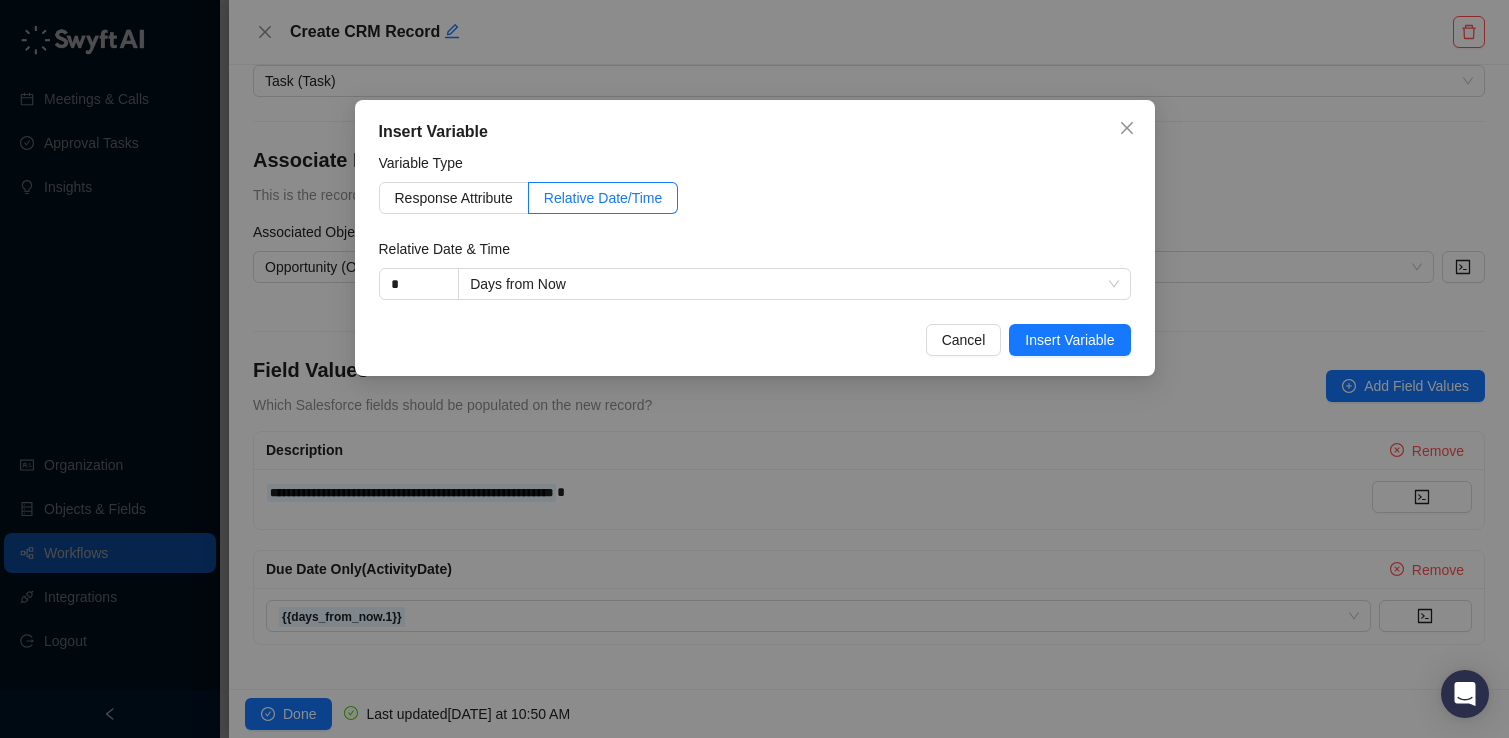 click on "Insert Variable Variable Type Response Attribute Relative Date/Time Relative Date & Time * Days from Now Cancel Insert Variable" at bounding box center (754, 369) 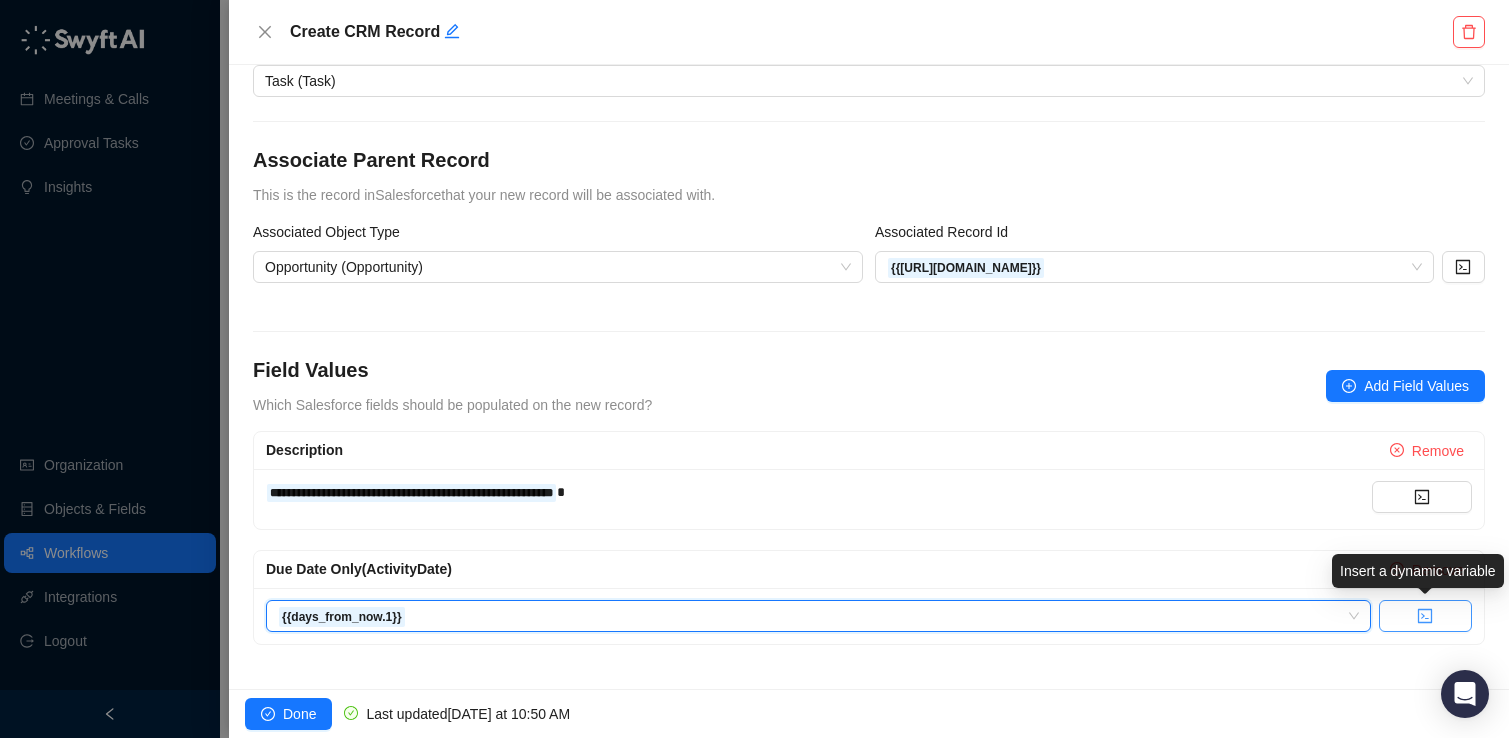 click at bounding box center [1425, 616] 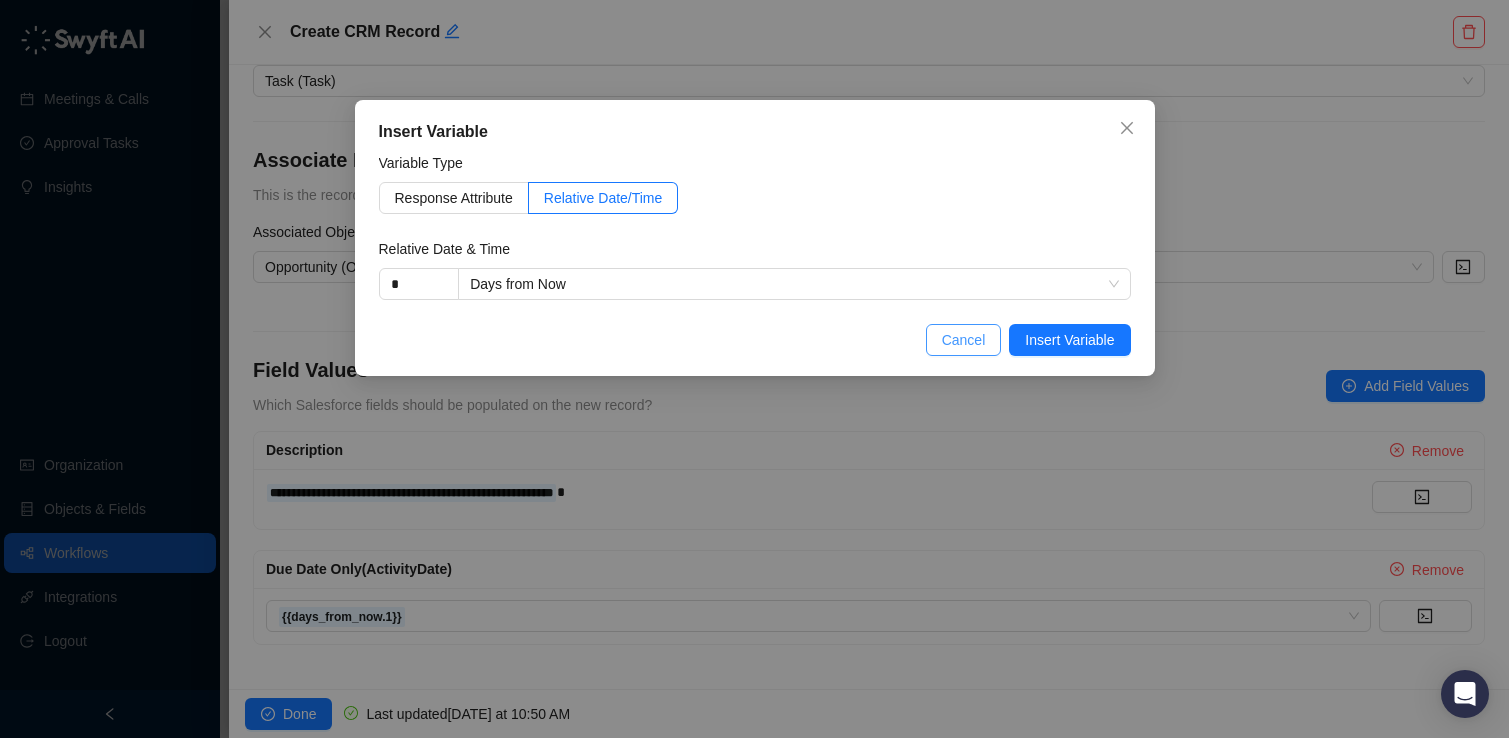 click on "Cancel" at bounding box center (964, 340) 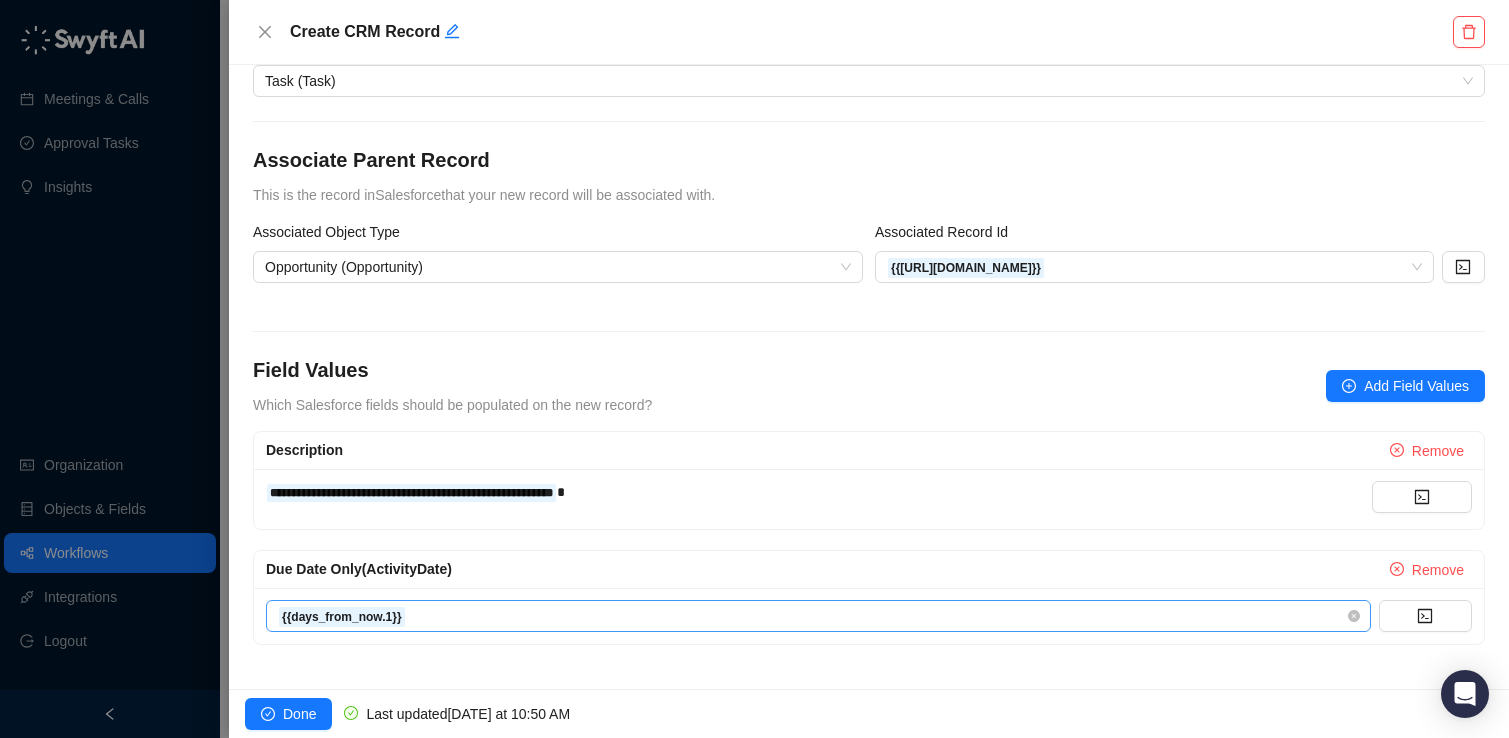click on "{{days_from_now.1}}" at bounding box center (818, 616) 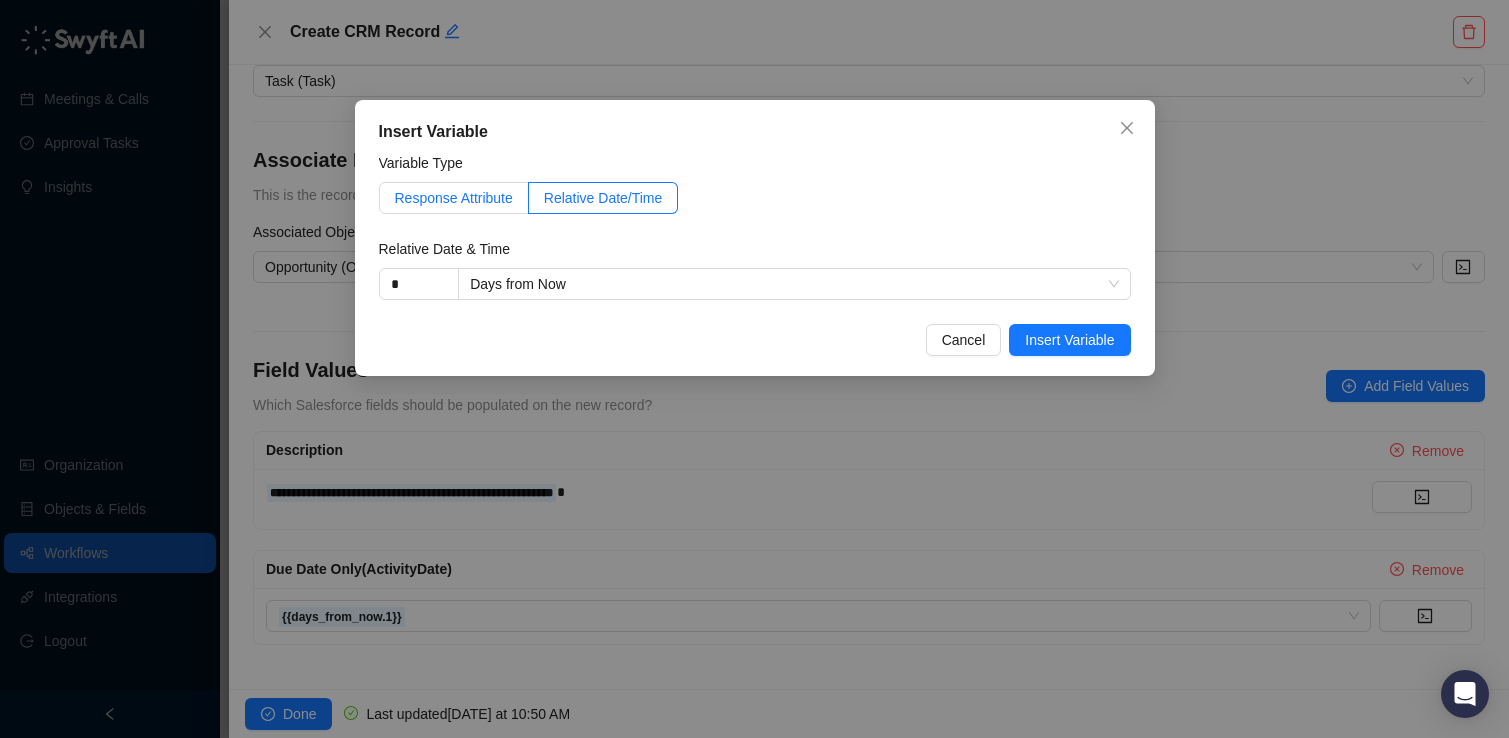 click on "Response Attribute" at bounding box center (454, 198) 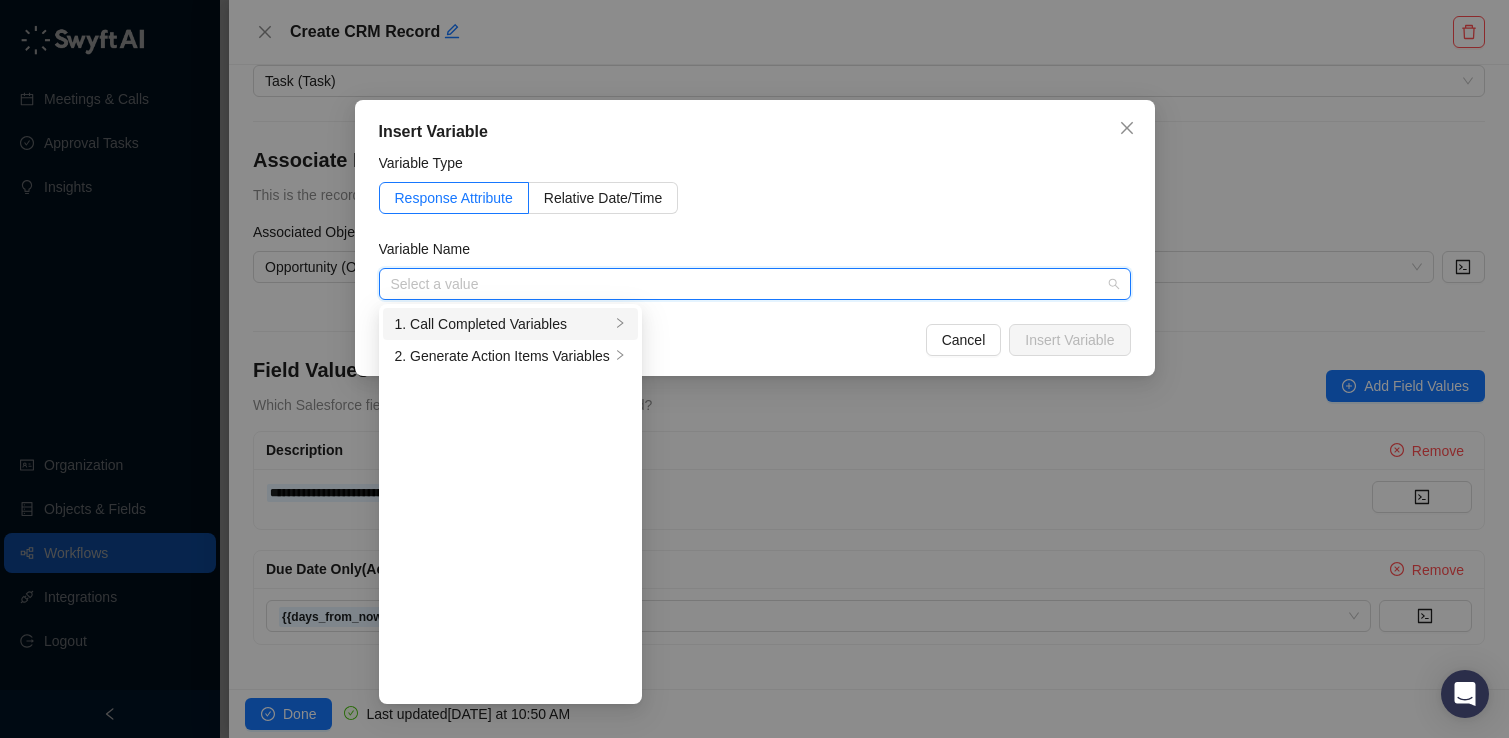 click on "1. Call Completed Variables" at bounding box center (502, 324) 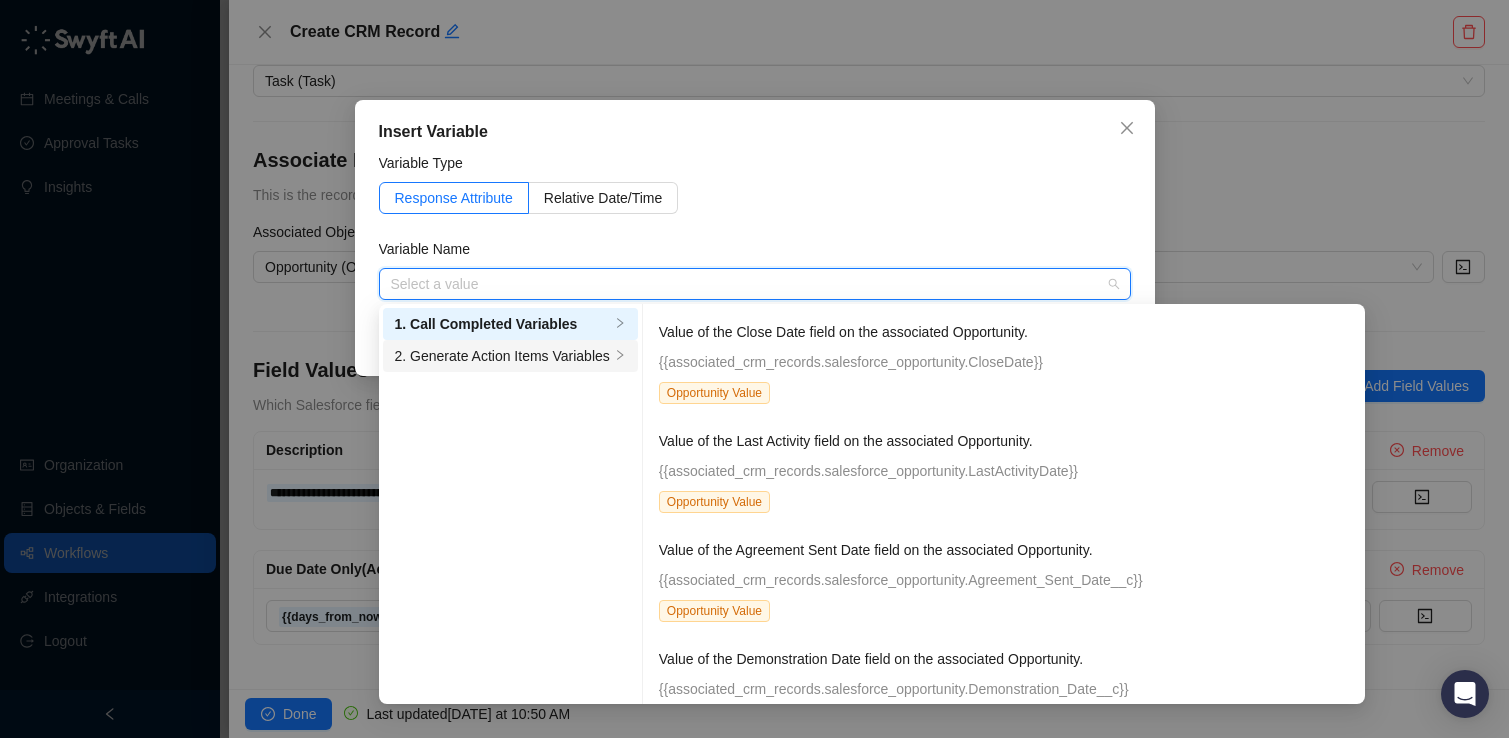 click on "2. Generate Action Items Variables" at bounding box center (502, 356) 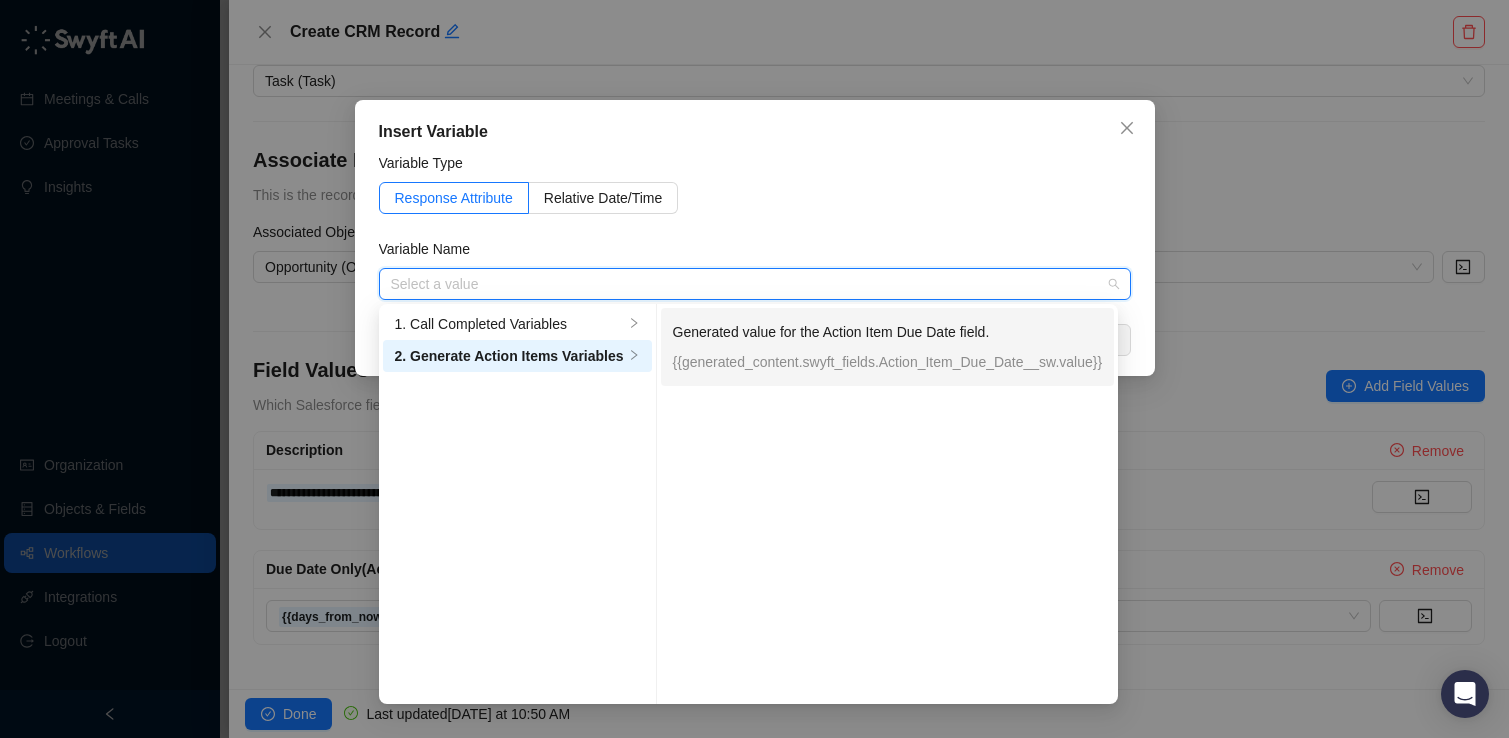 click on "Generated value for the Action Item Due Date field." at bounding box center [888, 332] 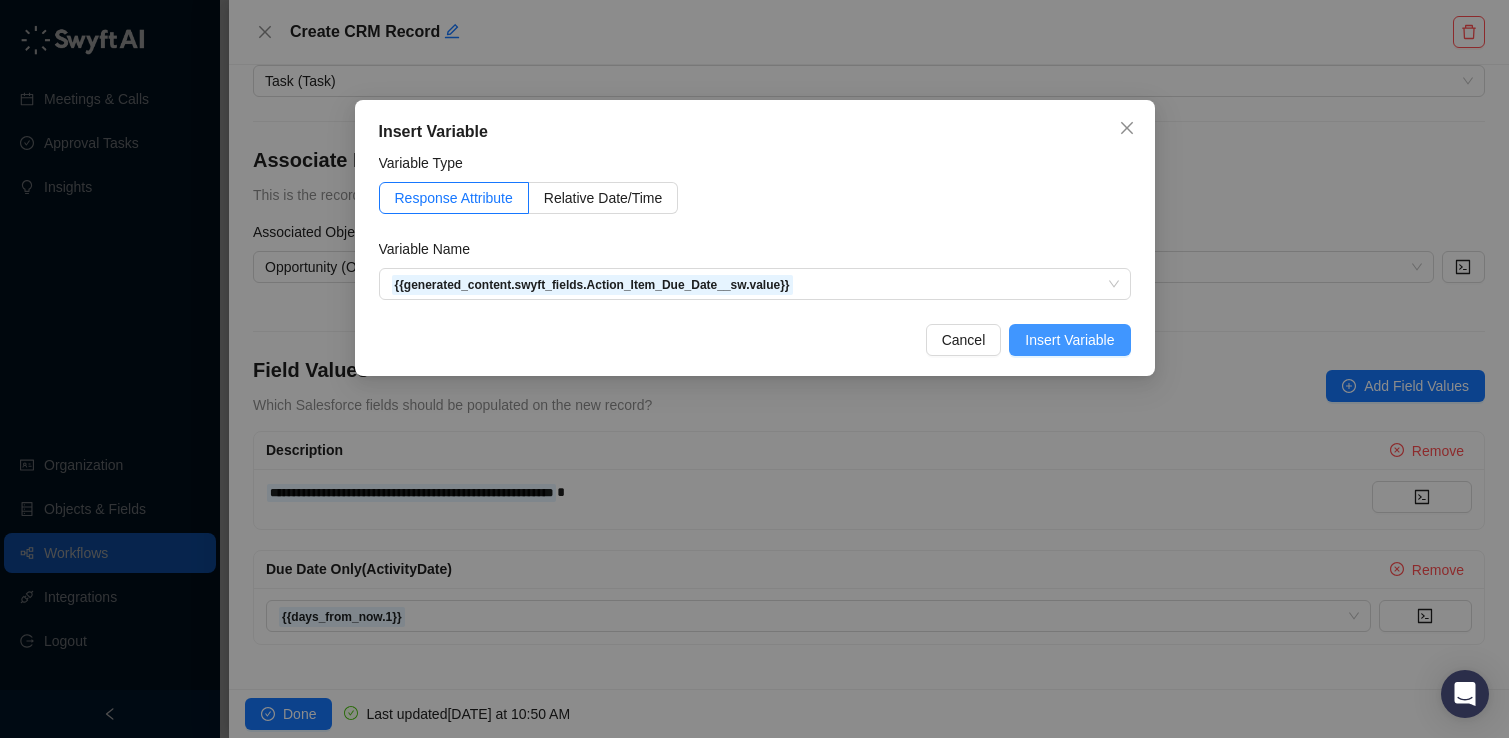 click on "Insert Variable" at bounding box center (1069, 340) 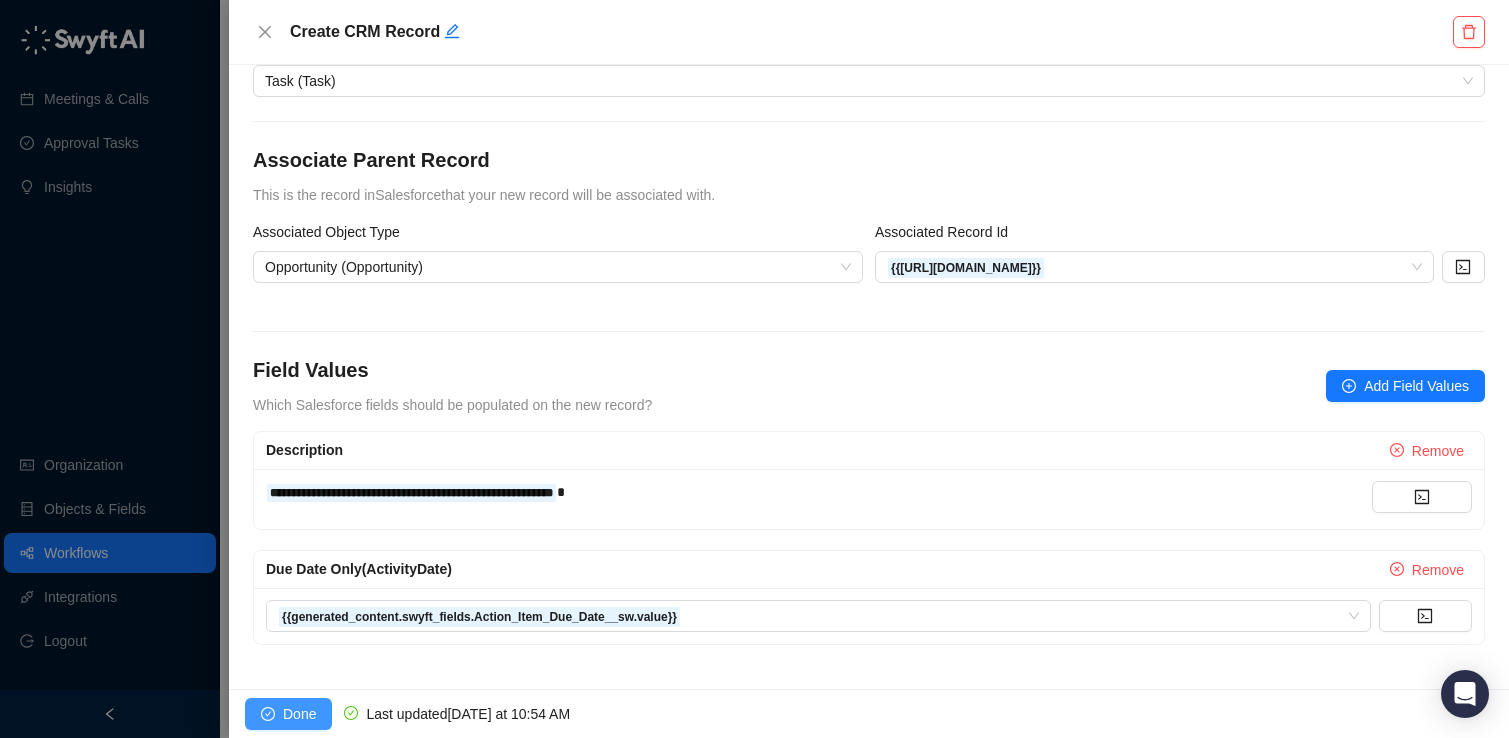 click on "Done" at bounding box center (299, 714) 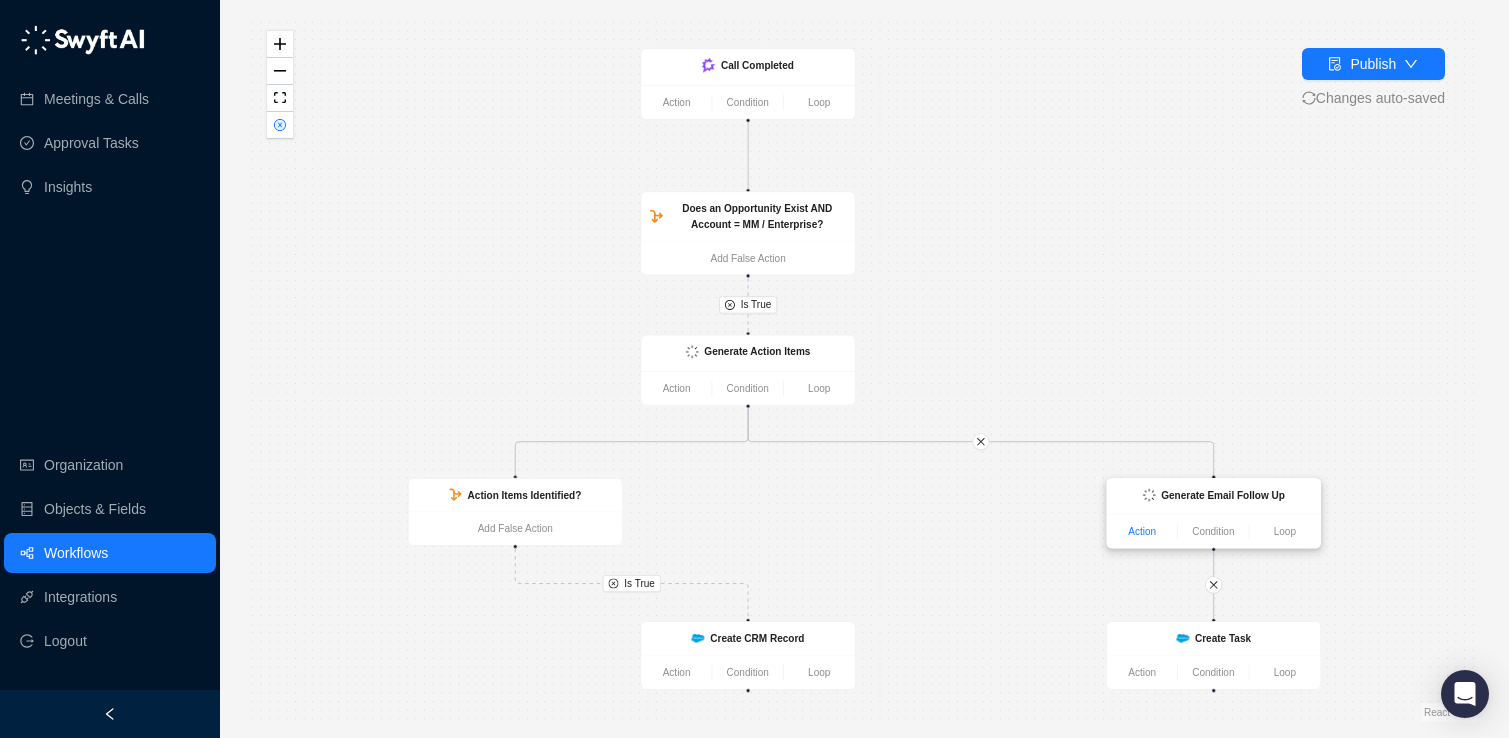 click on "Action" at bounding box center (1142, 532) 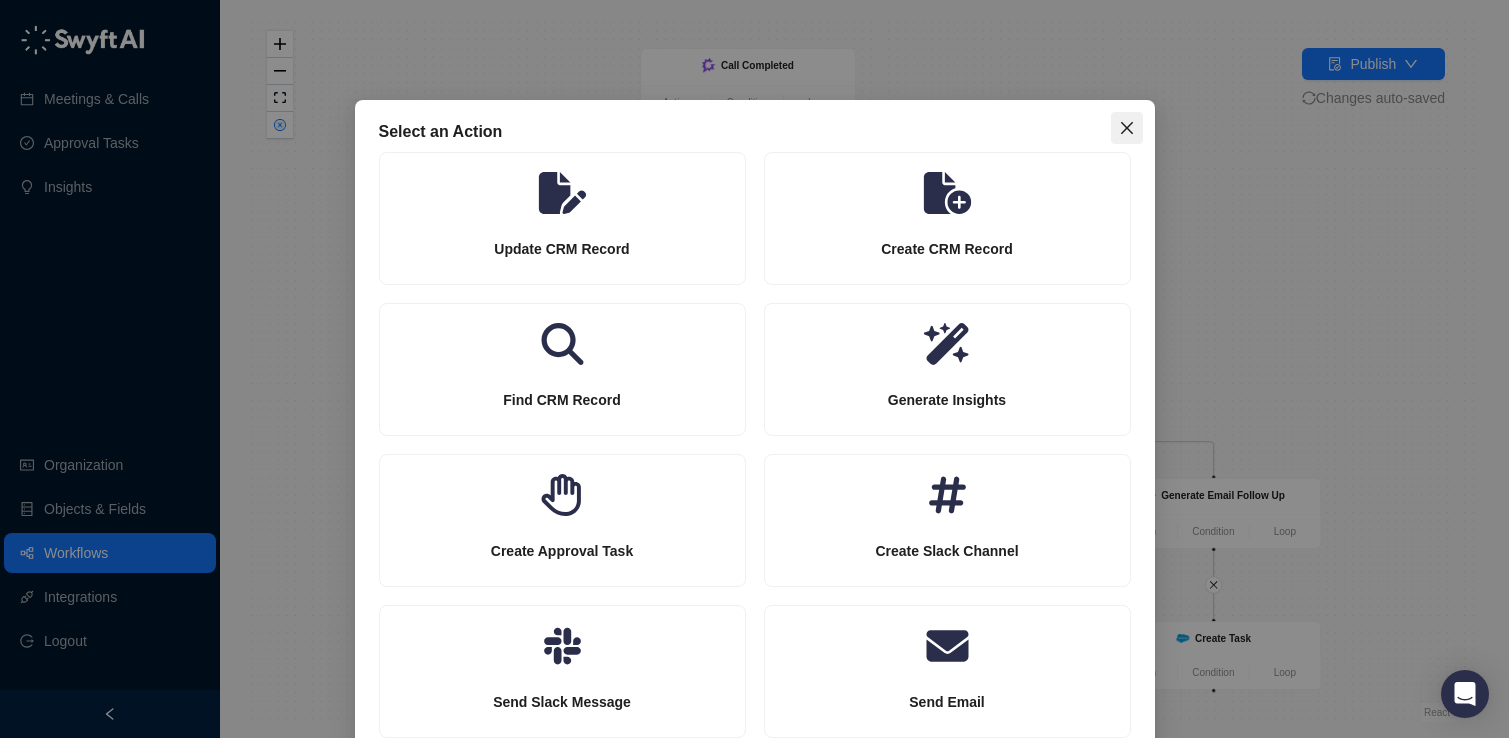 click at bounding box center [1127, 128] 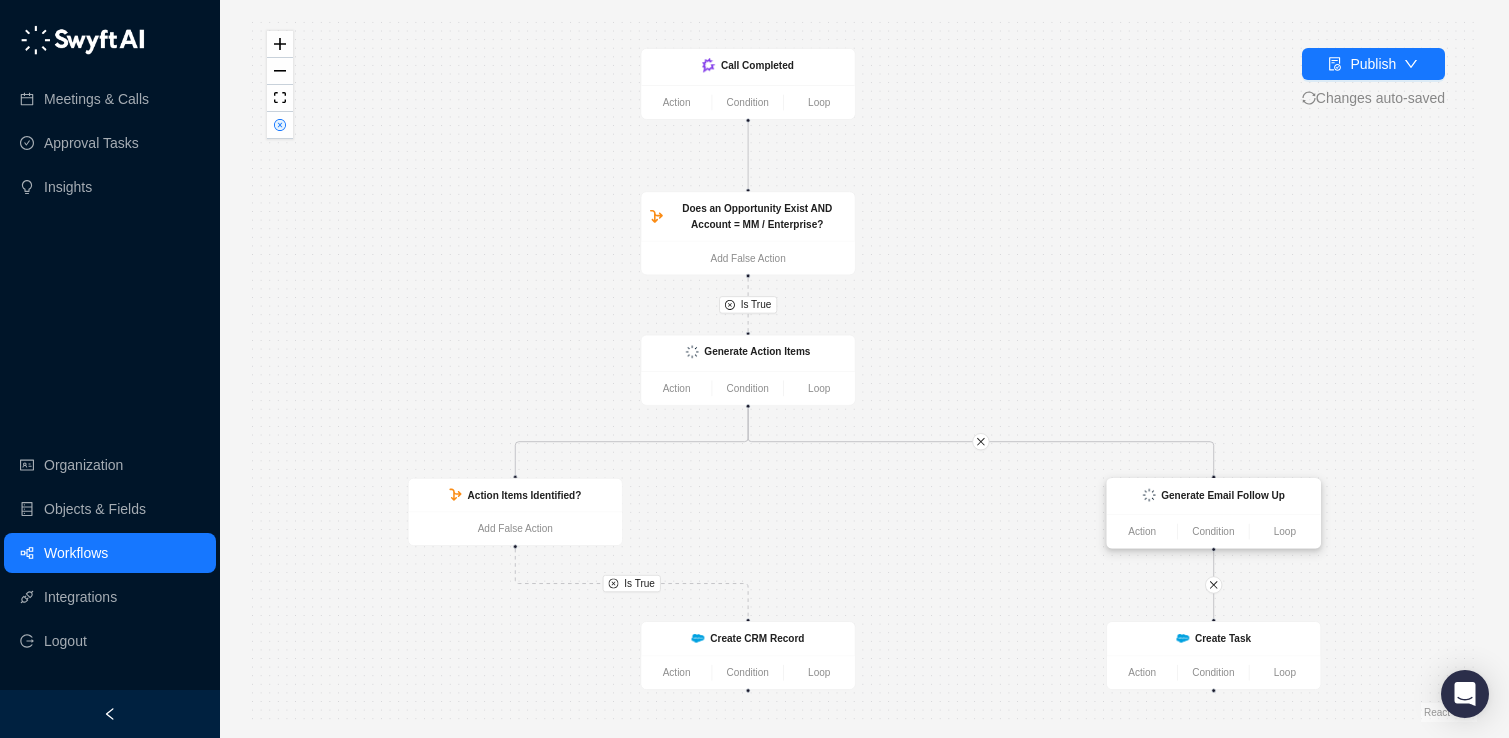 click at bounding box center (1149, 495) 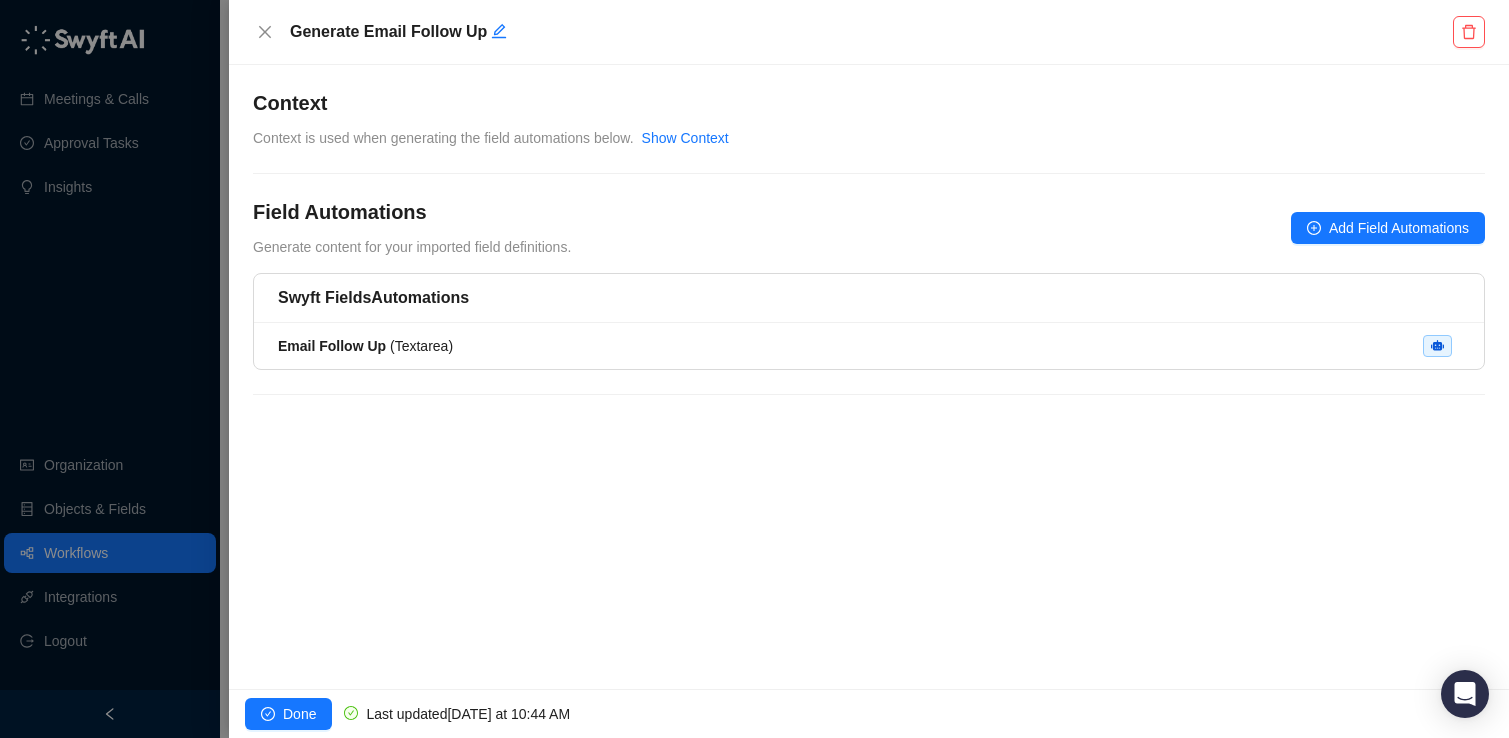 click on "Email Follow Up   ( Textarea )" at bounding box center (869, 346) 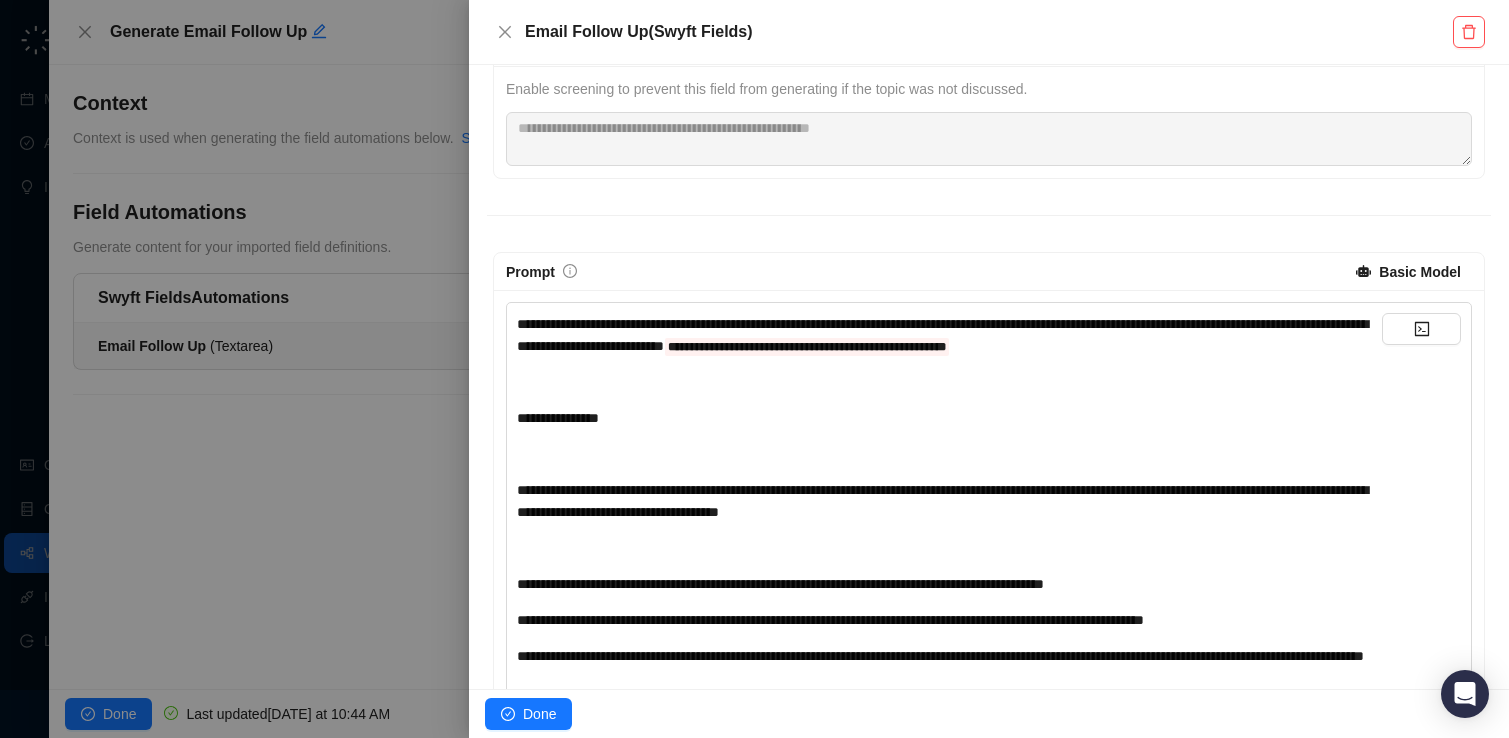 scroll, scrollTop: 0, scrollLeft: 0, axis: both 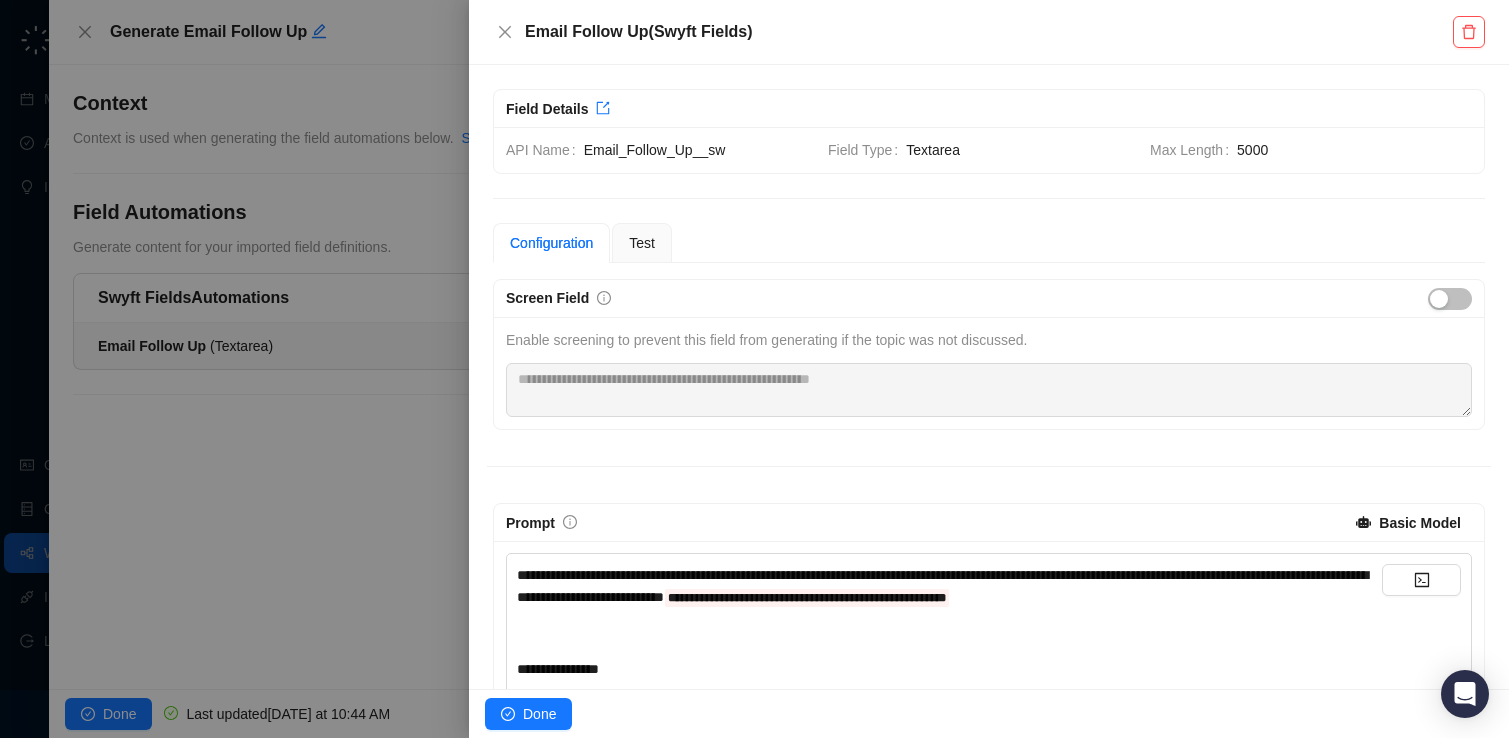 click at bounding box center [754, 369] 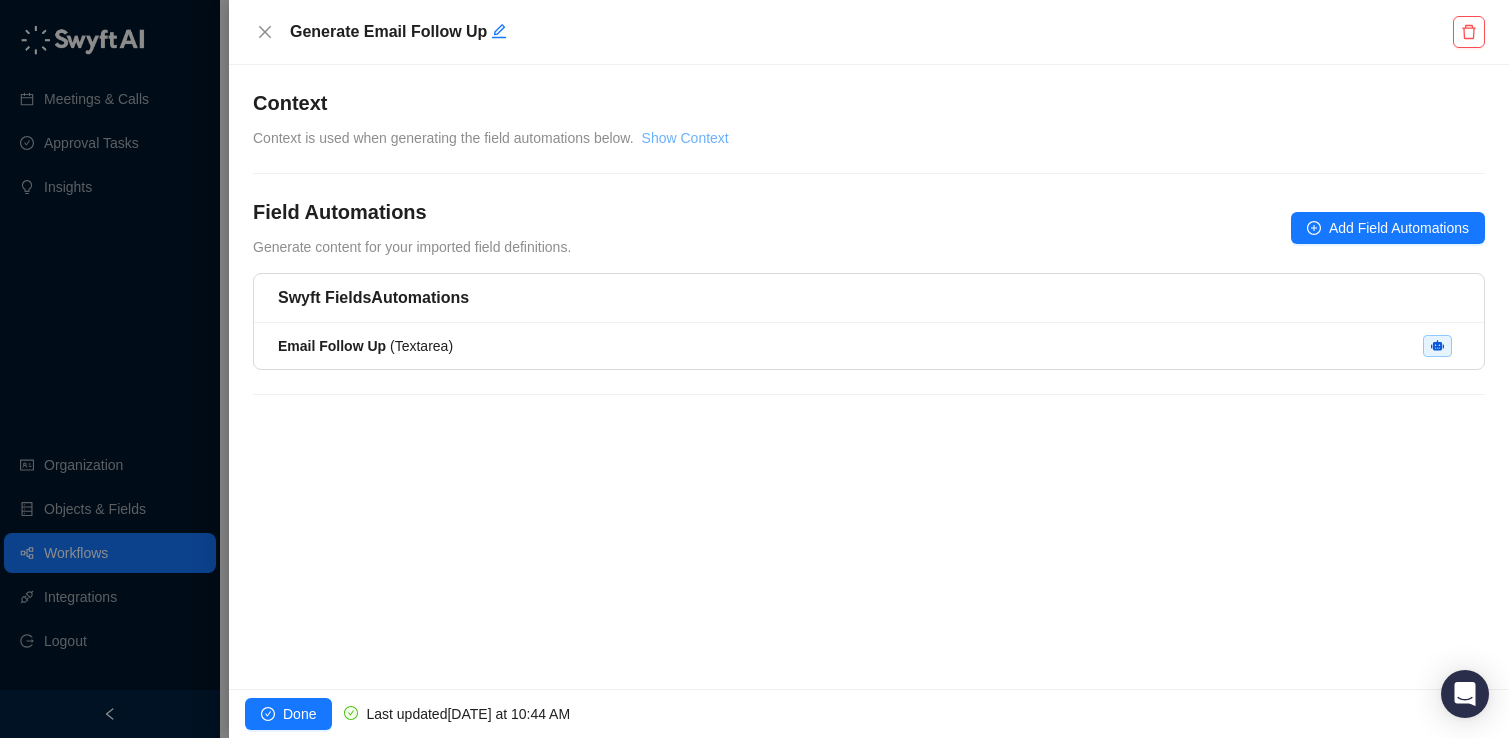 click on "Show Context" at bounding box center (685, 138) 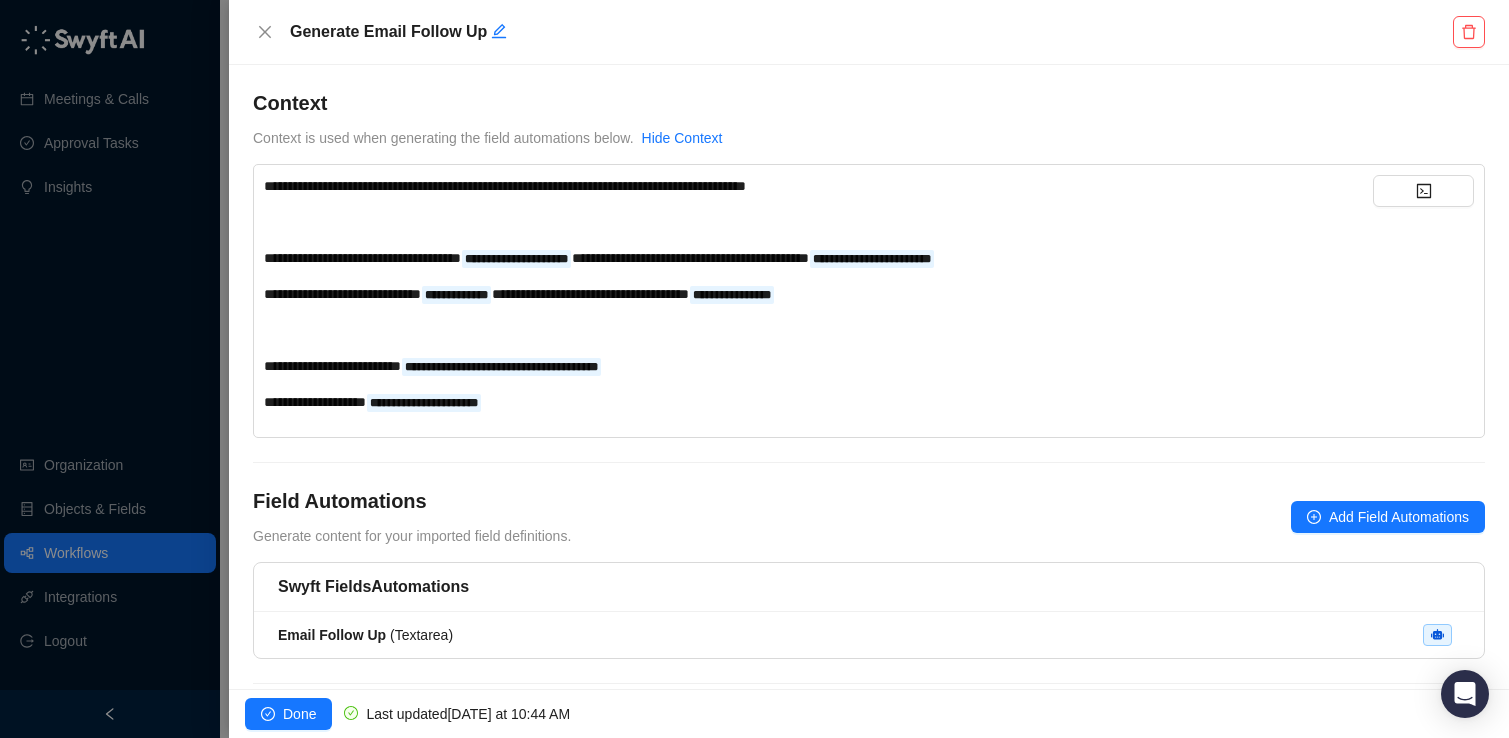 scroll, scrollTop: 43, scrollLeft: 0, axis: vertical 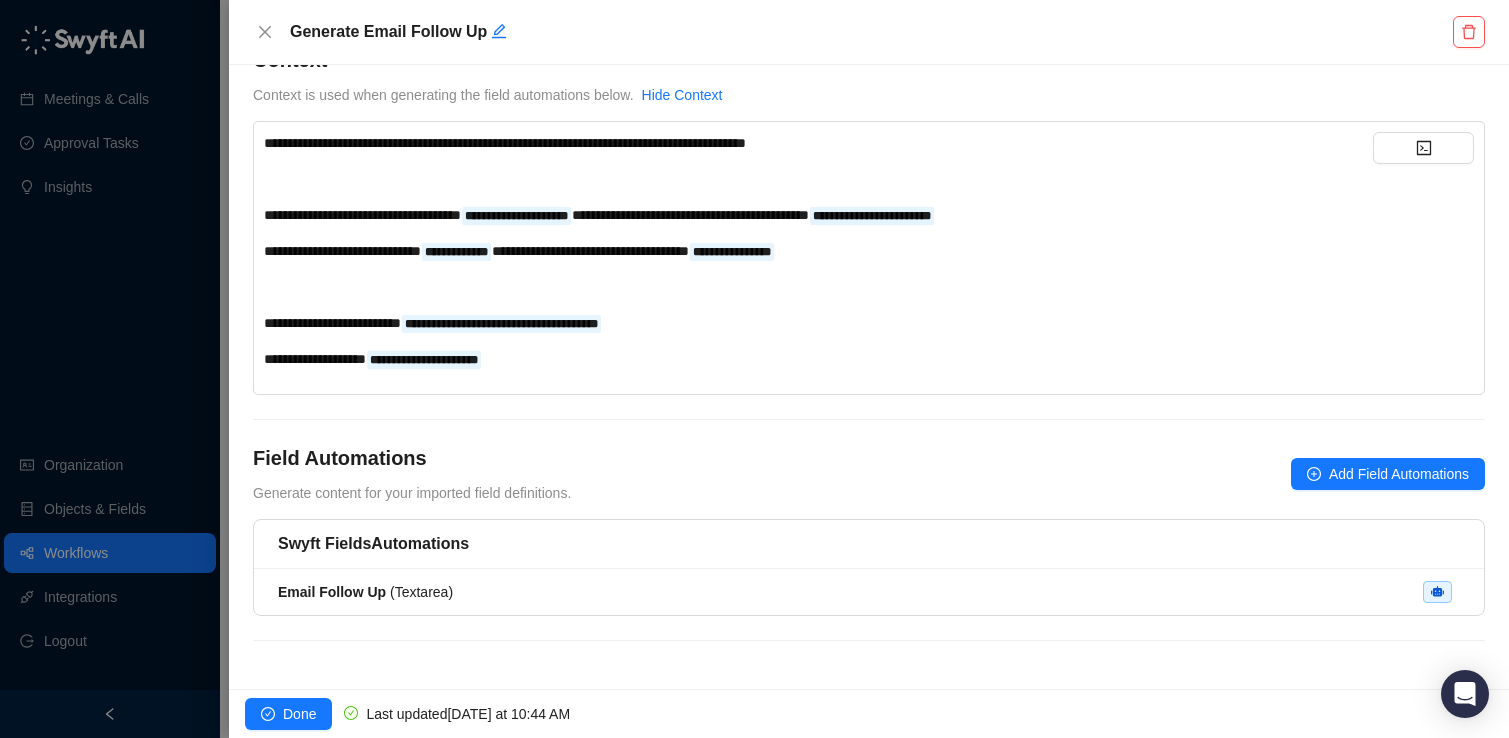 drag, startPoint x: 571, startPoint y: 372, endPoint x: 501, endPoint y: 230, distance: 158.31615 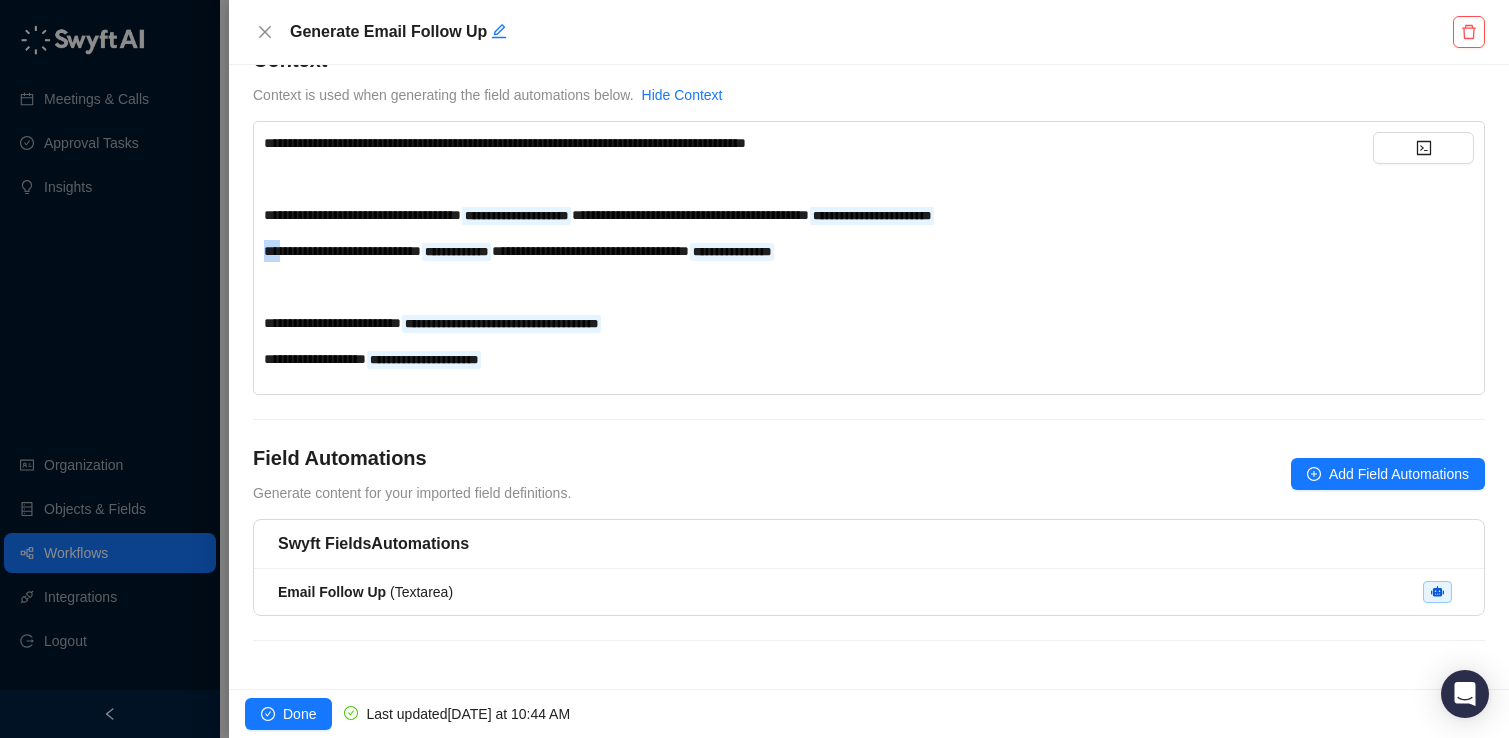 click on "**********" at bounding box center (818, 251) 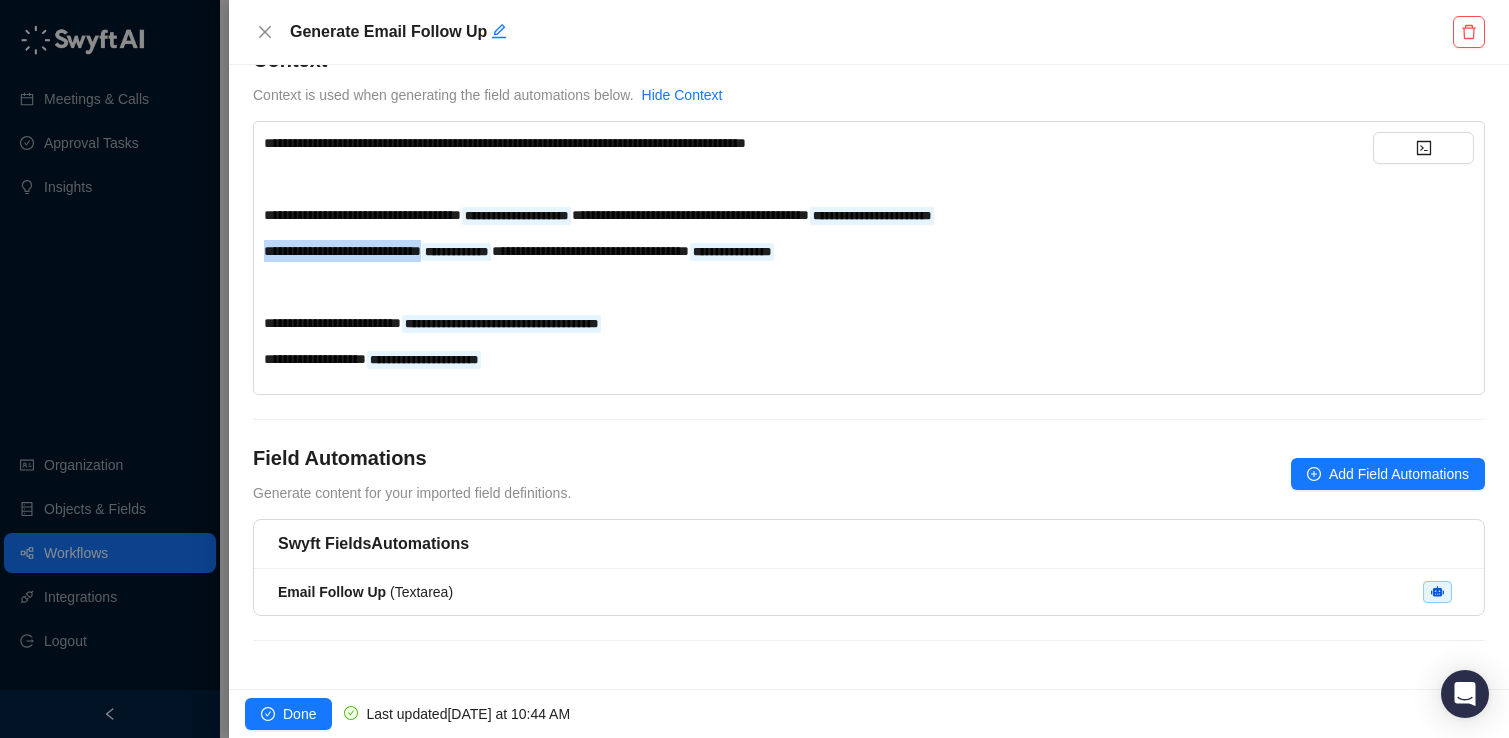 click on "**********" at bounding box center (818, 251) 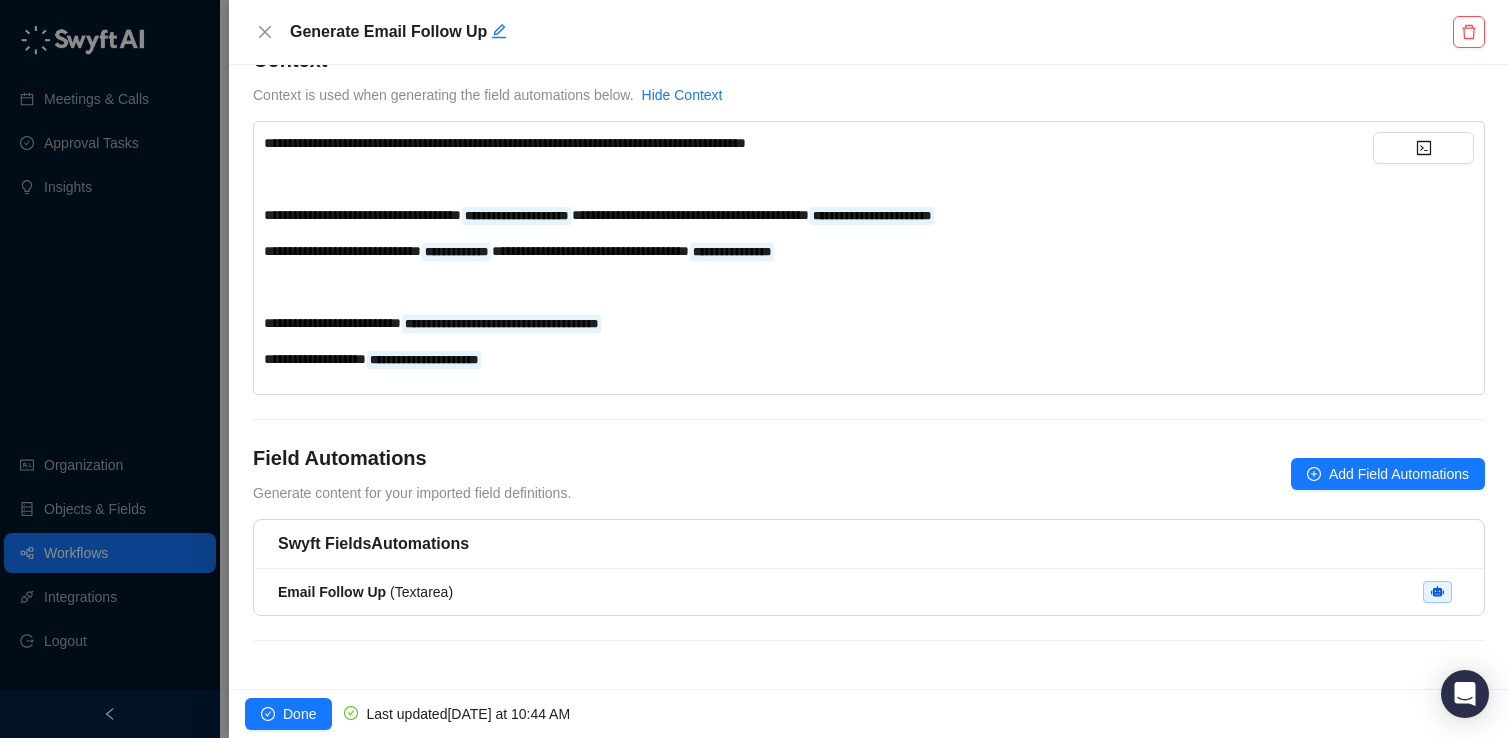 click on "**********" at bounding box center [690, 215] 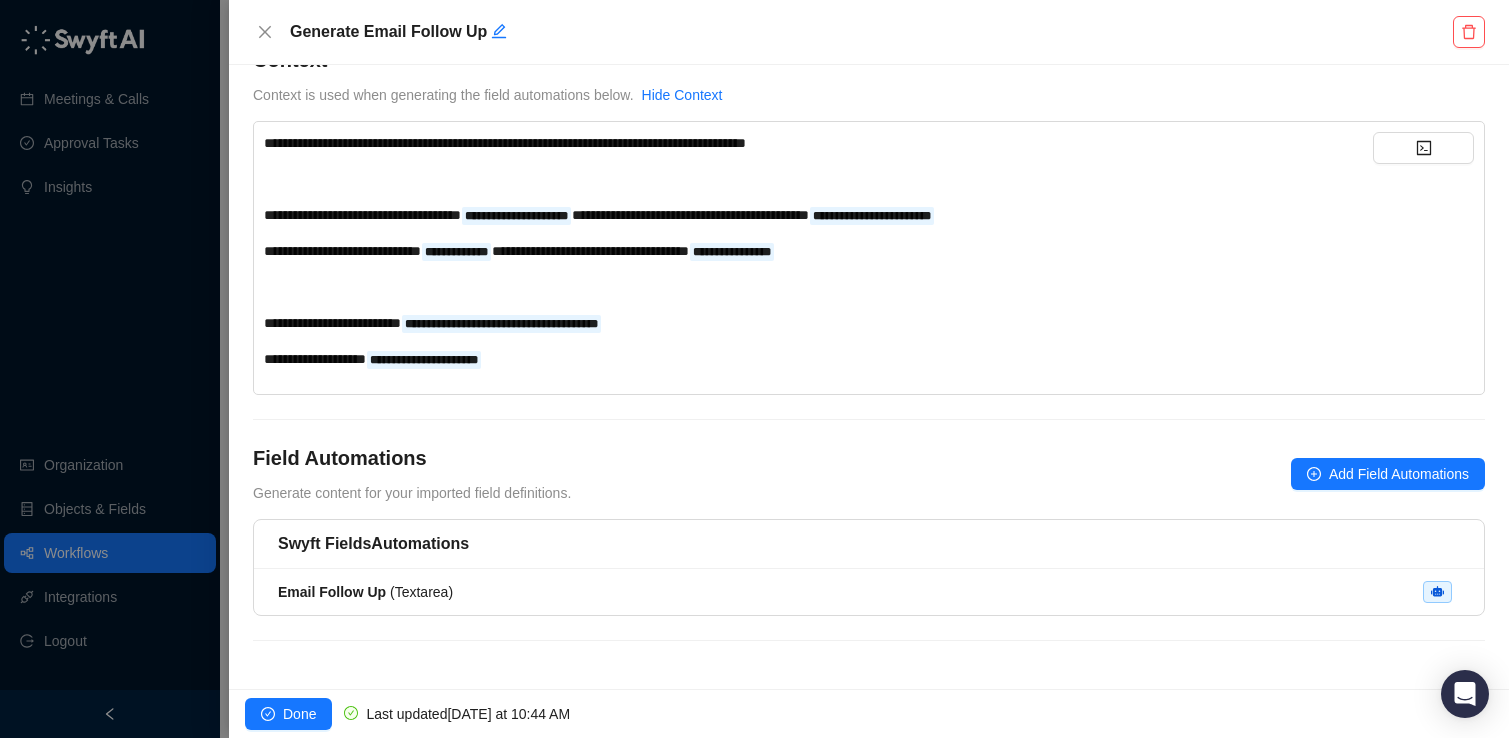 click on "**********" at bounding box center [505, 143] 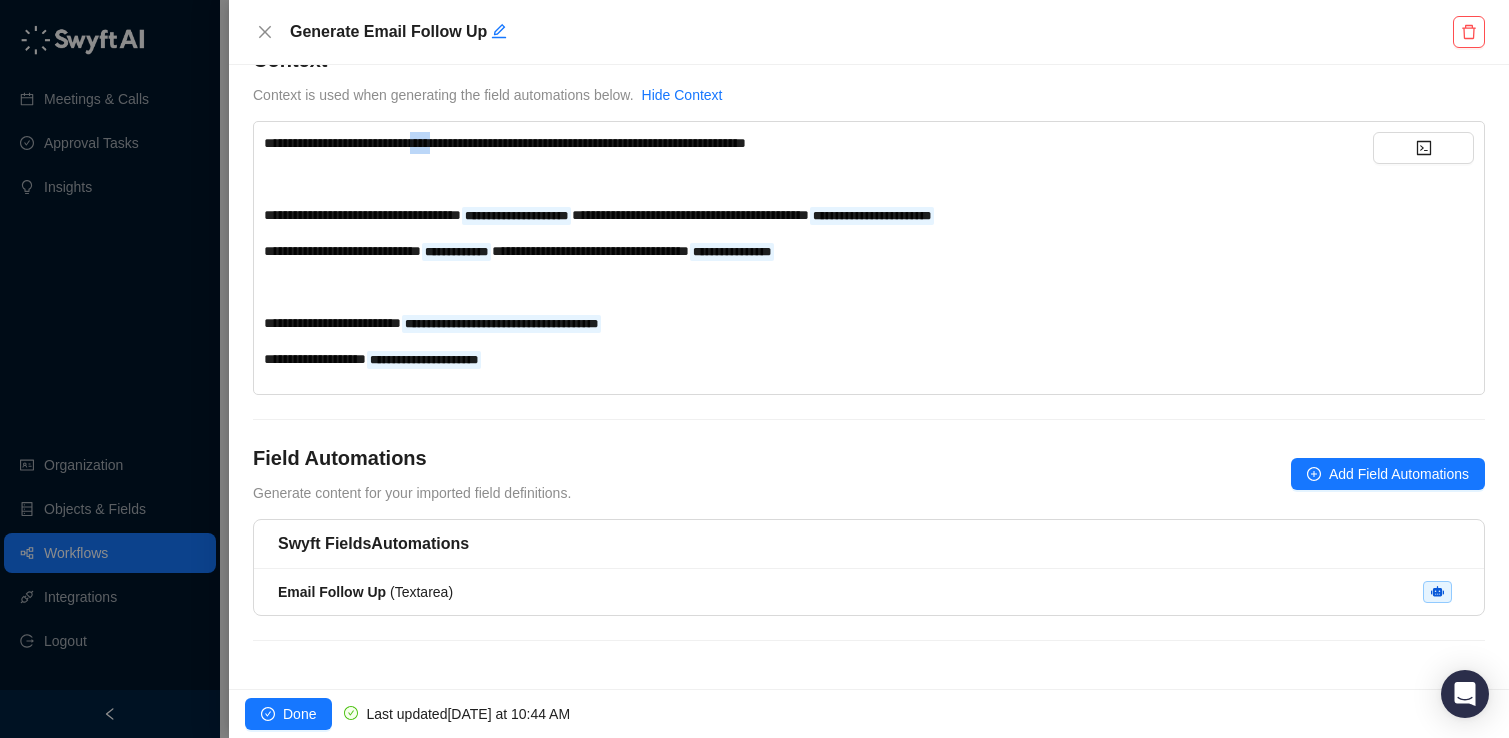 click on "**********" at bounding box center [505, 143] 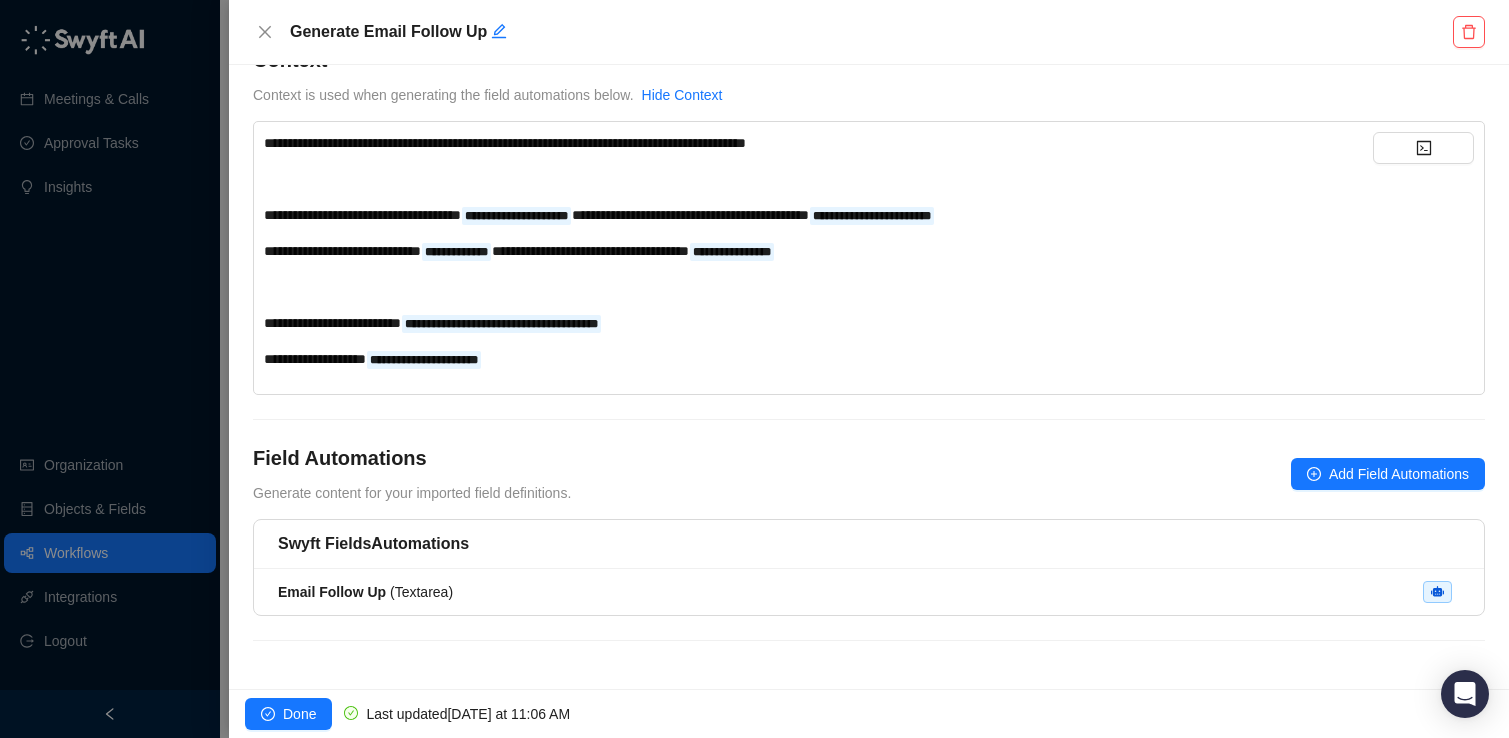 click on "**********" at bounding box center (362, 215) 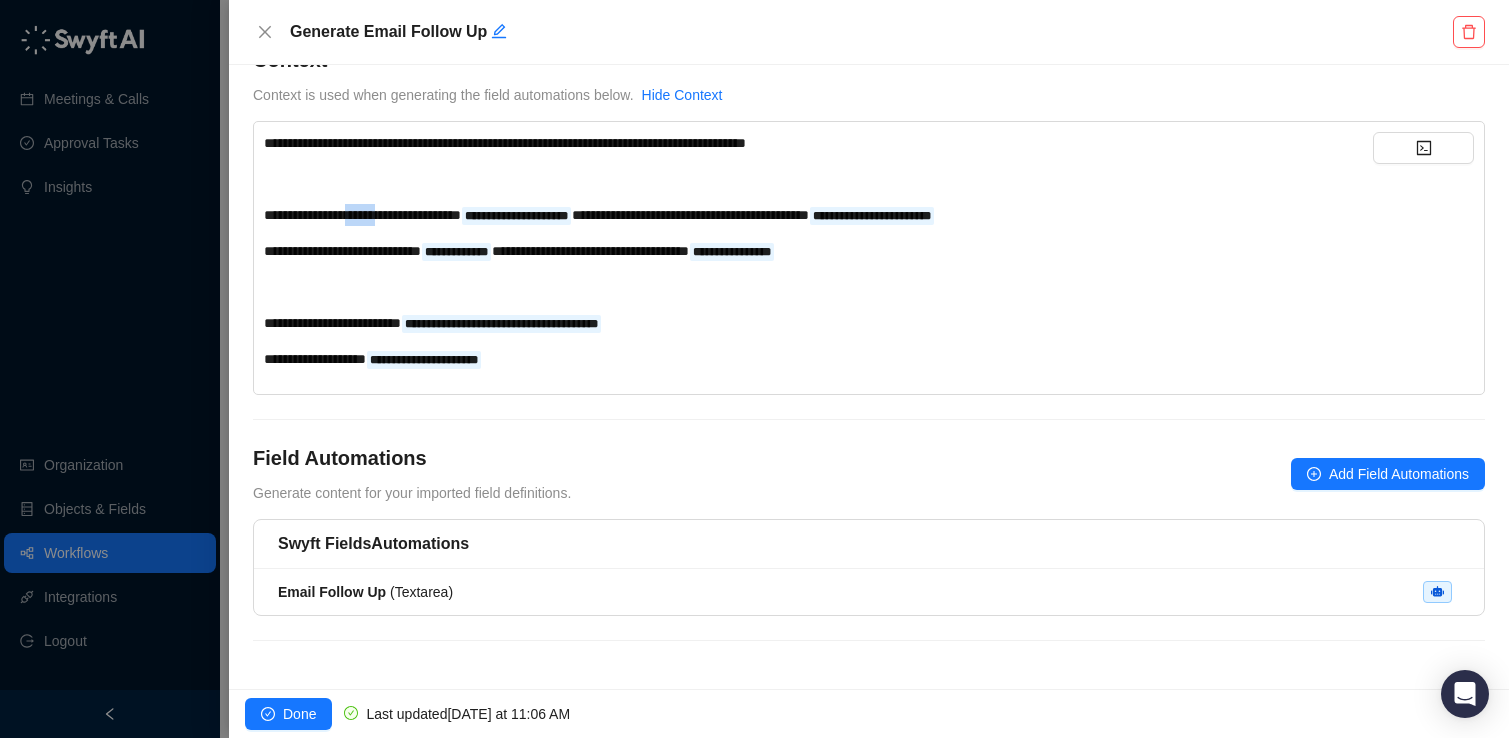 click on "**********" at bounding box center [362, 215] 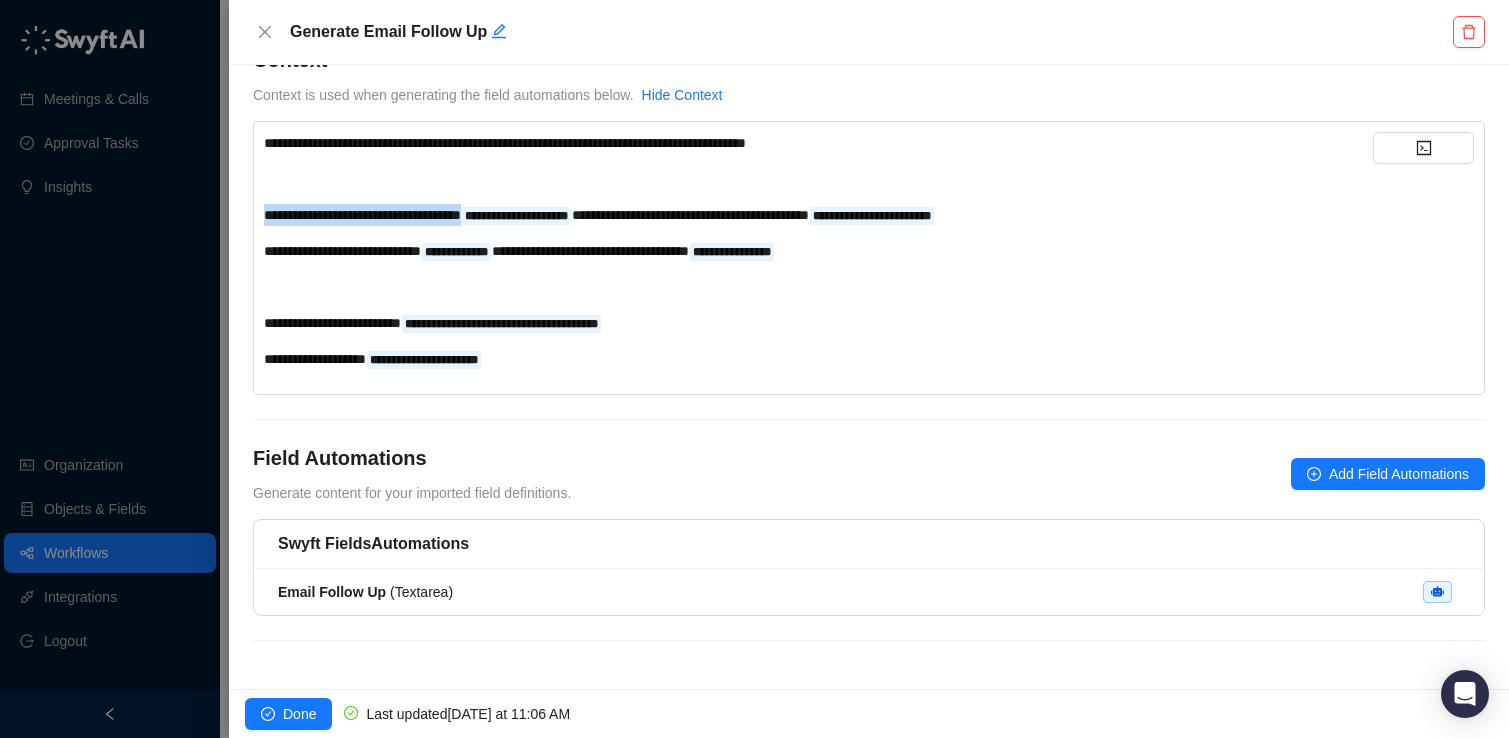 click on "**********" at bounding box center [362, 215] 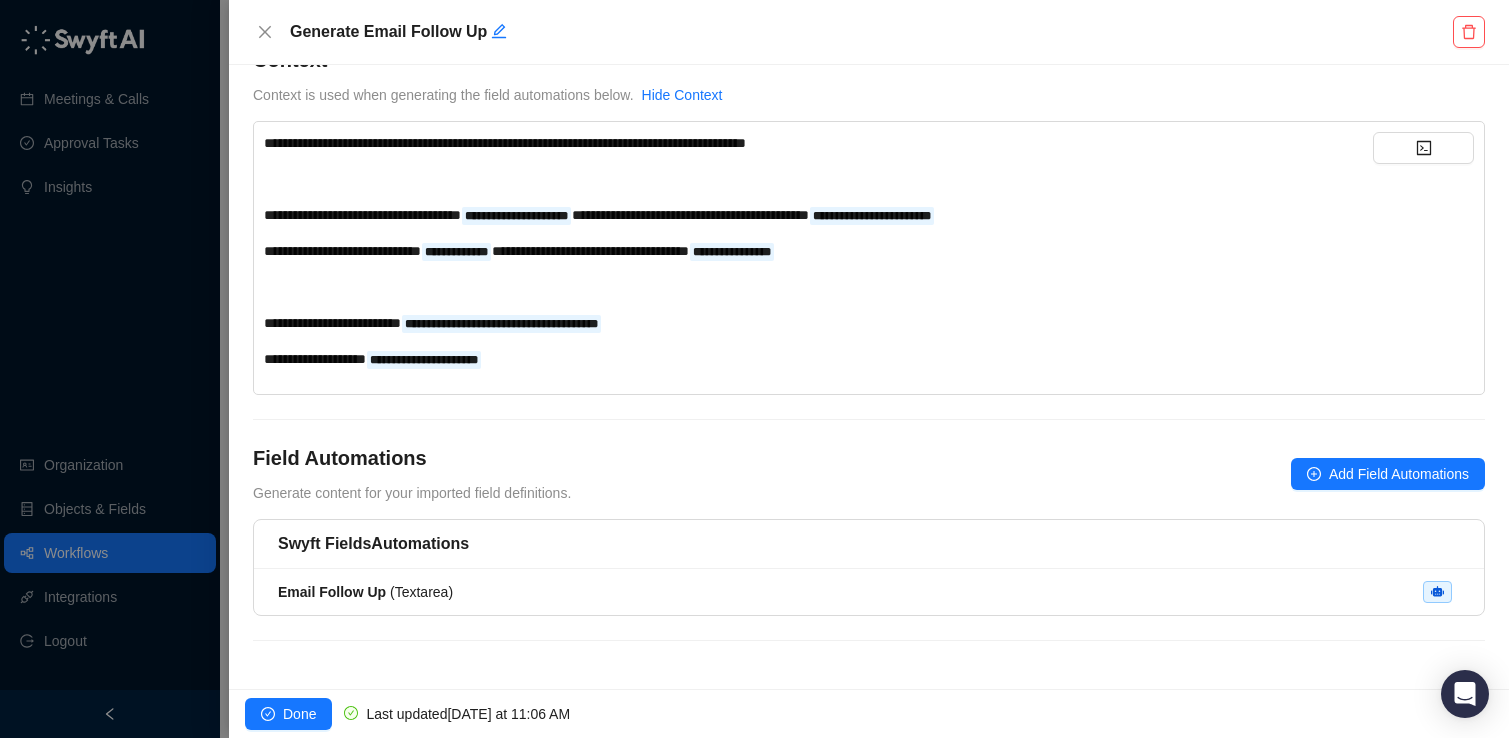 click on "**********" at bounding box center (818, 251) 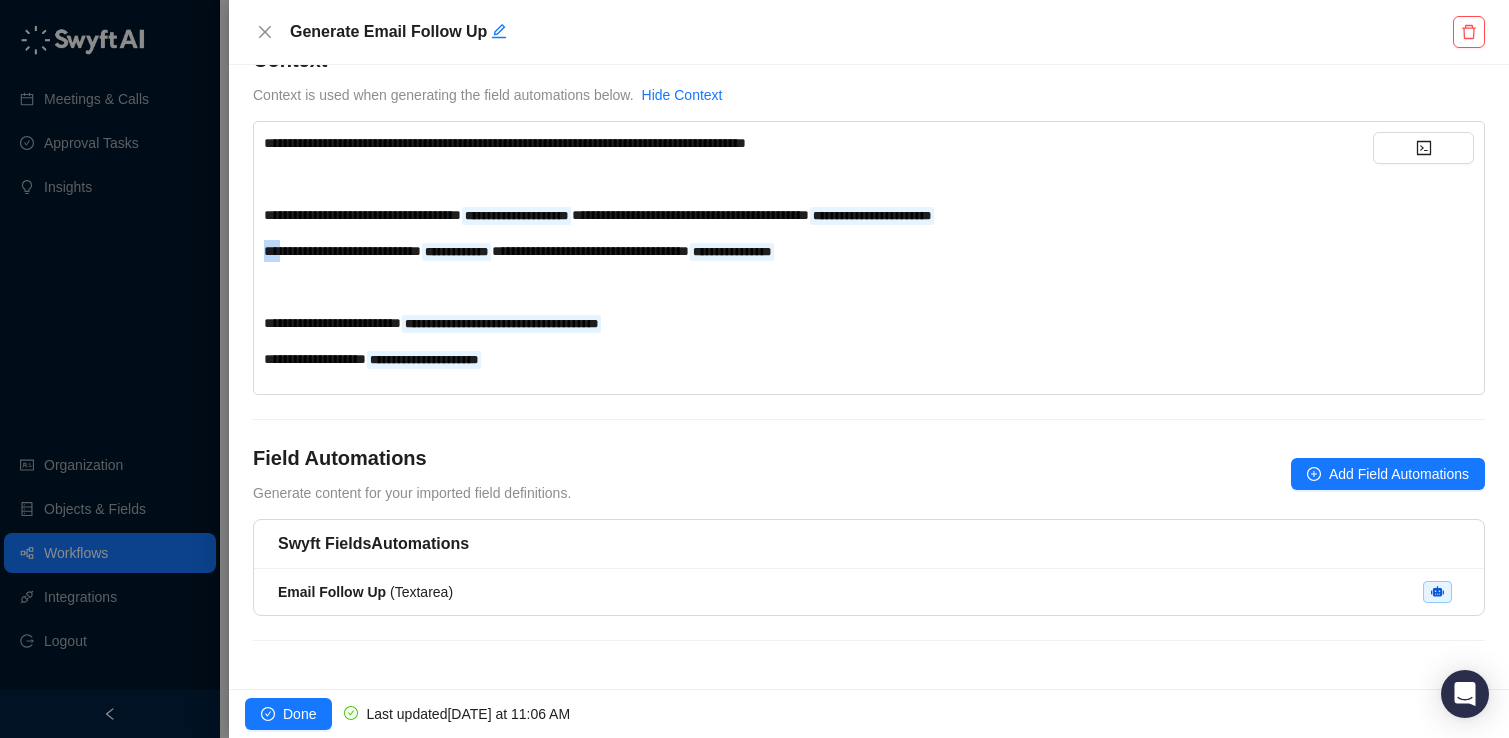 click on "**********" at bounding box center (818, 251) 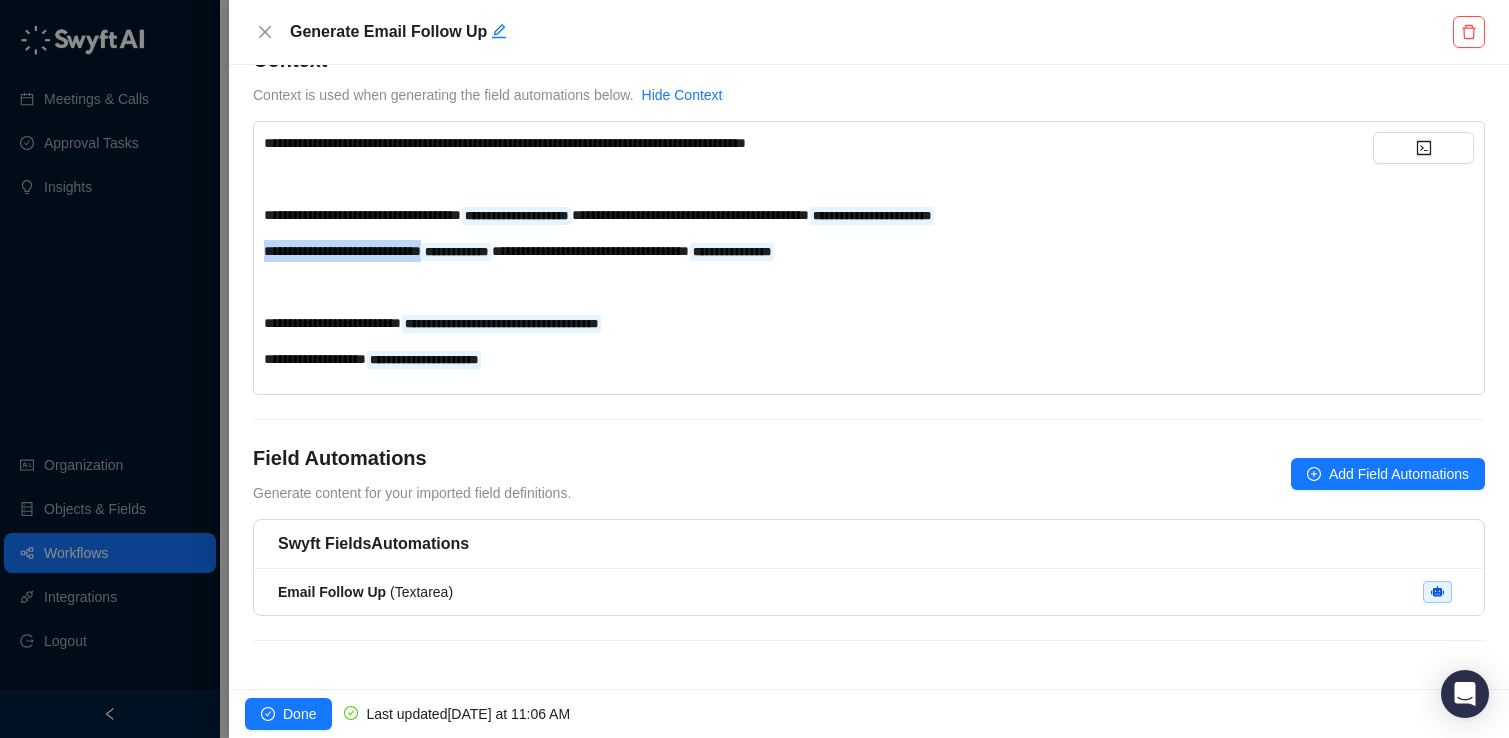 click on "**********" at bounding box center (818, 251) 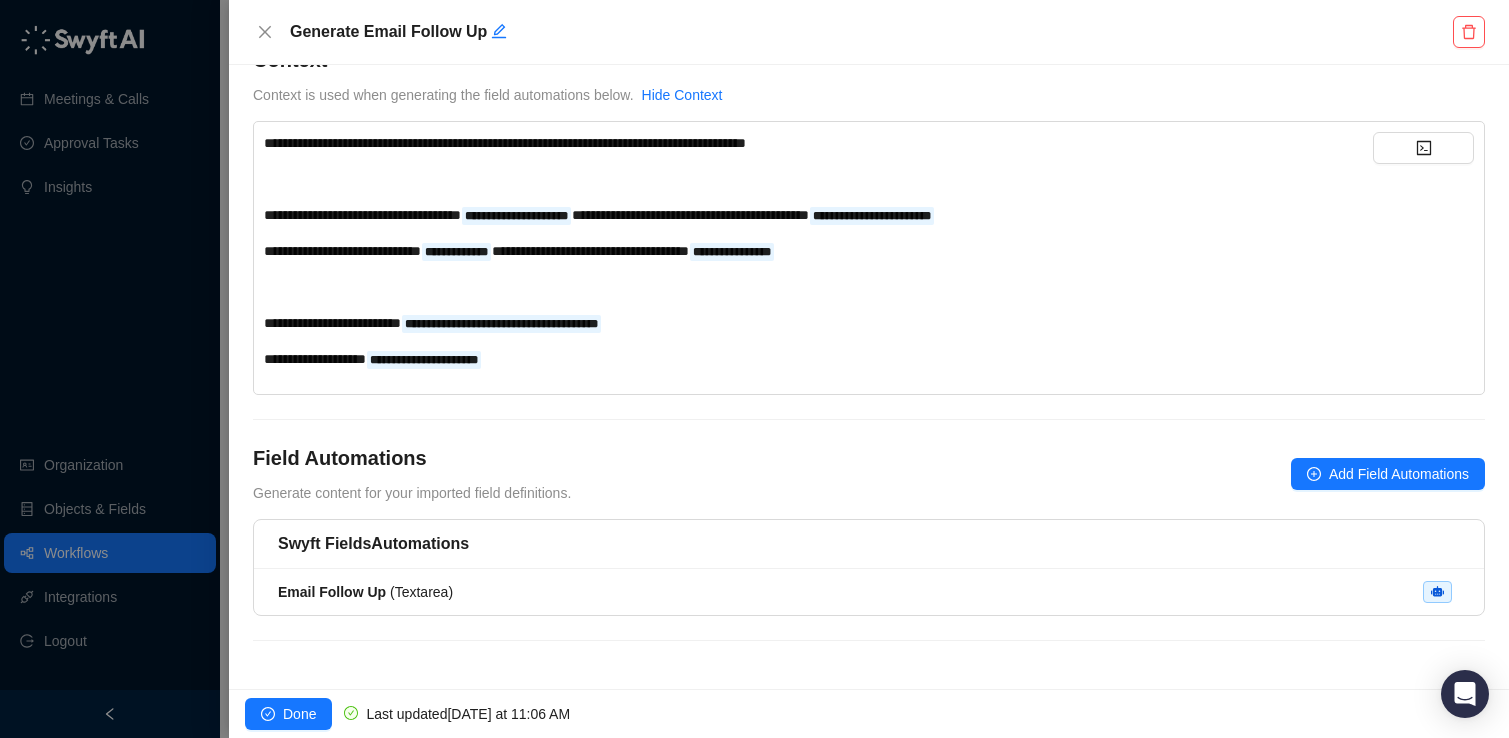 click on "**********" at bounding box center [362, 215] 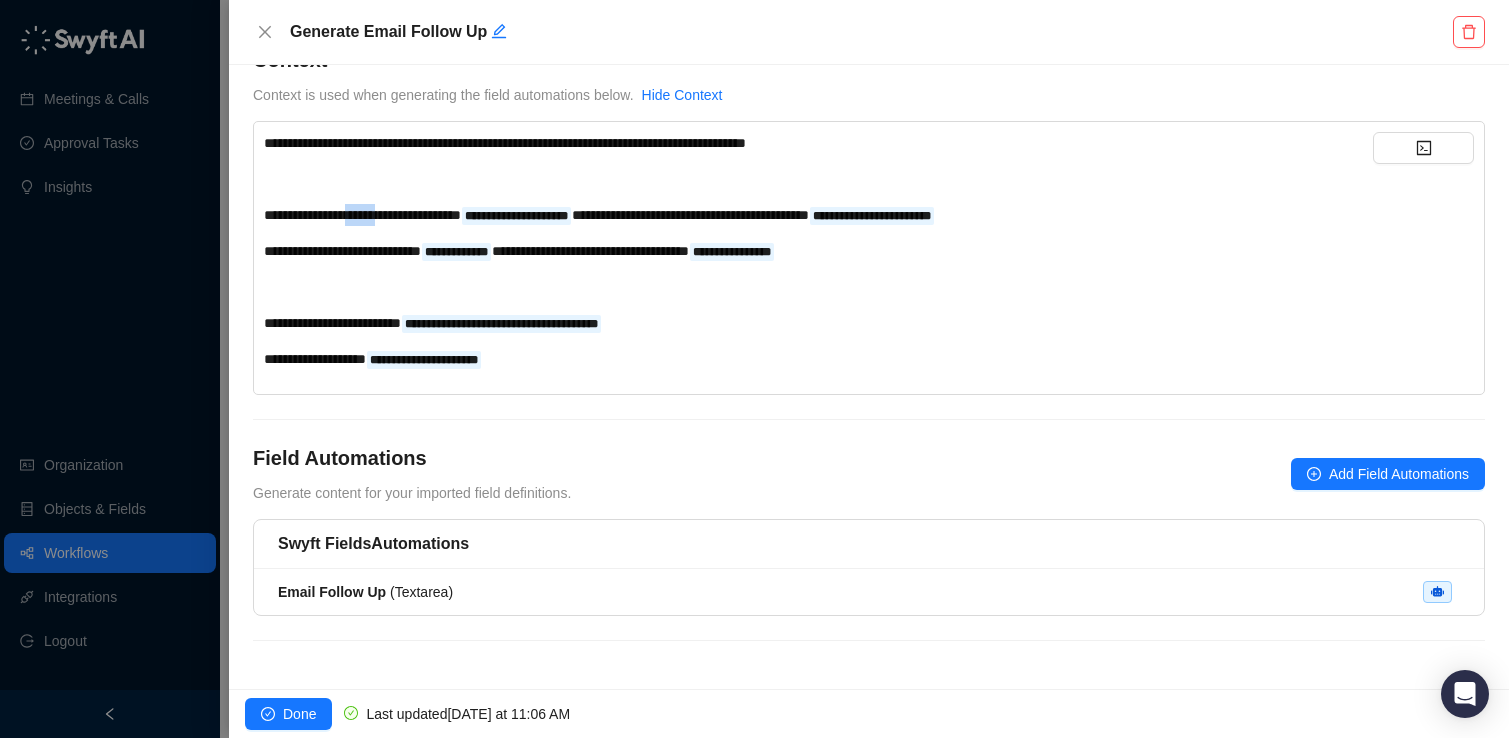click on "**********" at bounding box center (362, 215) 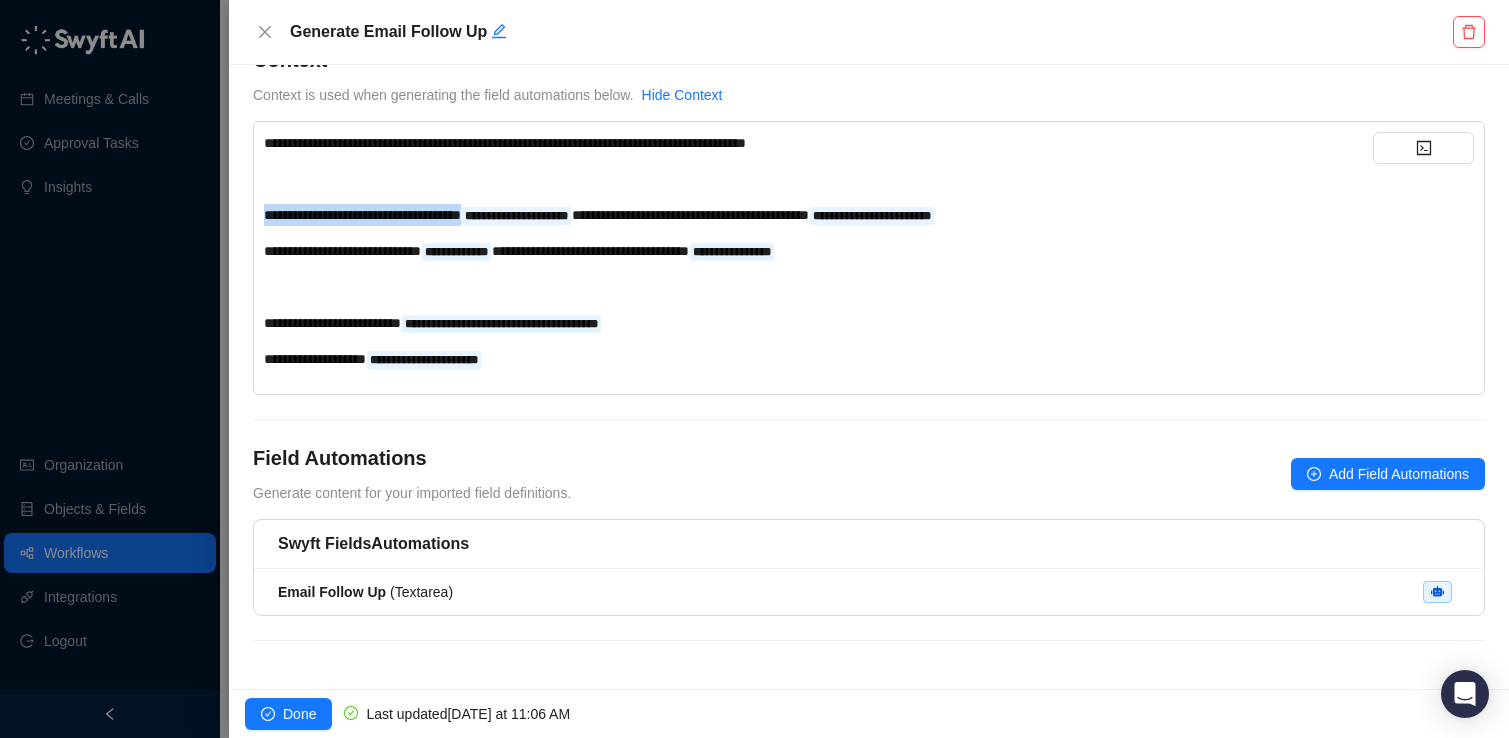 click on "**********" at bounding box center [362, 215] 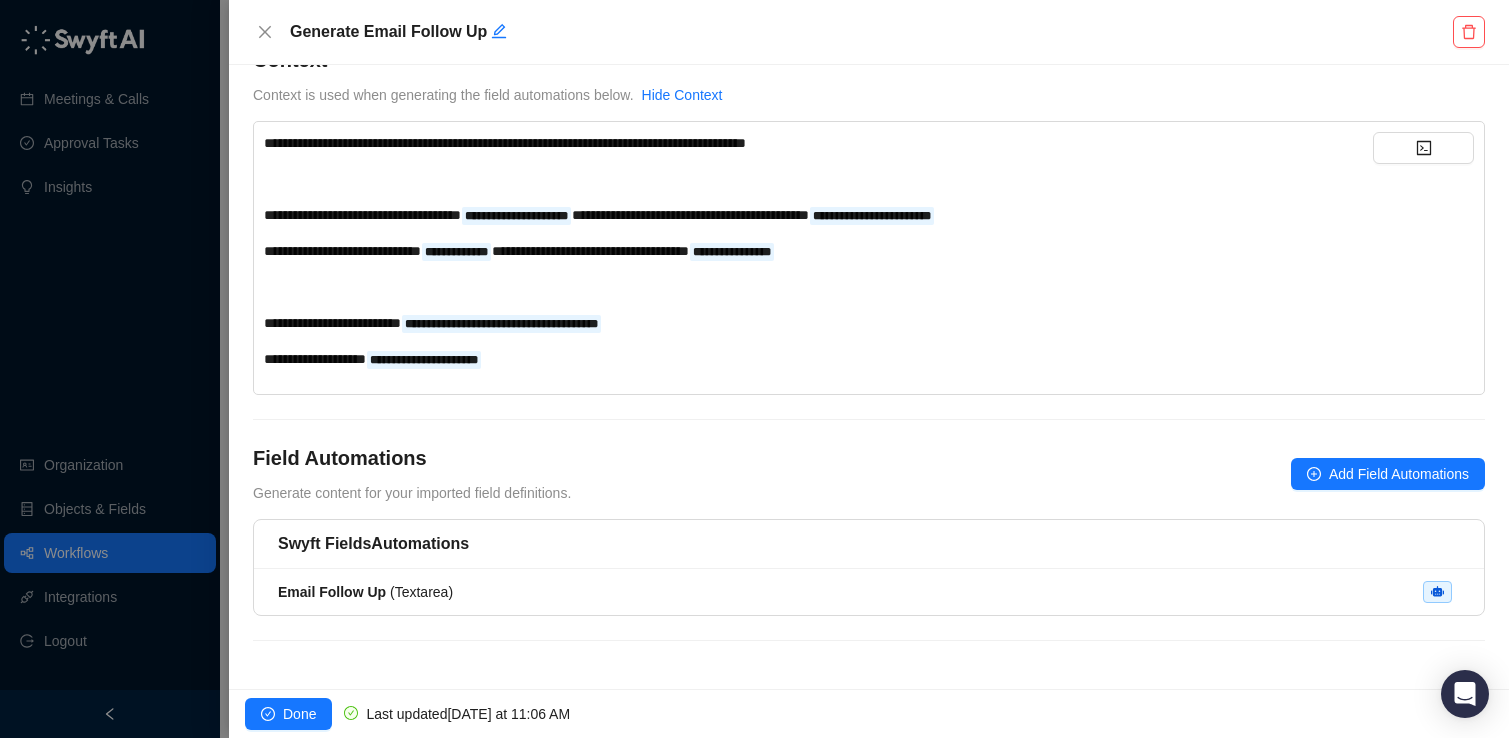 click on "**********" at bounding box center [818, 251] 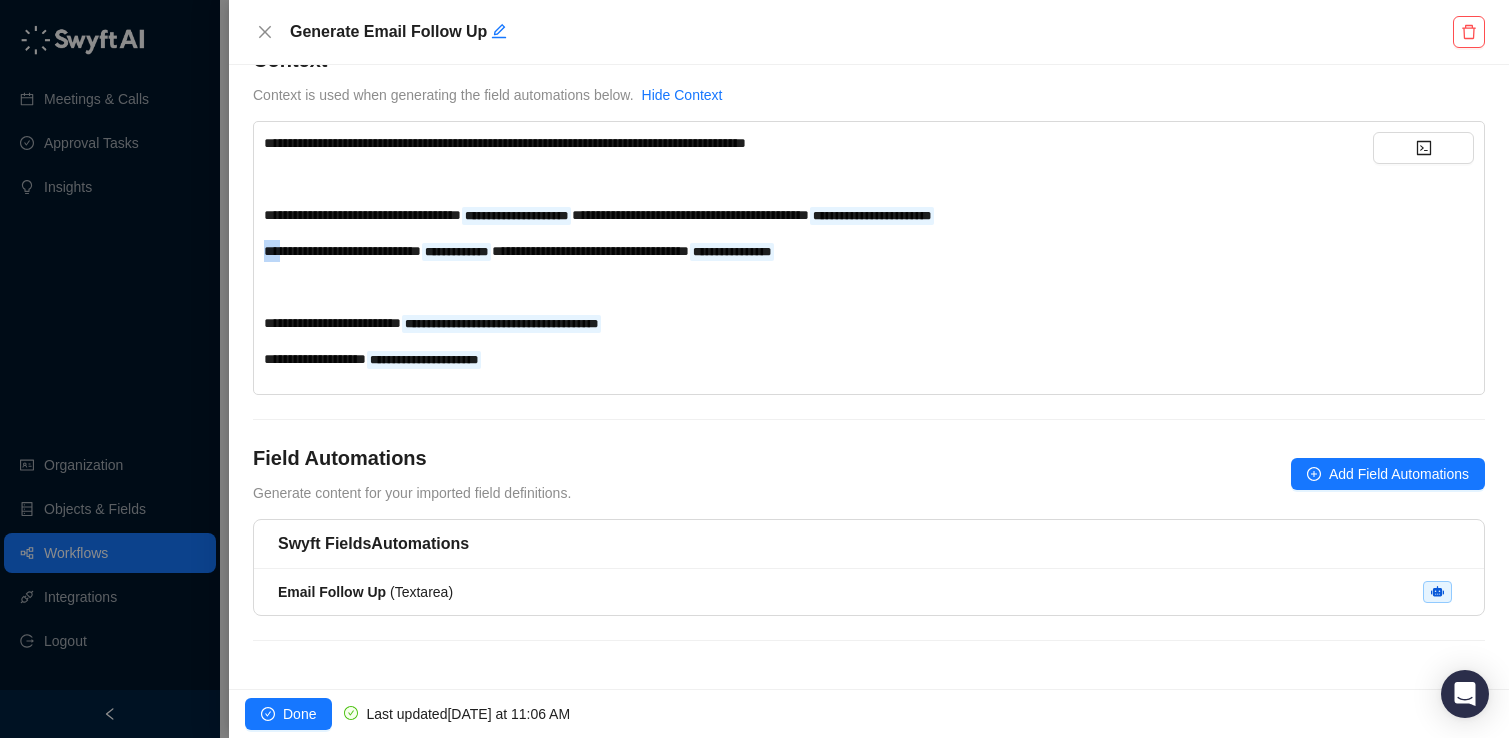 click on "**********" at bounding box center (818, 251) 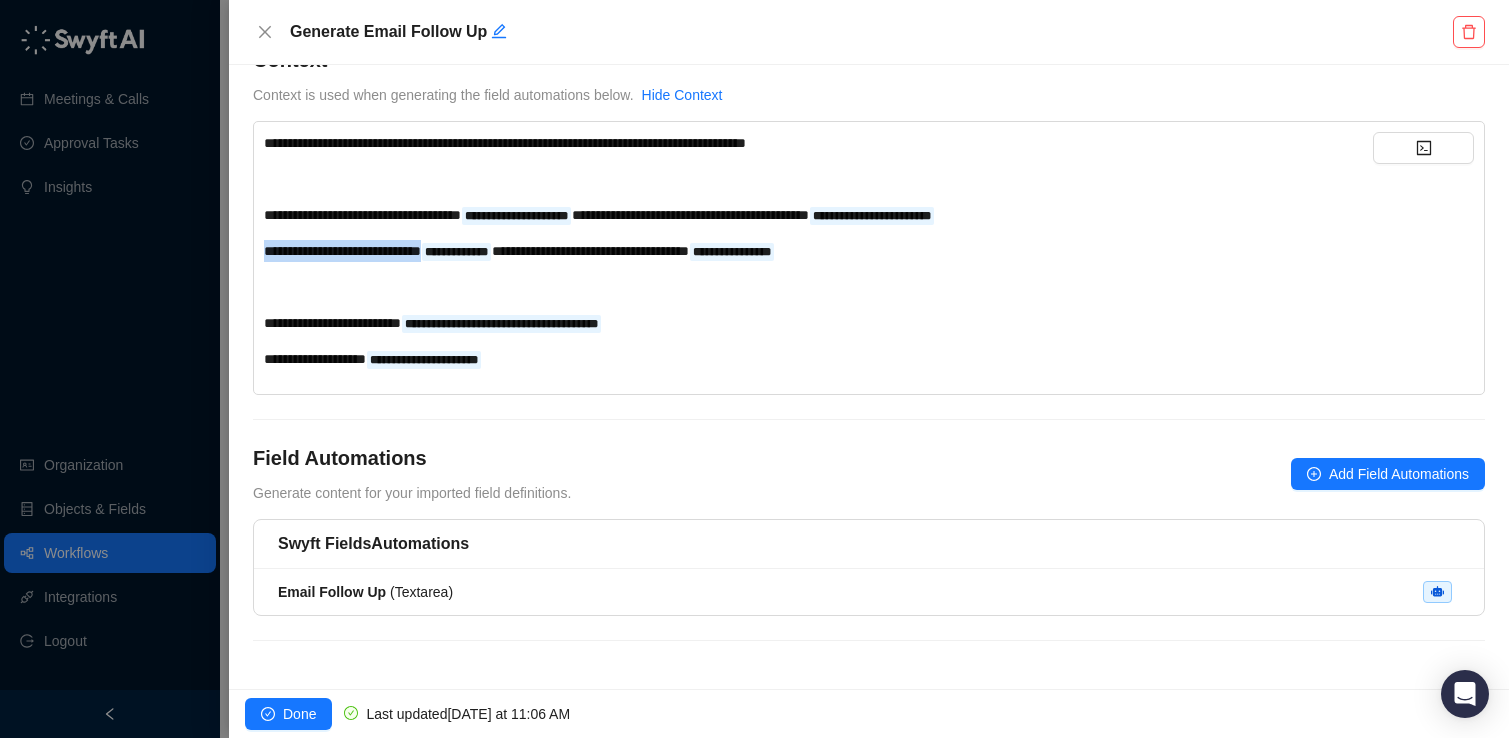 click on "**********" at bounding box center (818, 251) 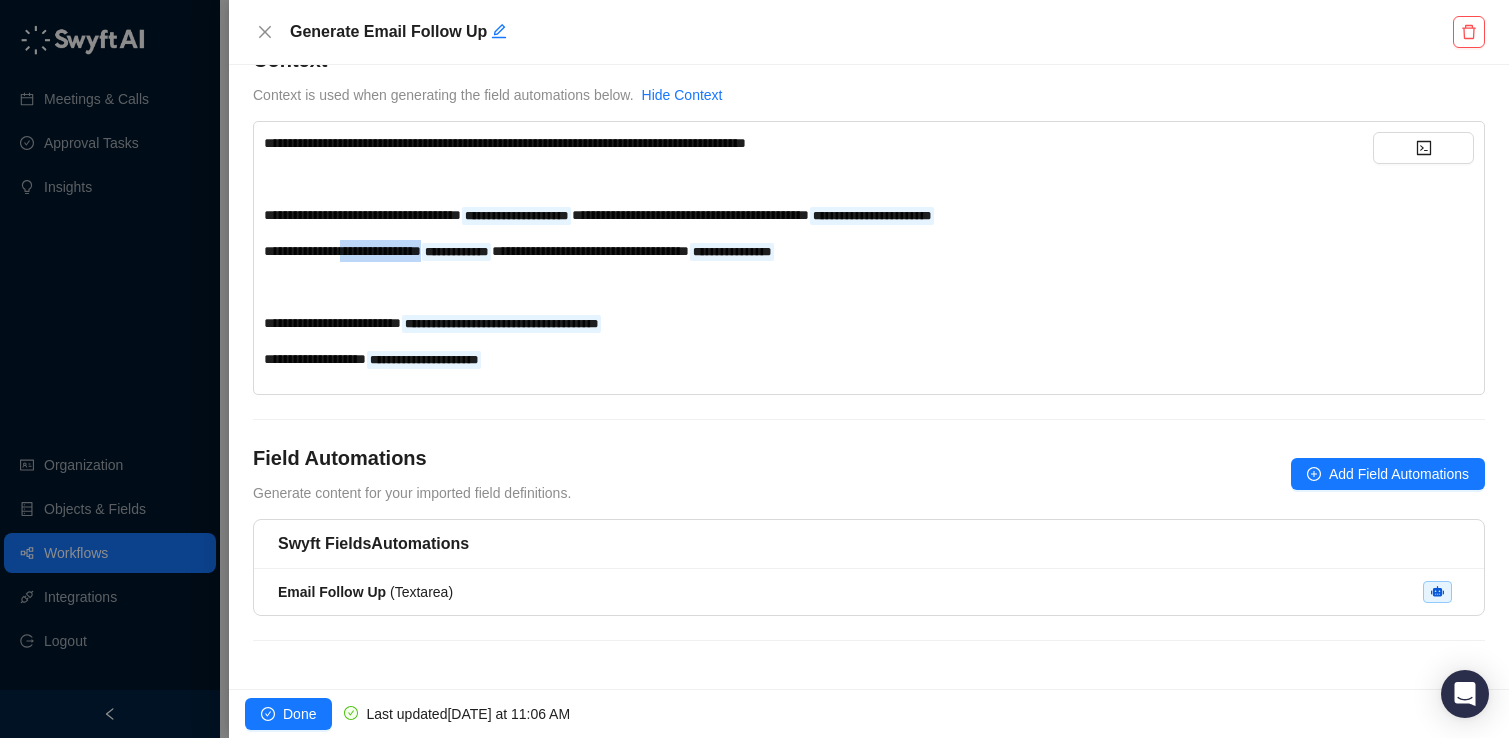 click on "**********" at bounding box center [342, 251] 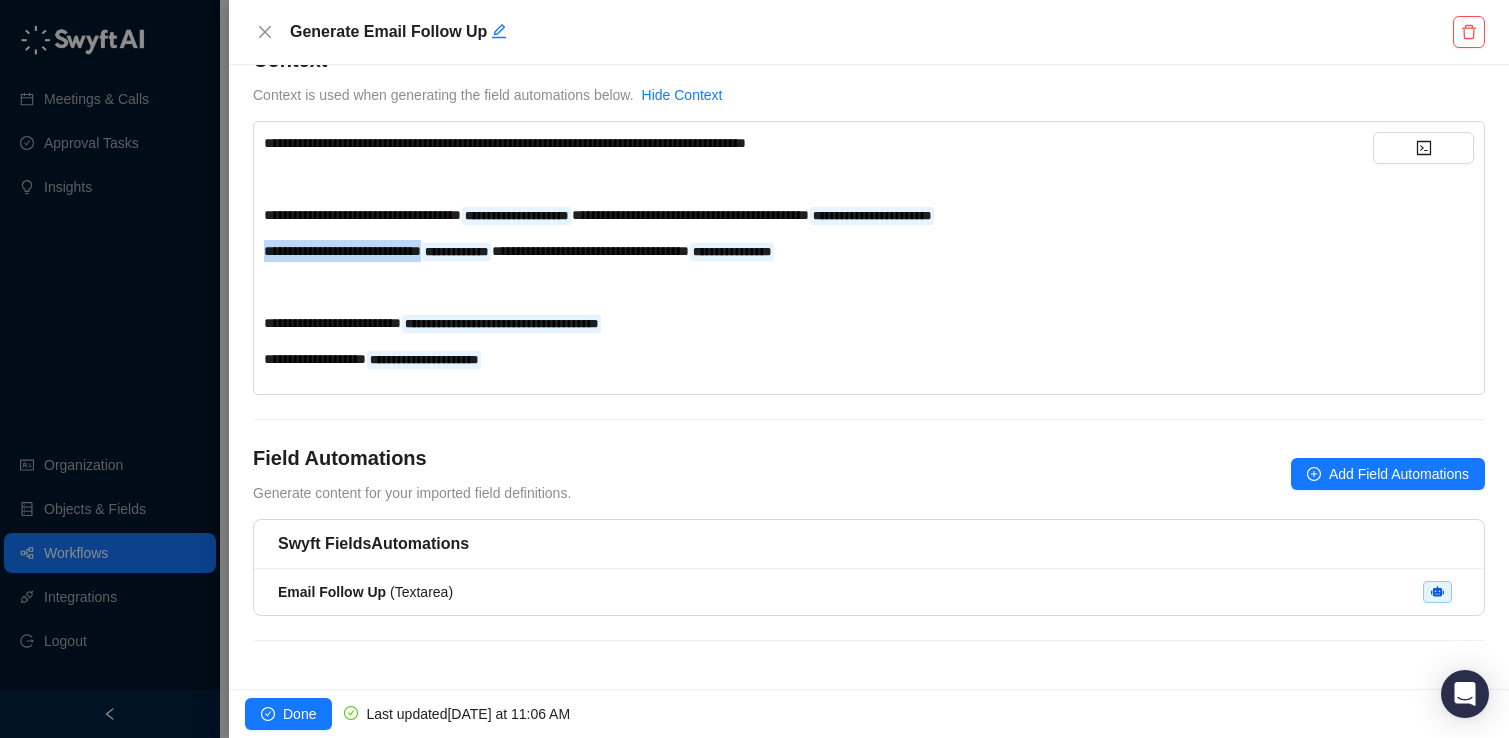 click on "**********" at bounding box center [342, 251] 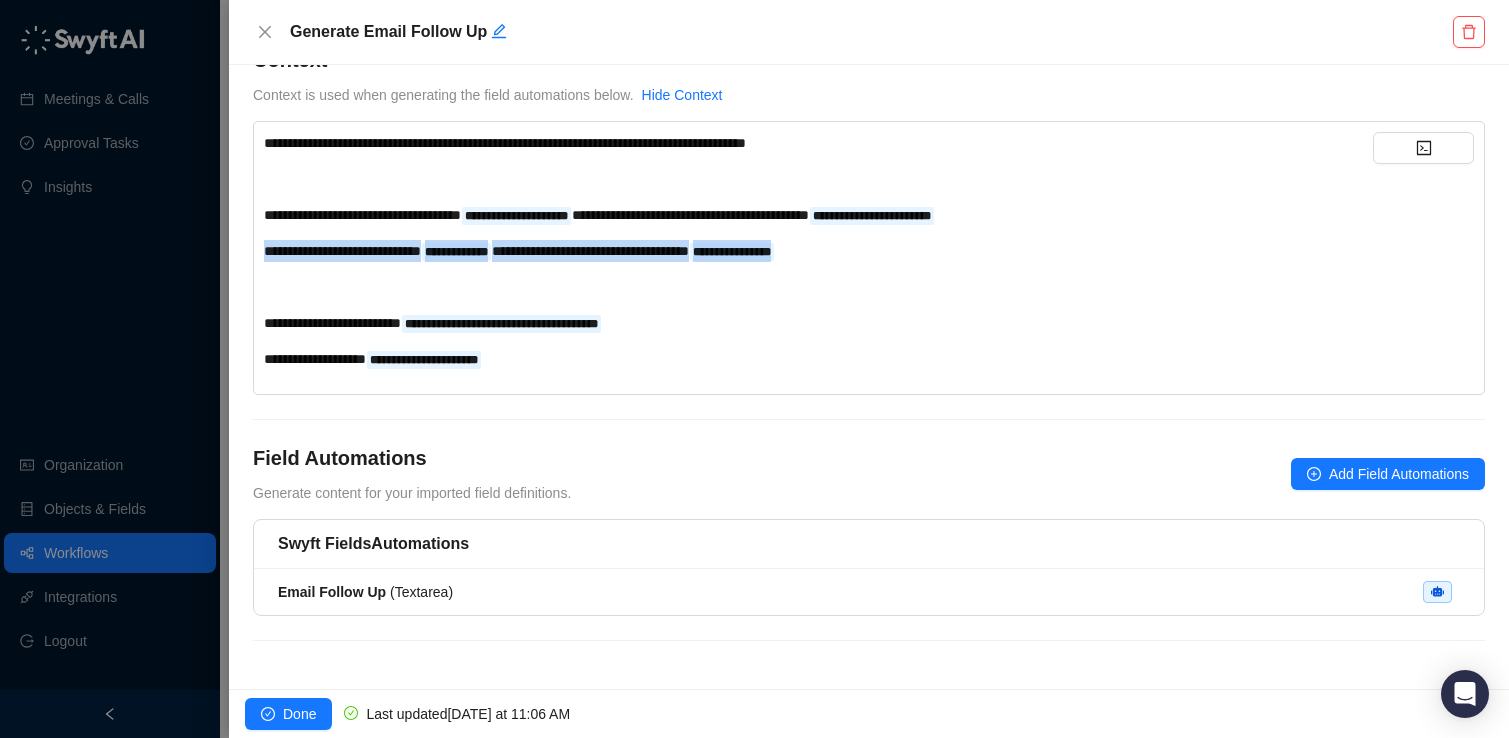 click on "**********" at bounding box center (818, 251) 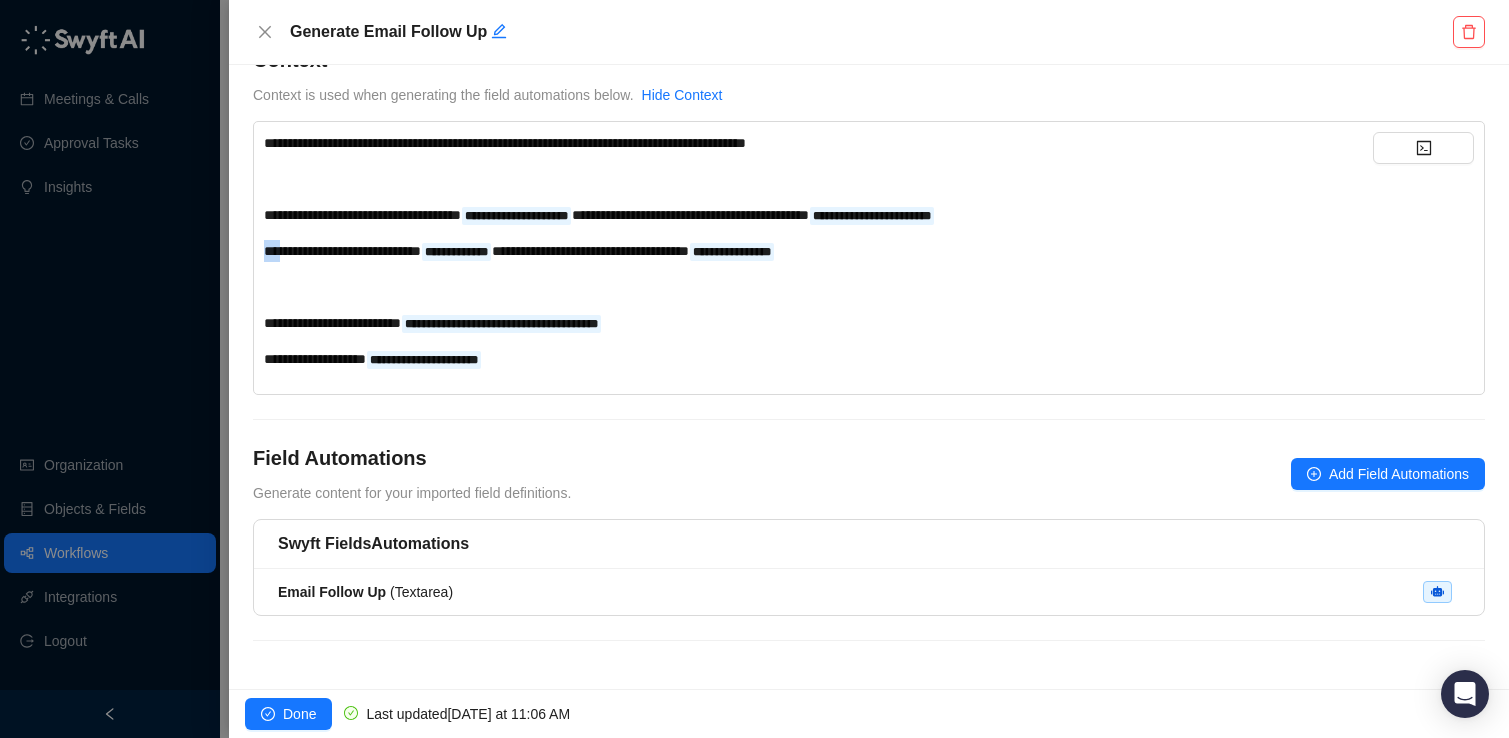 click on "**********" at bounding box center (818, 251) 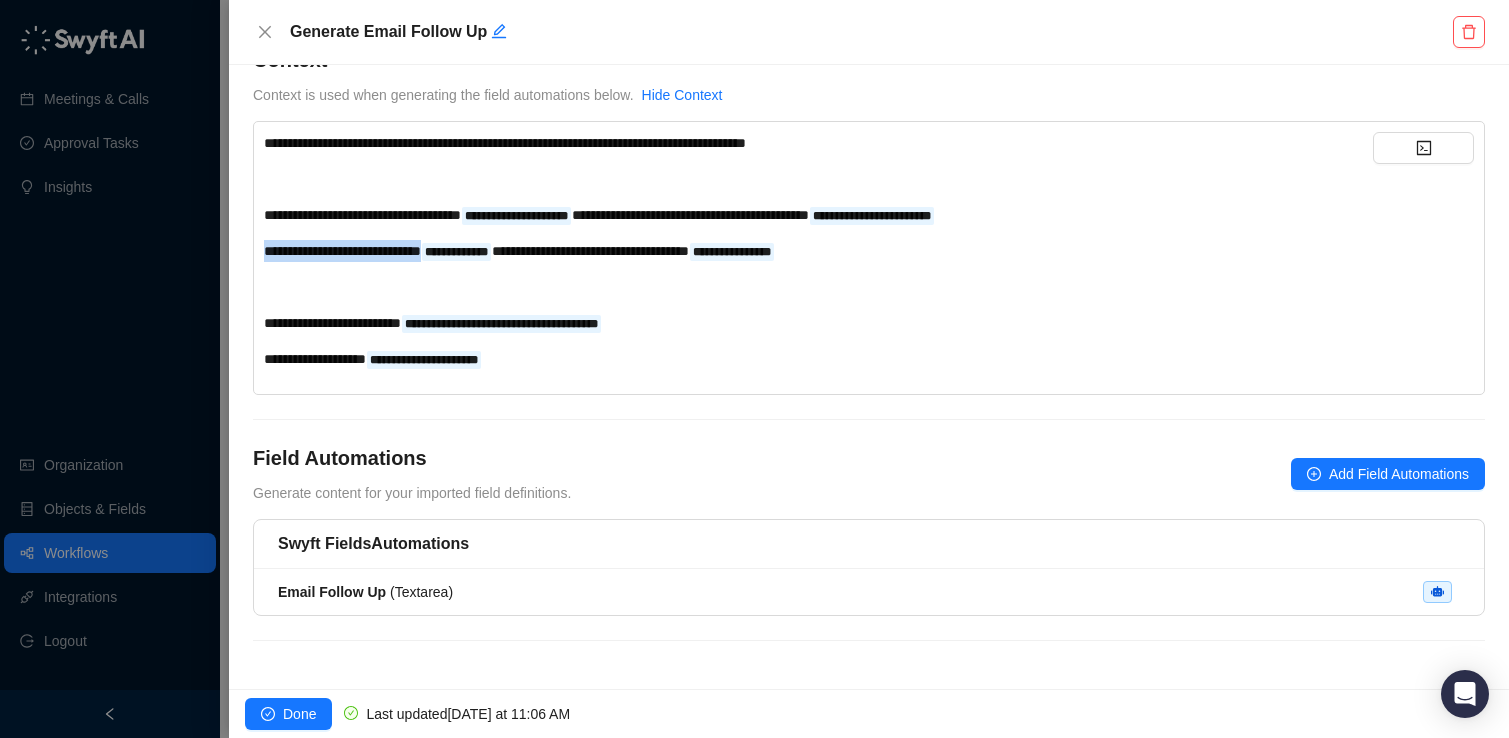 click on "**********" at bounding box center (818, 251) 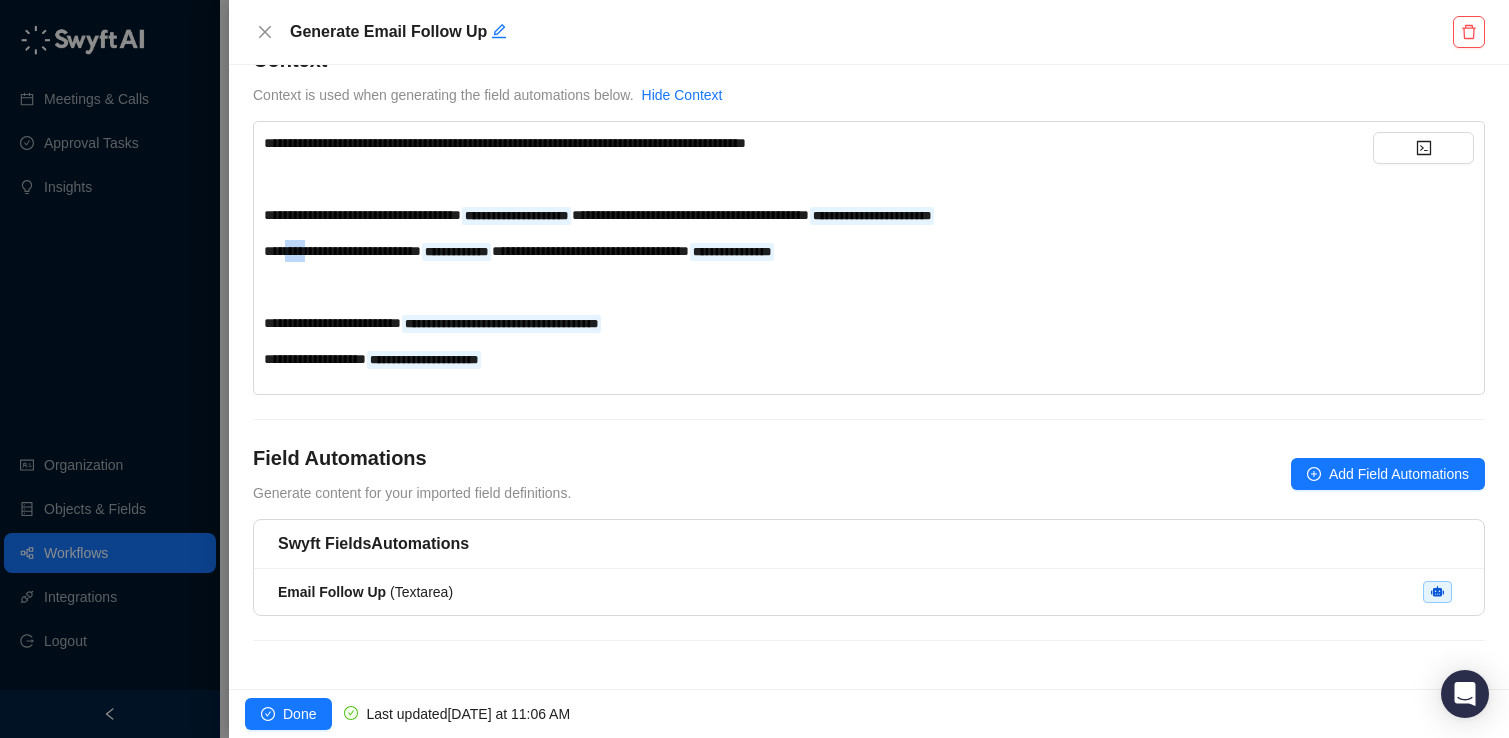 click on "**********" at bounding box center (342, 251) 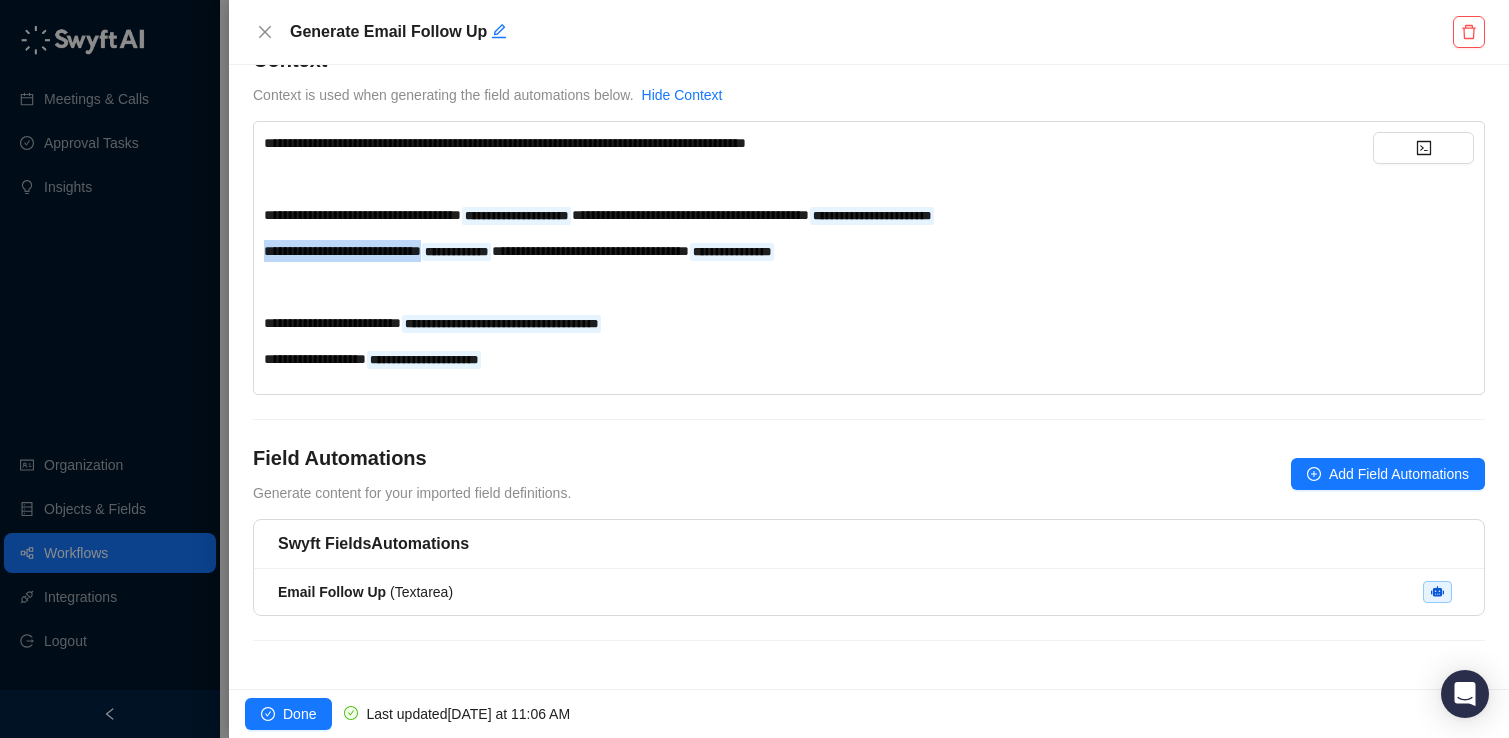 click on "**********" at bounding box center [342, 251] 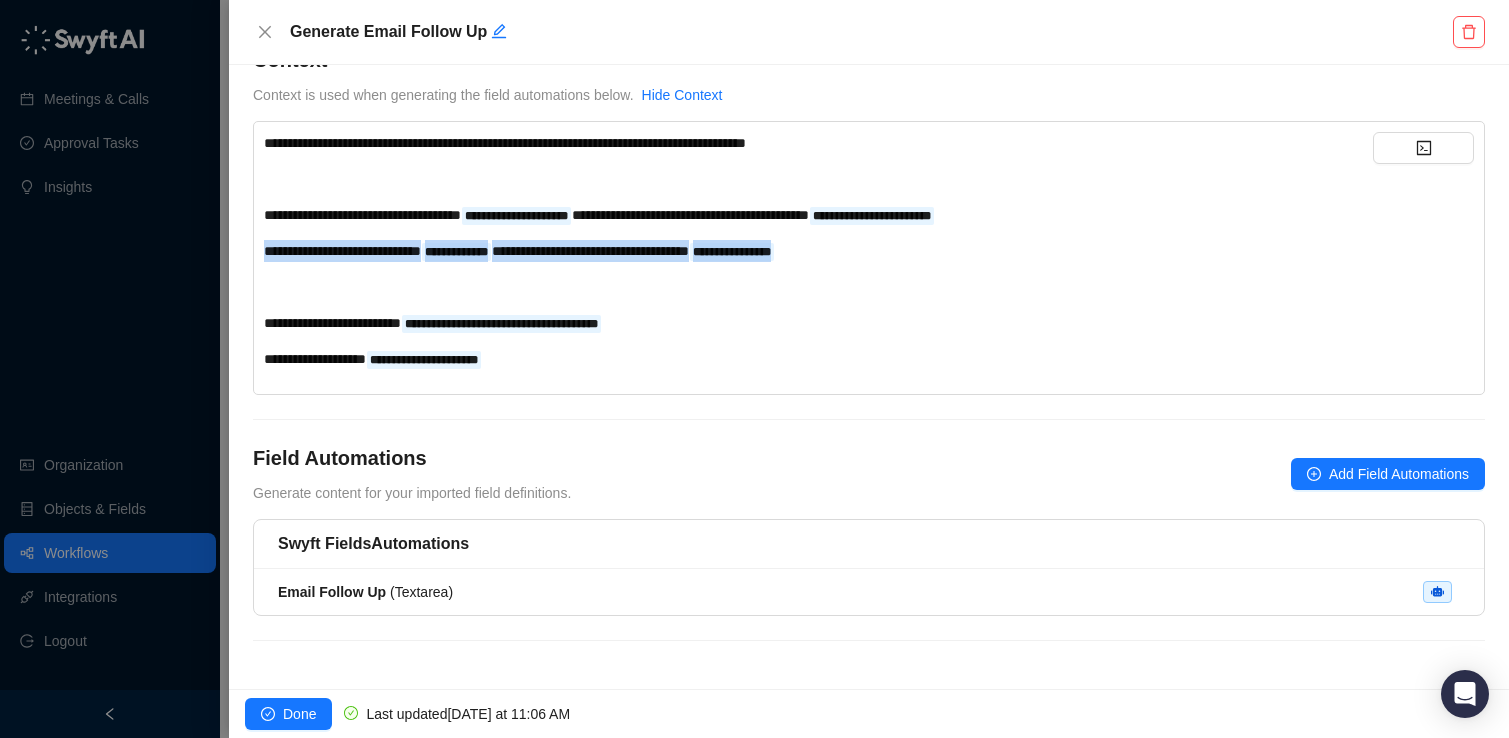 click on "**********" at bounding box center [590, 251] 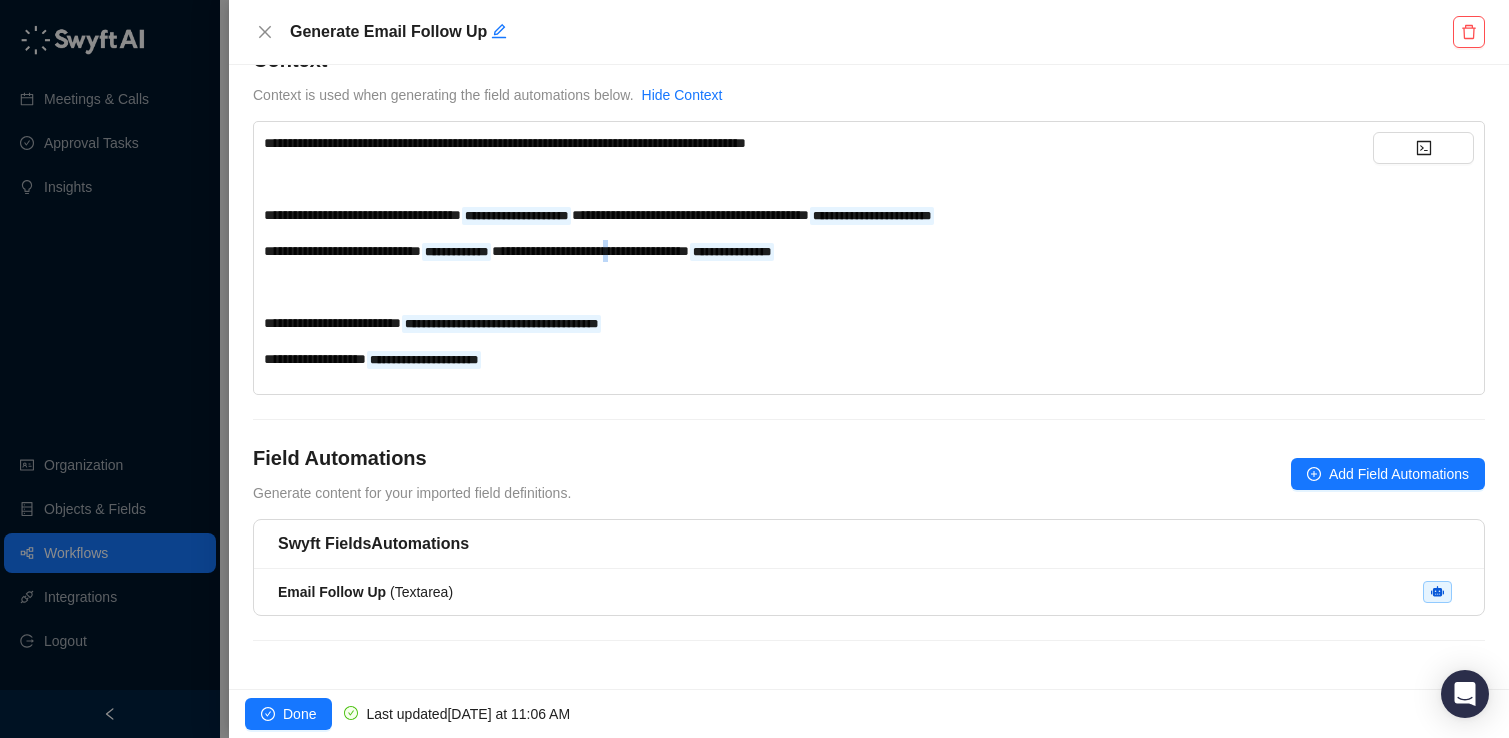 click on "**********" at bounding box center (590, 251) 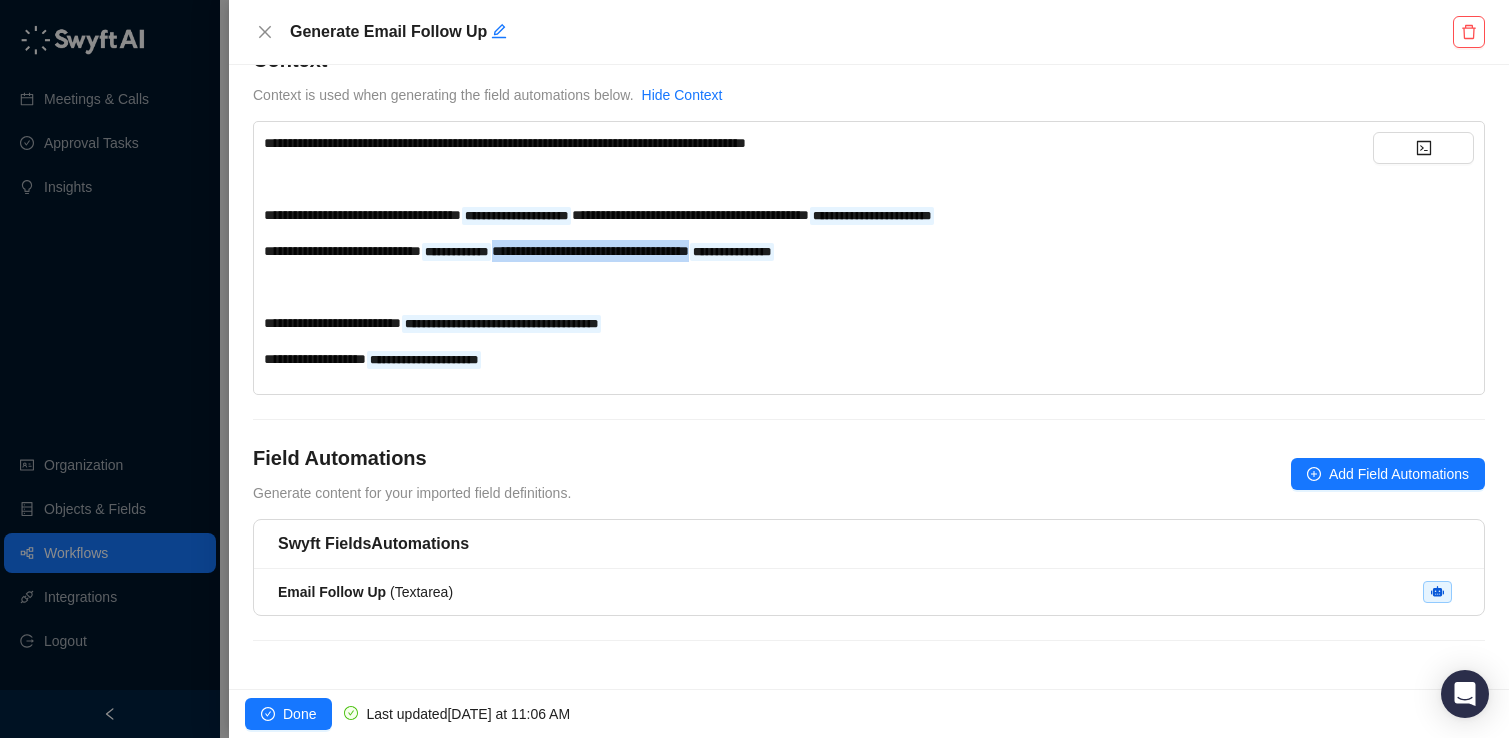 click on "**********" at bounding box center [590, 251] 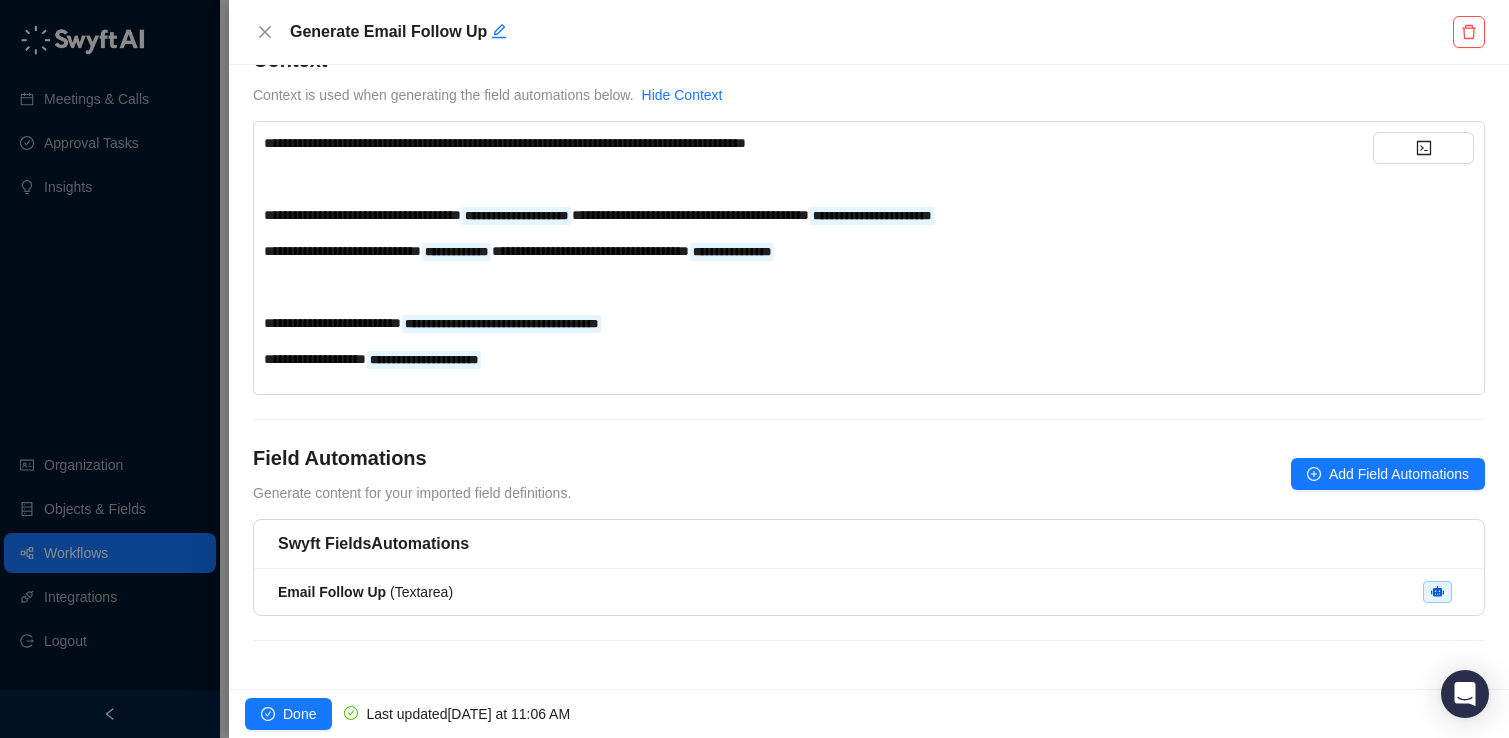 click on "**********" at bounding box center [818, 251] 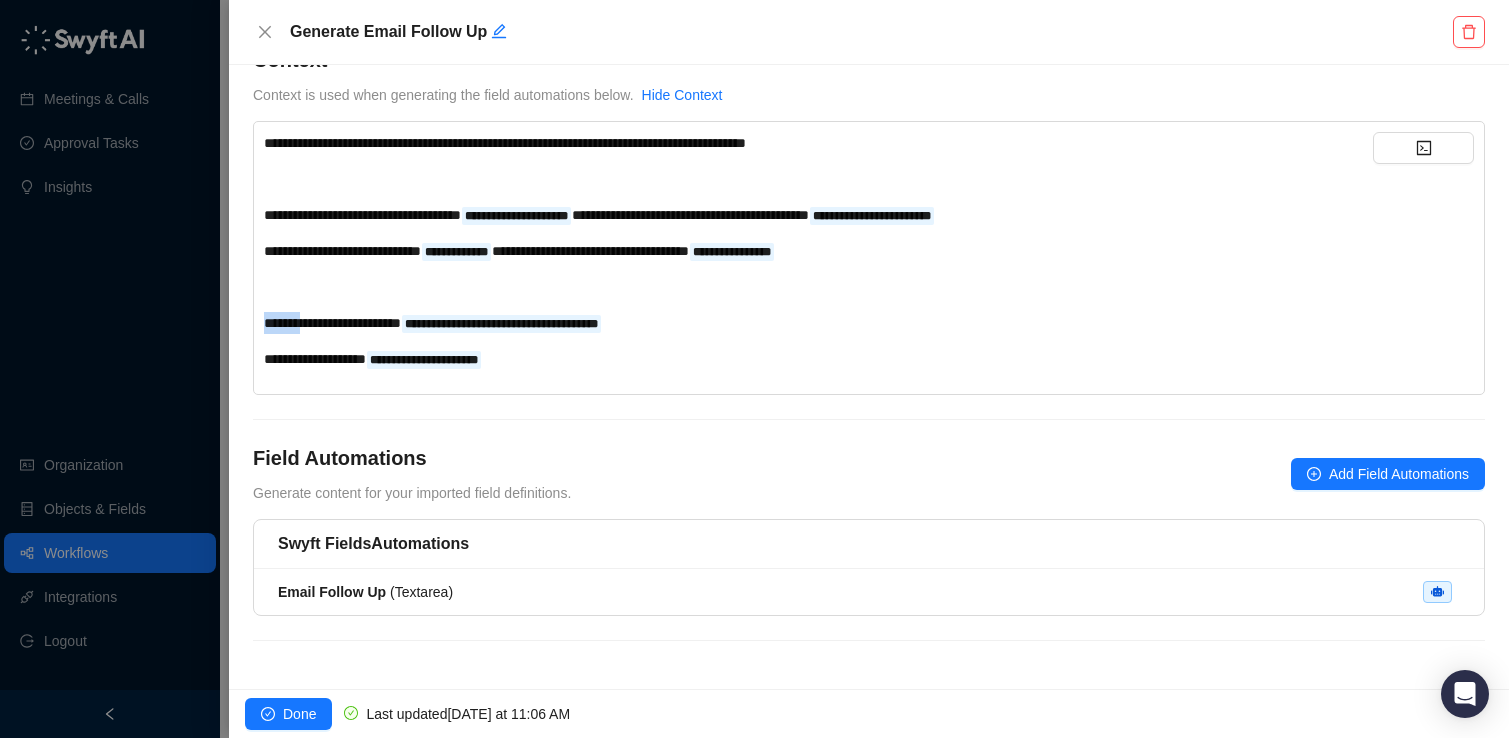 click on "**********" at bounding box center (818, 251) 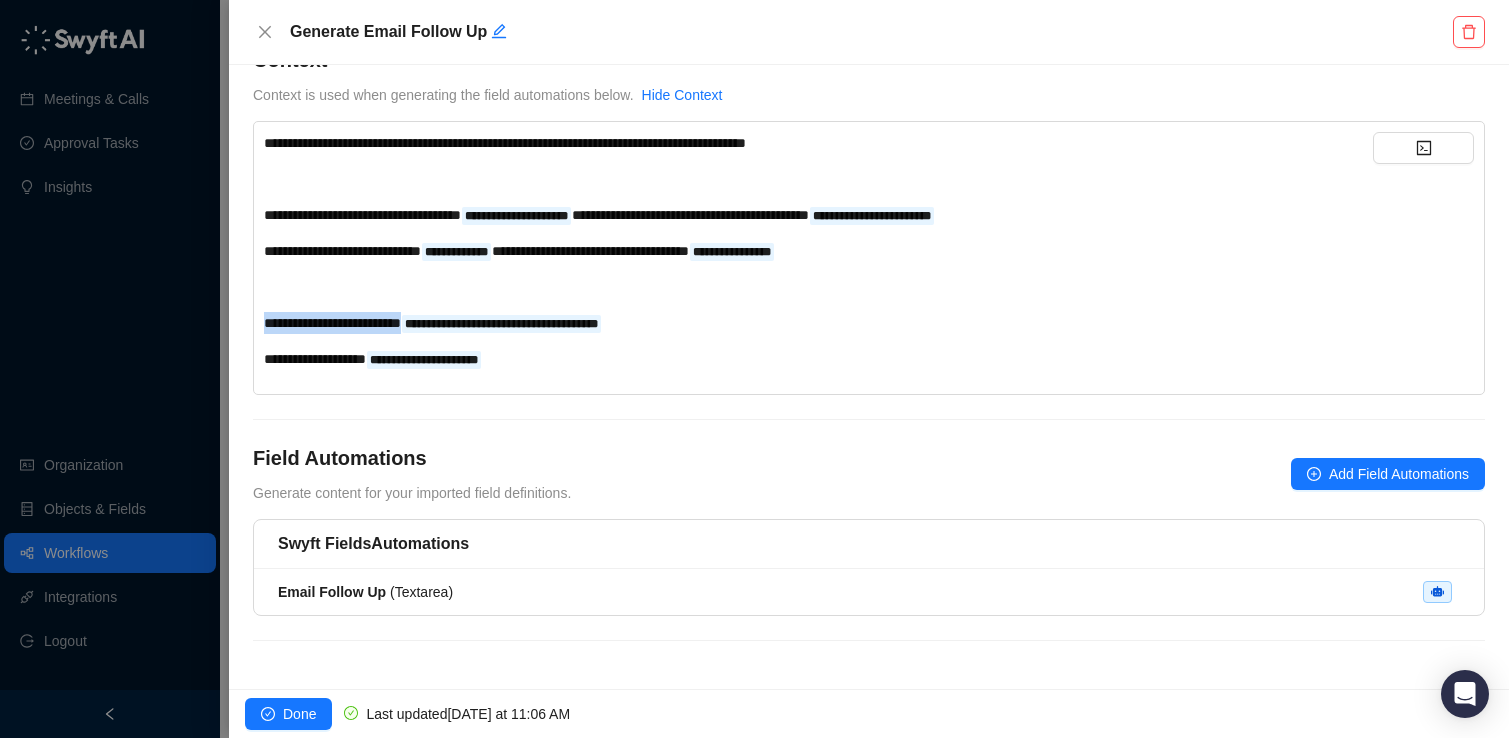click on "**********" at bounding box center [818, 251] 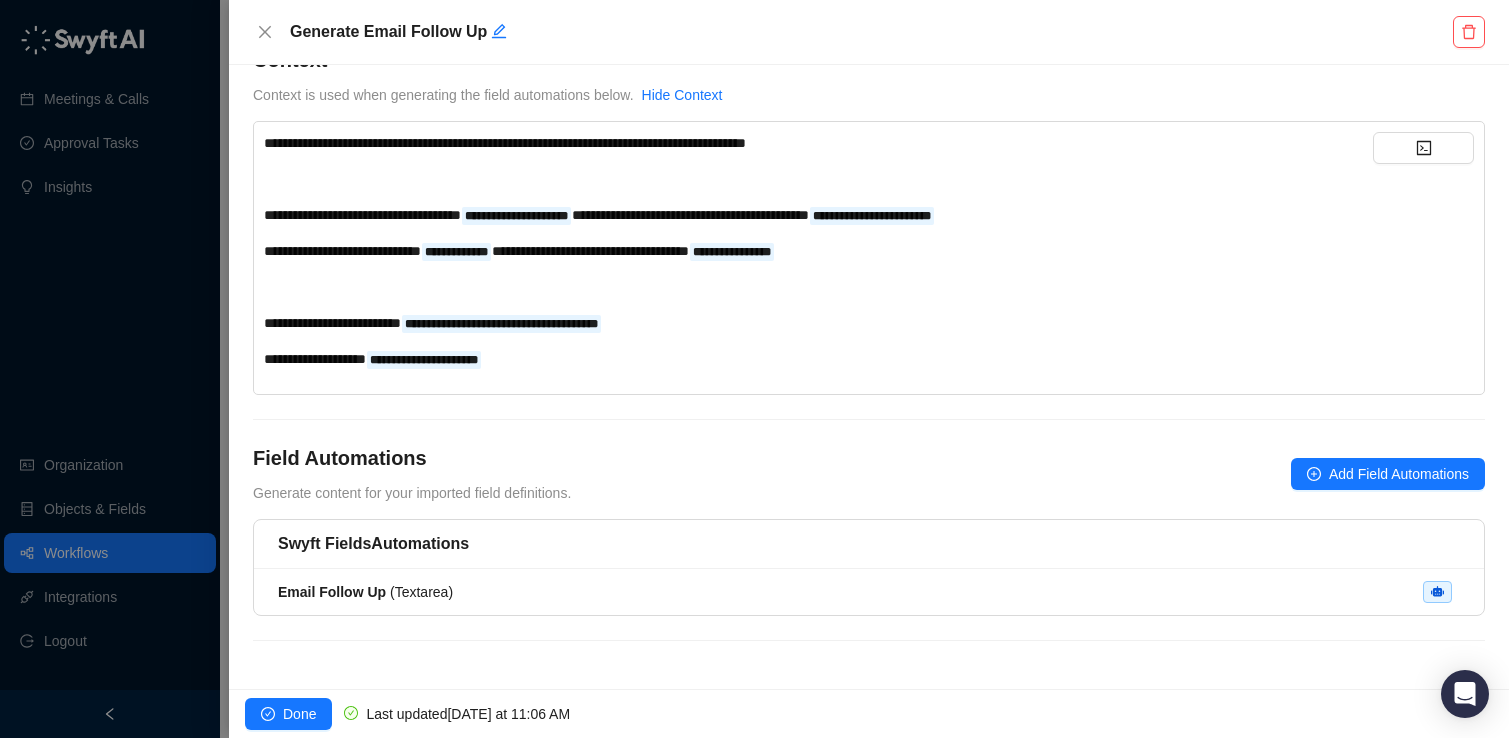 click on "**********" at bounding box center (315, 359) 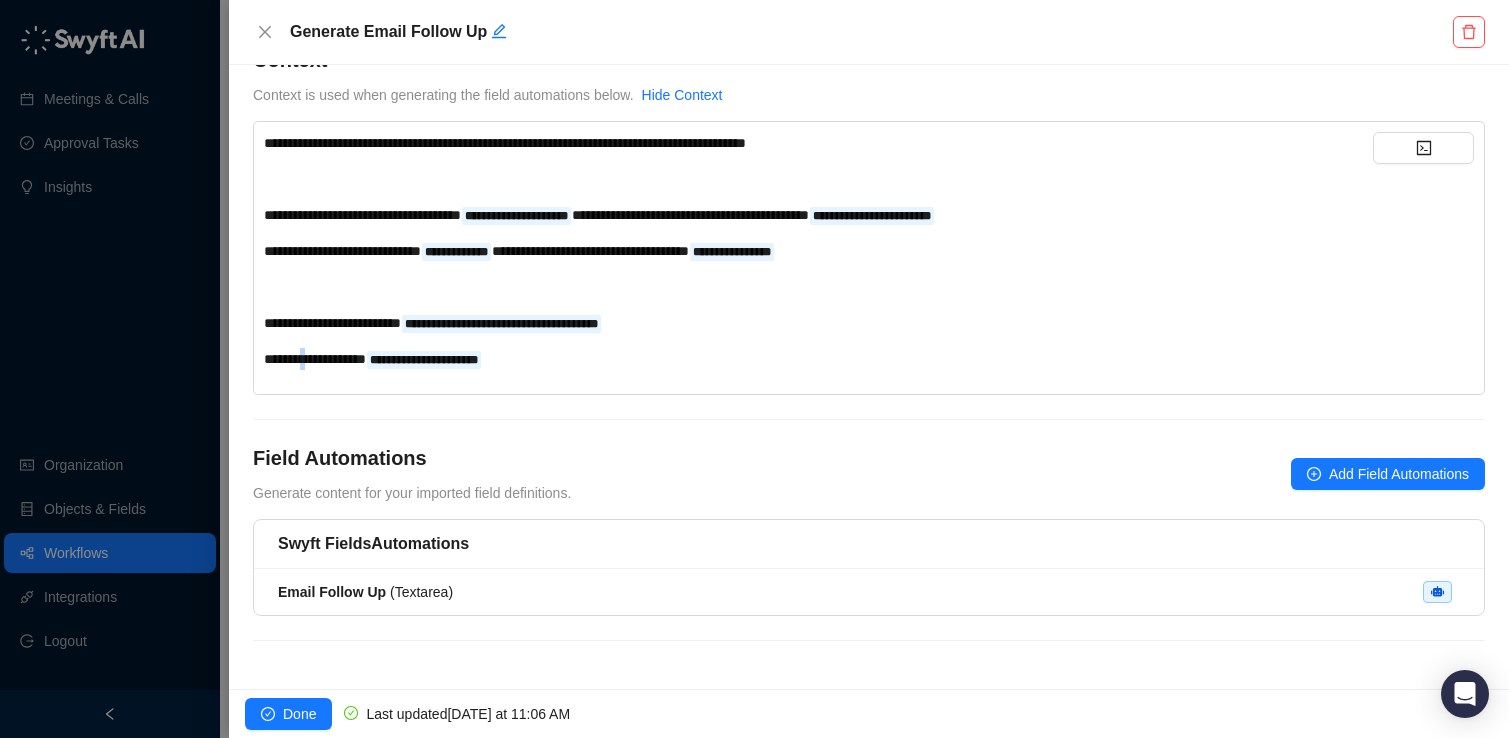 click on "**********" at bounding box center [315, 359] 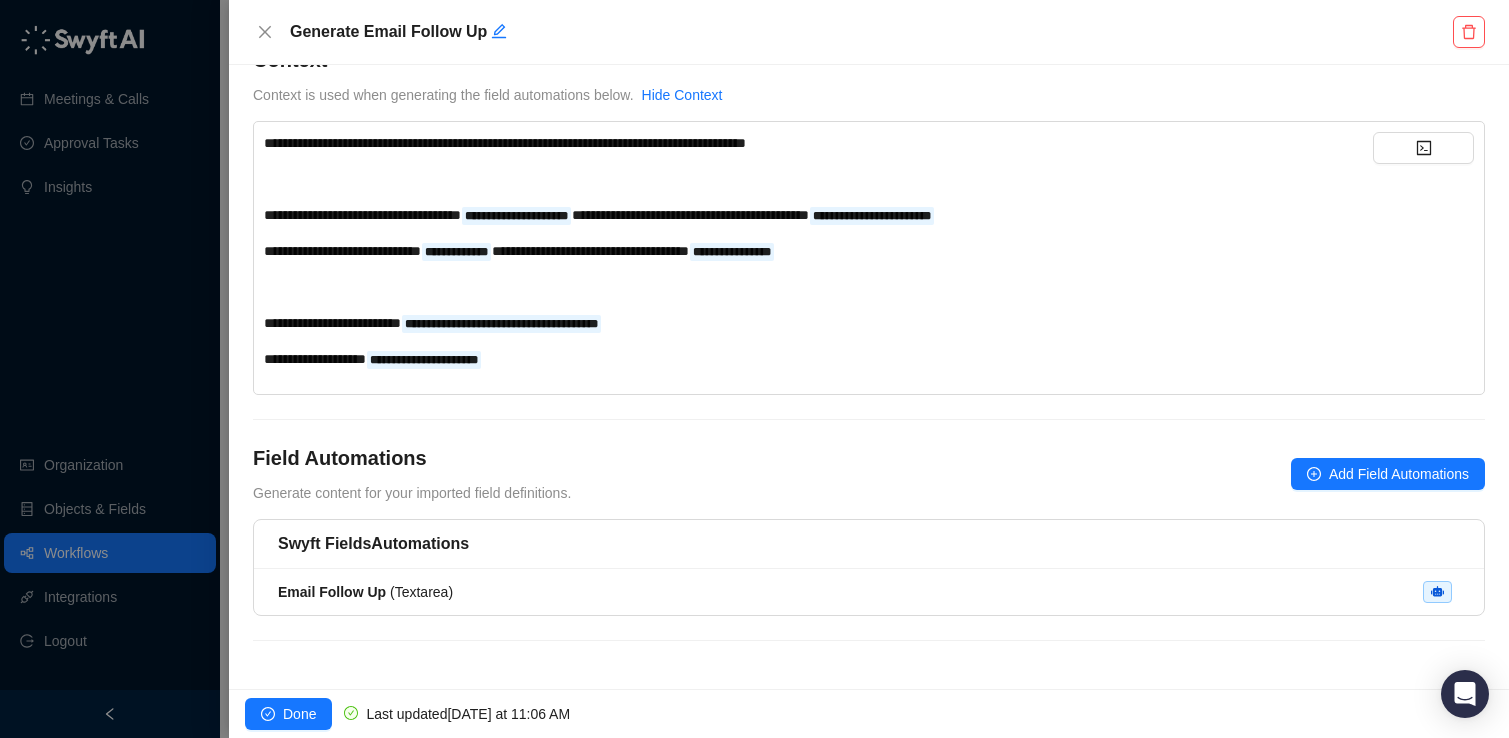 click on "**********" at bounding box center [818, 359] 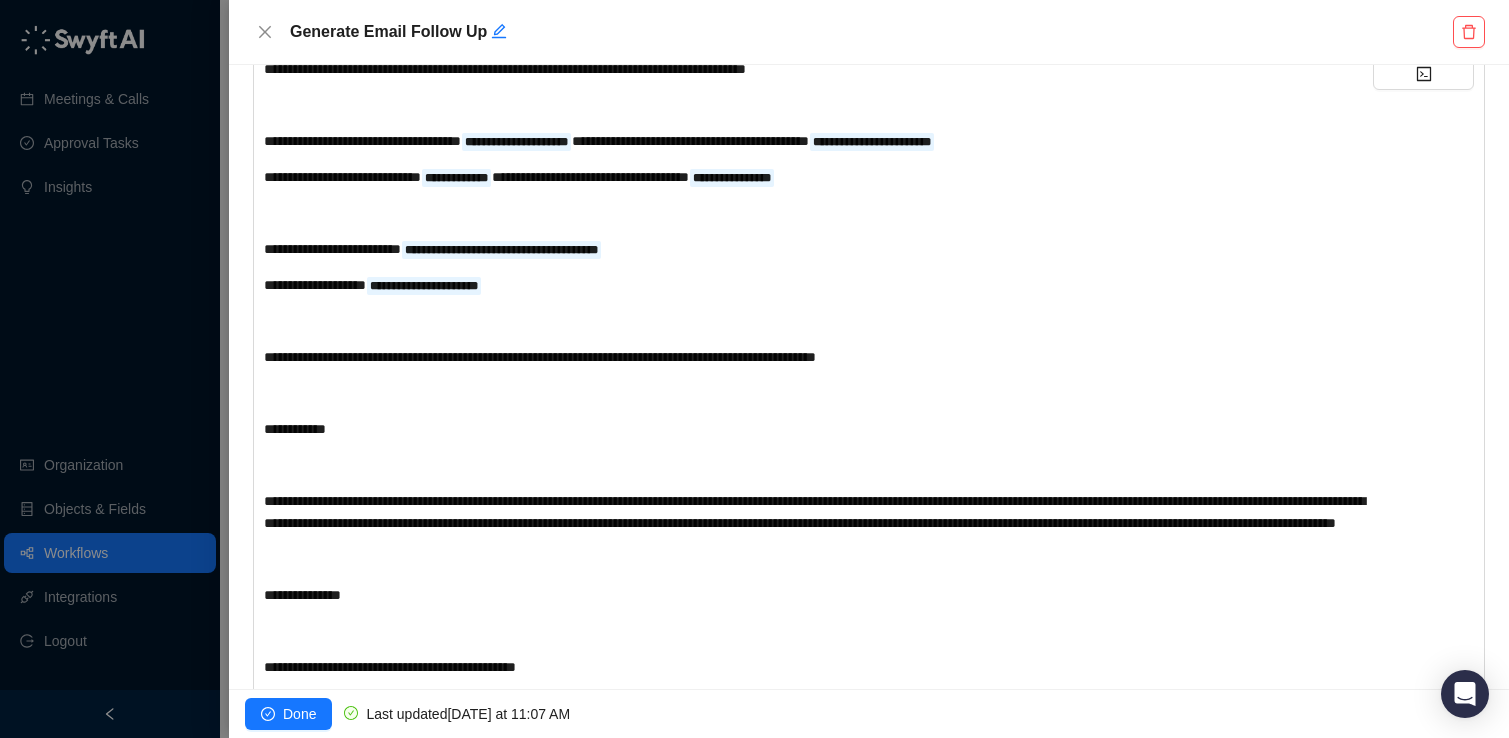 scroll, scrollTop: 118, scrollLeft: 0, axis: vertical 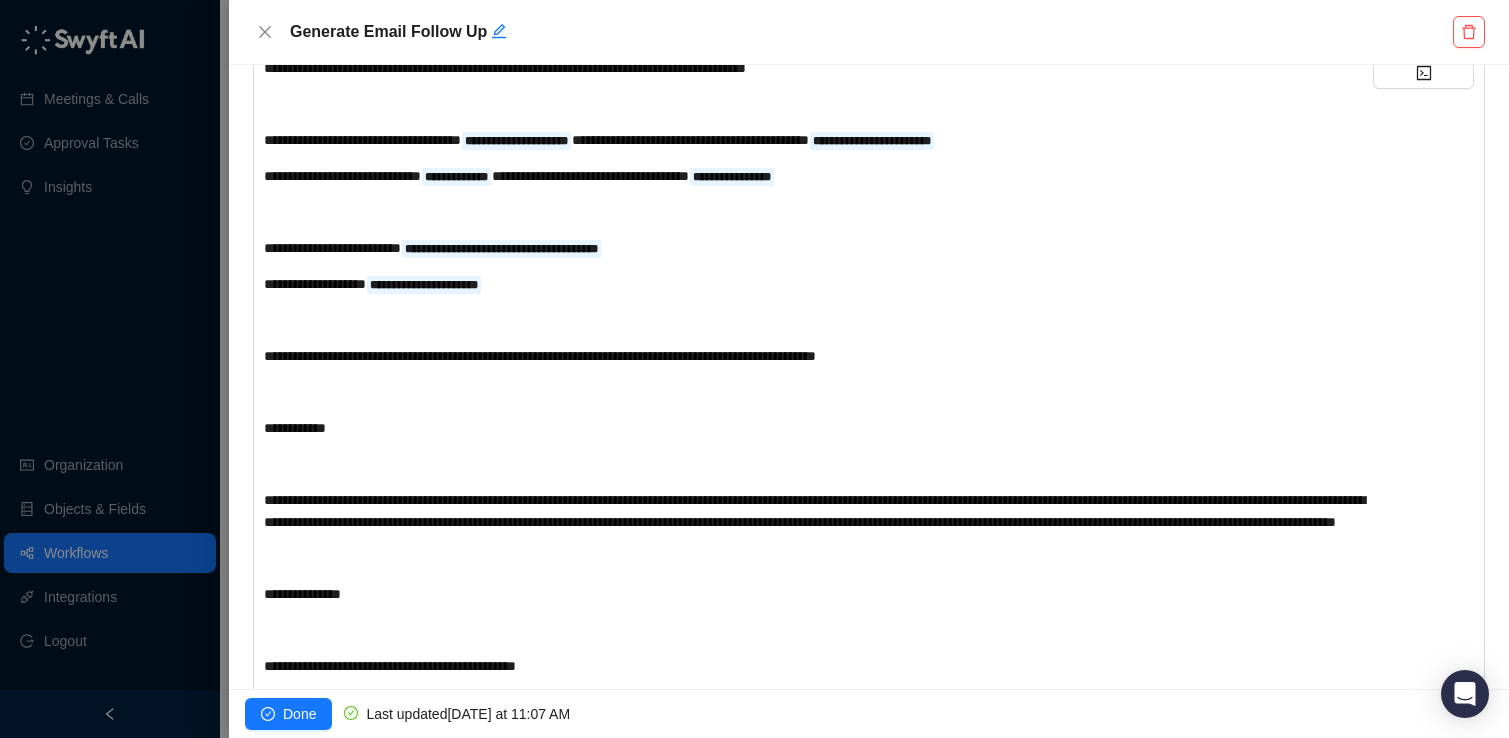 click on "**********" at bounding box center [295, 428] 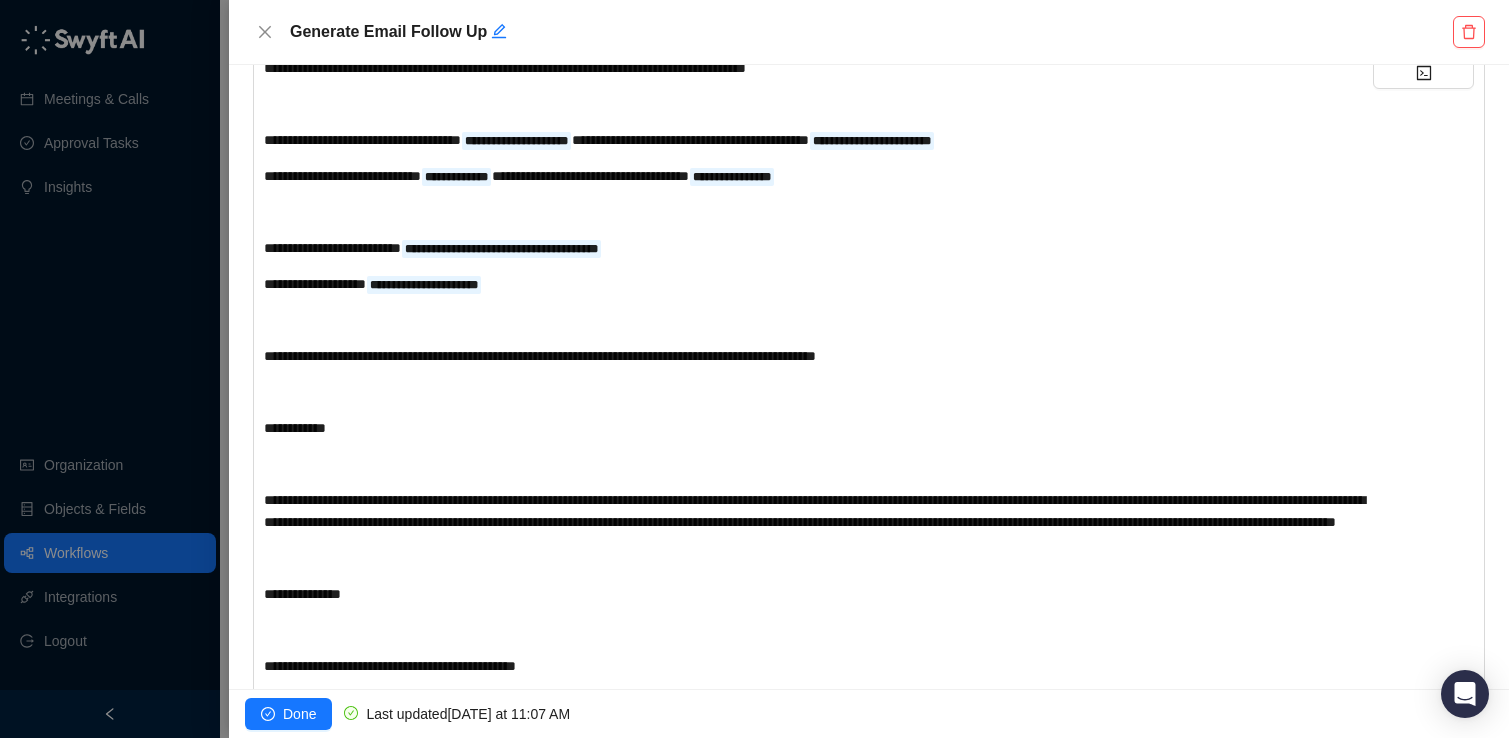 click on "﻿" at bounding box center [818, 320] 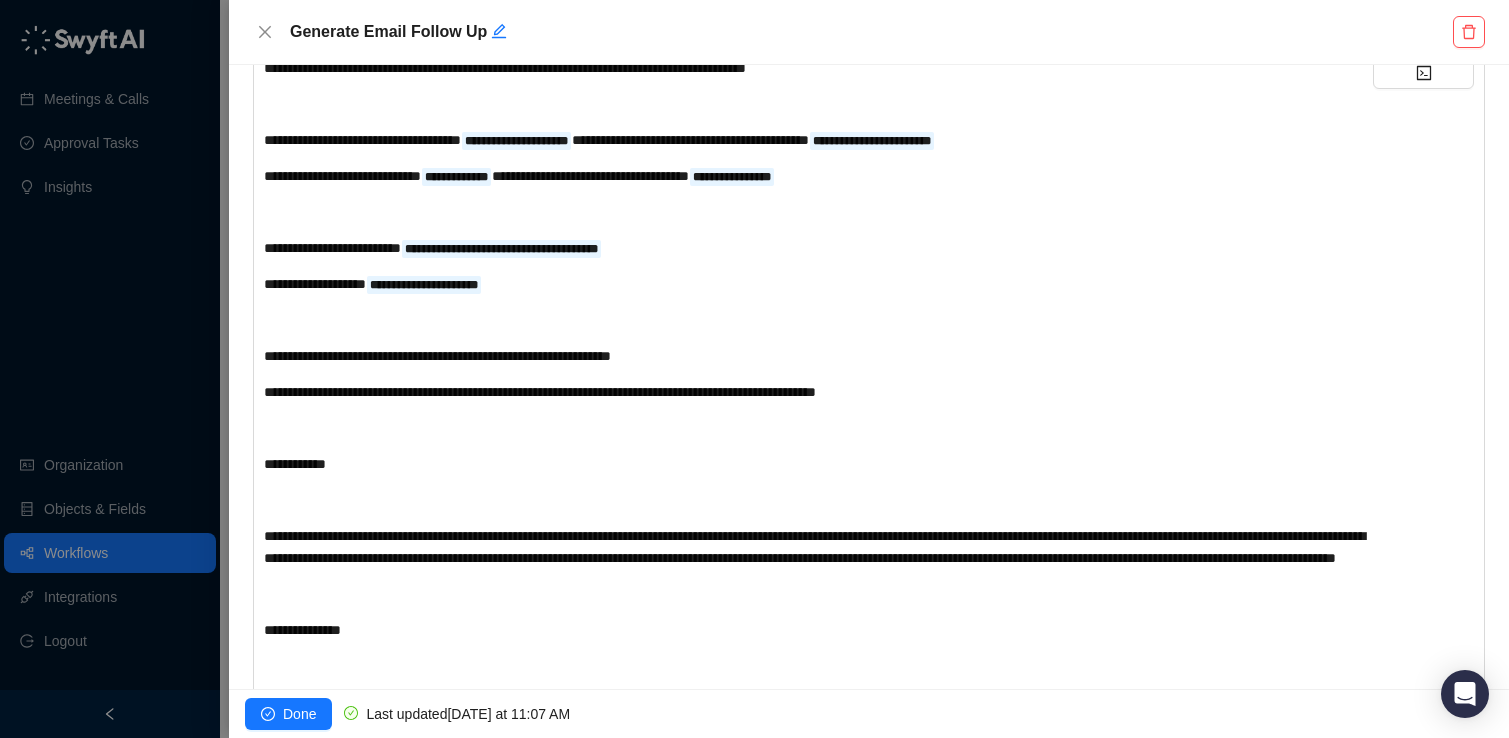 click on "**********" at bounding box center (818, 392) 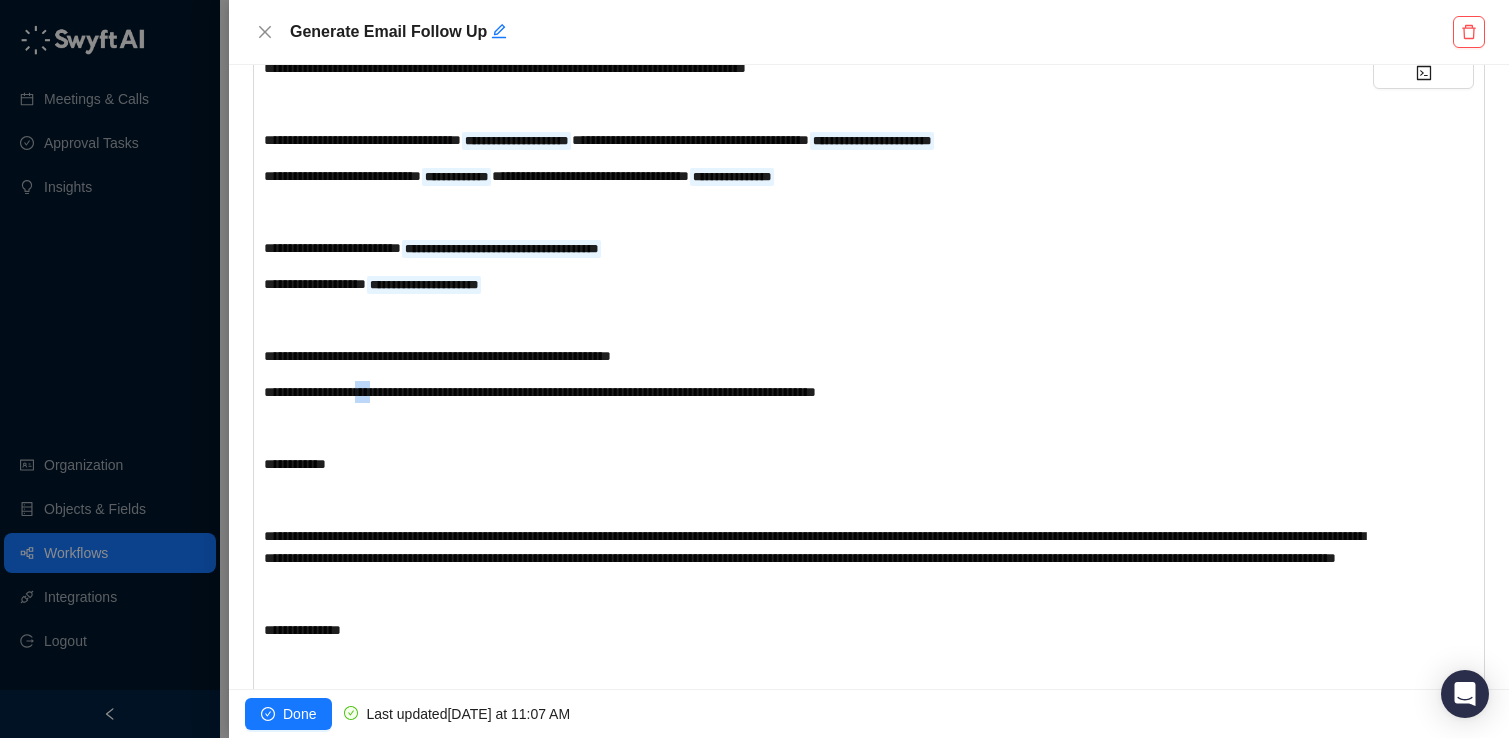 click on "**********" at bounding box center (818, 392) 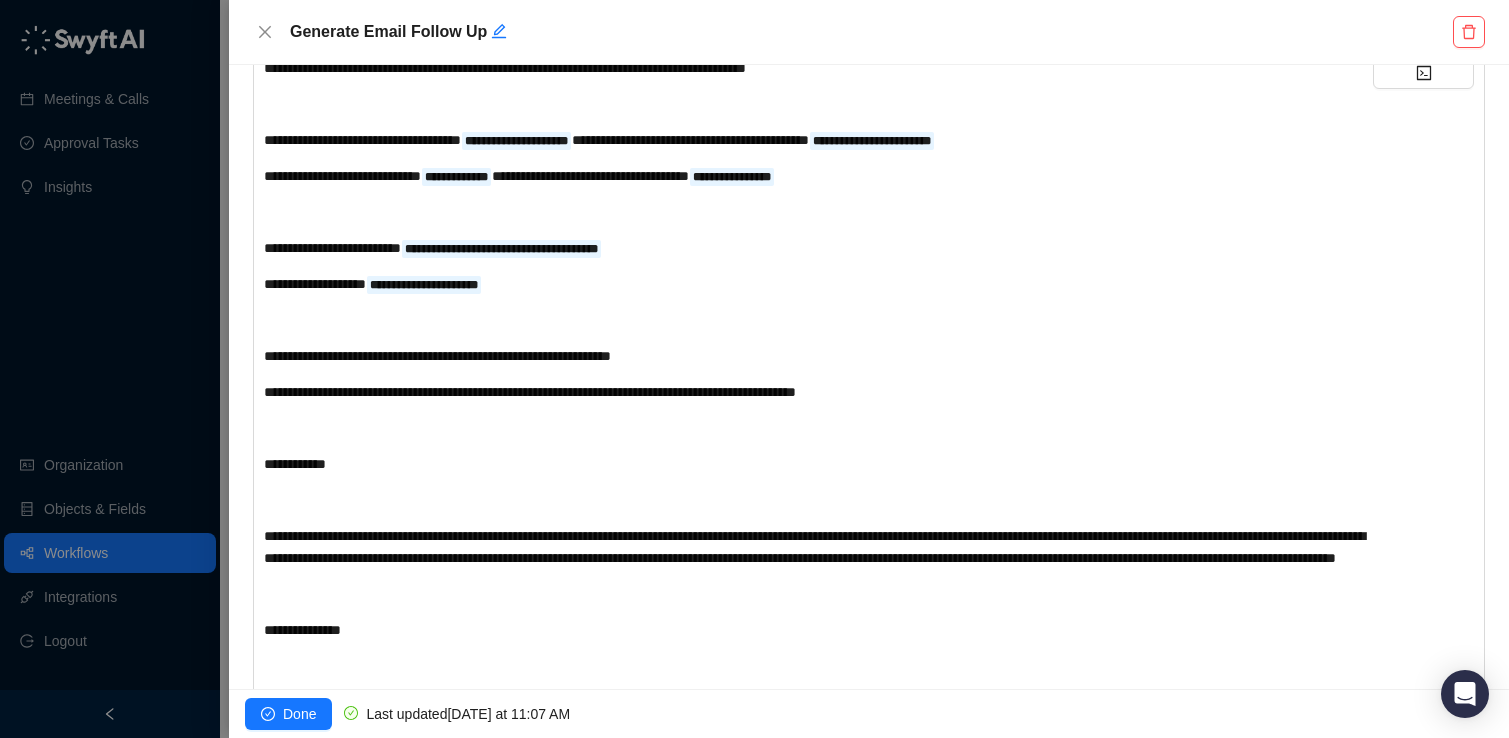 scroll, scrollTop: 229, scrollLeft: 0, axis: vertical 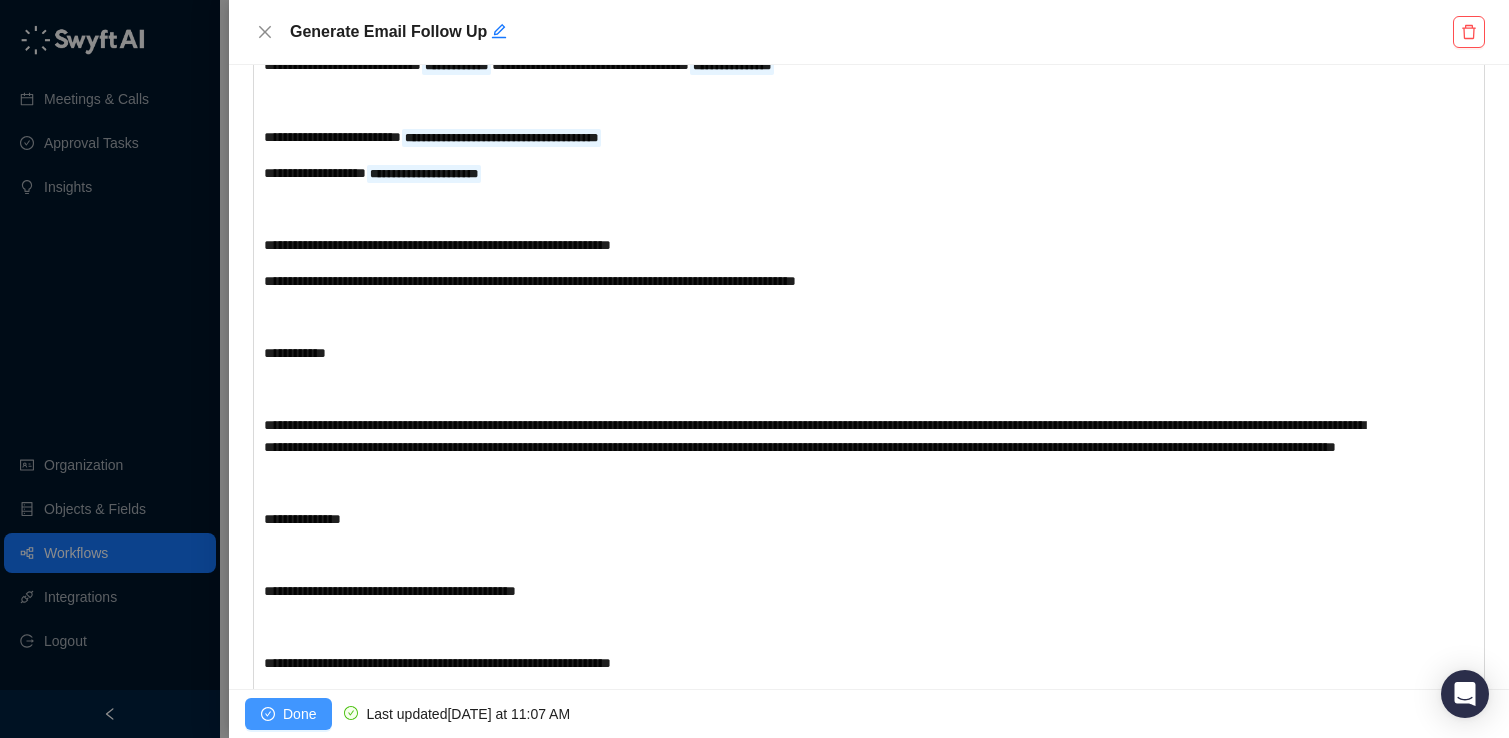 click on "Done" at bounding box center [299, 714] 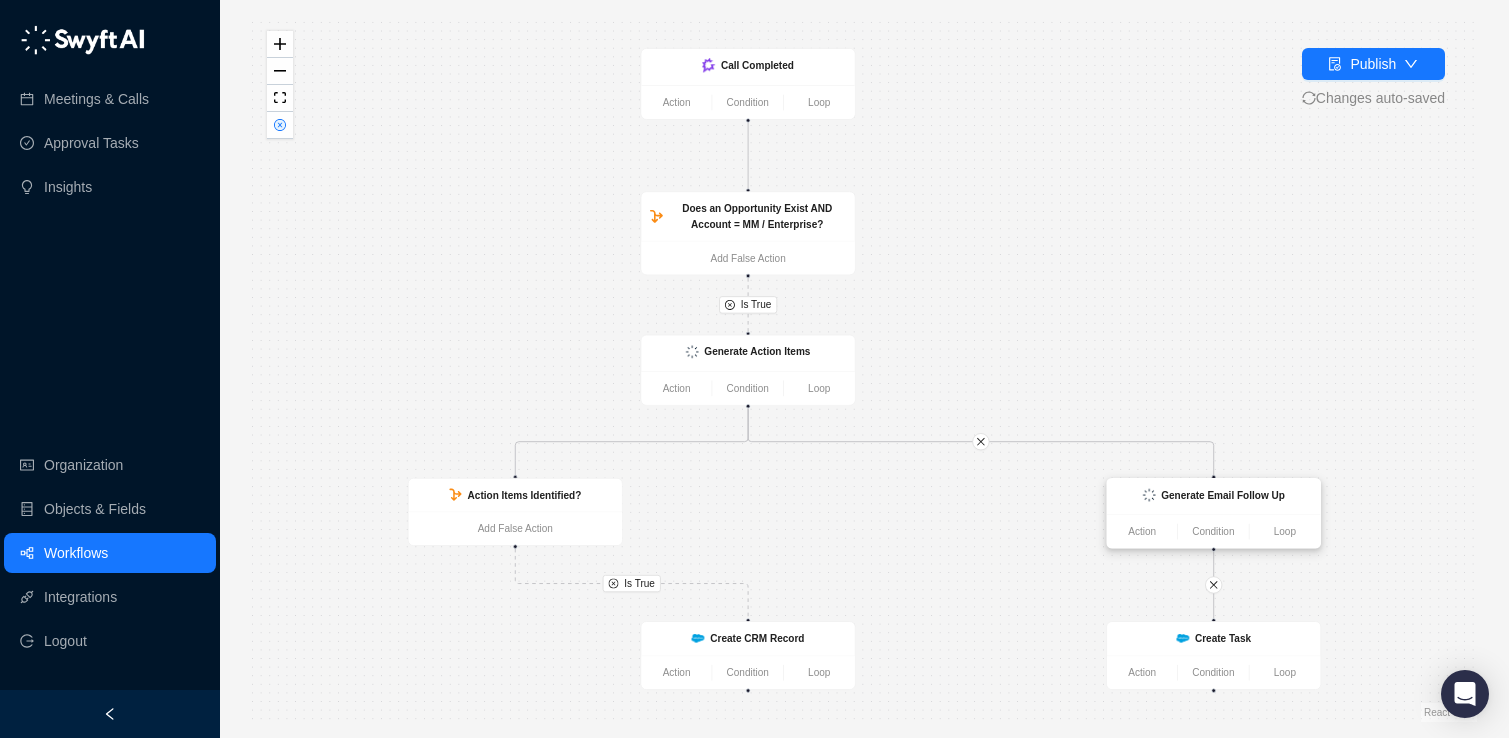 click at bounding box center (1149, 495) 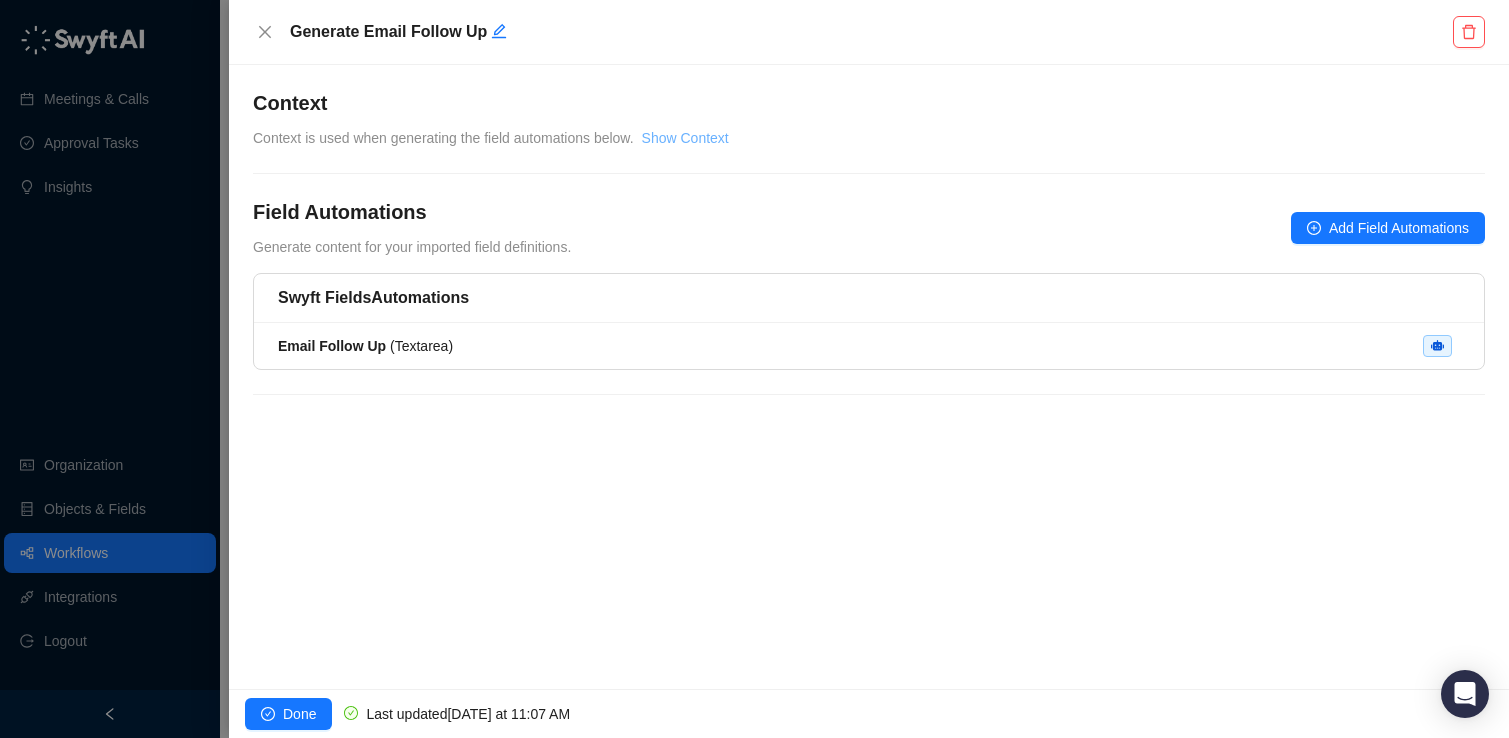 click on "Show Context" at bounding box center [685, 138] 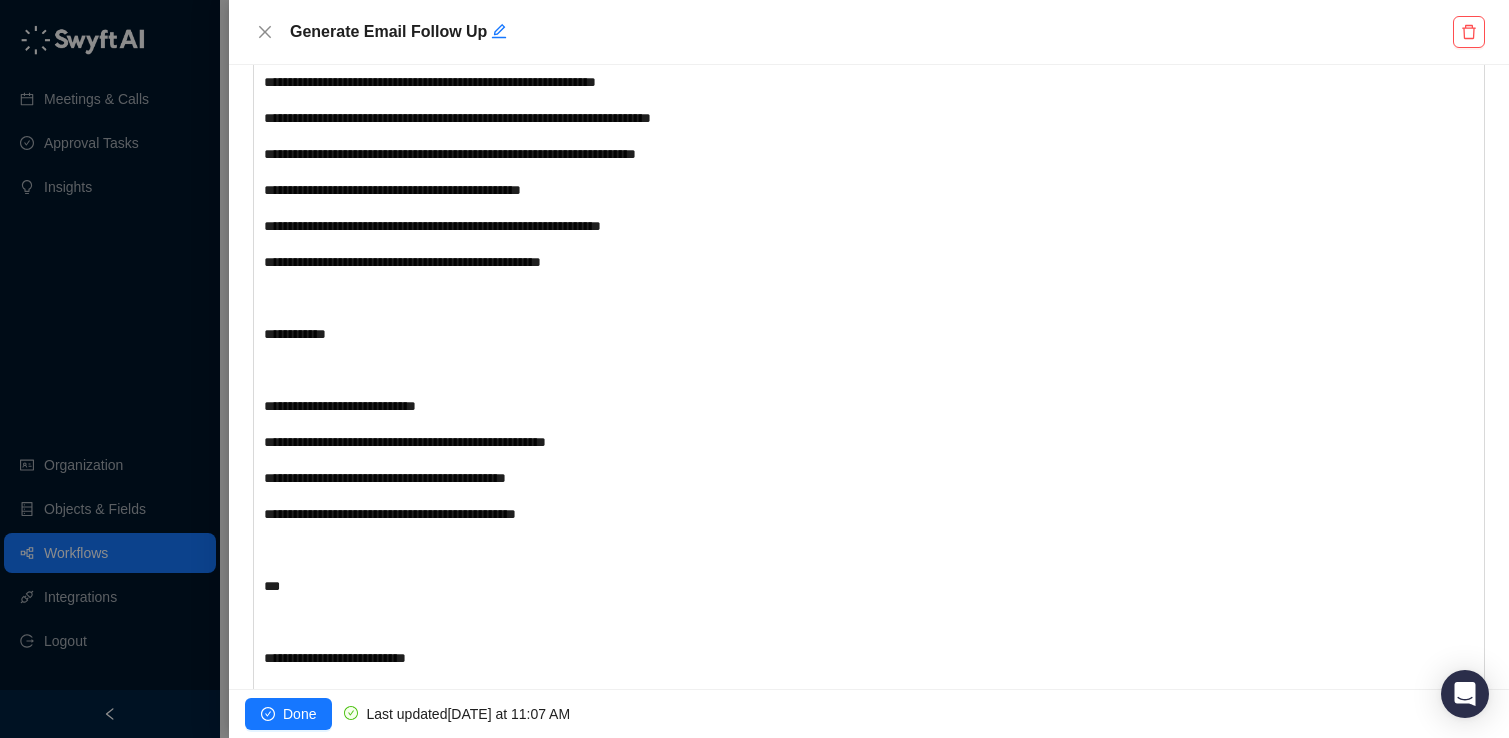 scroll, scrollTop: 5893, scrollLeft: 0, axis: vertical 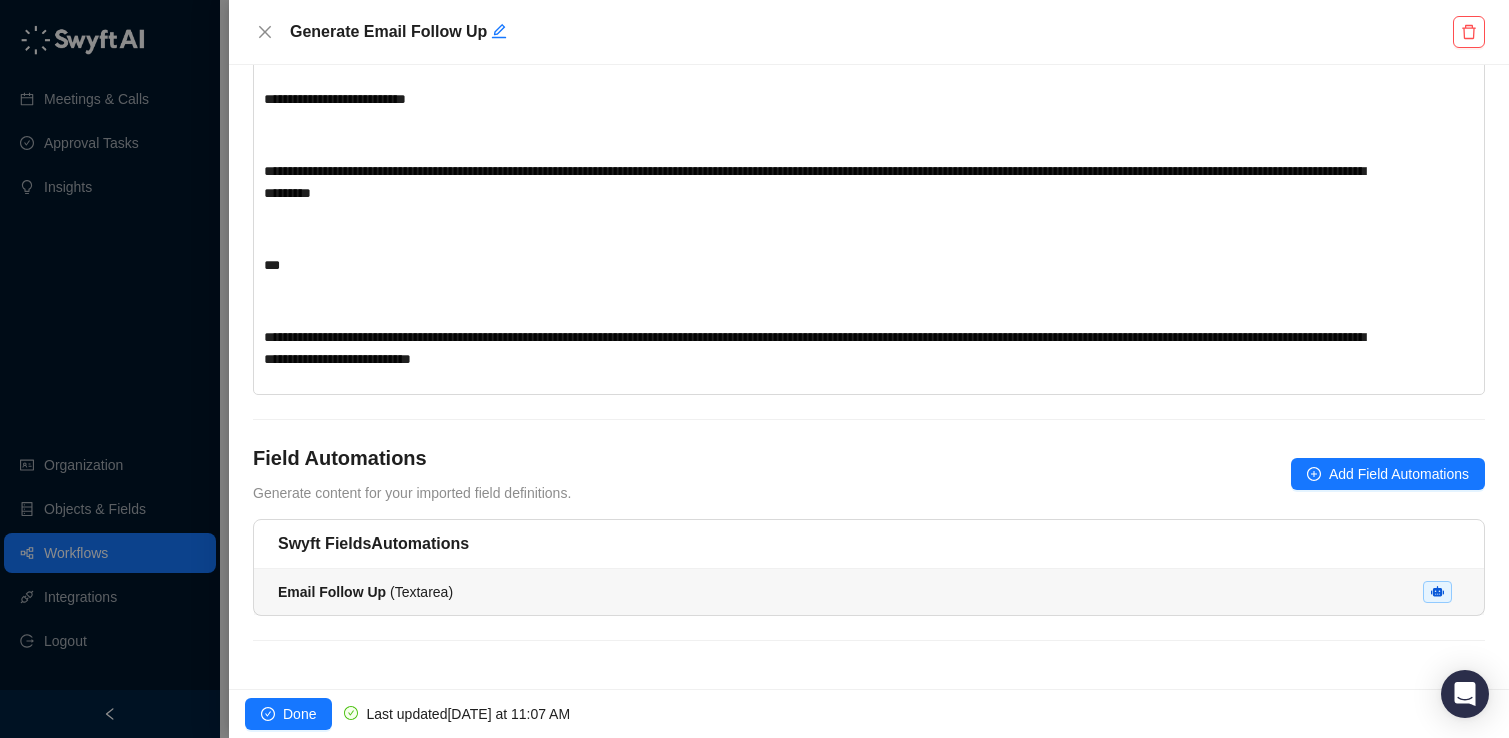 click on "Email Follow Up" at bounding box center (332, 592) 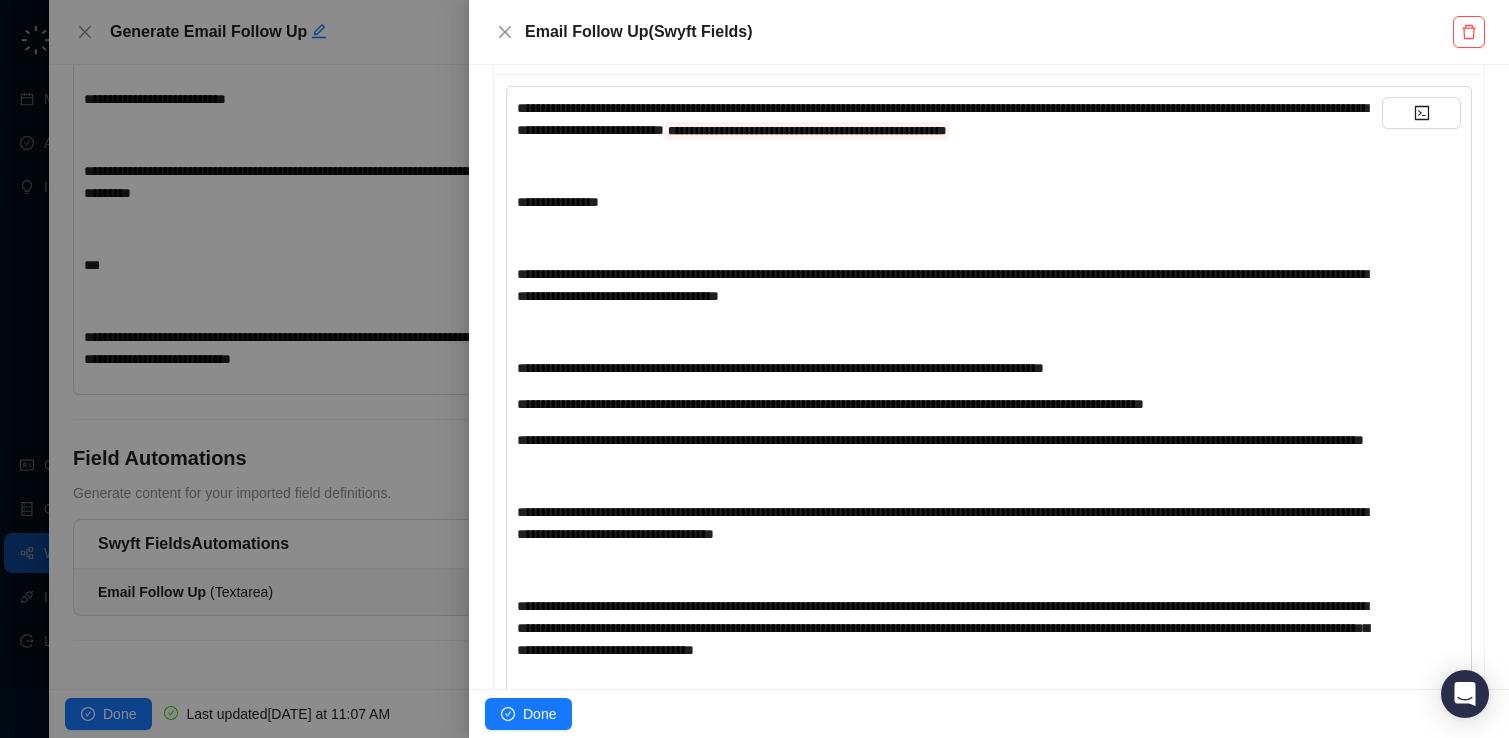 scroll, scrollTop: 466, scrollLeft: 0, axis: vertical 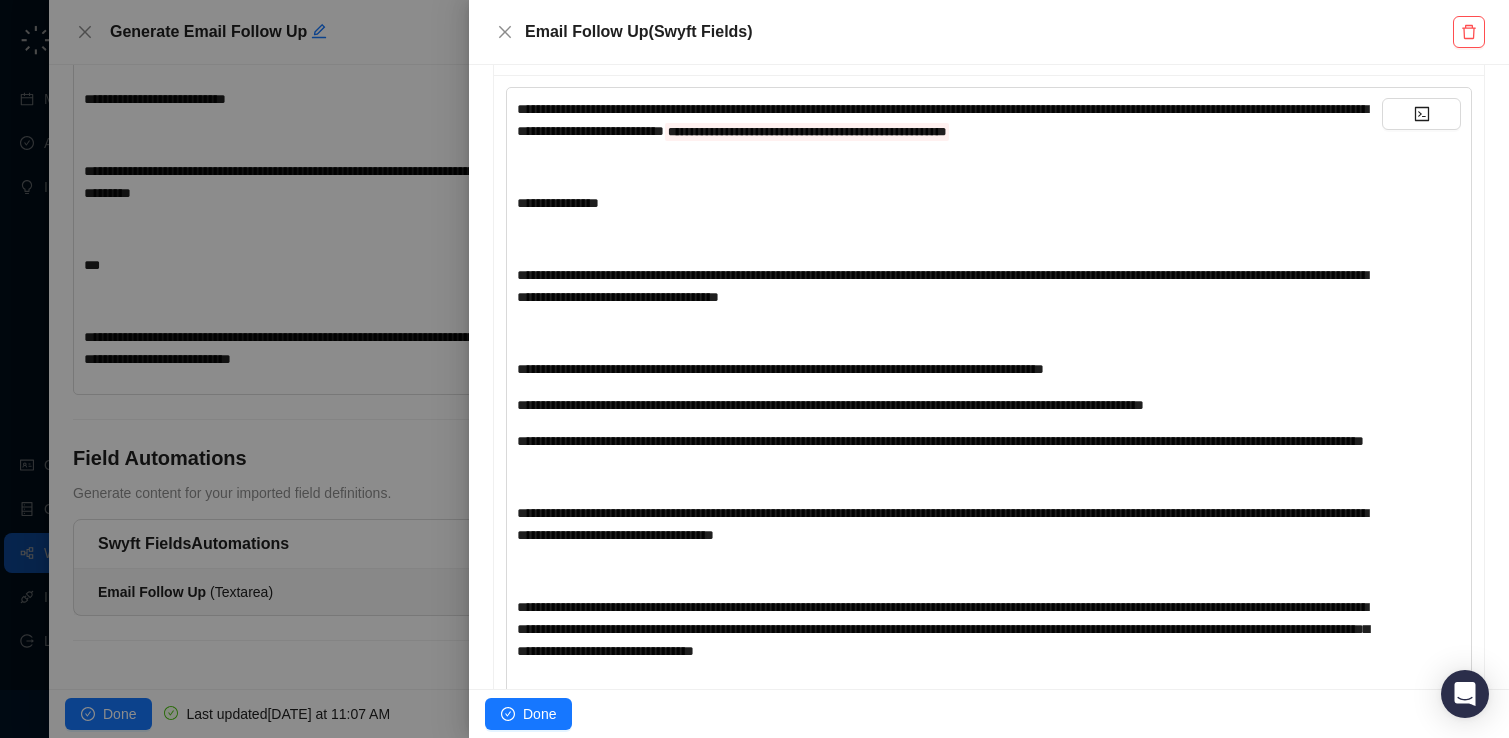 click on "**********" at bounding box center (942, 120) 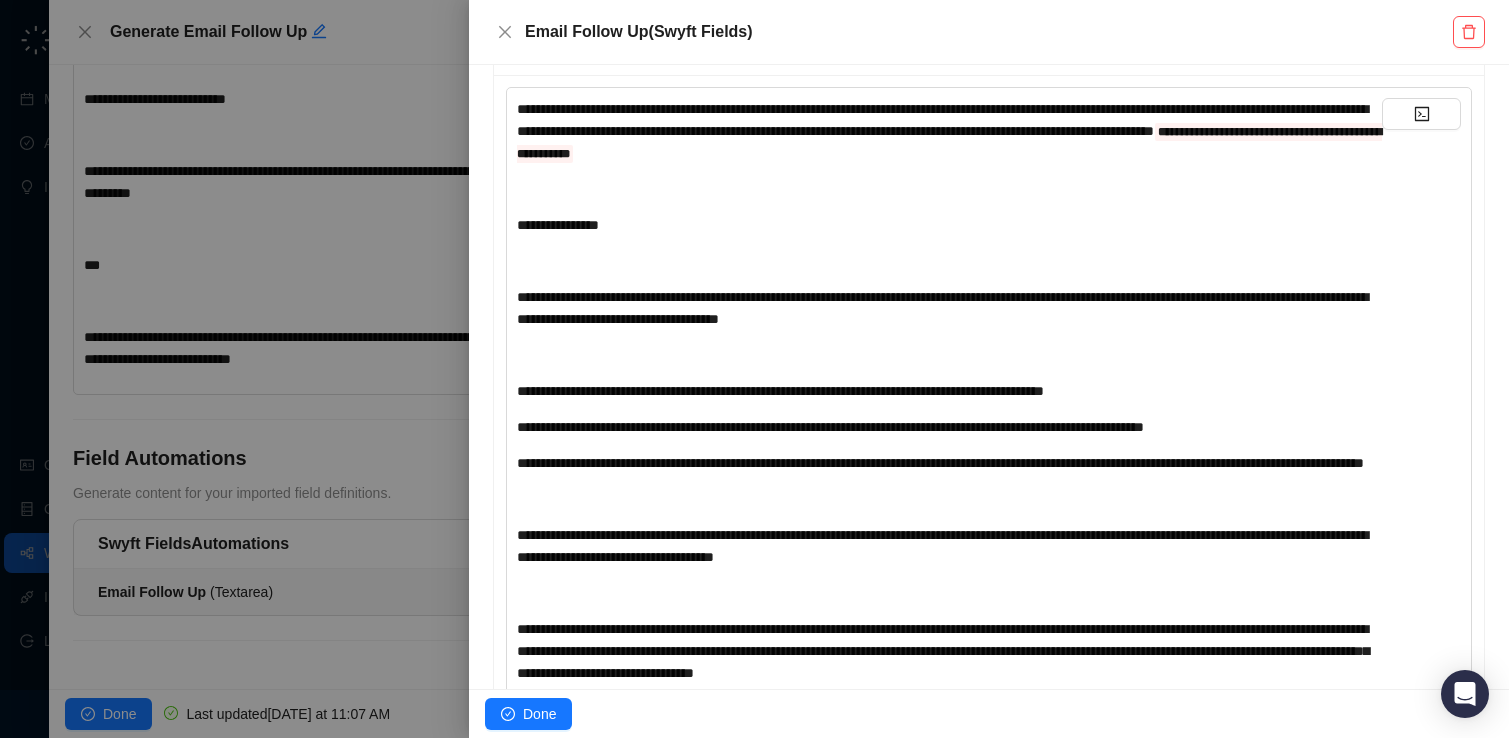 click on "**********" at bounding box center [942, 120] 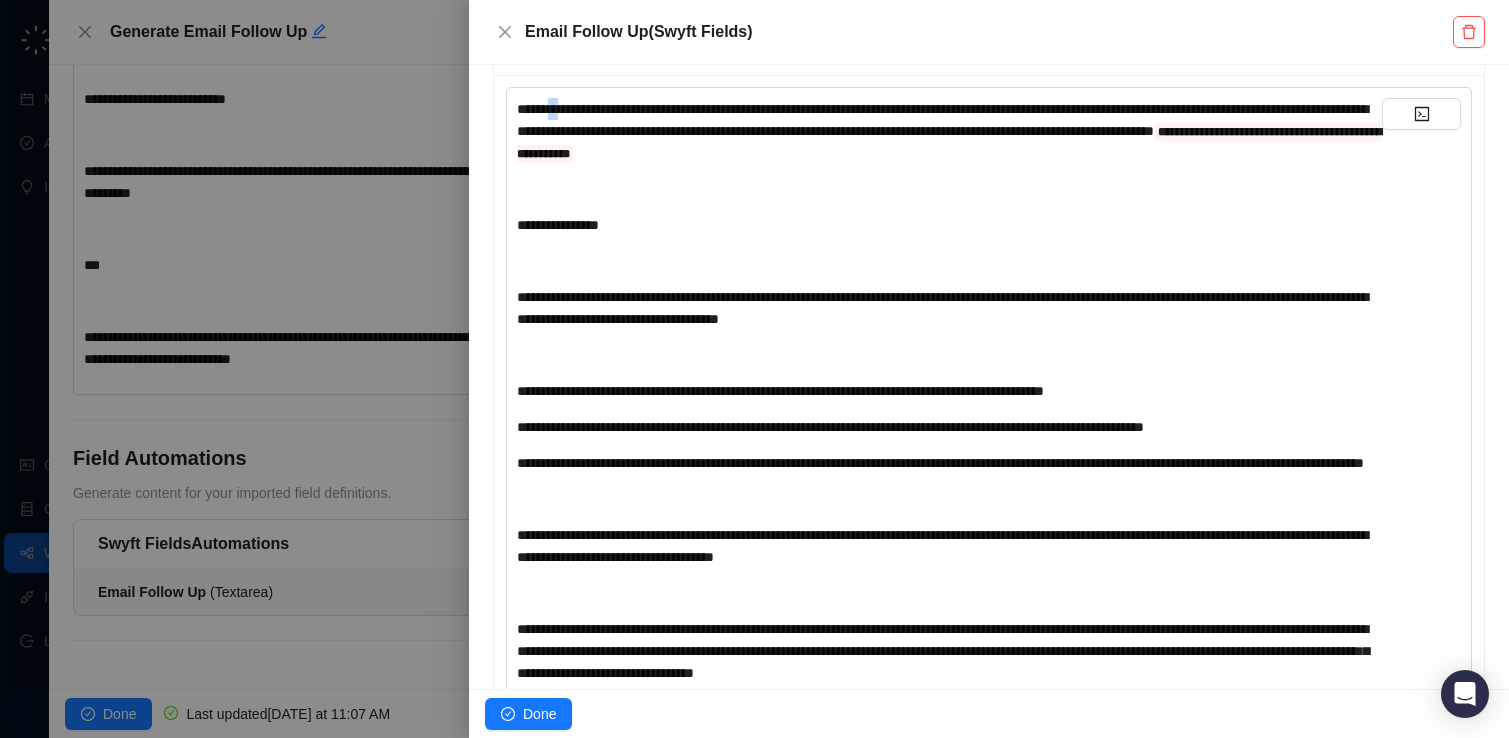 click on "**********" at bounding box center [942, 120] 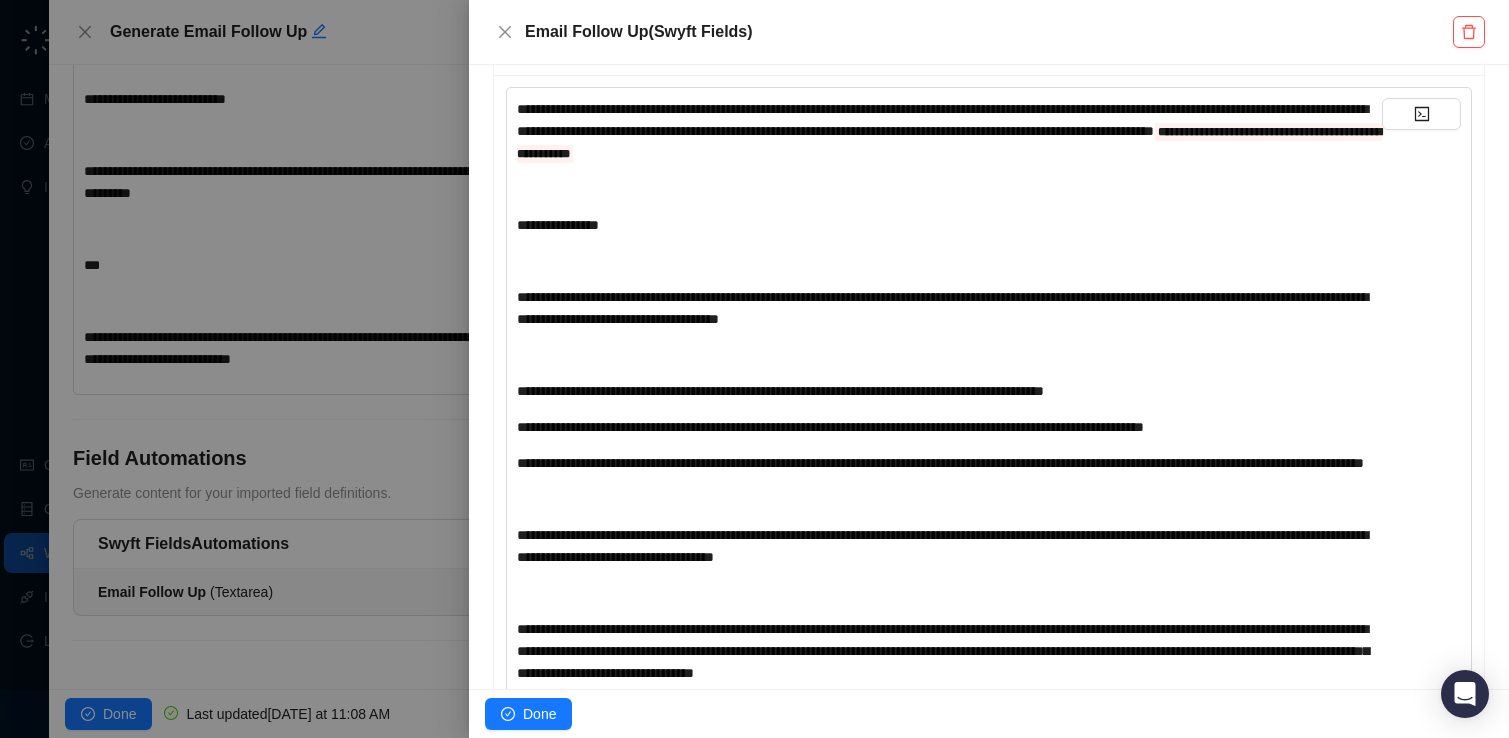 click on "**********" at bounding box center (942, 120) 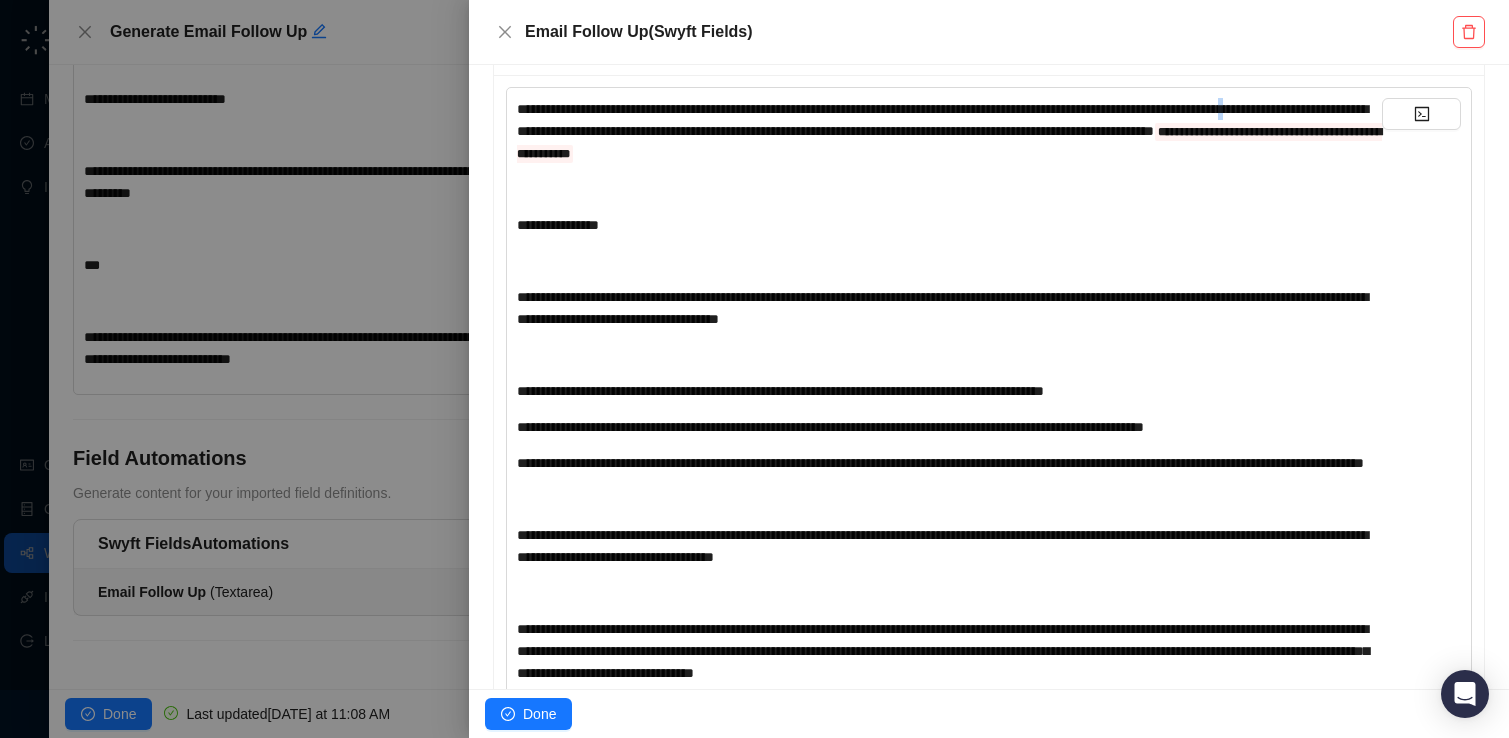 click on "**********" at bounding box center [942, 120] 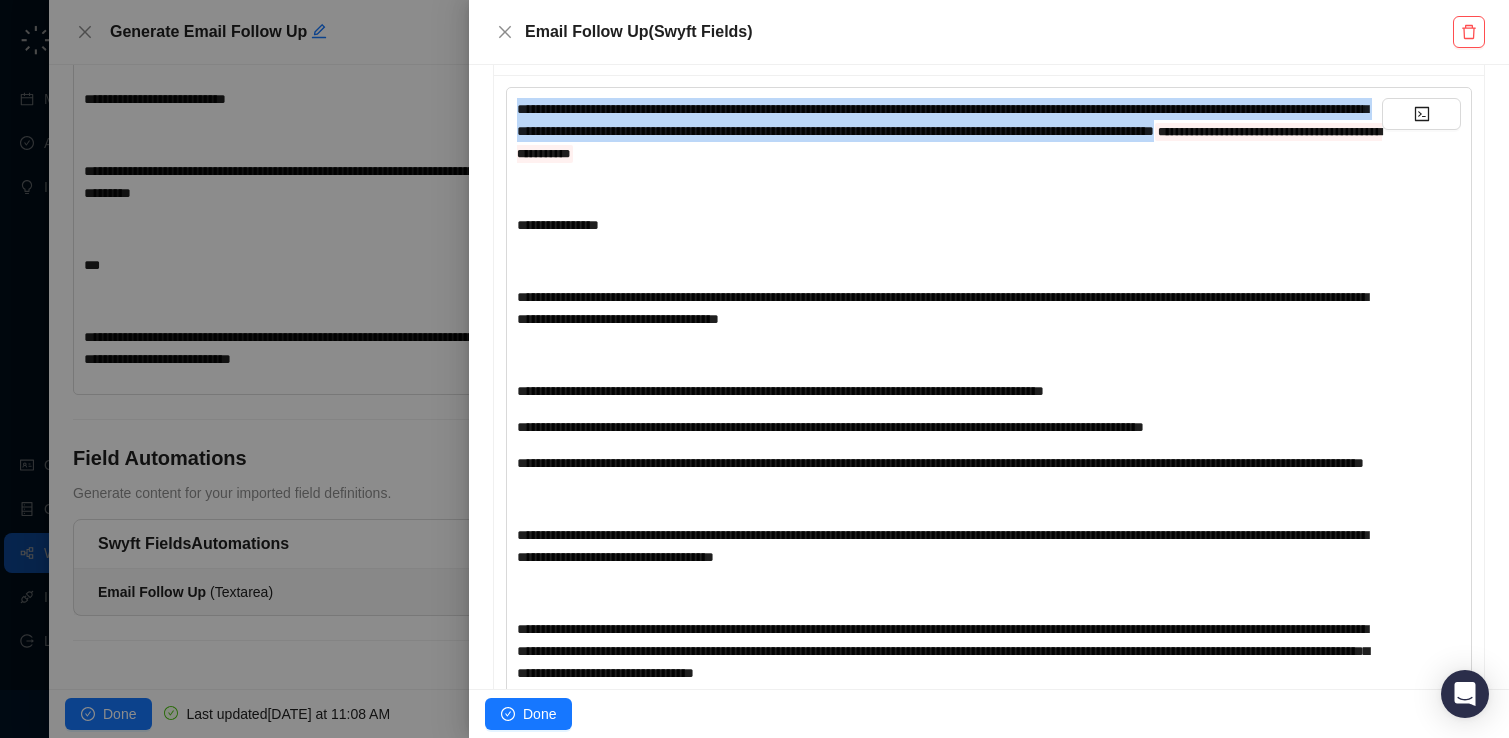 click on "**********" at bounding box center [942, 120] 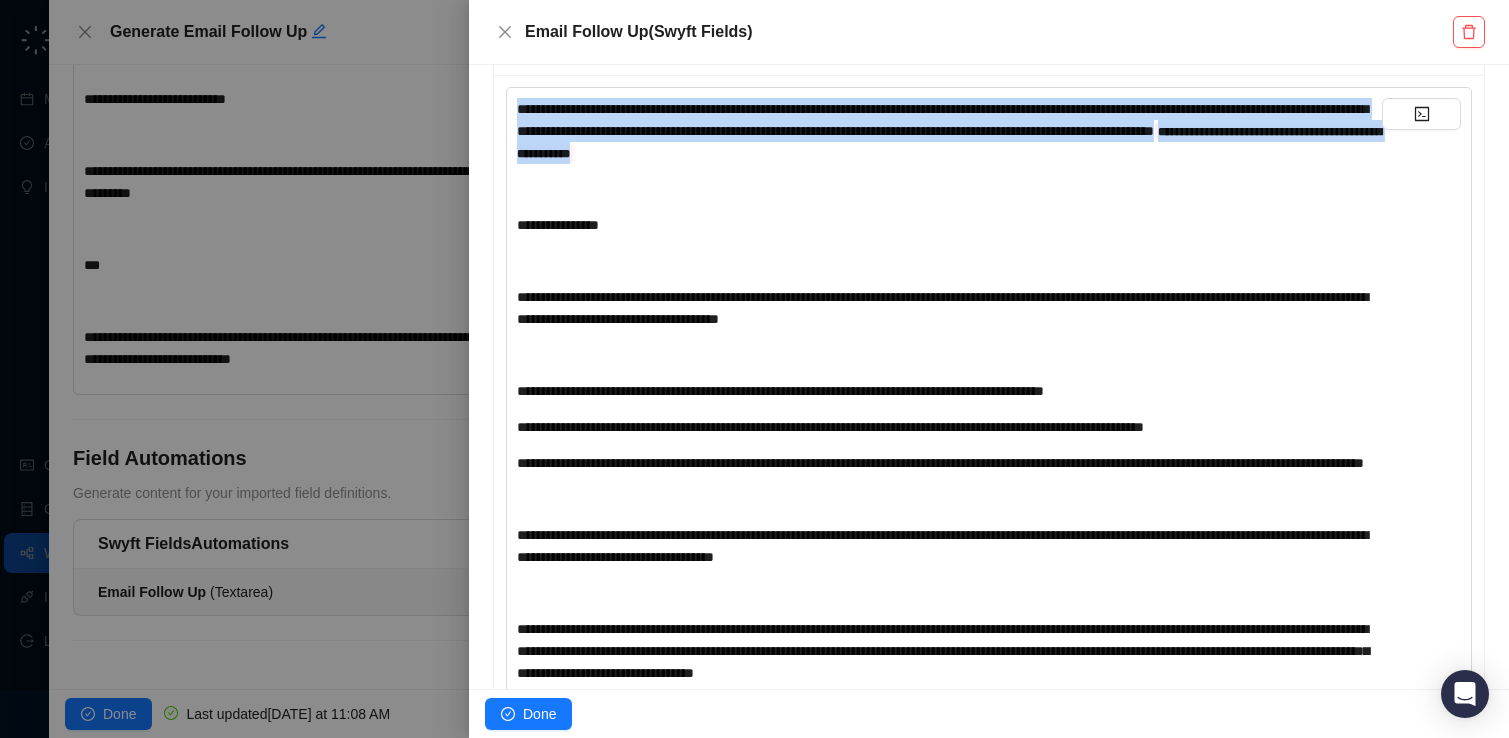 click on "**********" at bounding box center (942, 120) 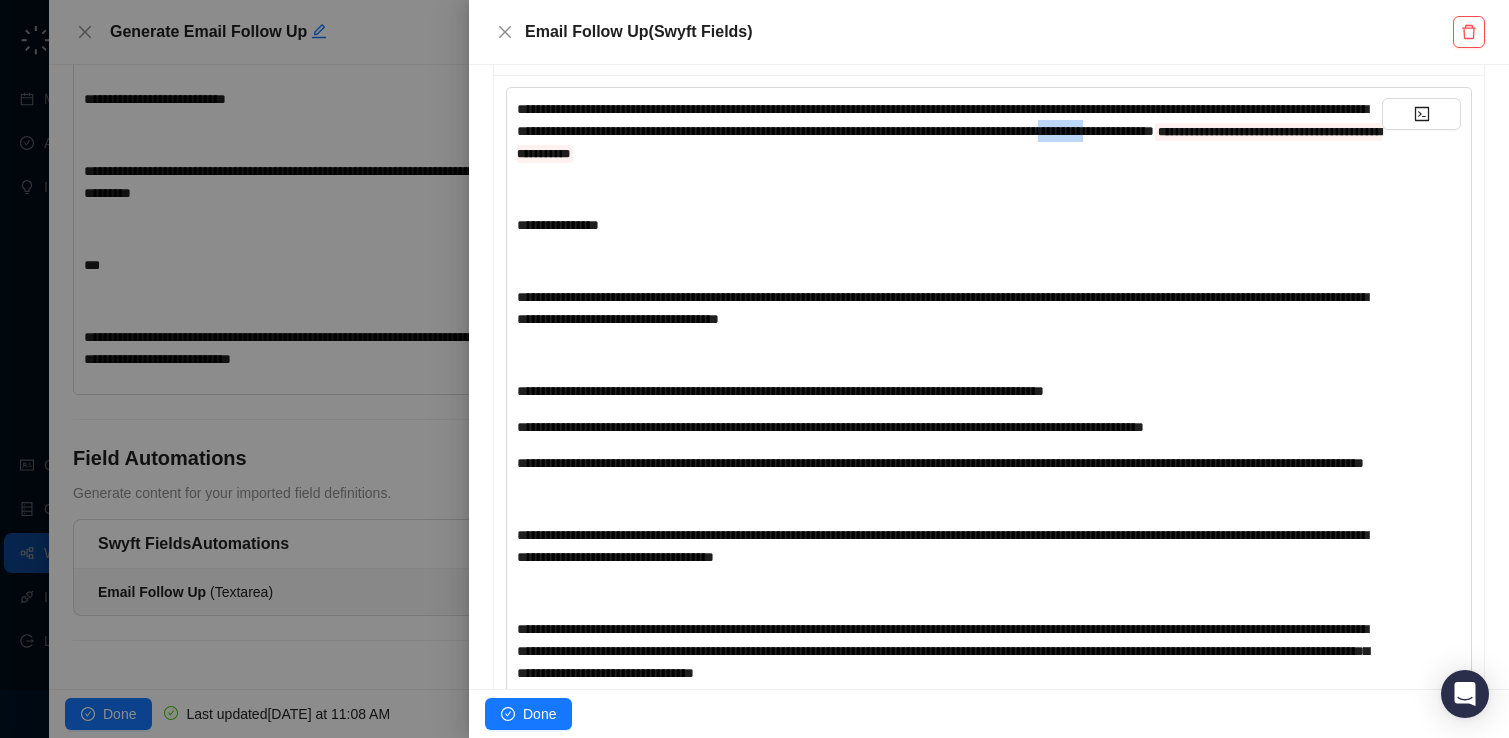 click on "**********" at bounding box center (942, 120) 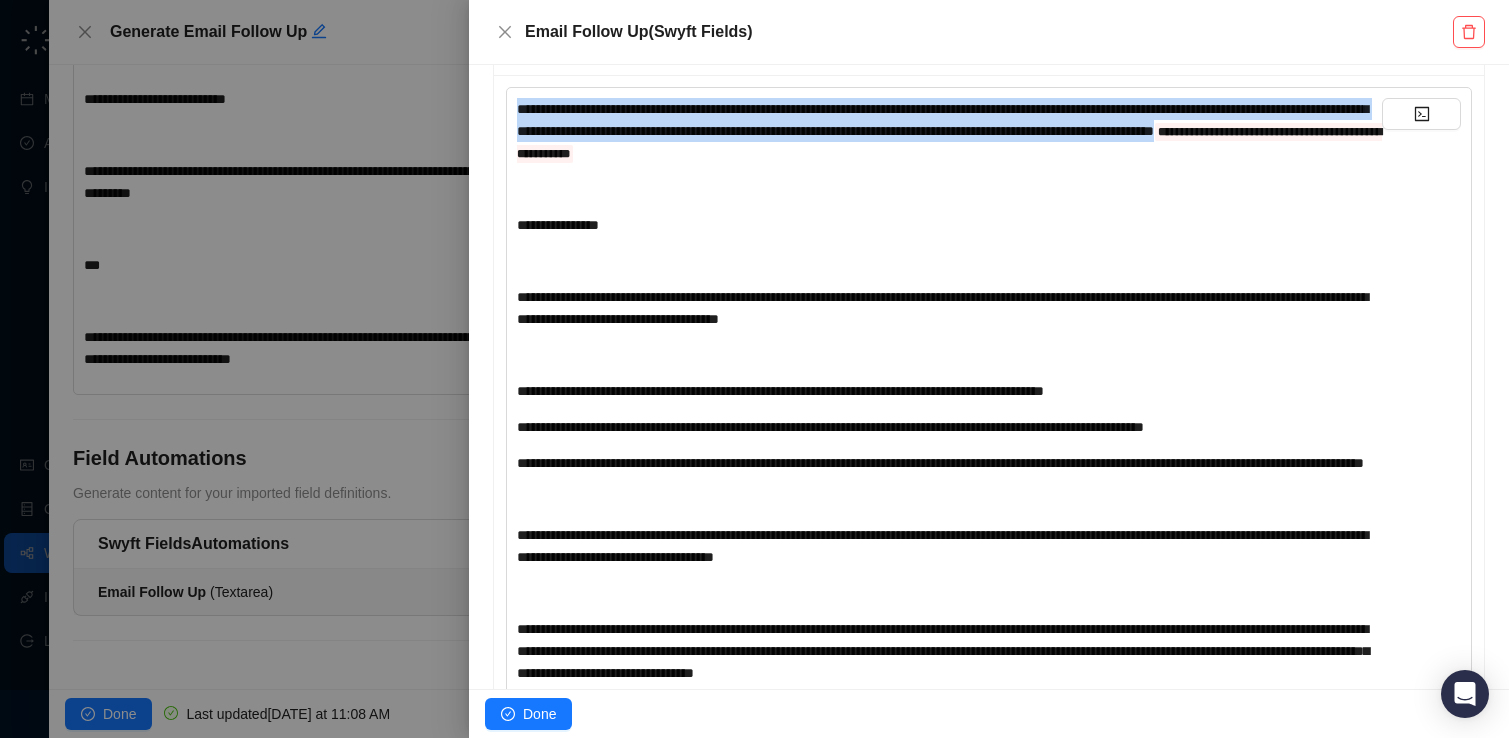 click on "**********" at bounding box center (942, 120) 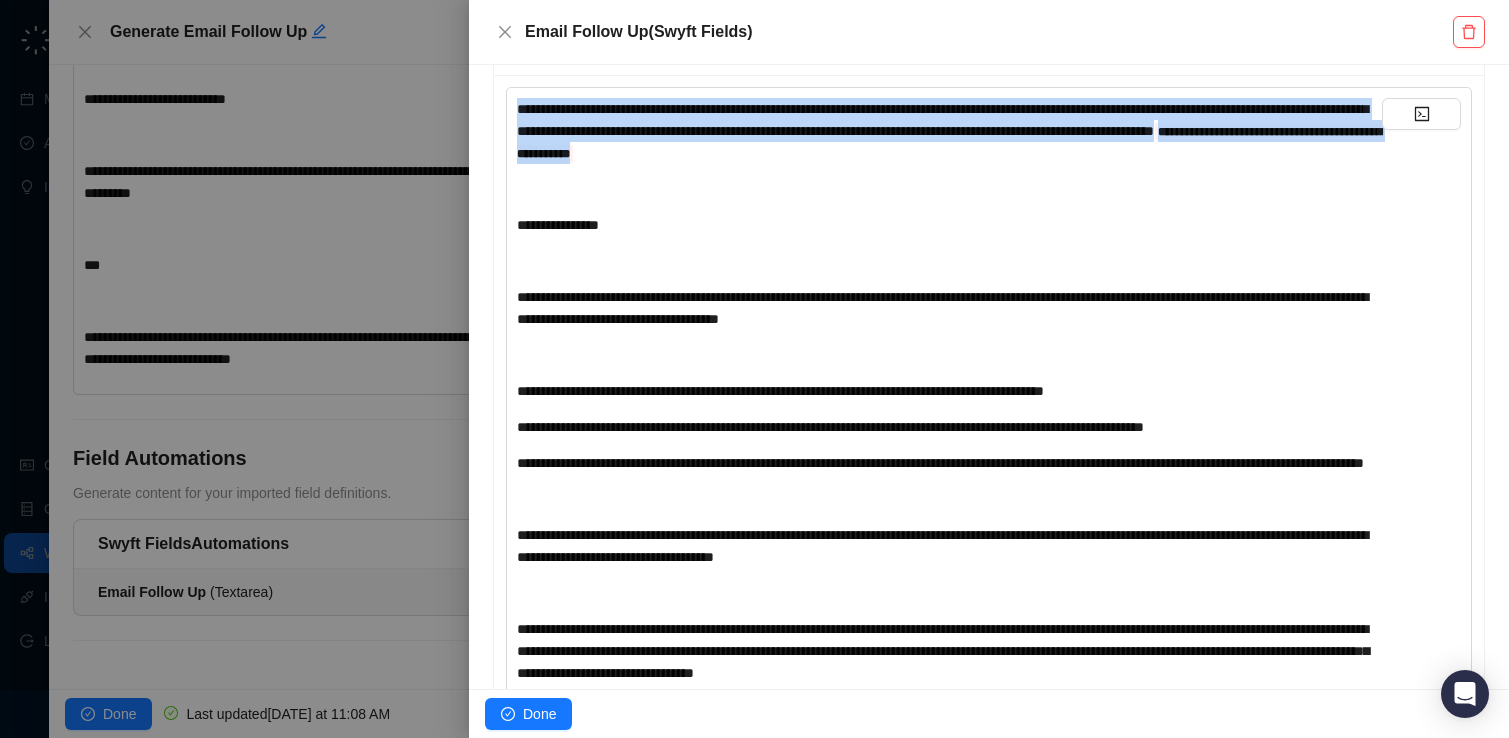 click on "**********" at bounding box center (942, 120) 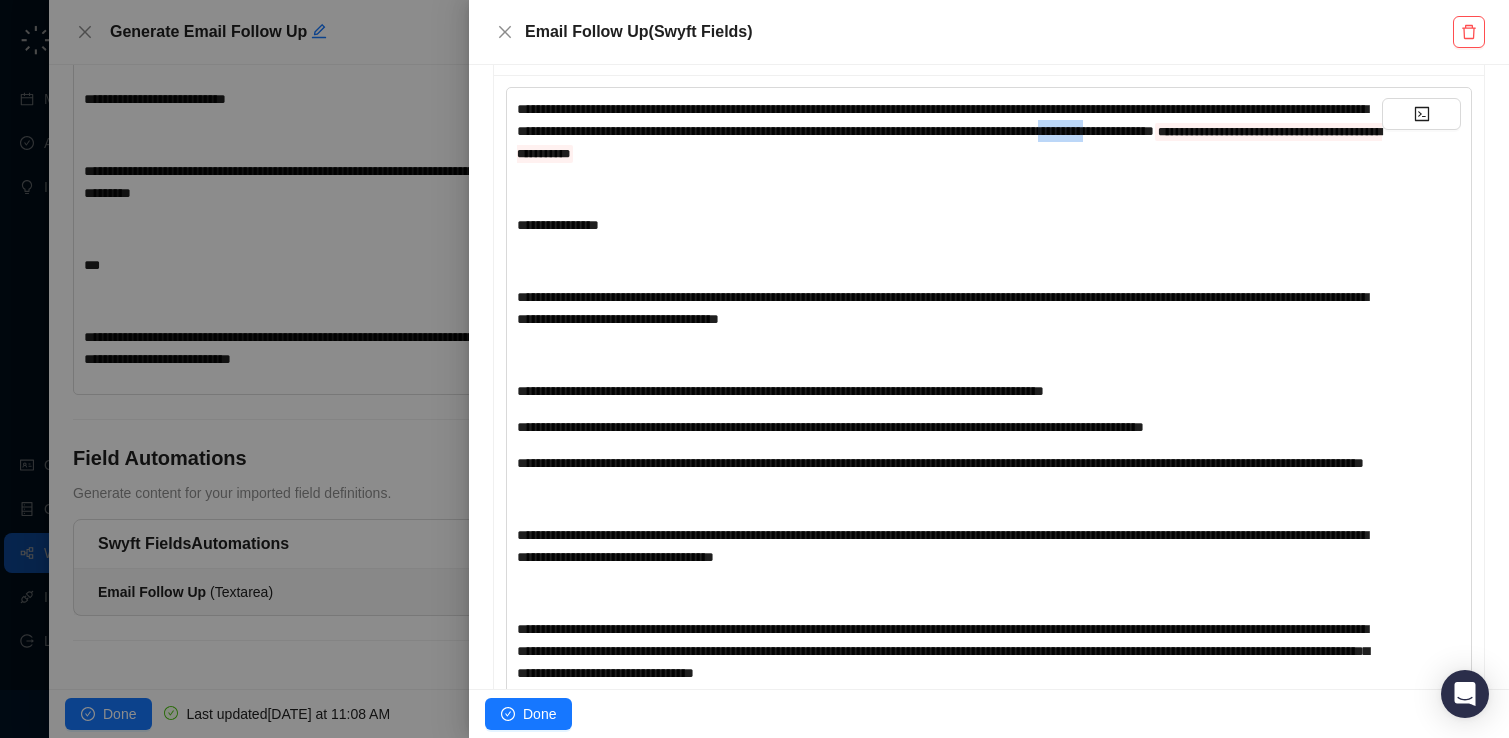 click on "**********" at bounding box center [942, 120] 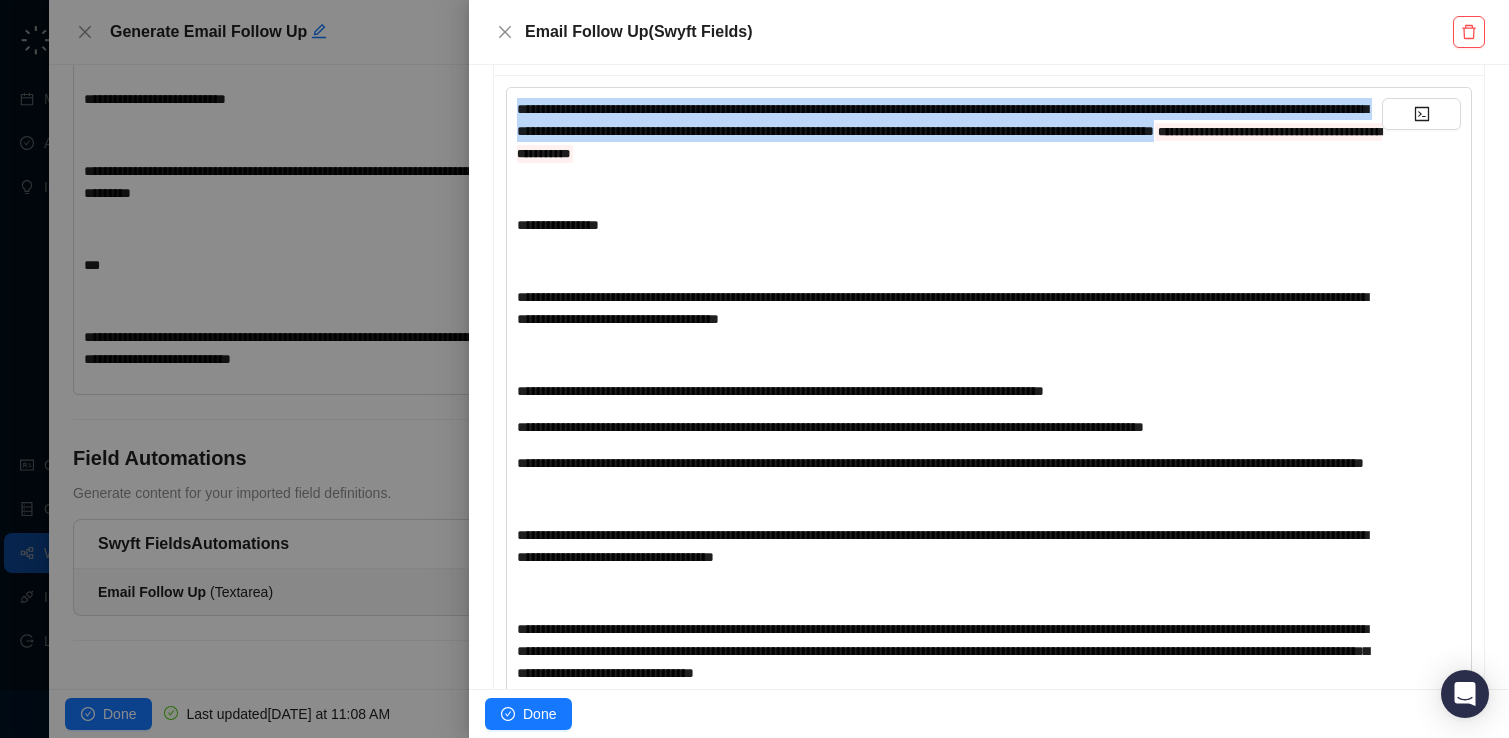 click on "**********" at bounding box center [942, 120] 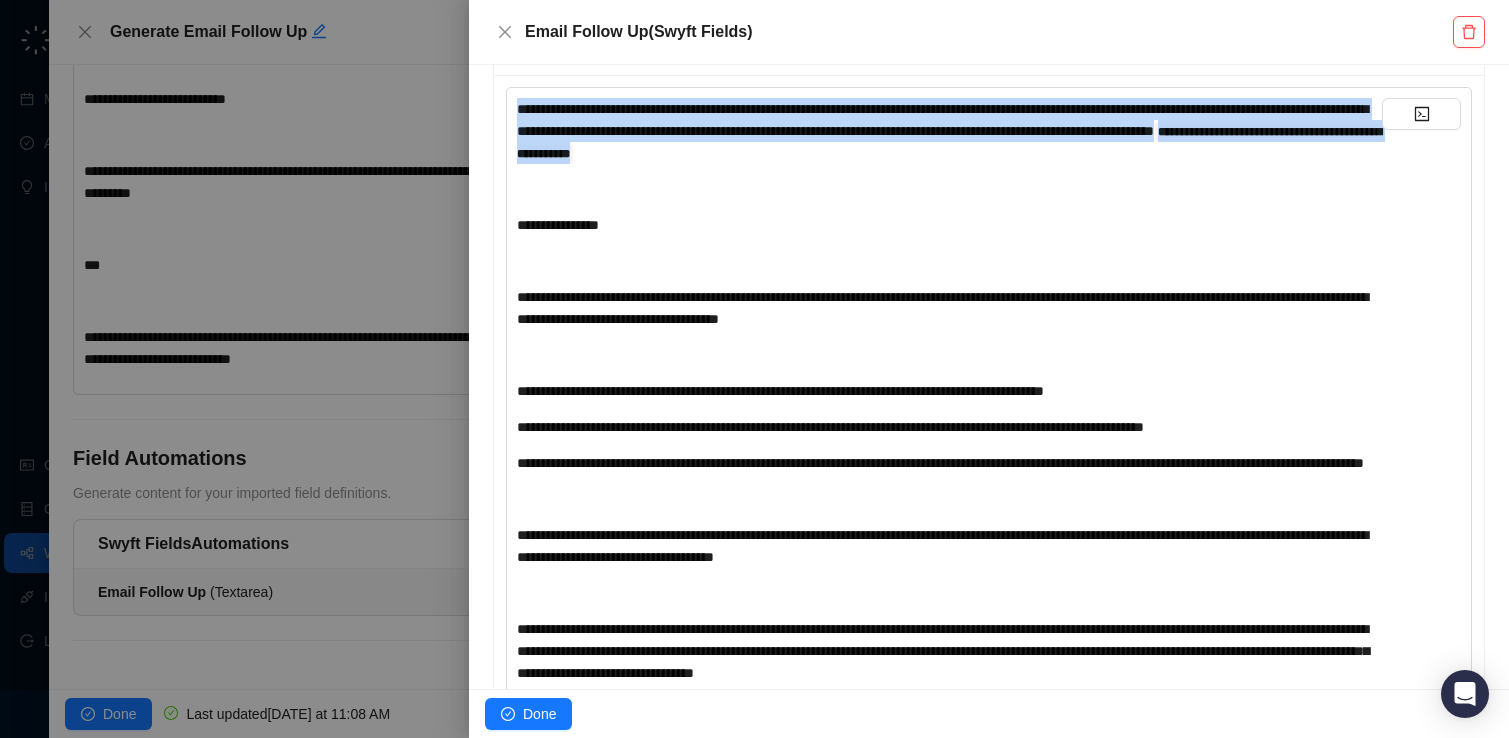 click on "**********" at bounding box center (942, 120) 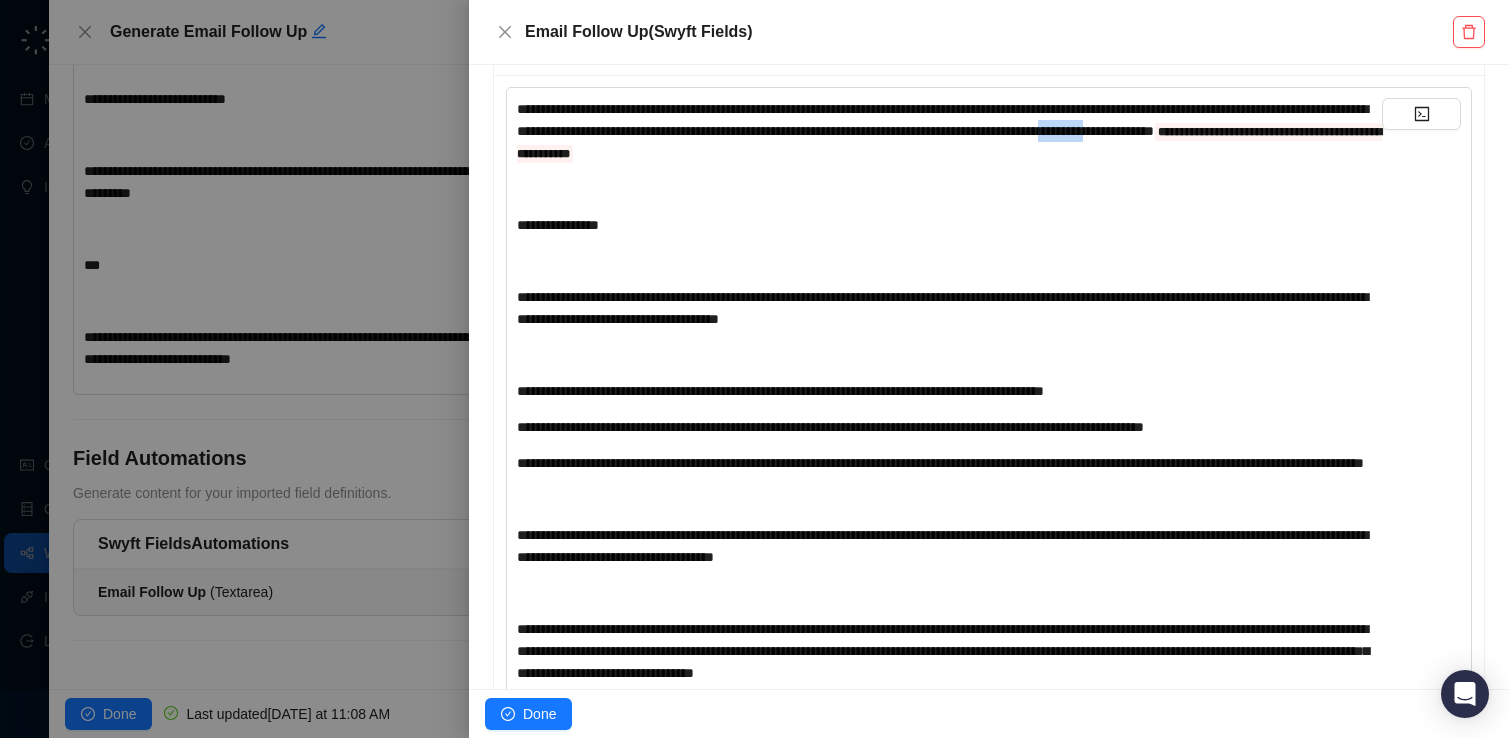 click on "**********" at bounding box center (942, 120) 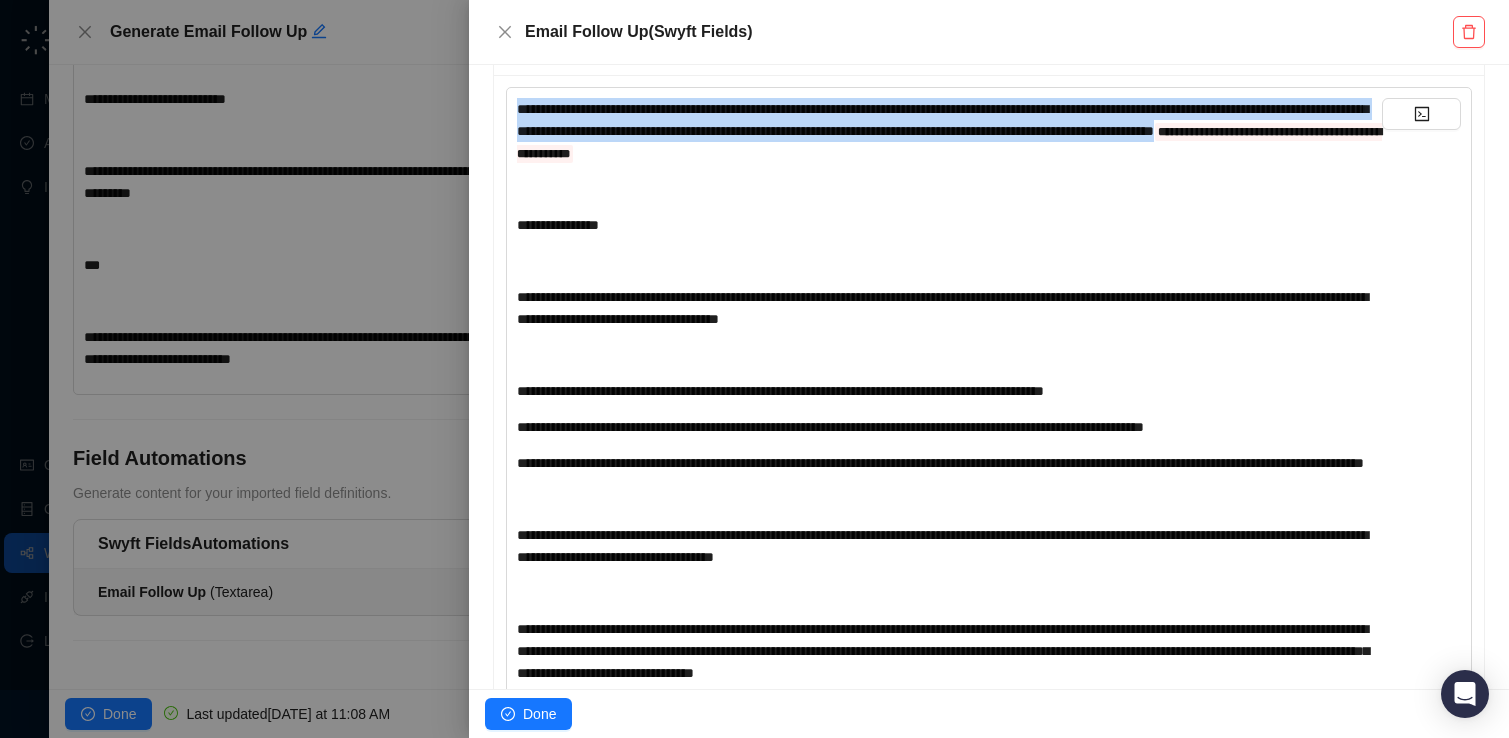 click on "**********" at bounding box center [942, 120] 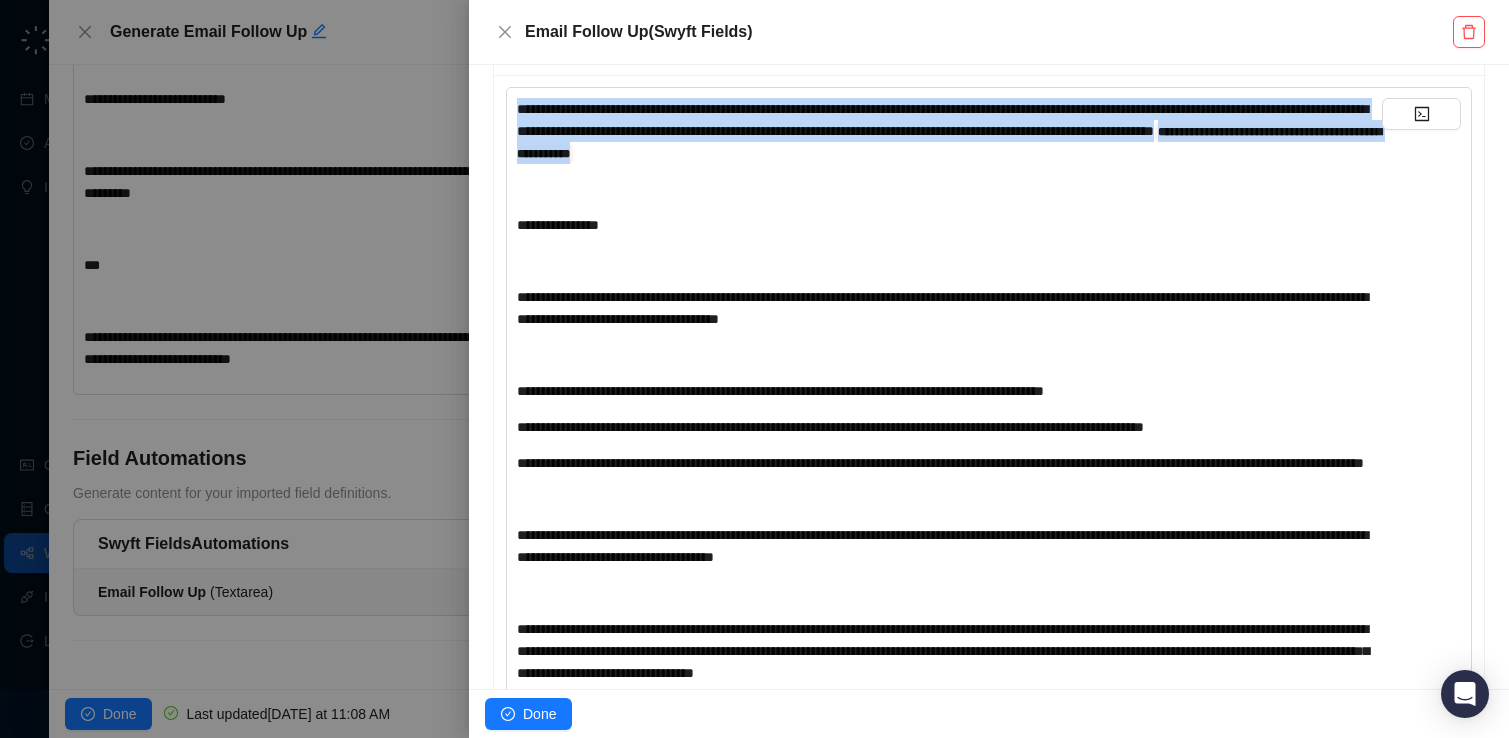 click on "**********" at bounding box center [942, 120] 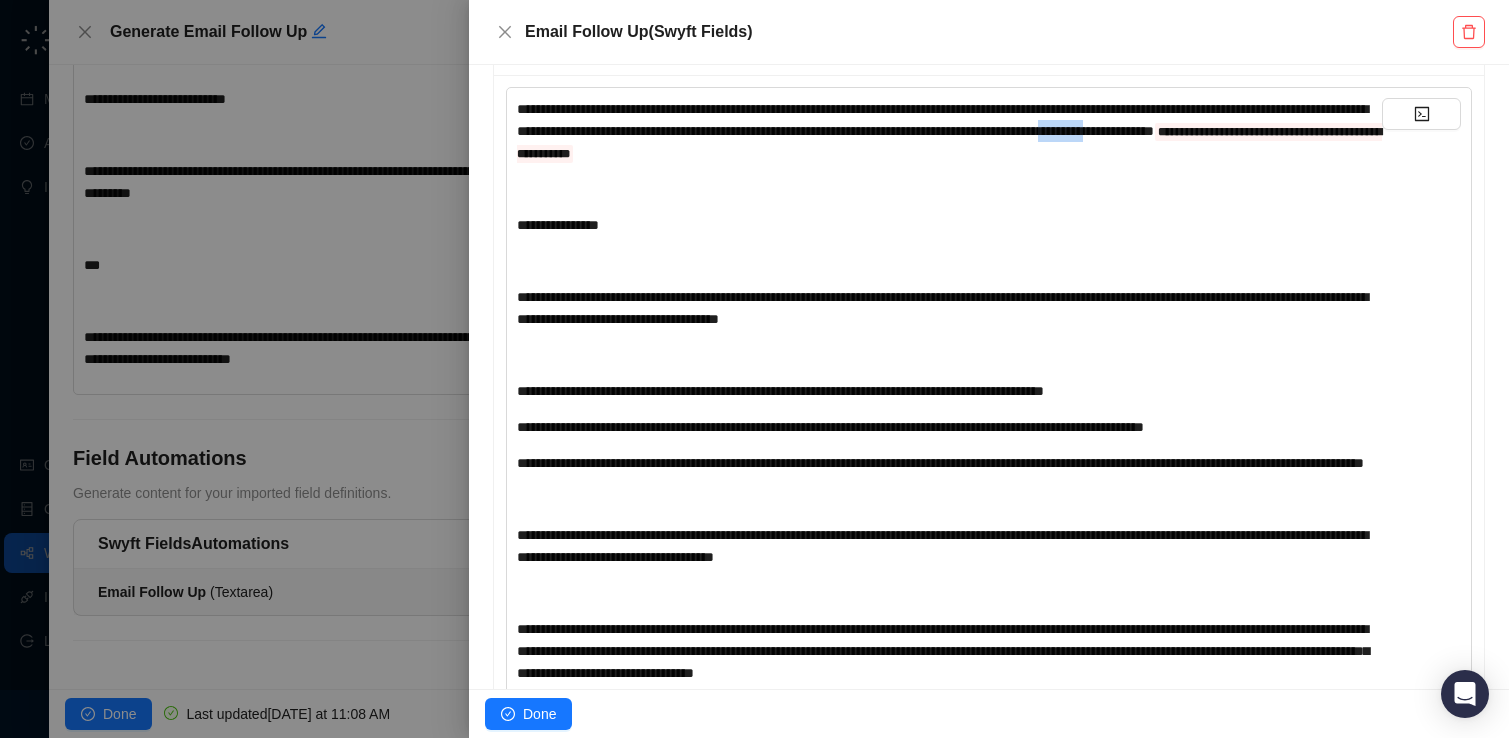 click on "**********" at bounding box center [942, 120] 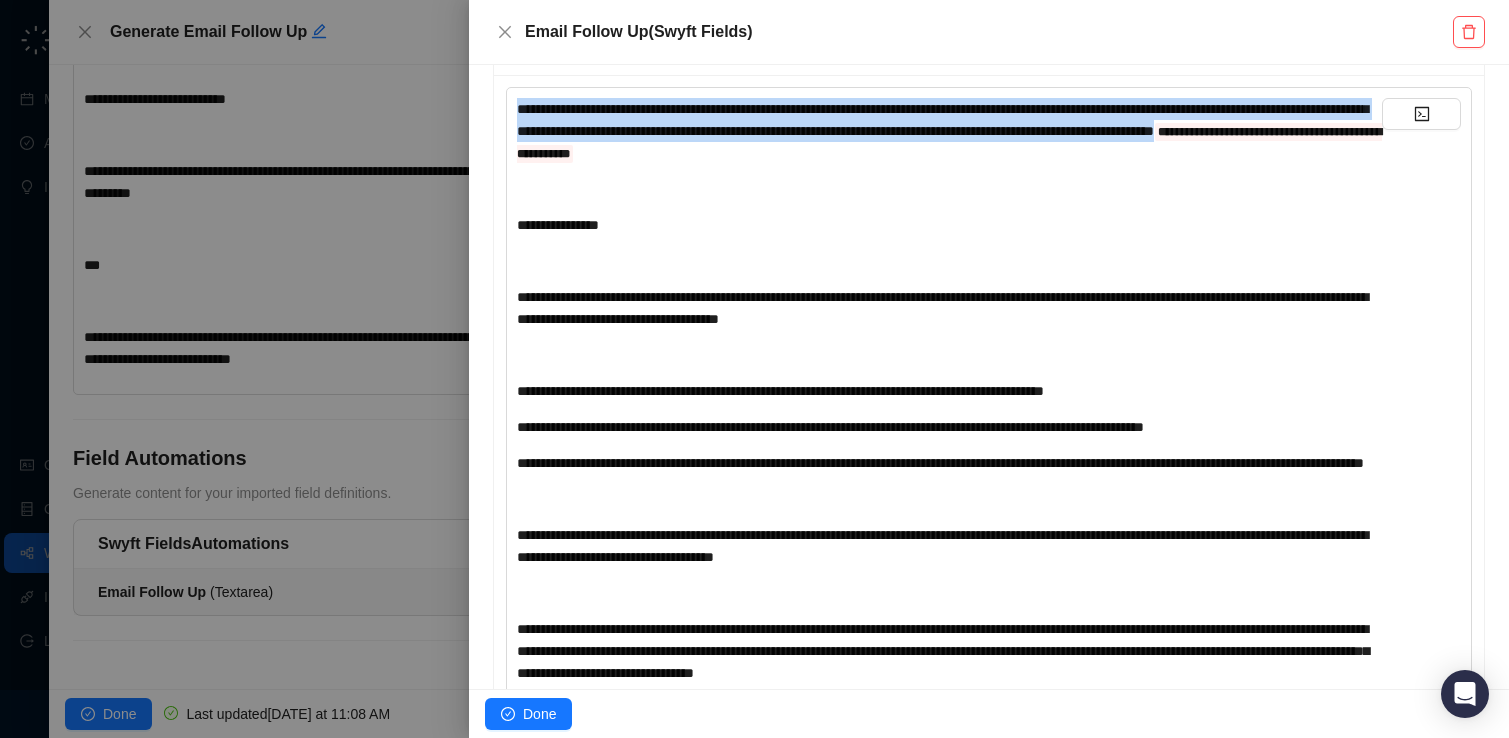 click on "**********" at bounding box center (942, 120) 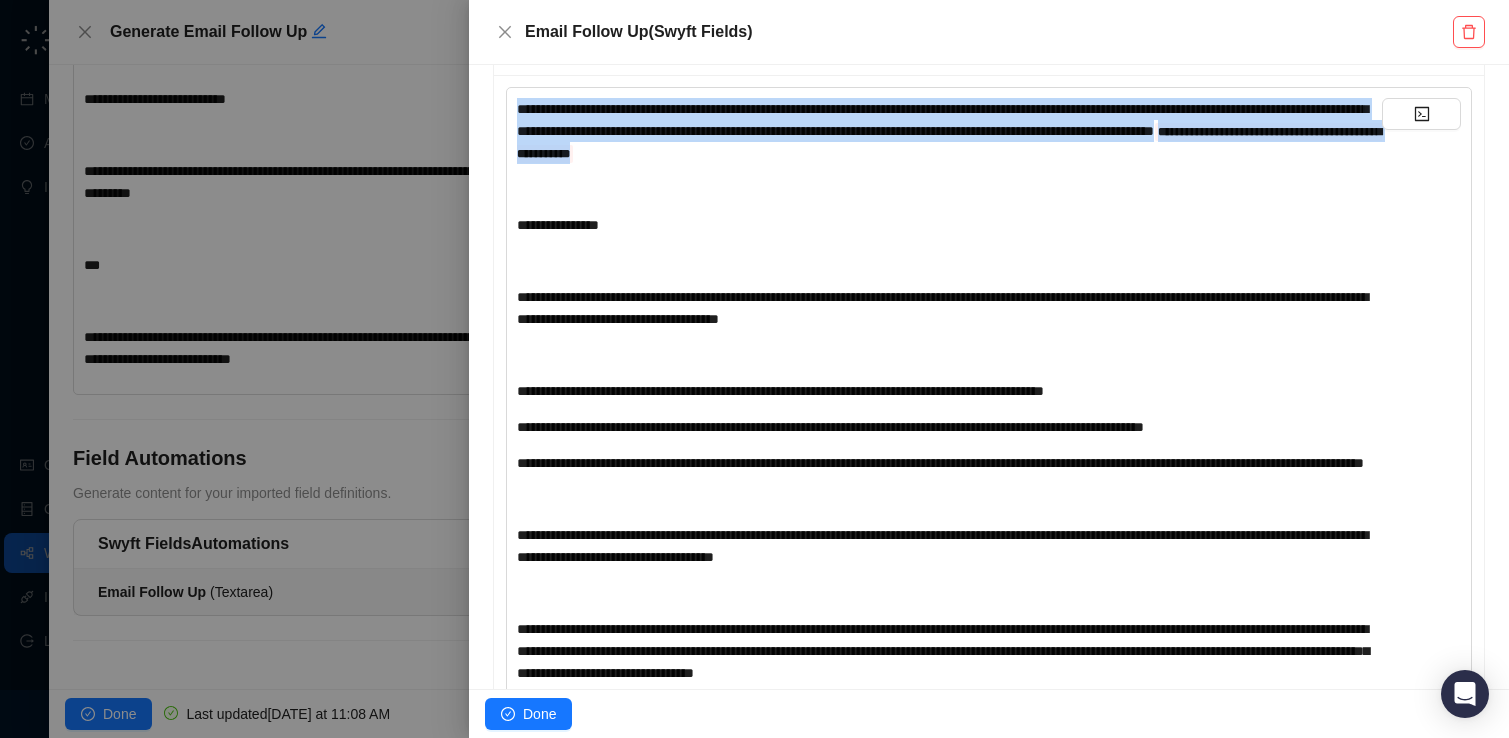 click on "**********" at bounding box center [942, 120] 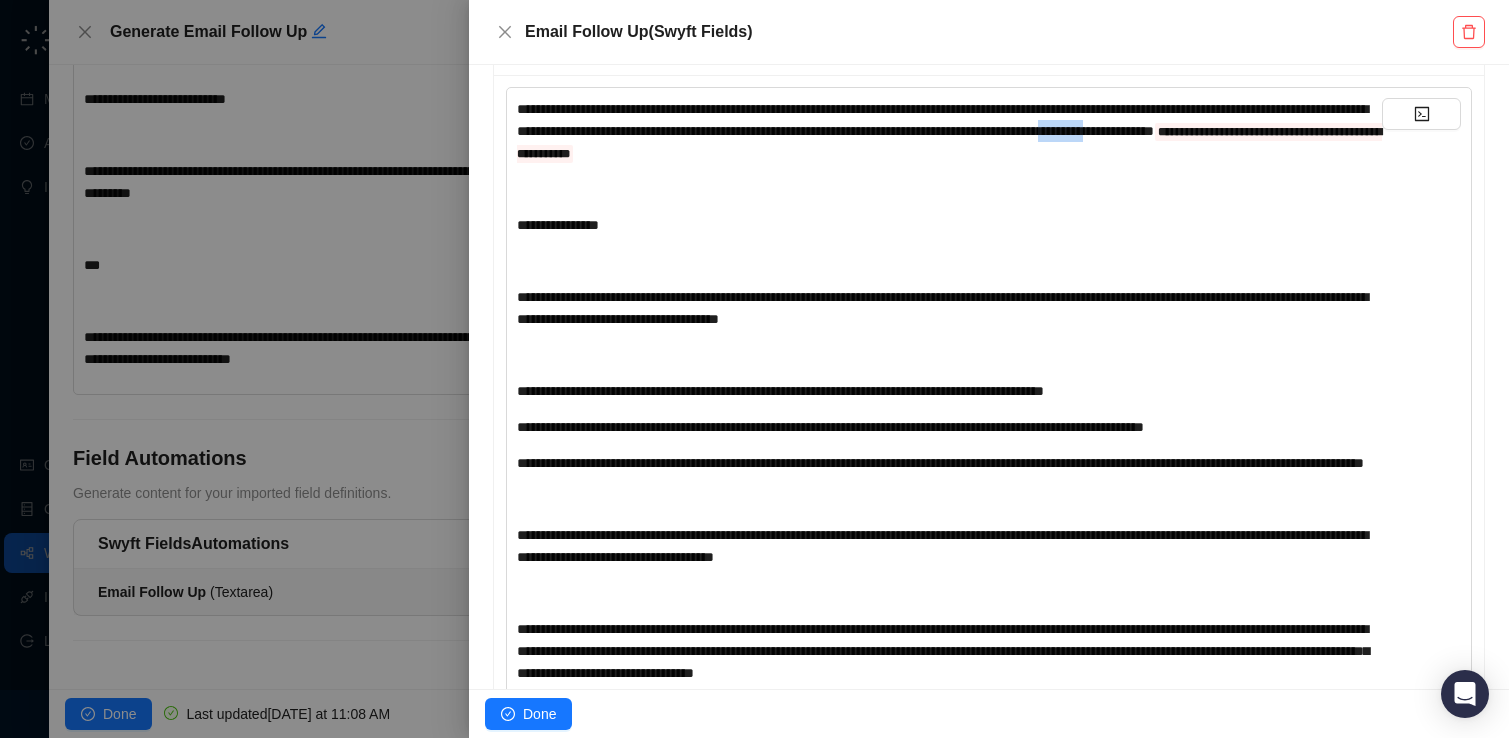 click on "**********" at bounding box center [942, 120] 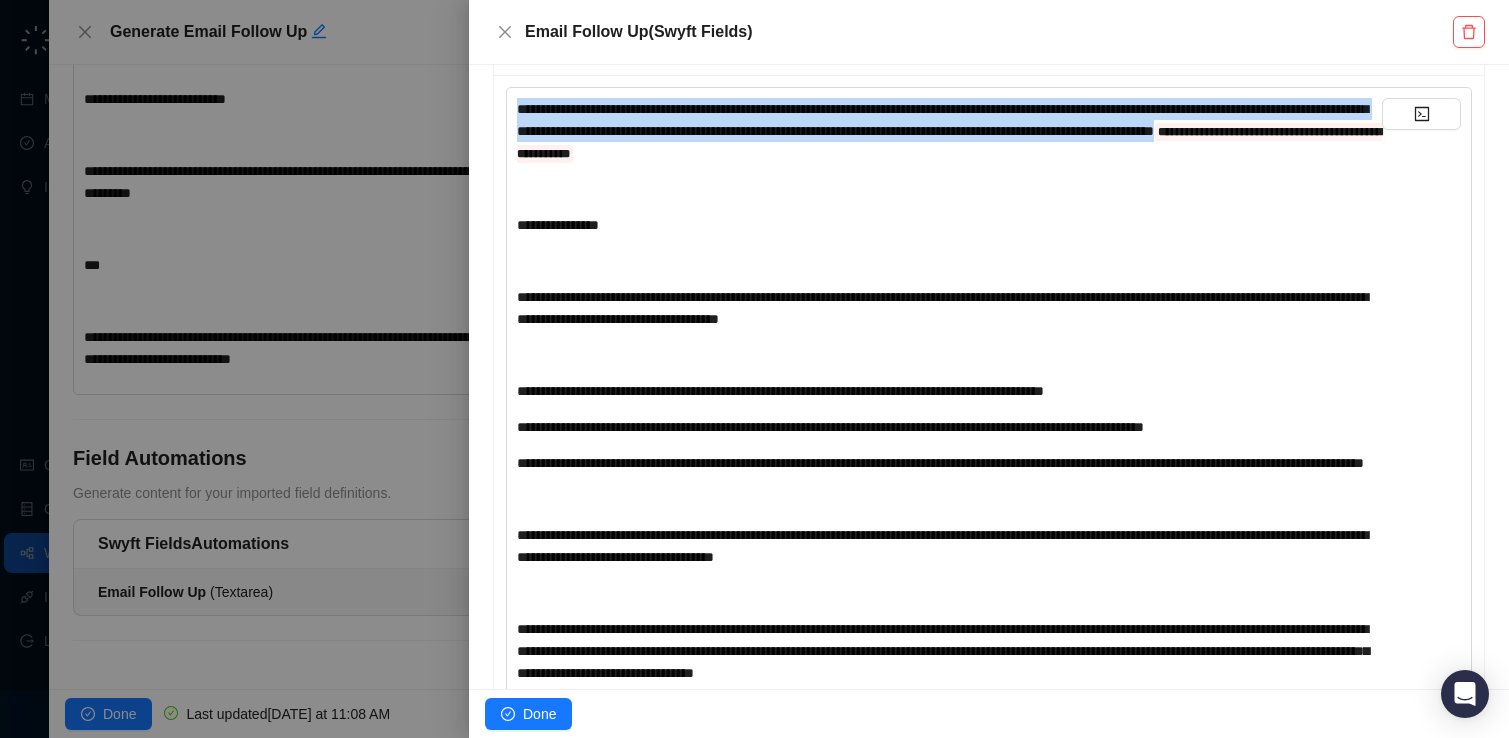 click on "**********" at bounding box center [942, 120] 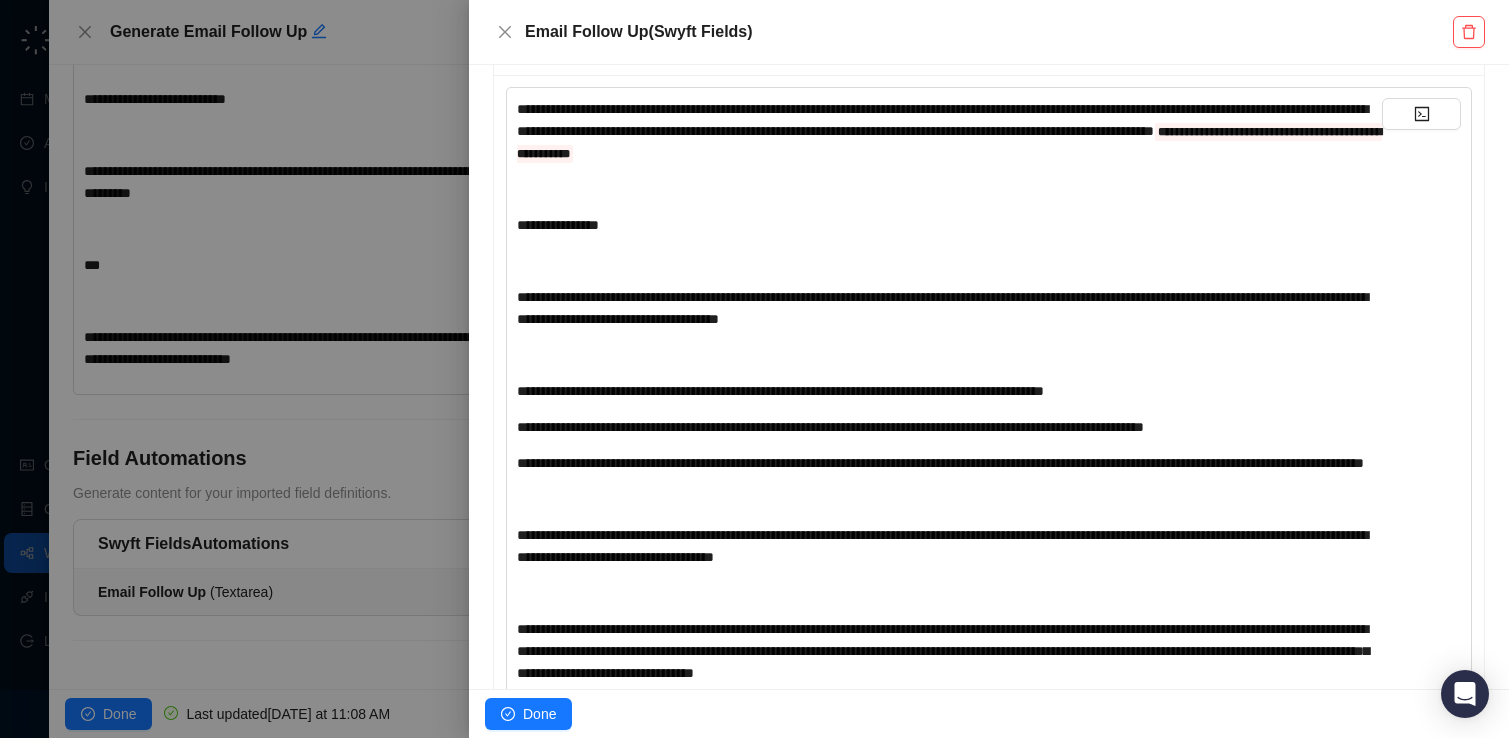 click on "**********" at bounding box center (949, 499) 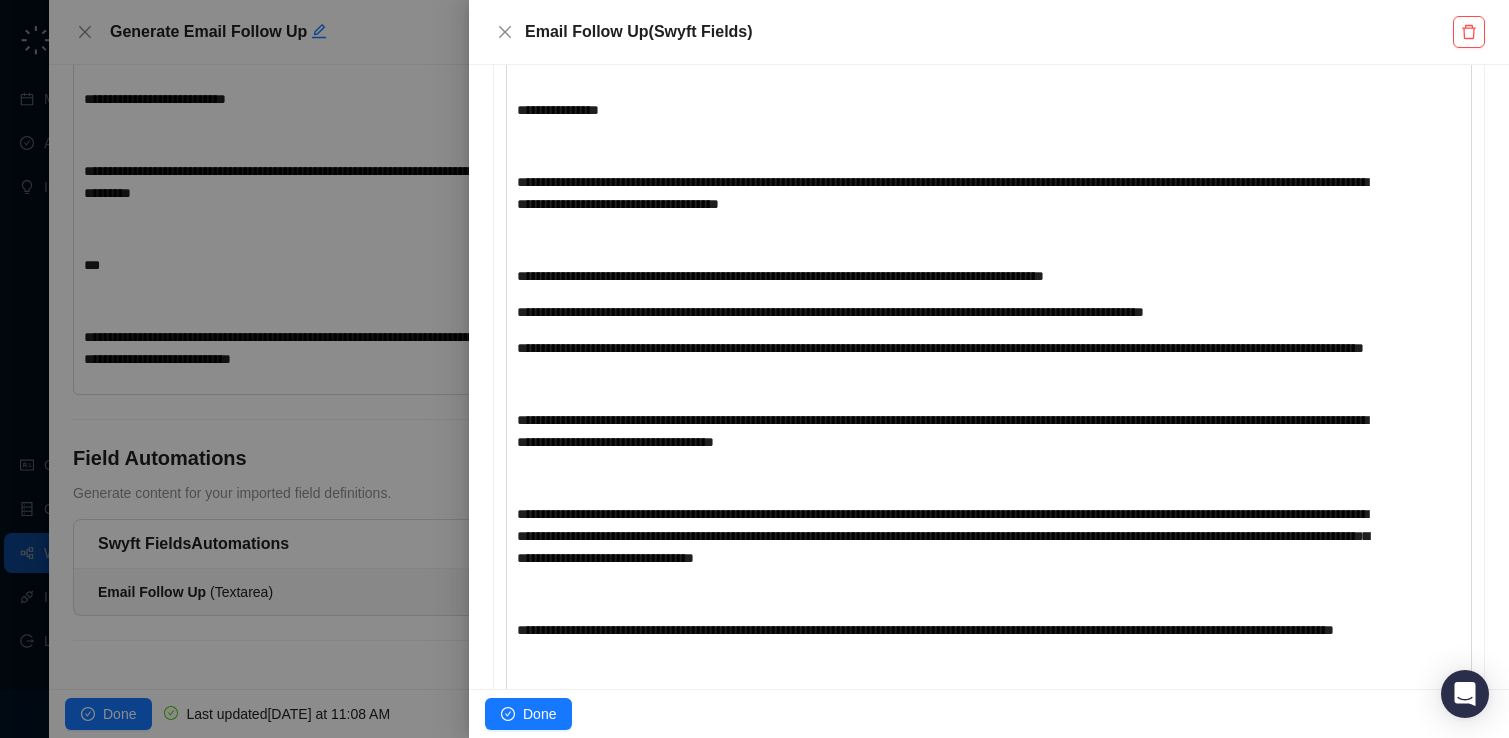 scroll, scrollTop: 585, scrollLeft: 0, axis: vertical 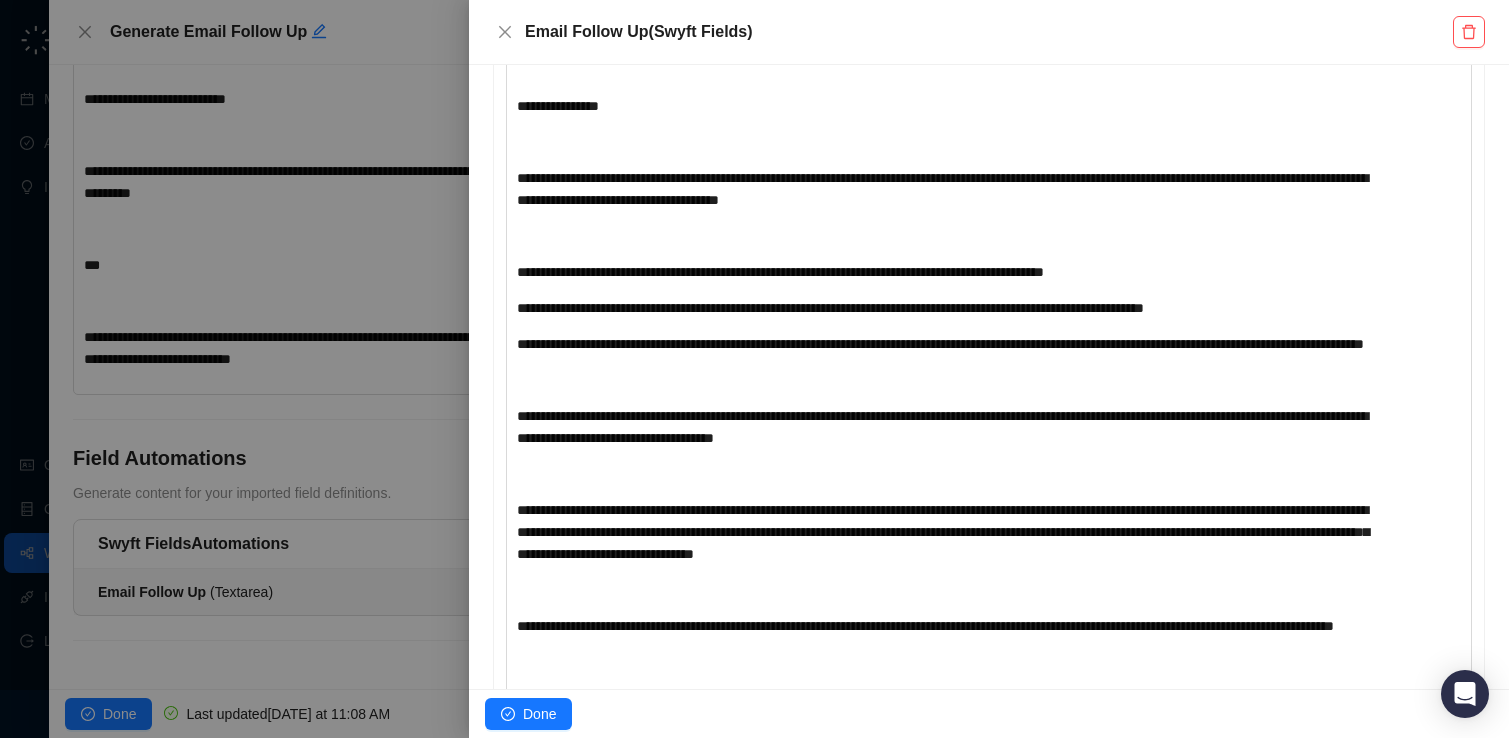 click on "**********" at bounding box center (943, 532) 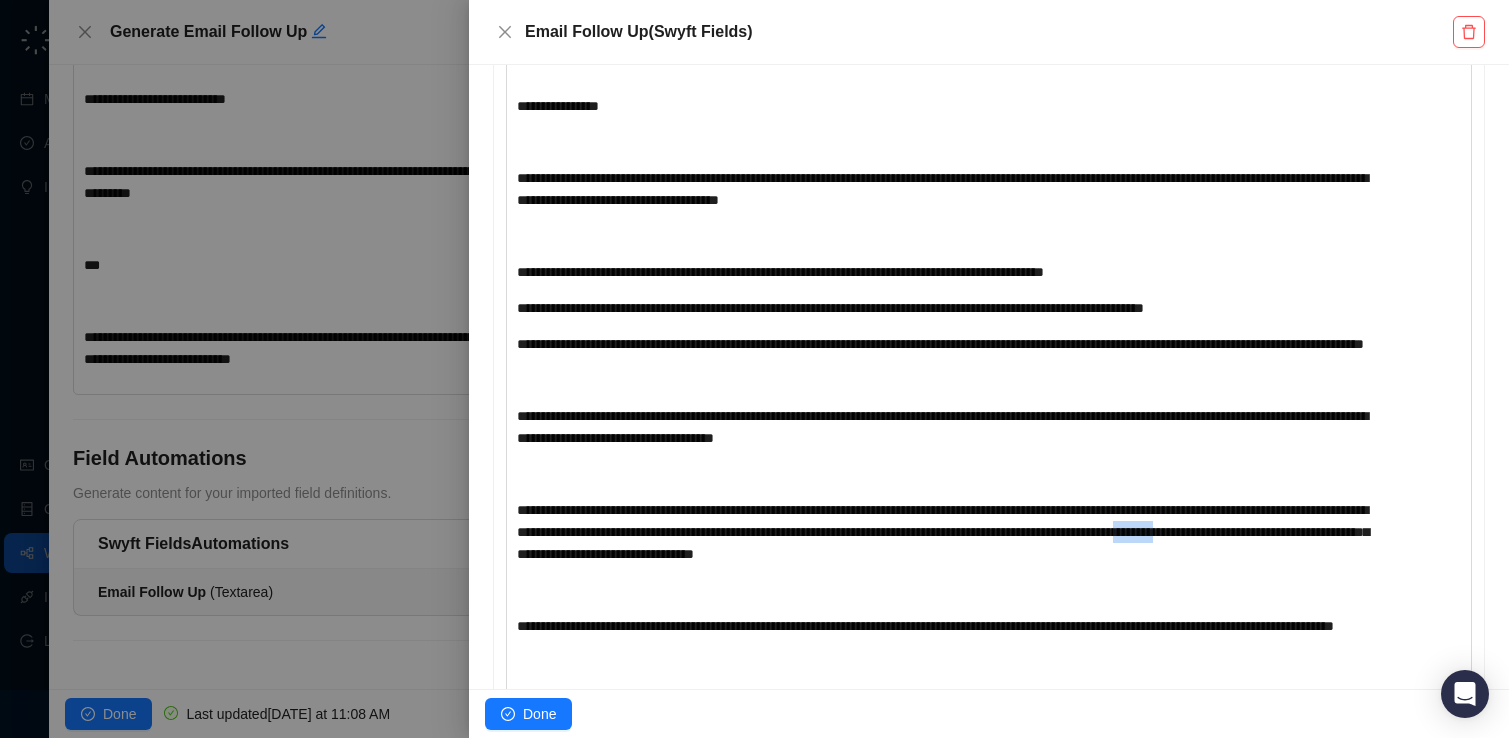 click on "**********" at bounding box center (943, 532) 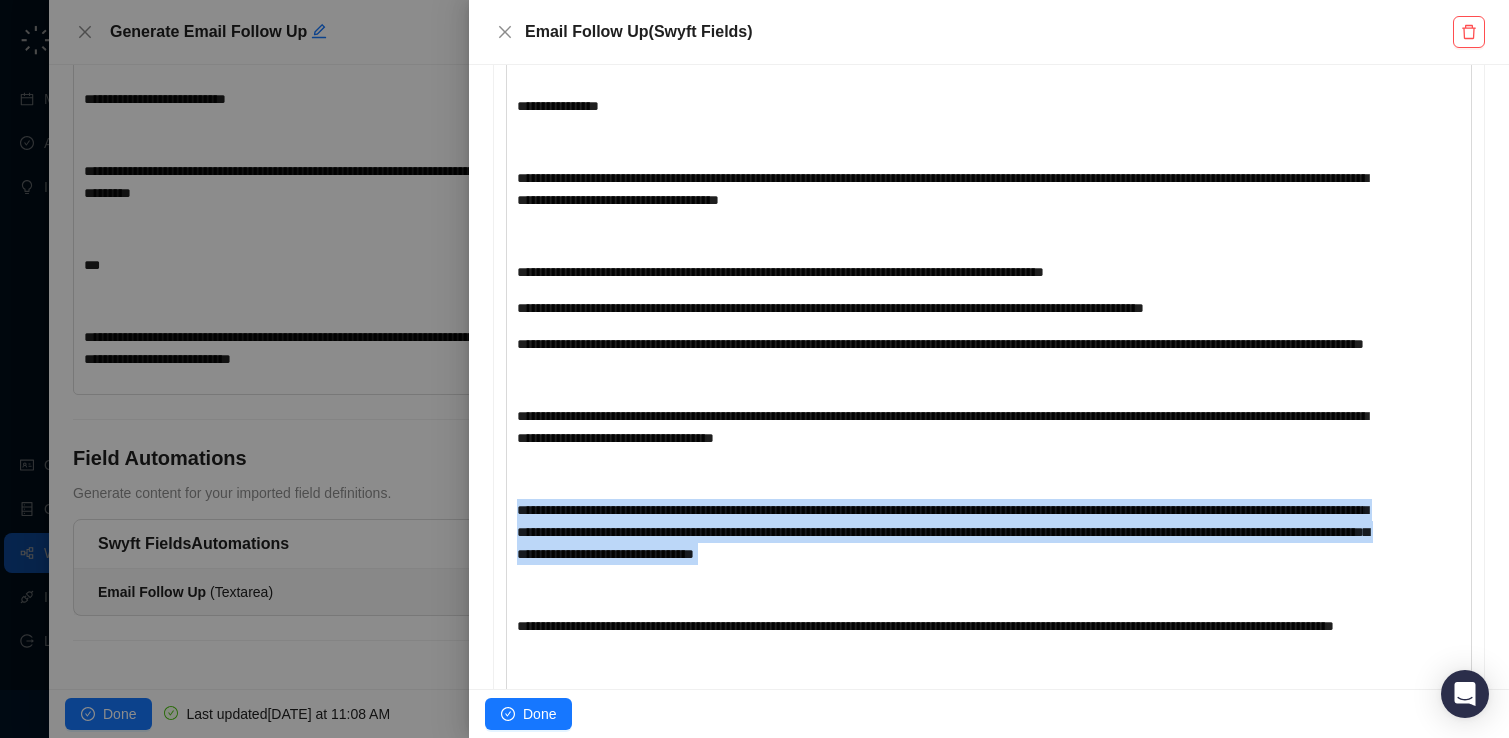 click on "**********" at bounding box center (943, 532) 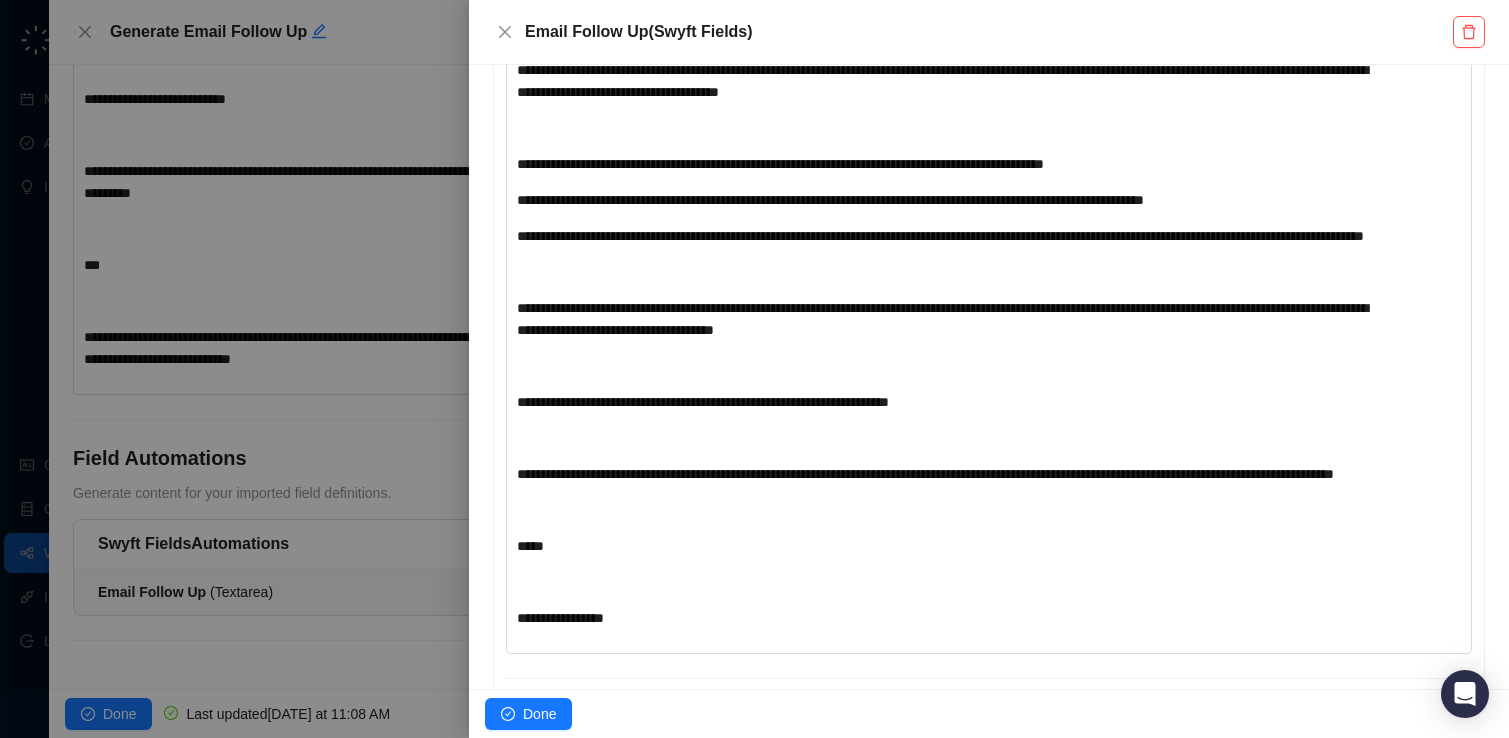 scroll, scrollTop: 719, scrollLeft: 0, axis: vertical 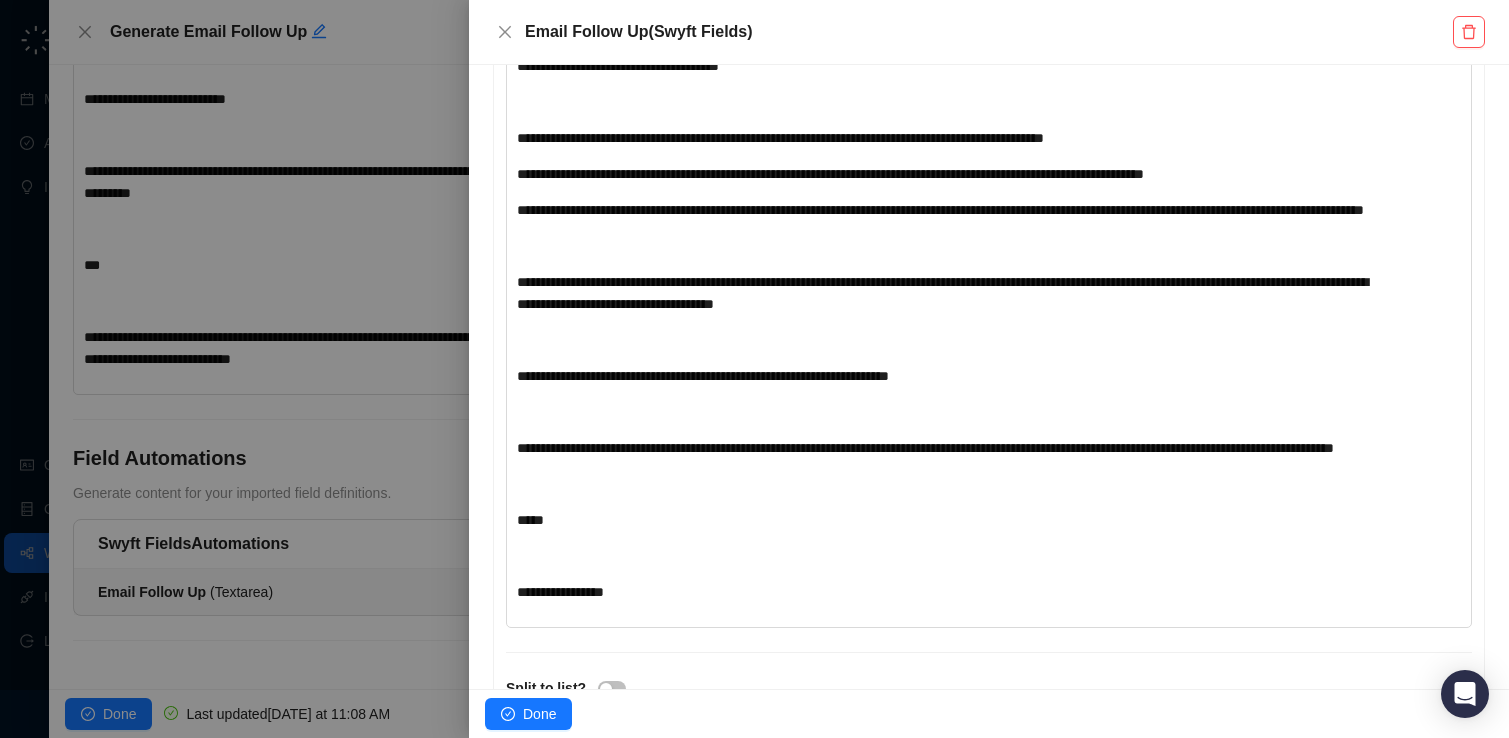 click on "﻿" at bounding box center (949, 484) 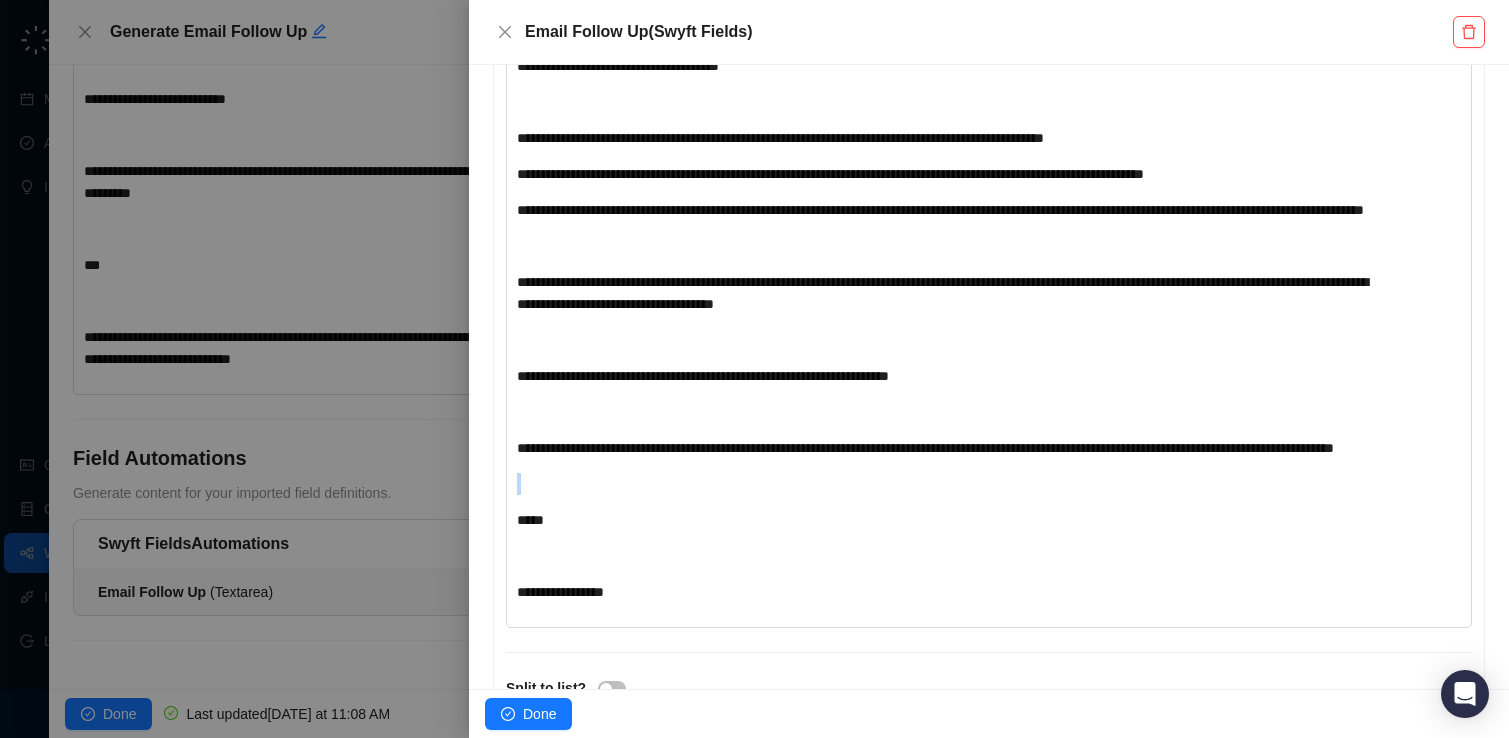 click on "﻿" at bounding box center (949, 484) 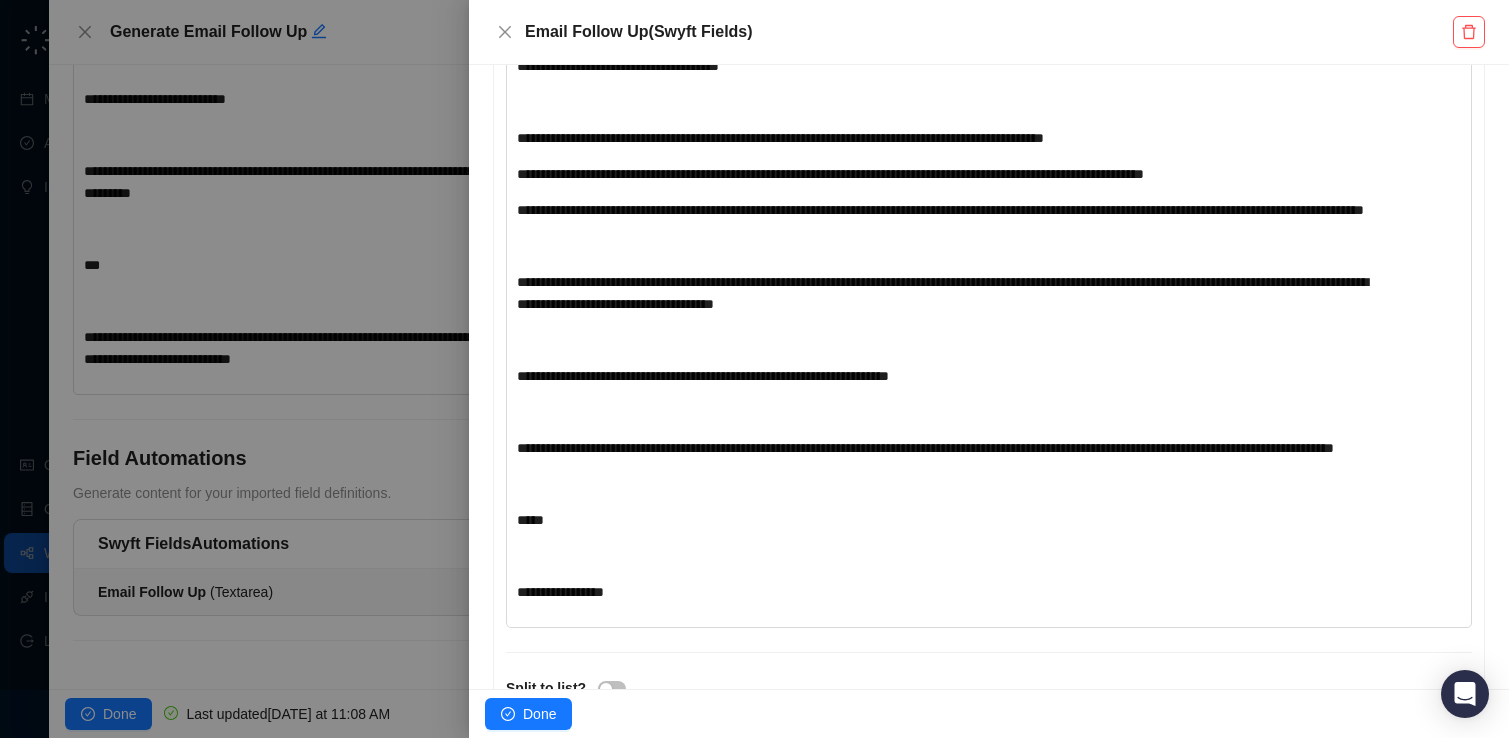 click on "**********" at bounding box center [925, 448] 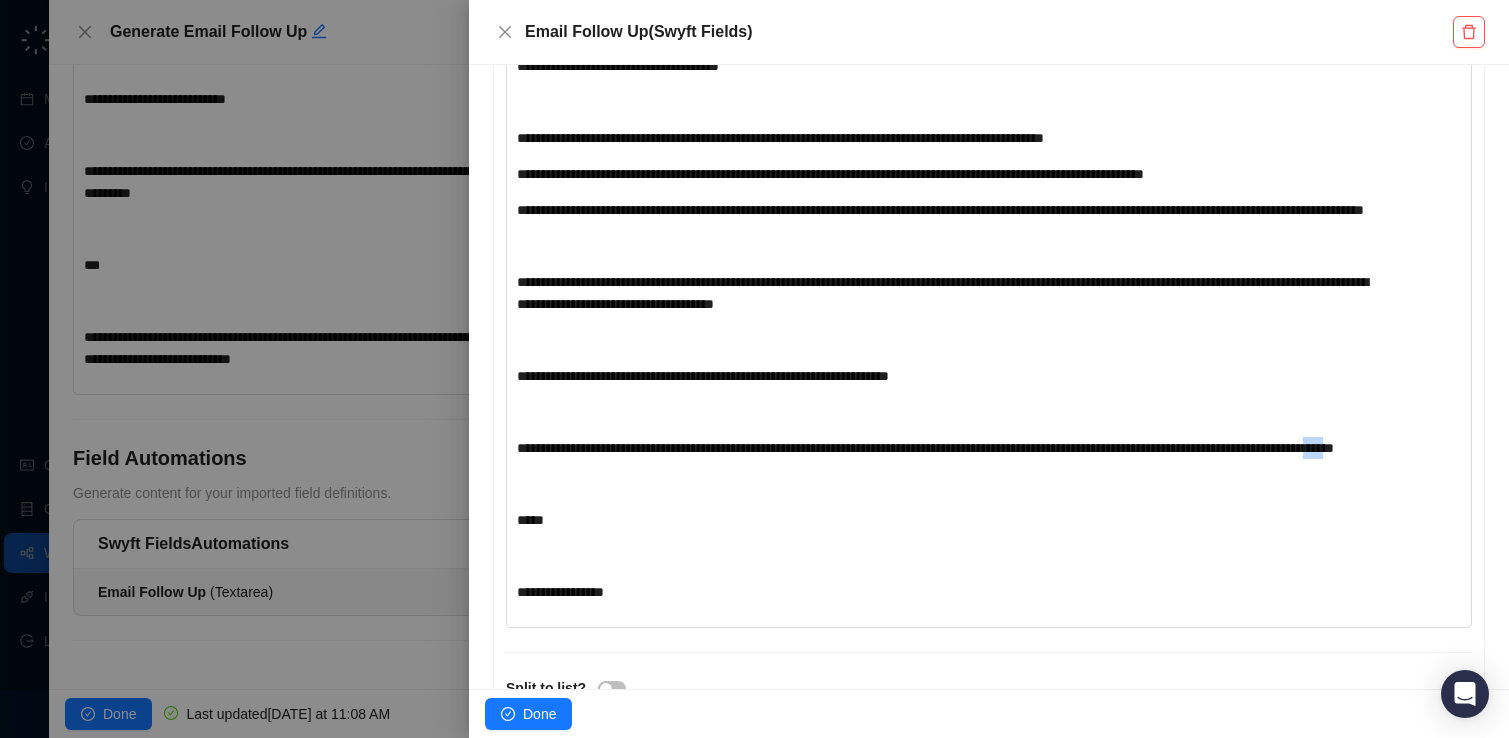 click on "**********" at bounding box center (925, 448) 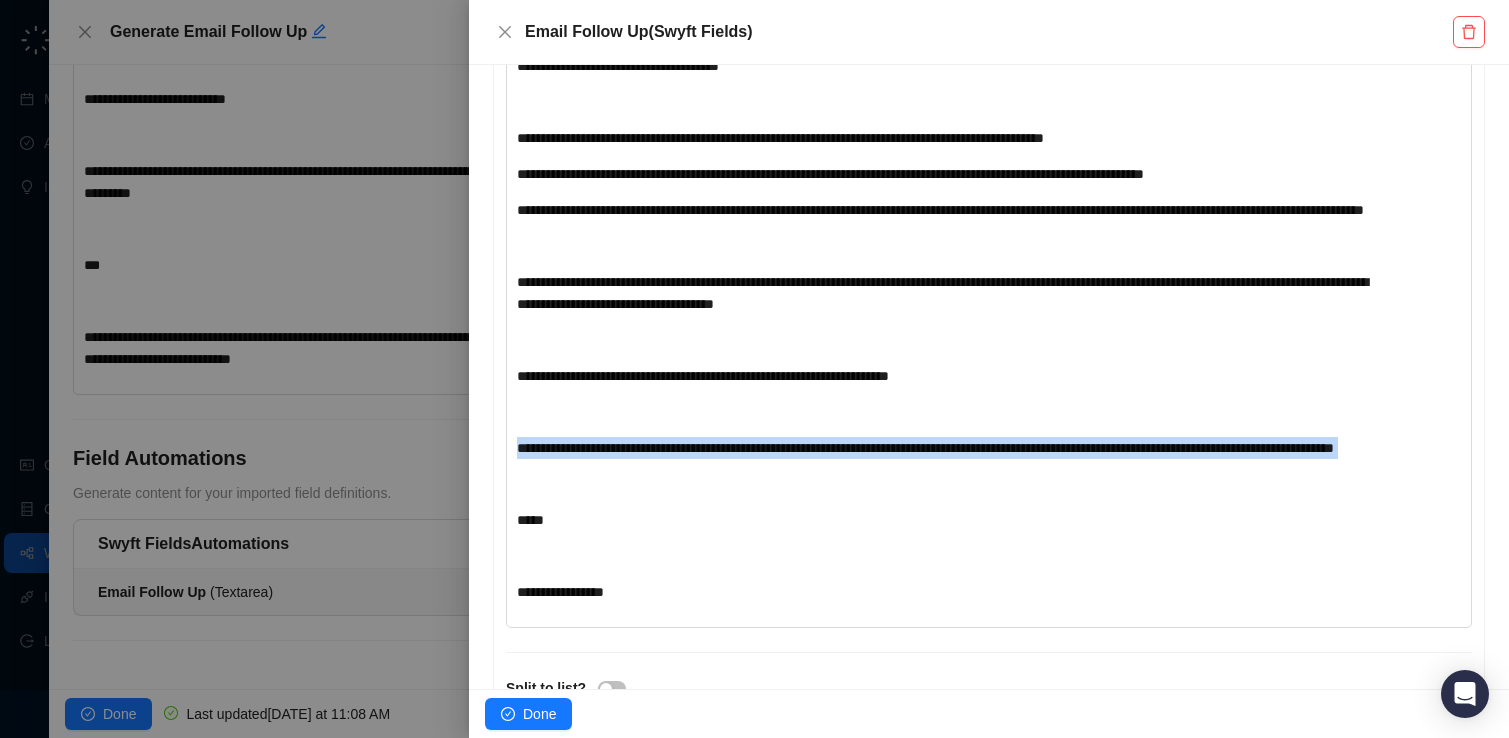 click on "**********" at bounding box center (925, 448) 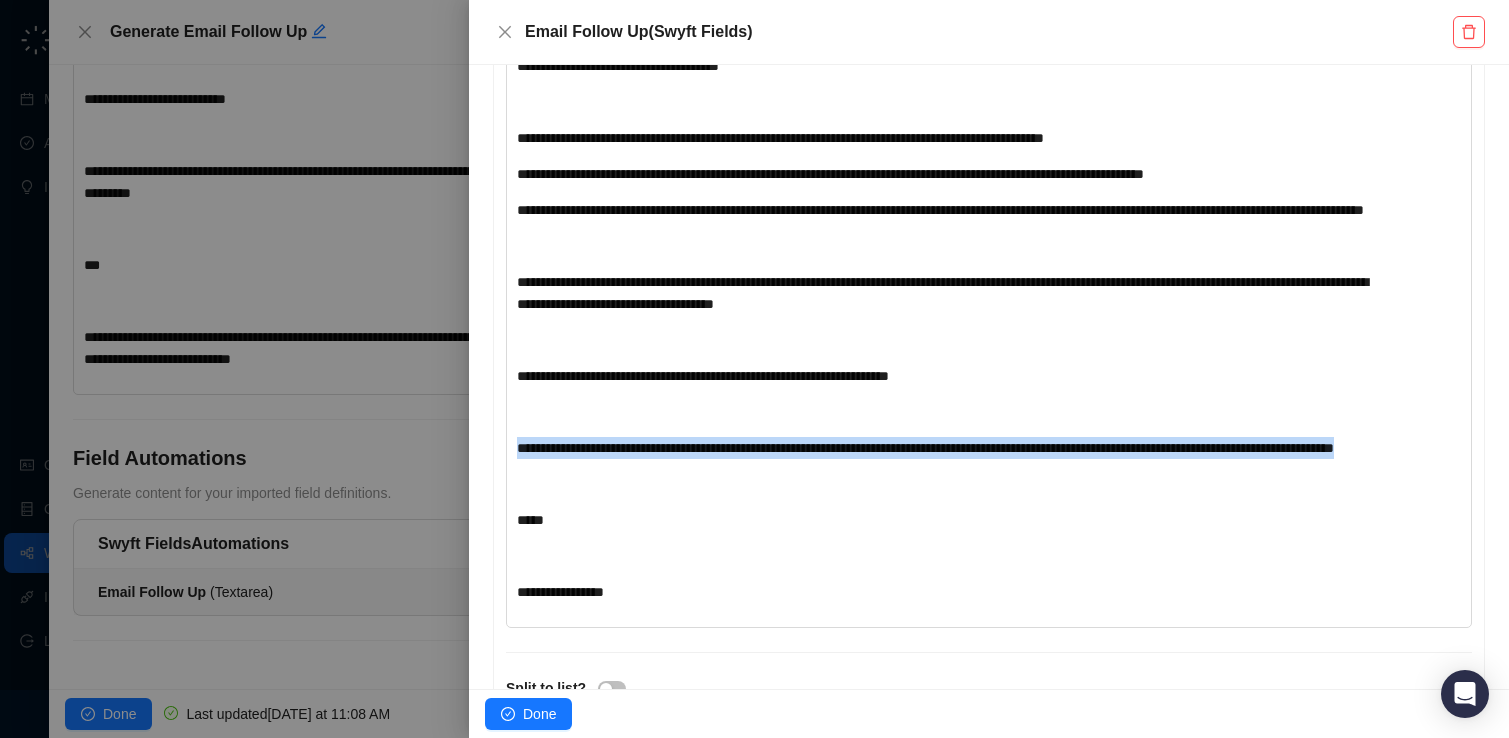 click on "**********" at bounding box center [925, 448] 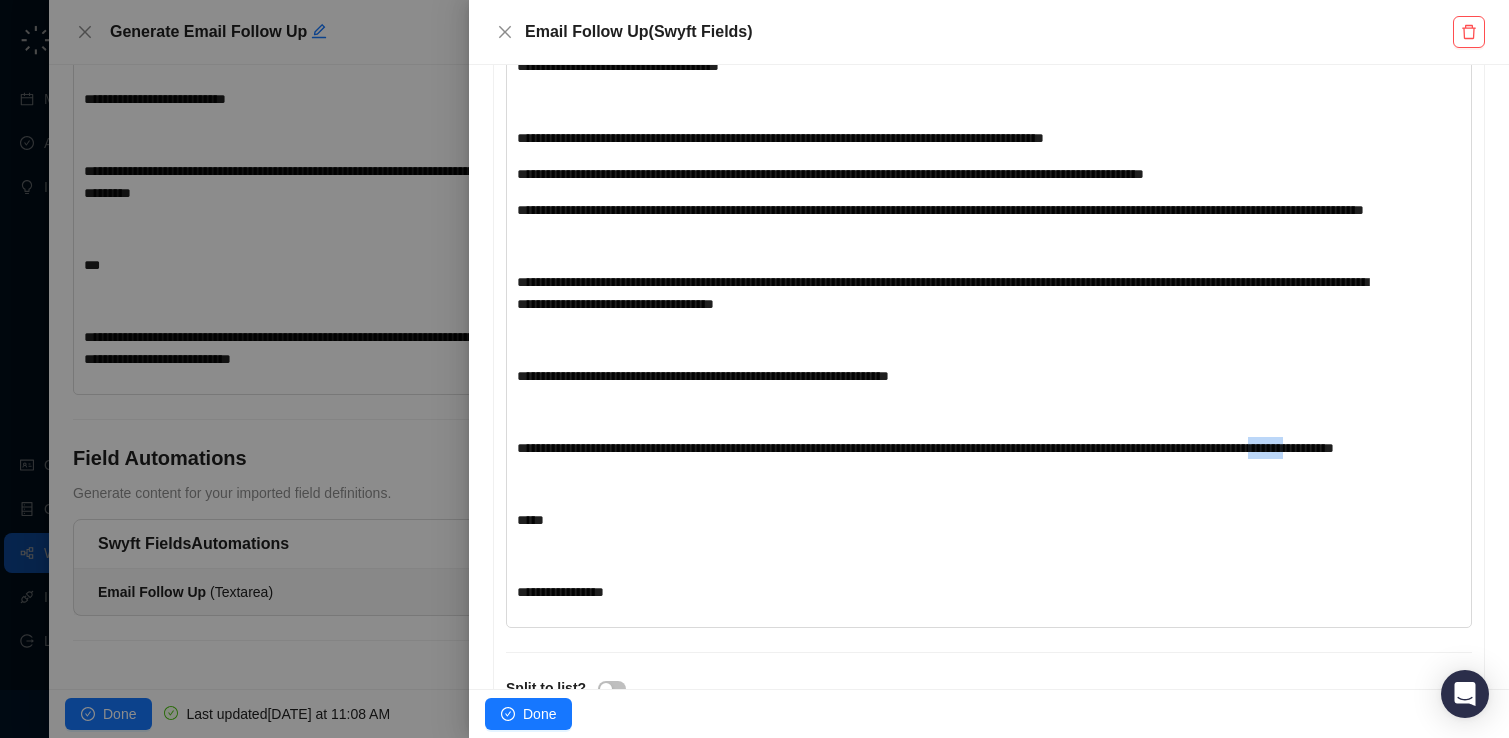 click on "**********" at bounding box center (925, 448) 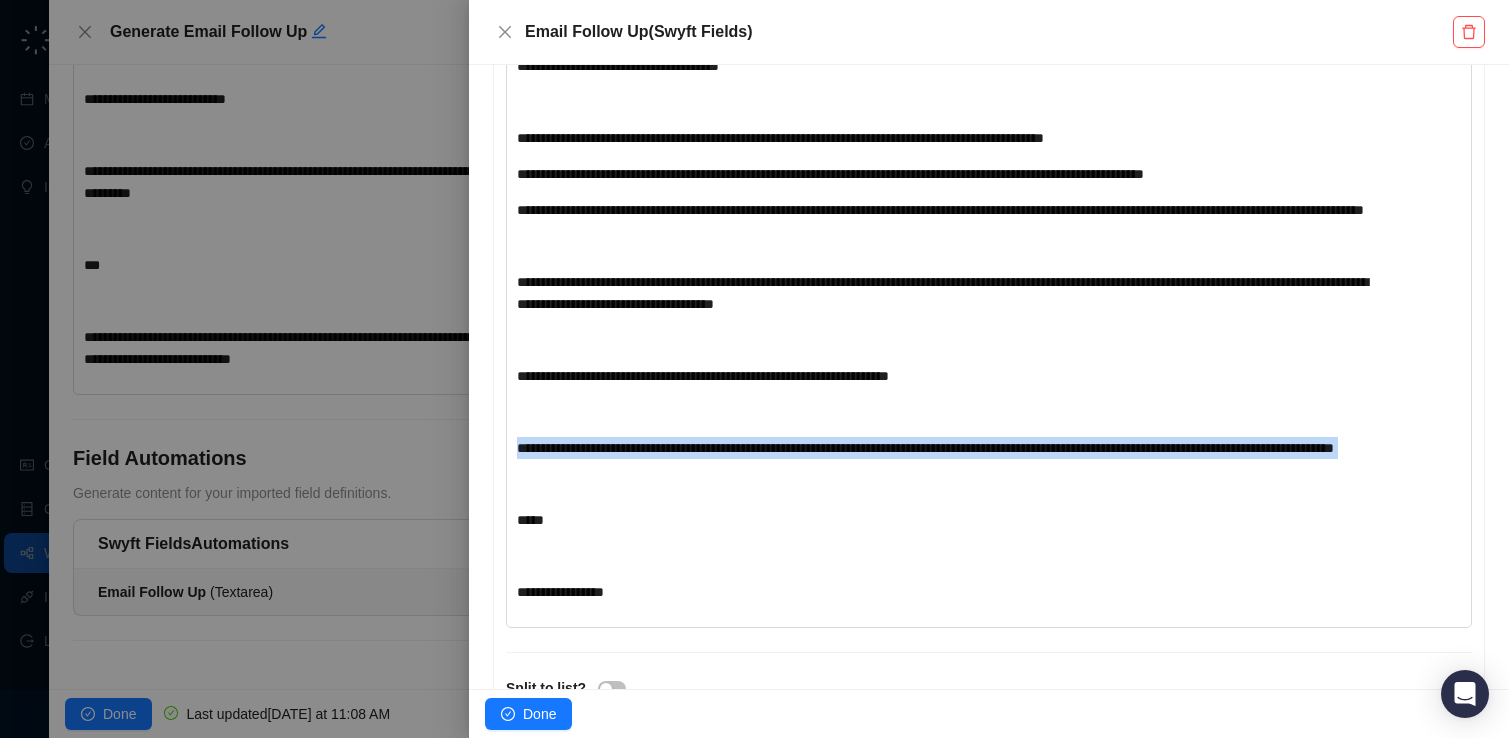 click on "**********" at bounding box center (925, 448) 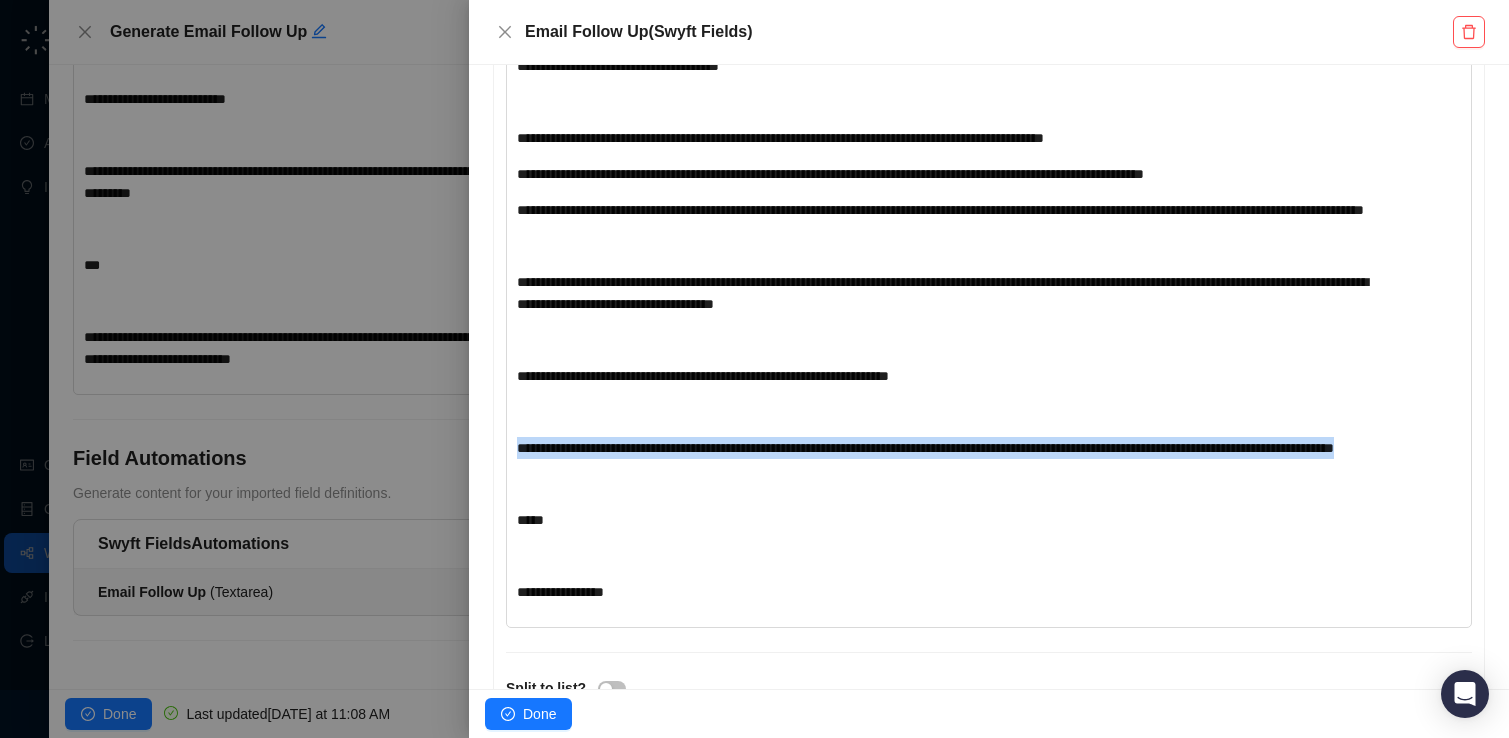 click on "**********" at bounding box center (925, 448) 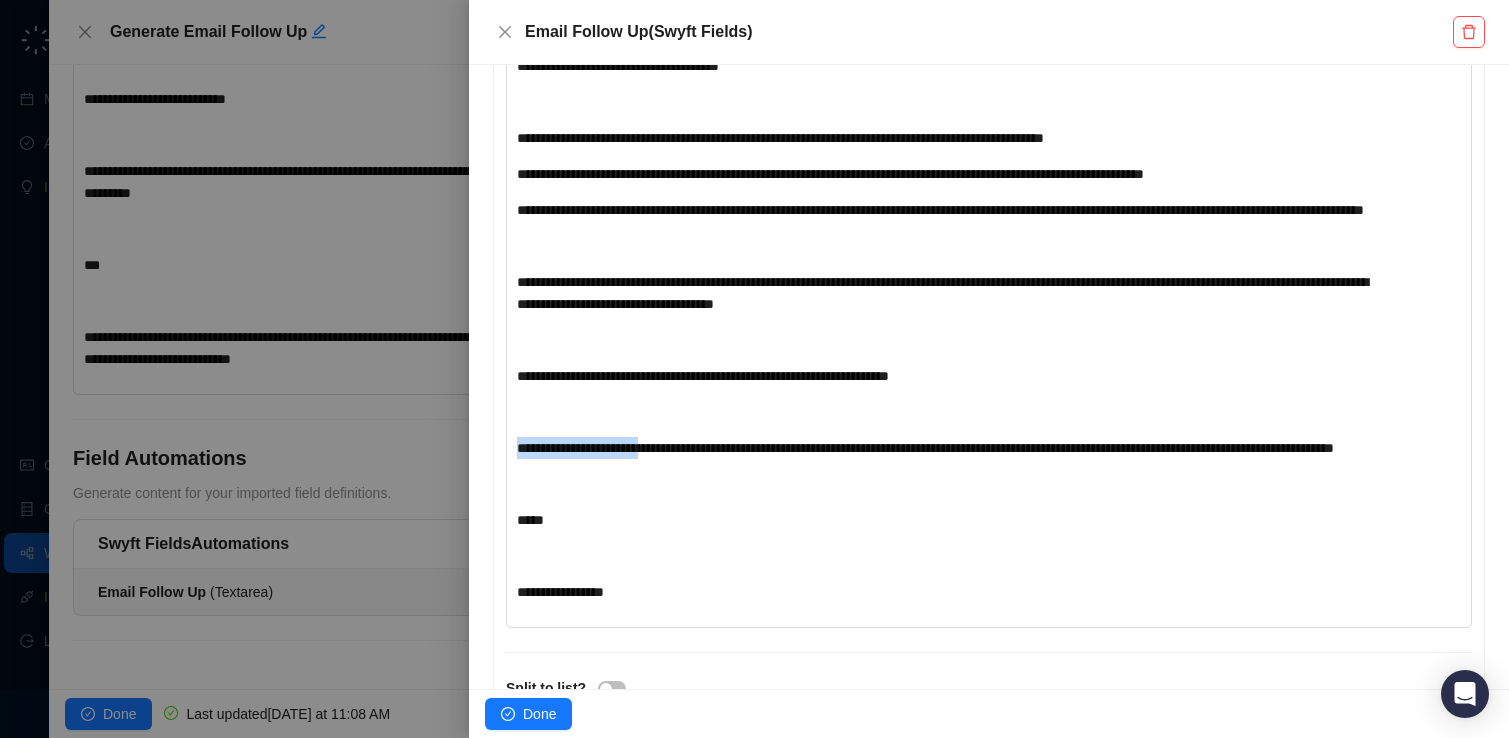 drag, startPoint x: 650, startPoint y: 468, endPoint x: 477, endPoint y: 468, distance: 173 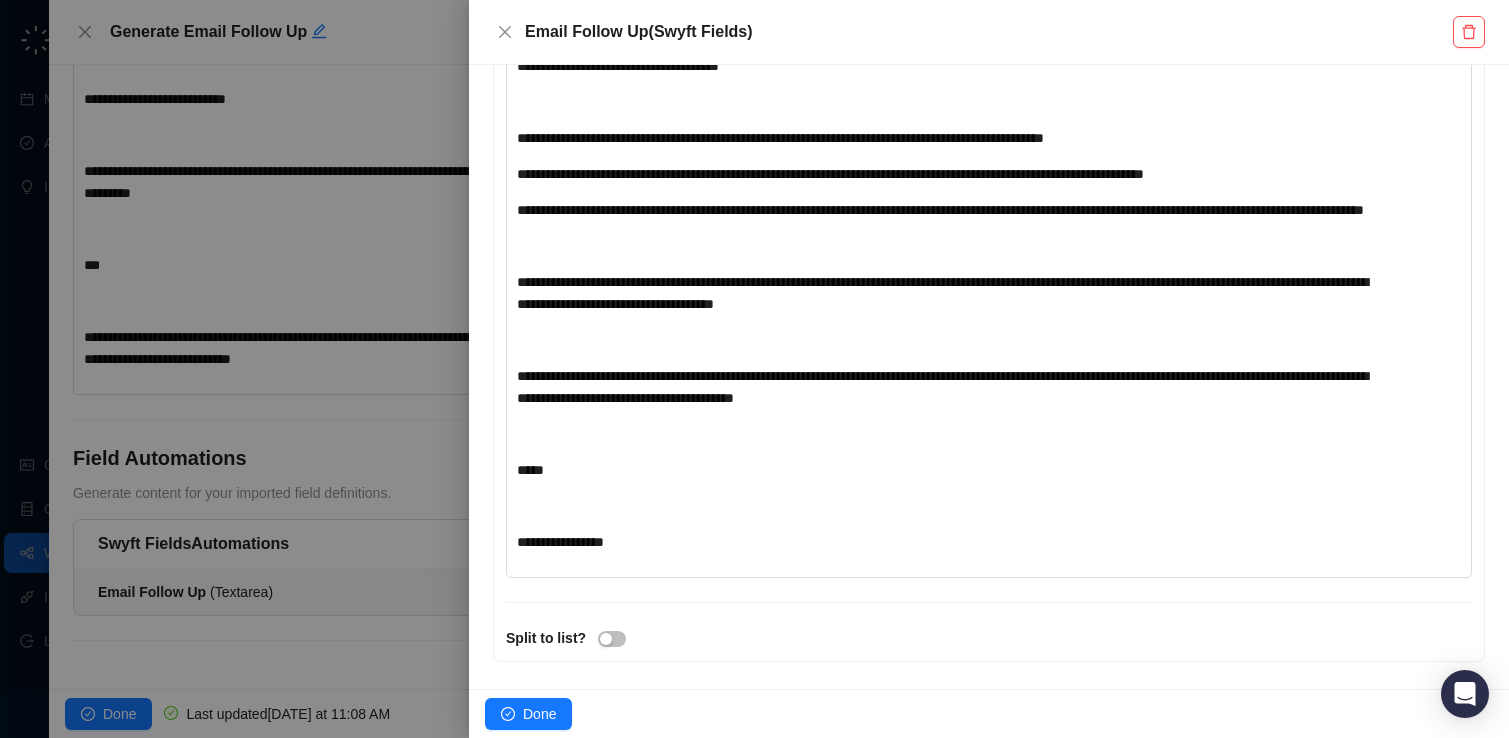 click on "**********" at bounding box center [942, 387] 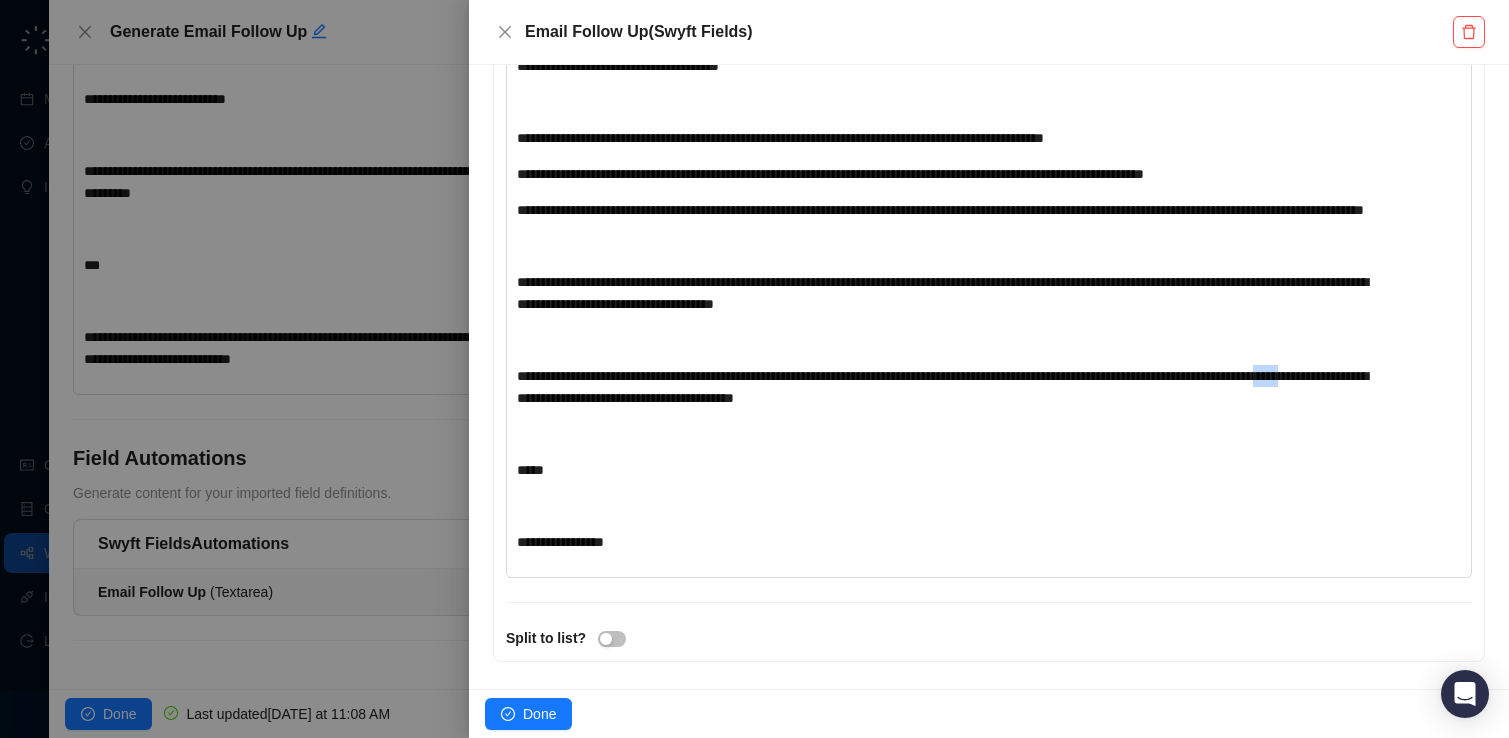 click on "**********" at bounding box center (942, 387) 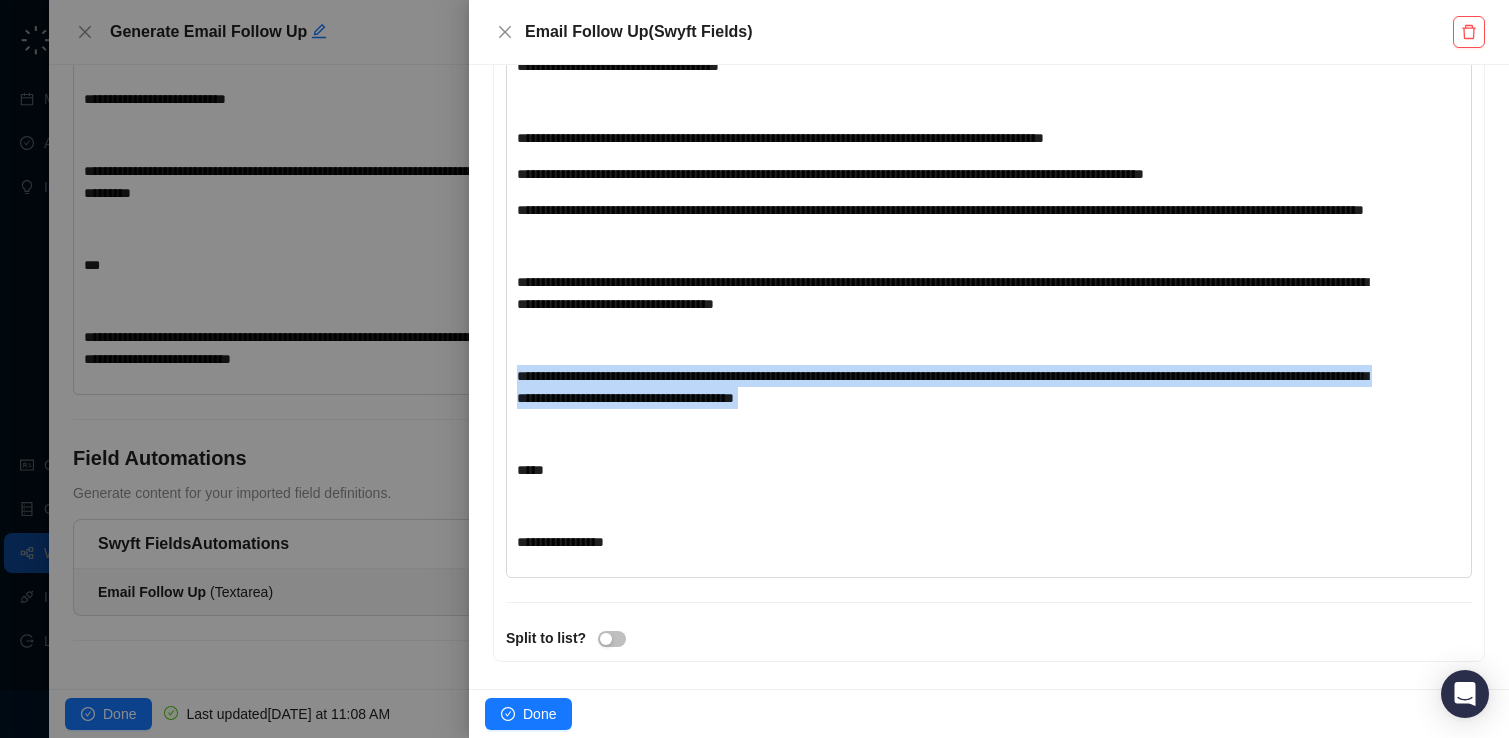 click on "**********" at bounding box center [942, 387] 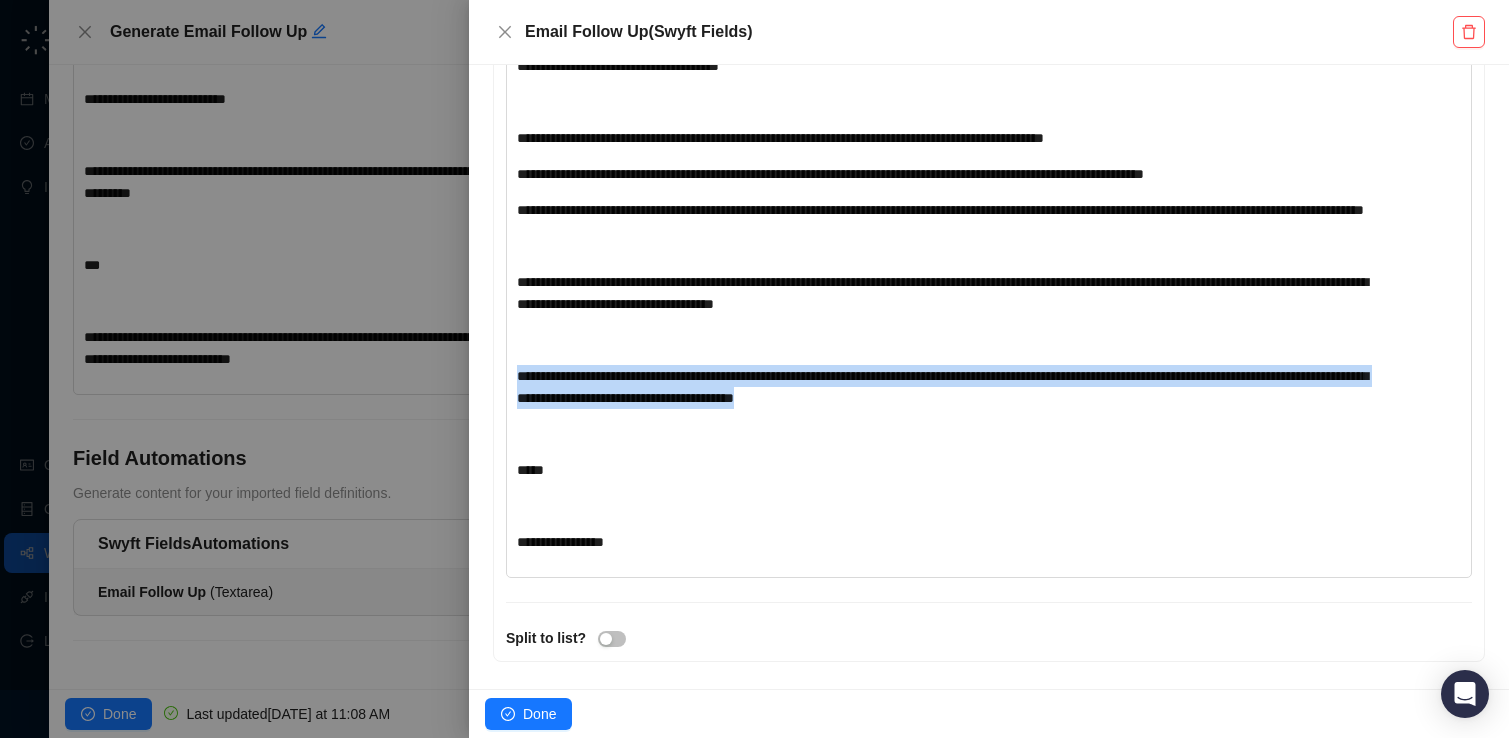 click on "**********" at bounding box center (942, 387) 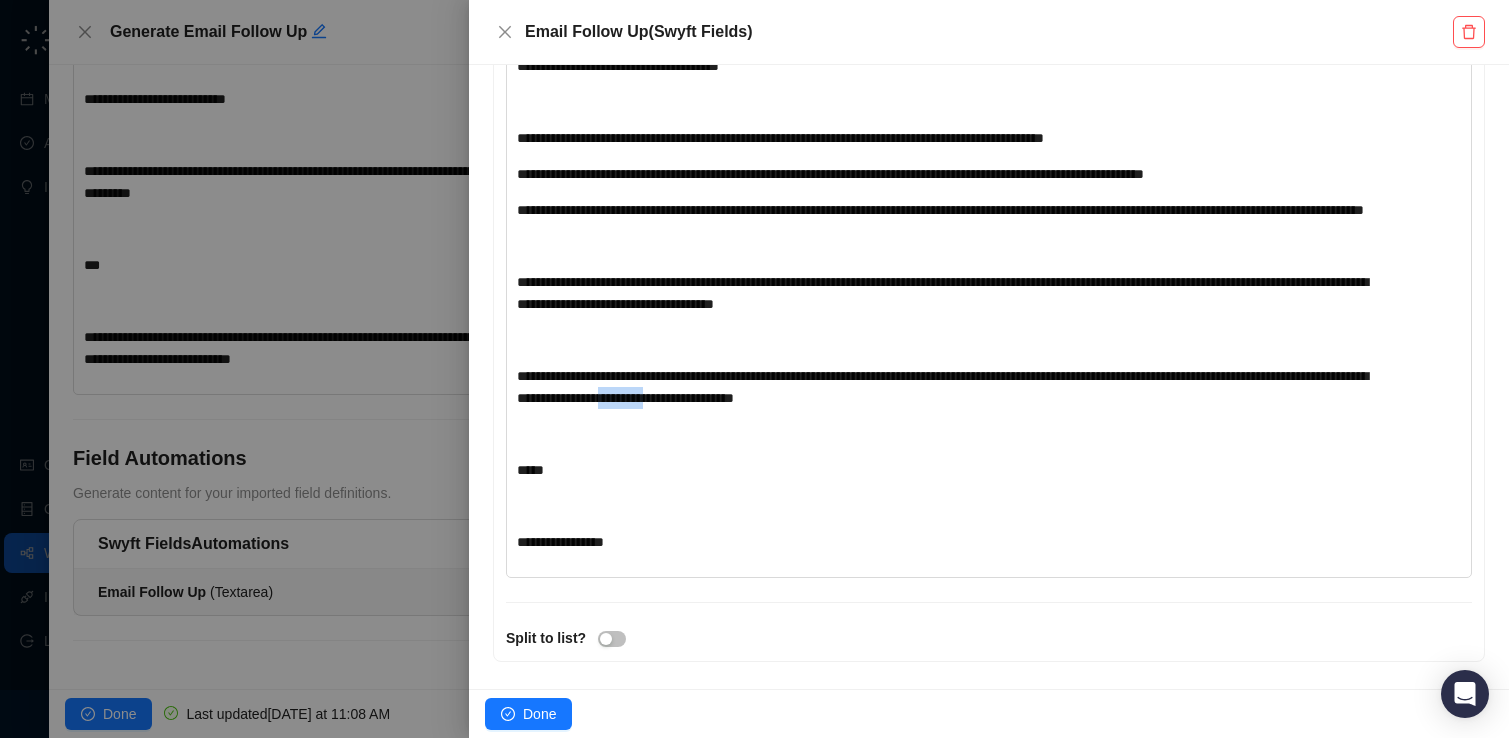 click on "**********" at bounding box center (942, 387) 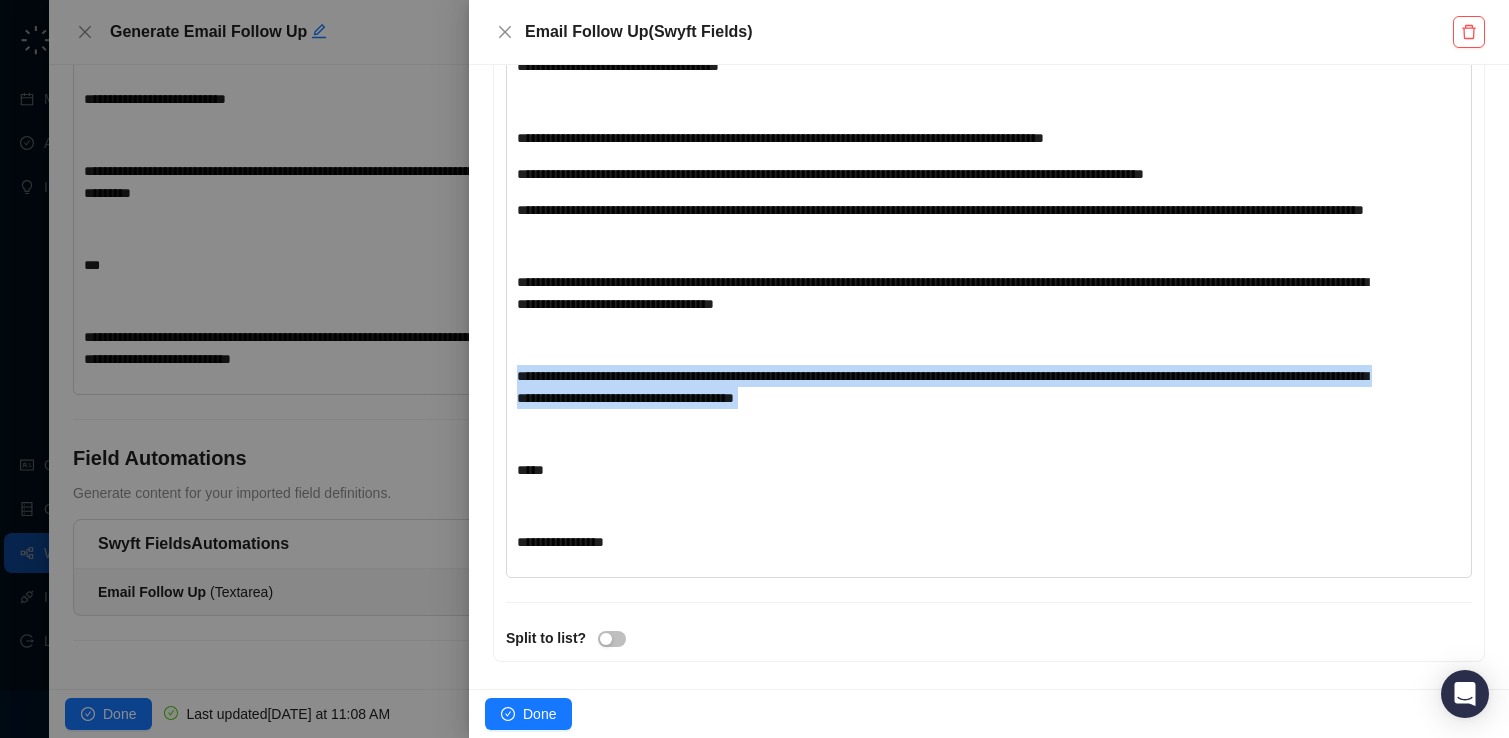 click on "**********" at bounding box center [942, 387] 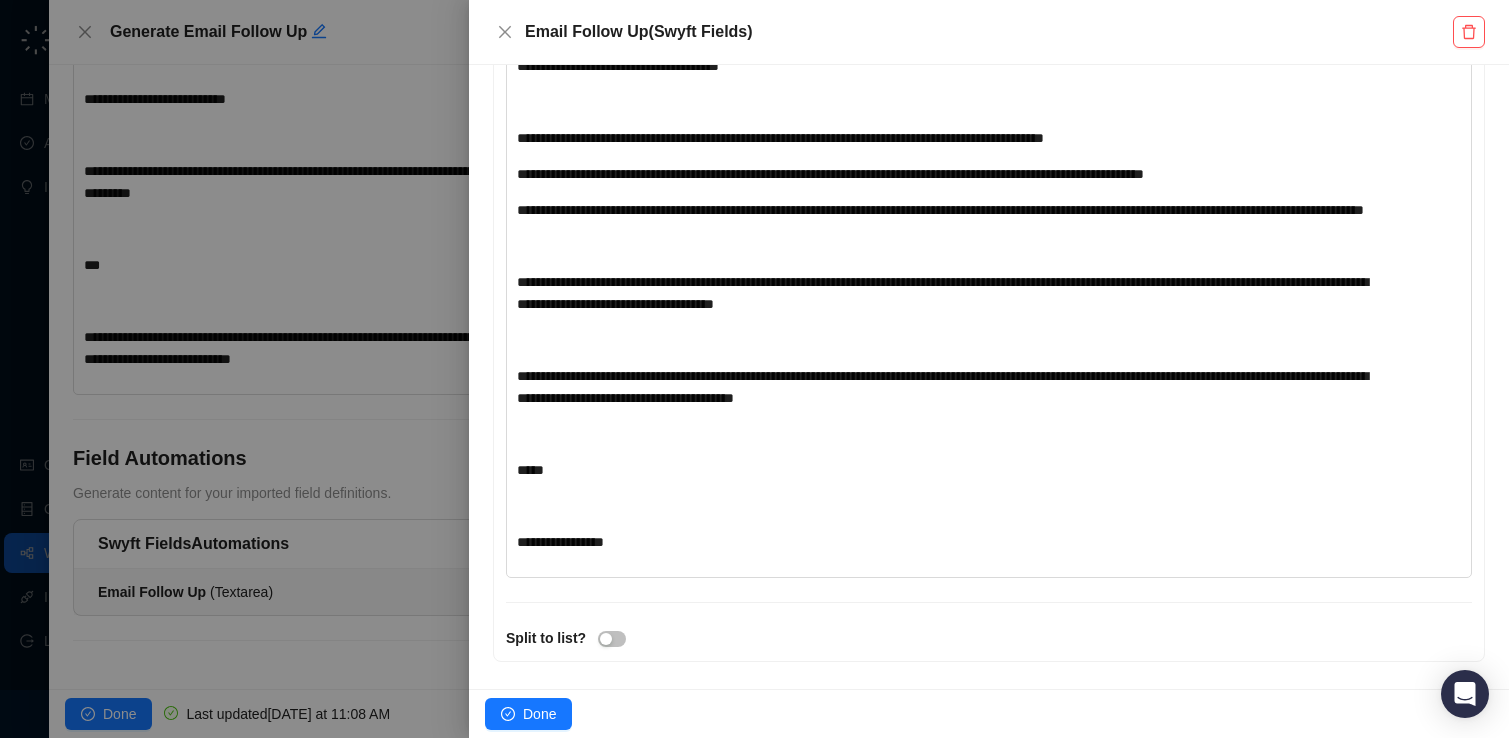 click on "**********" at bounding box center [949, 387] 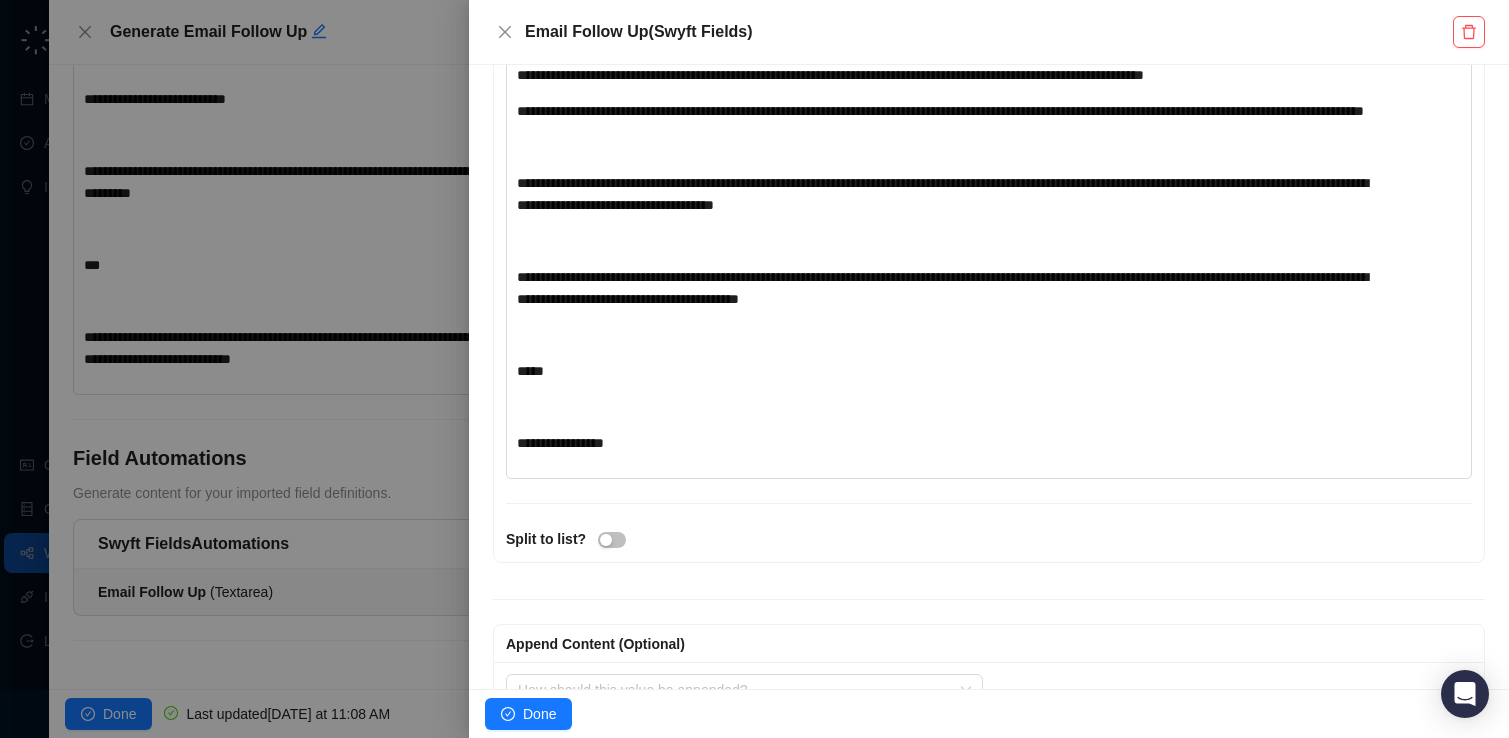 scroll, scrollTop: 843, scrollLeft: 0, axis: vertical 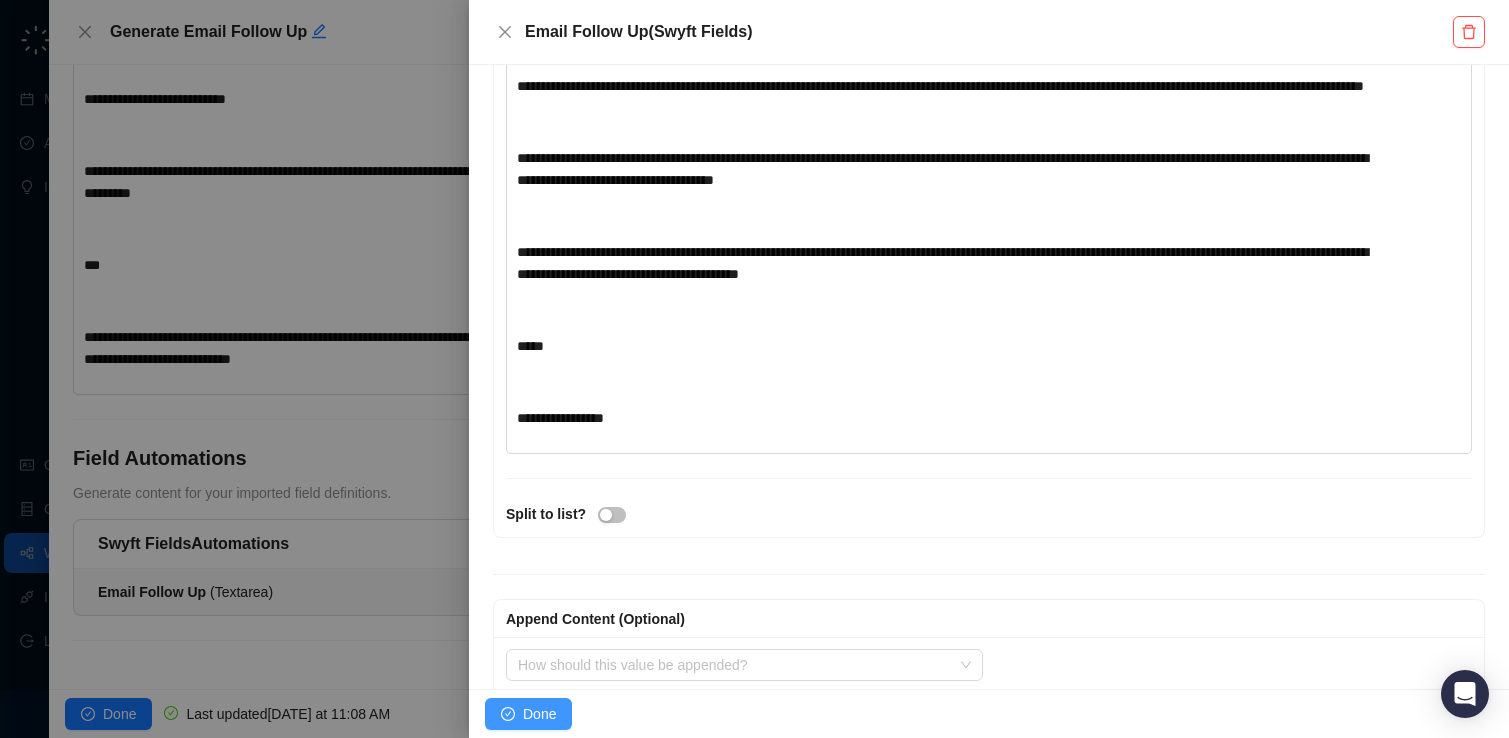 click on "Done" at bounding box center (528, 714) 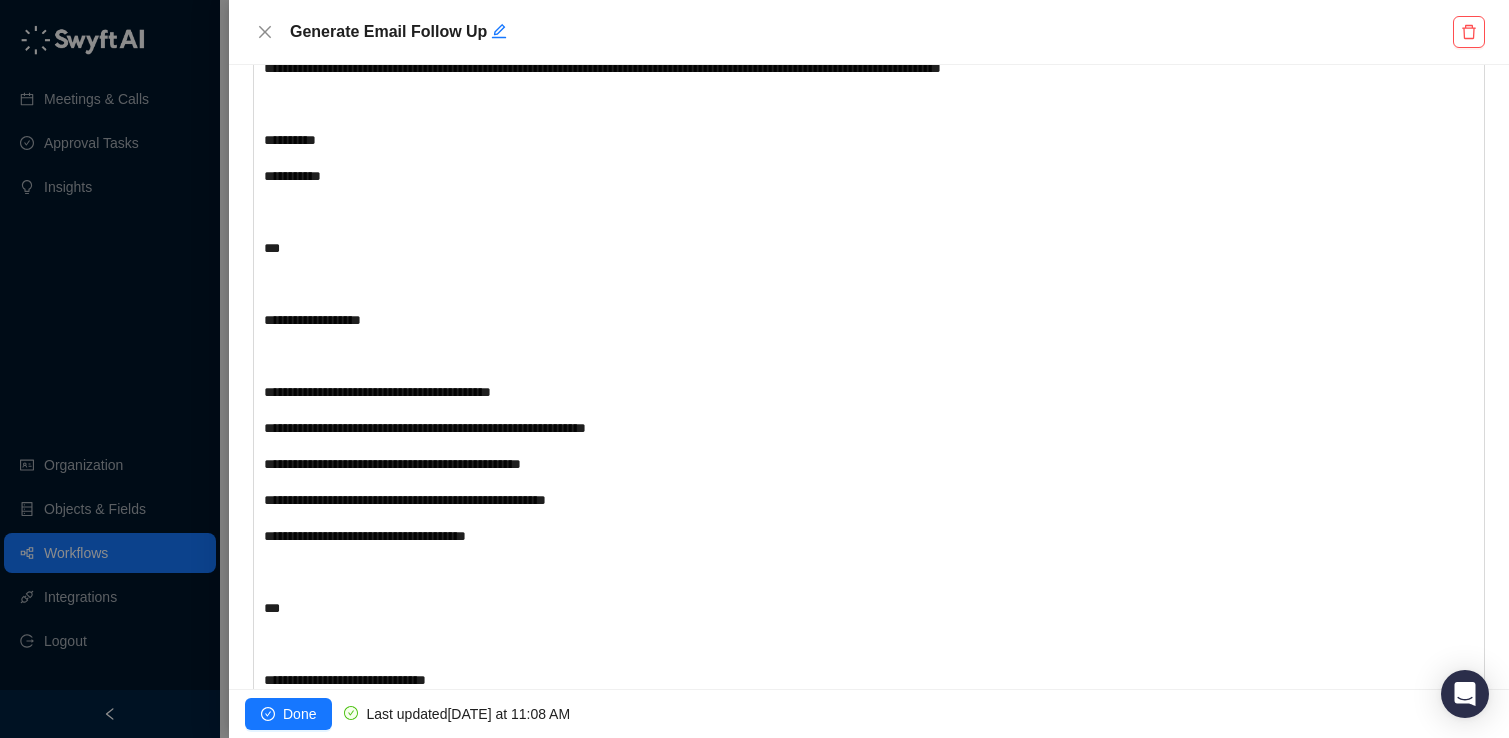 scroll, scrollTop: 5893, scrollLeft: 0, axis: vertical 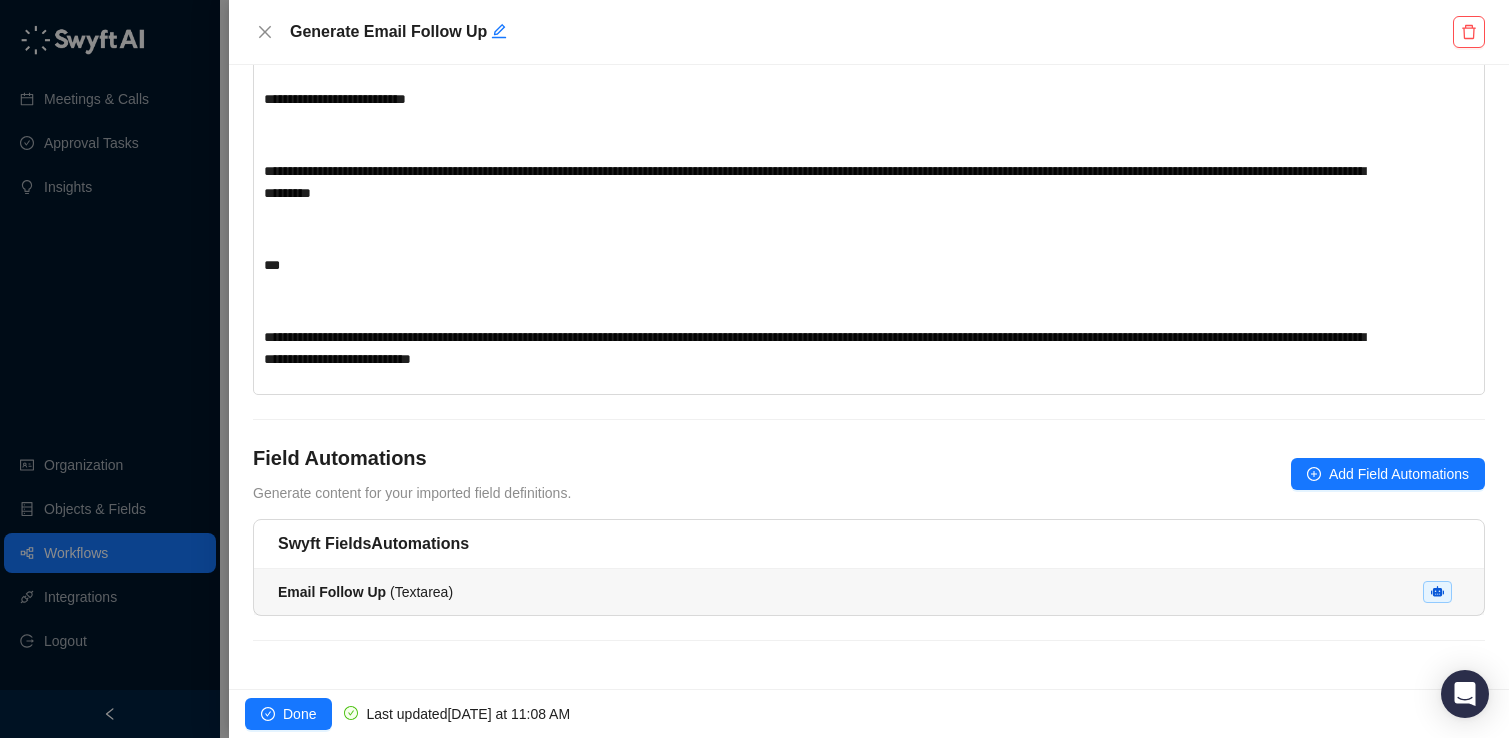 click on "Email Follow Up   ( Textarea )" at bounding box center (365, 592) 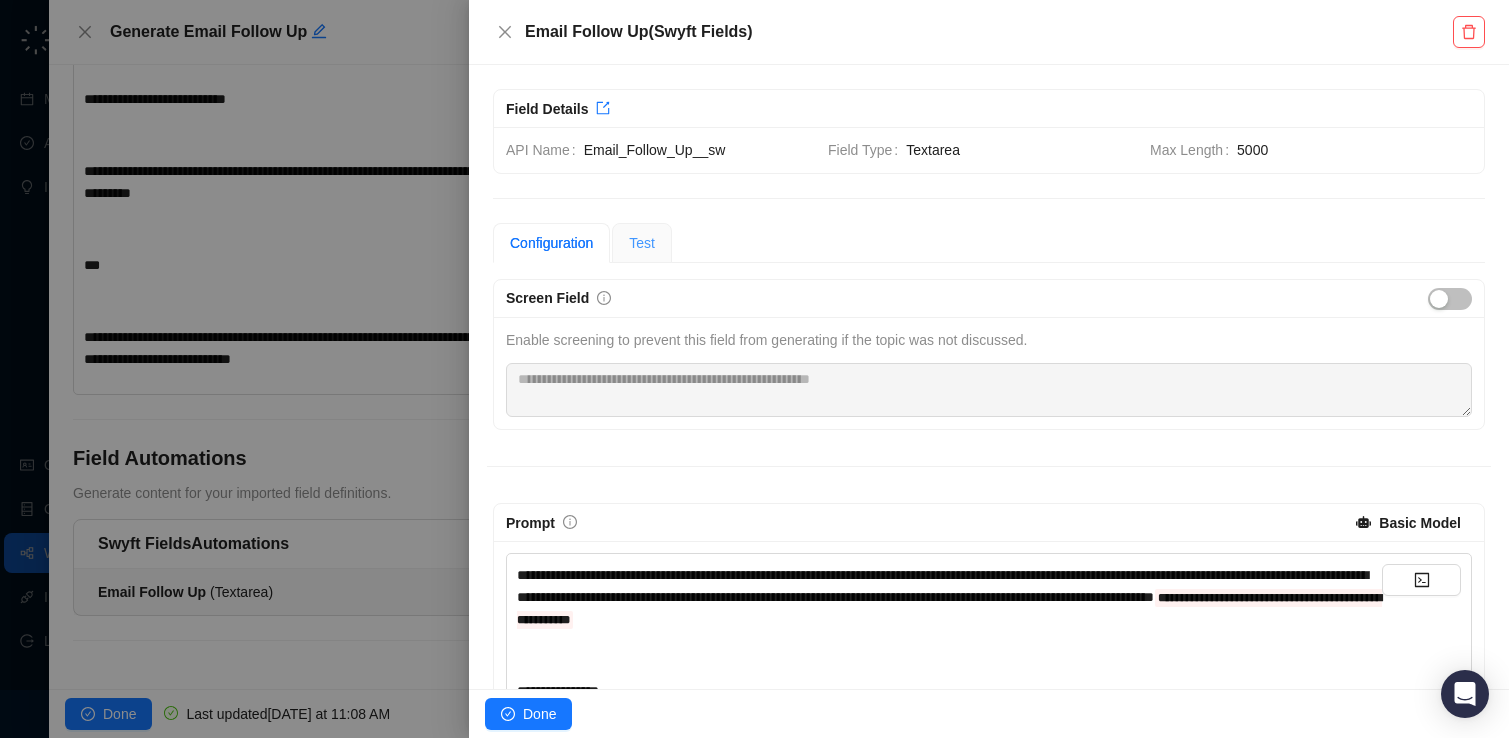 click on "Test" at bounding box center [642, 243] 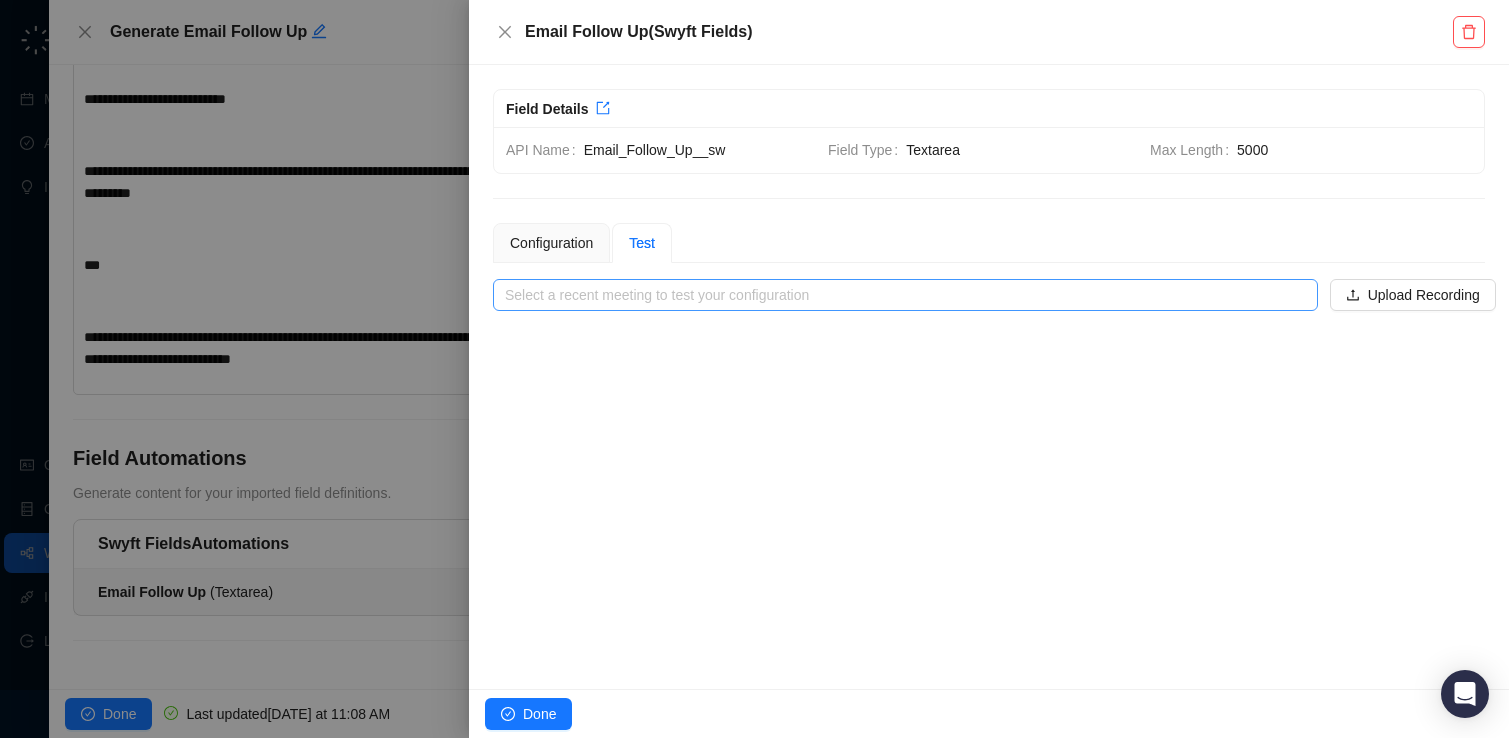 click at bounding box center (899, 295) 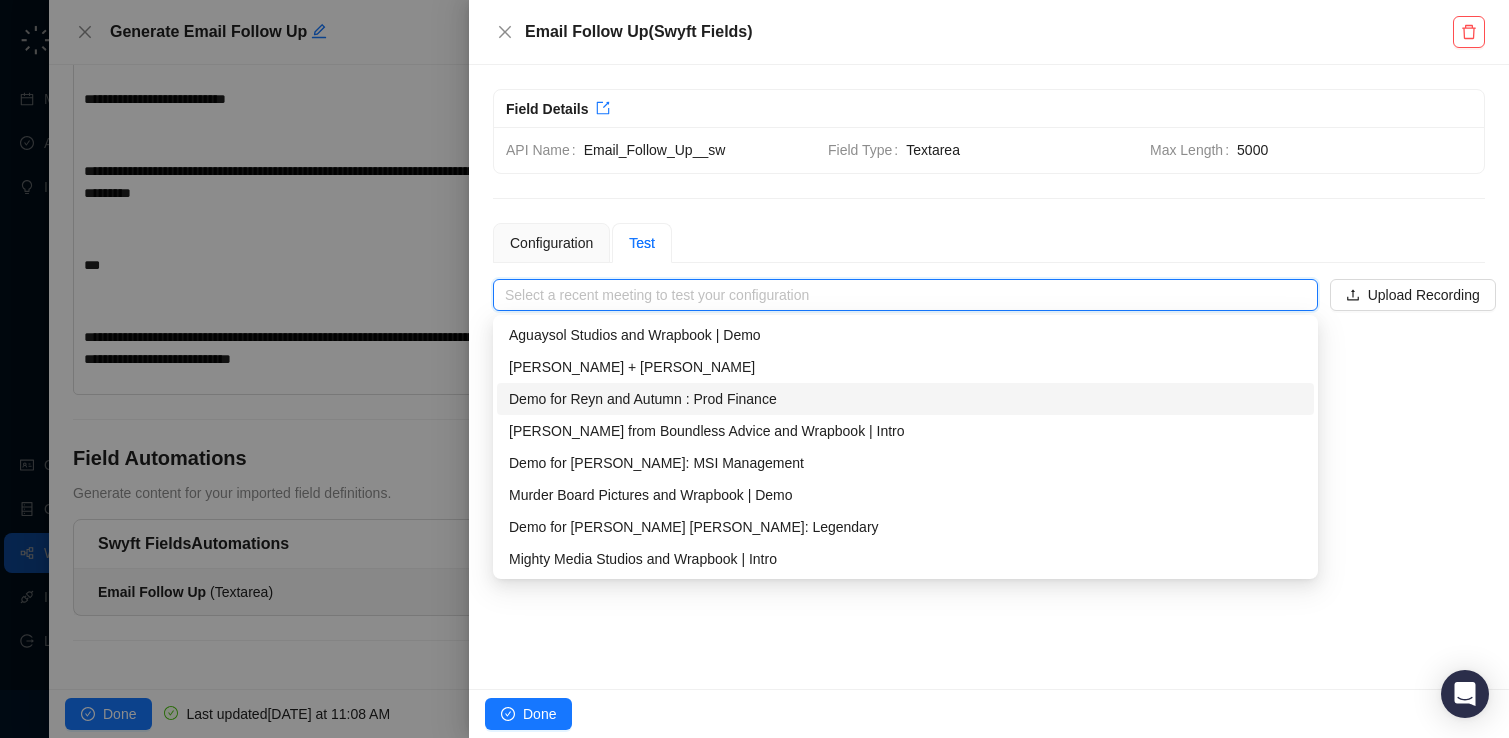 click on "Demo for Reyn and Autumn : Prod Finance" at bounding box center (905, 399) 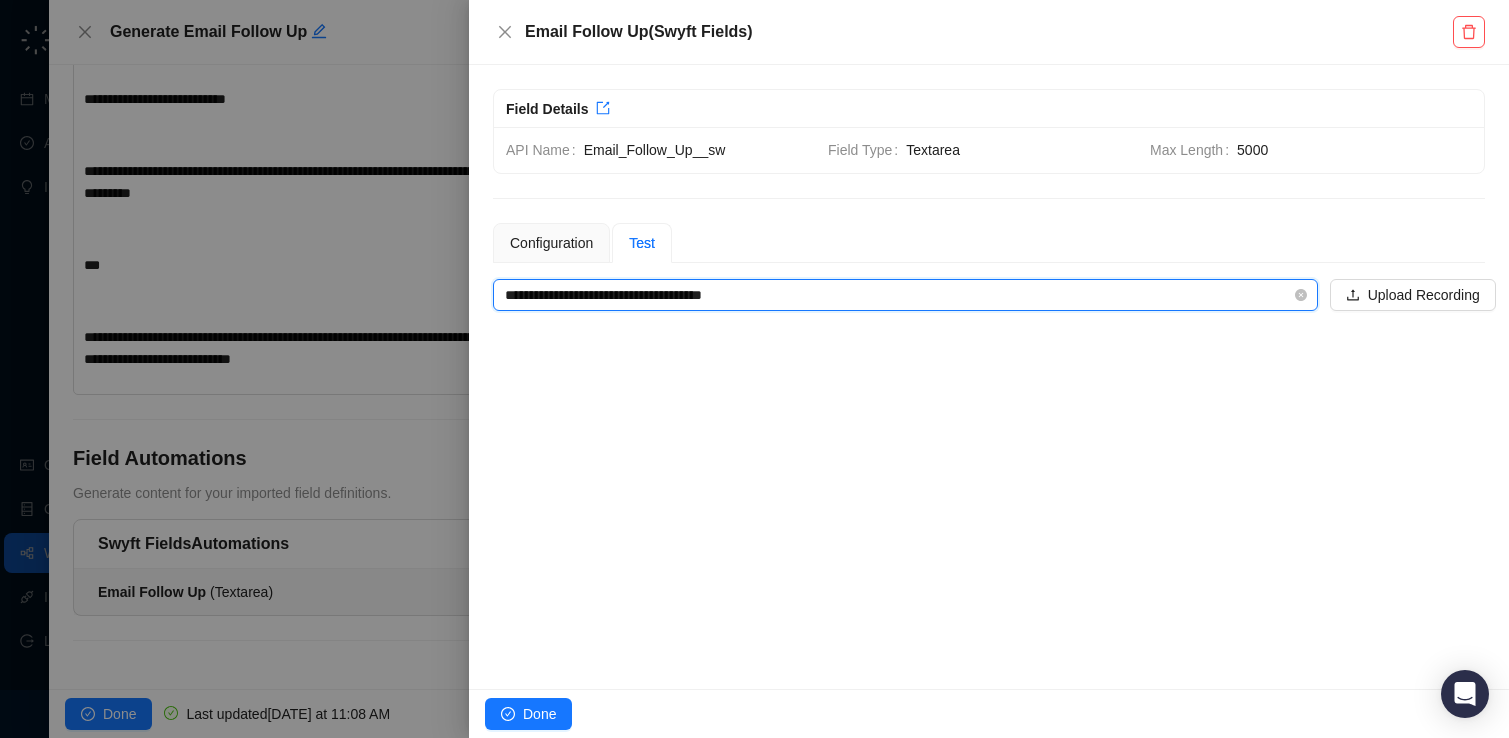 click on "**********" at bounding box center (899, 295) 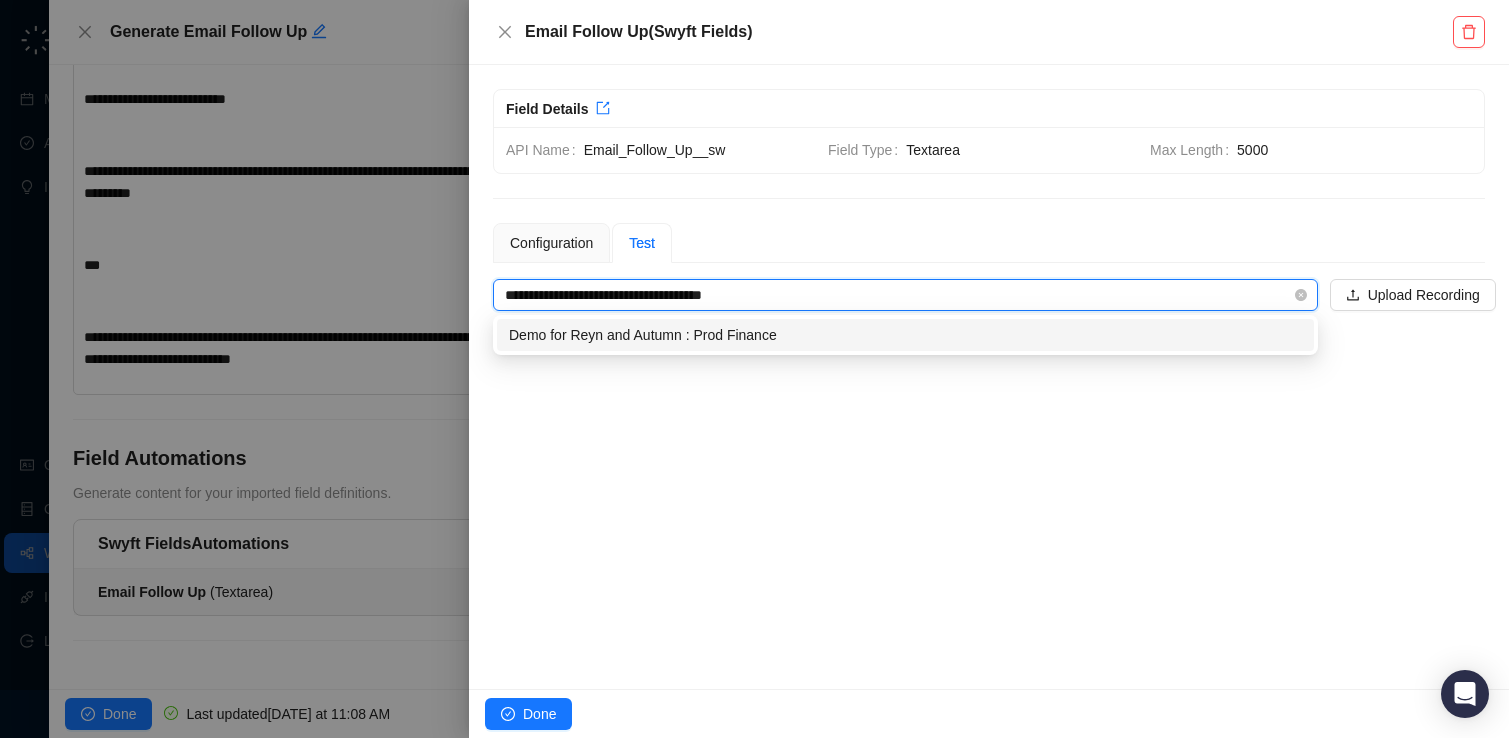 click on "**********" at bounding box center [899, 295] 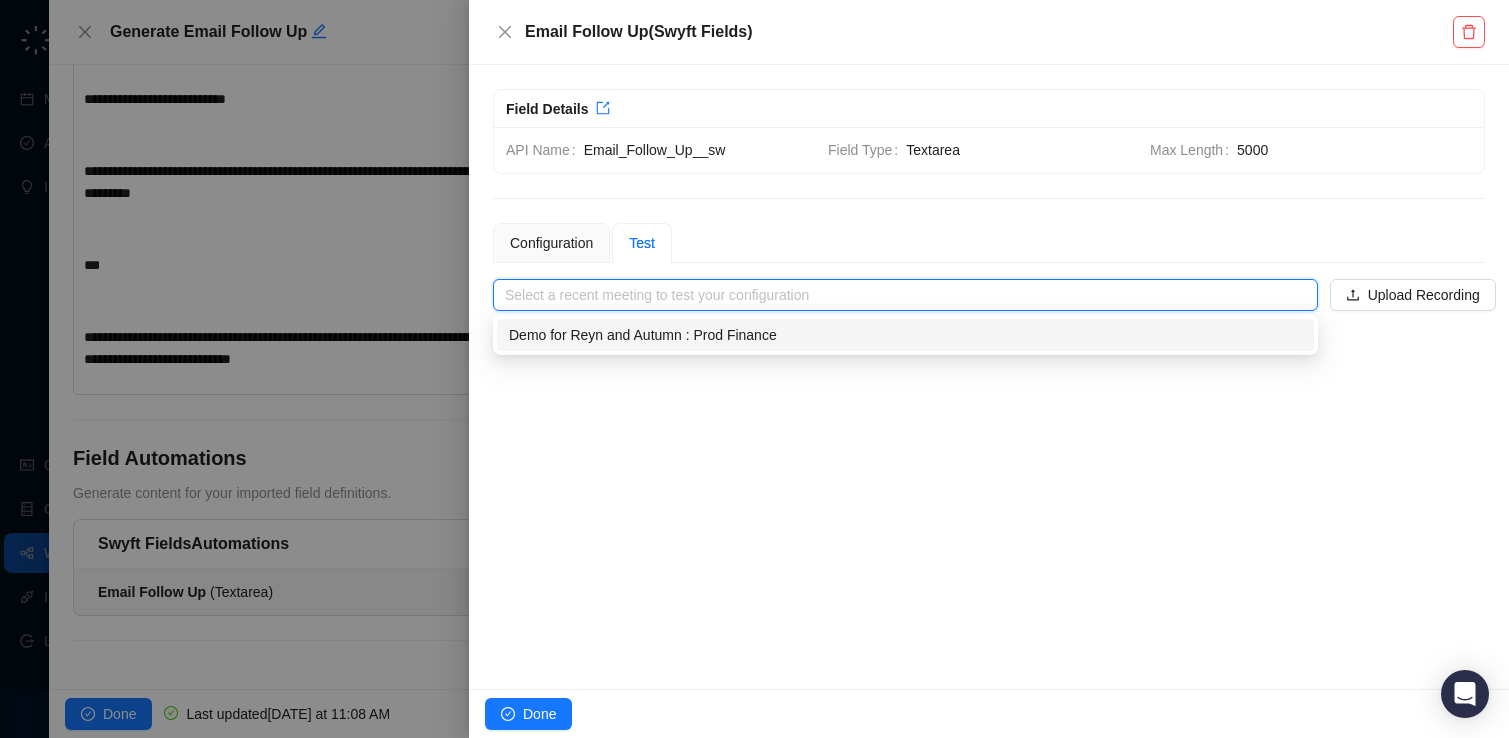 click on "**********" at bounding box center (989, 377) 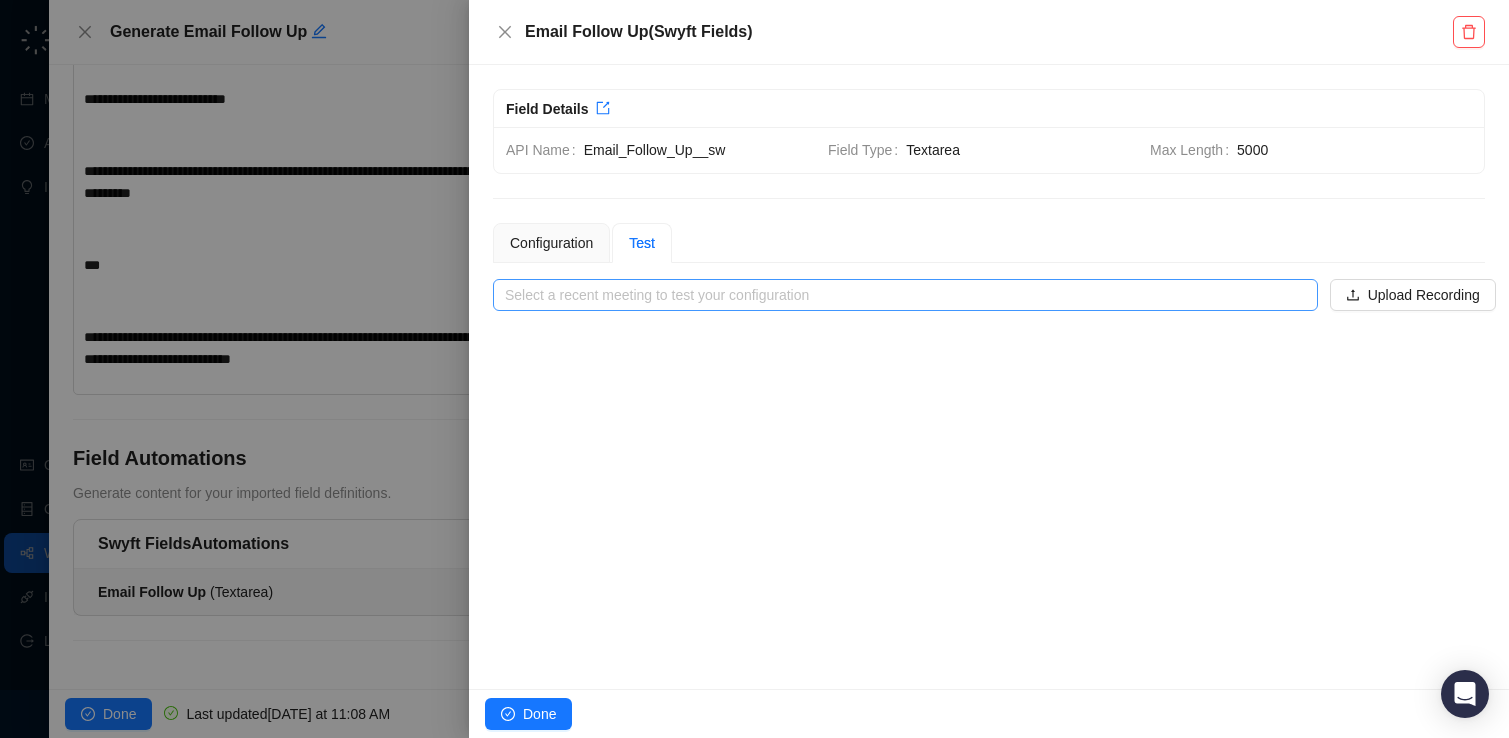 click at bounding box center [899, 295] 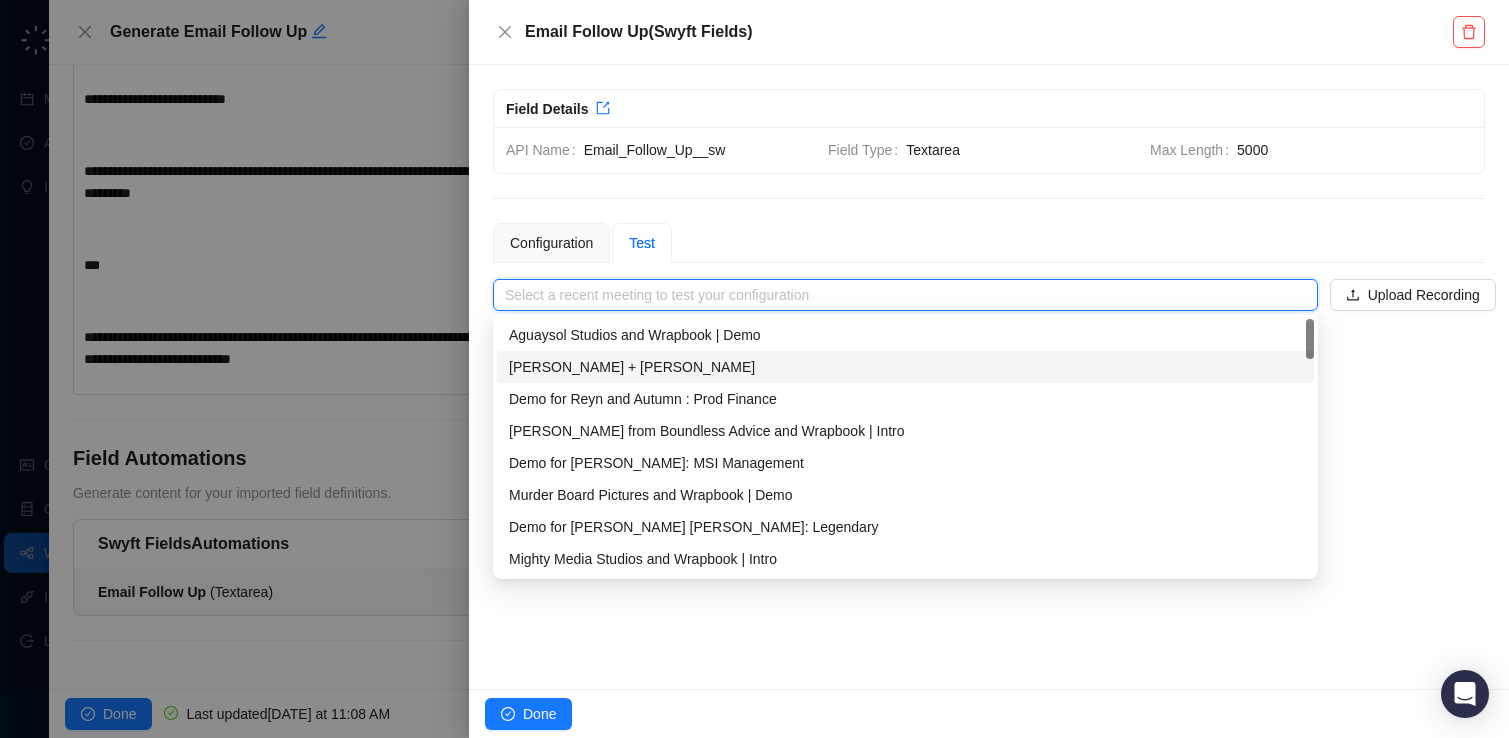 click on "[PERSON_NAME] + [PERSON_NAME]" at bounding box center [905, 367] 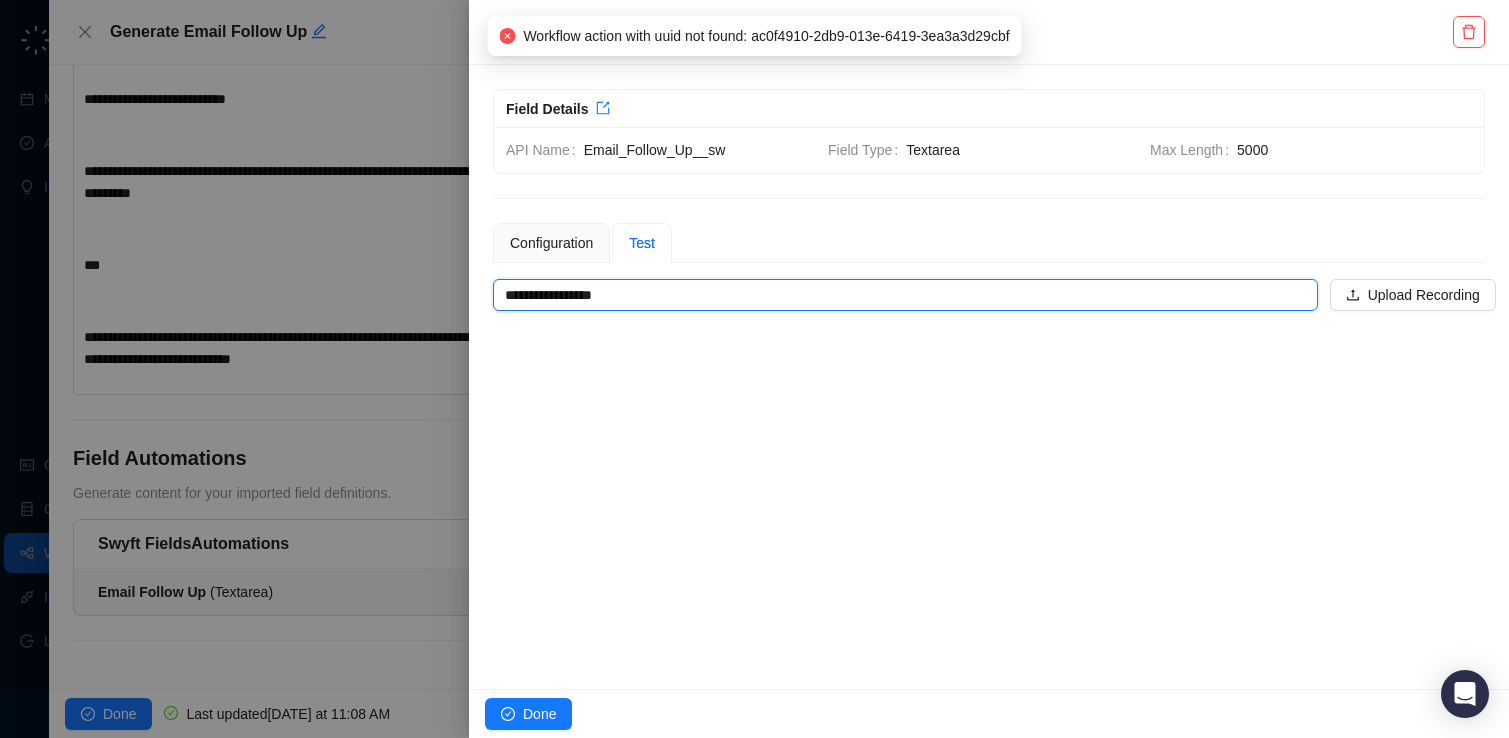 click on "Workflow action with uuid not found: ac0f4910-2db9-013e-6419-3ea3a3d29cbf" at bounding box center (766, 36) 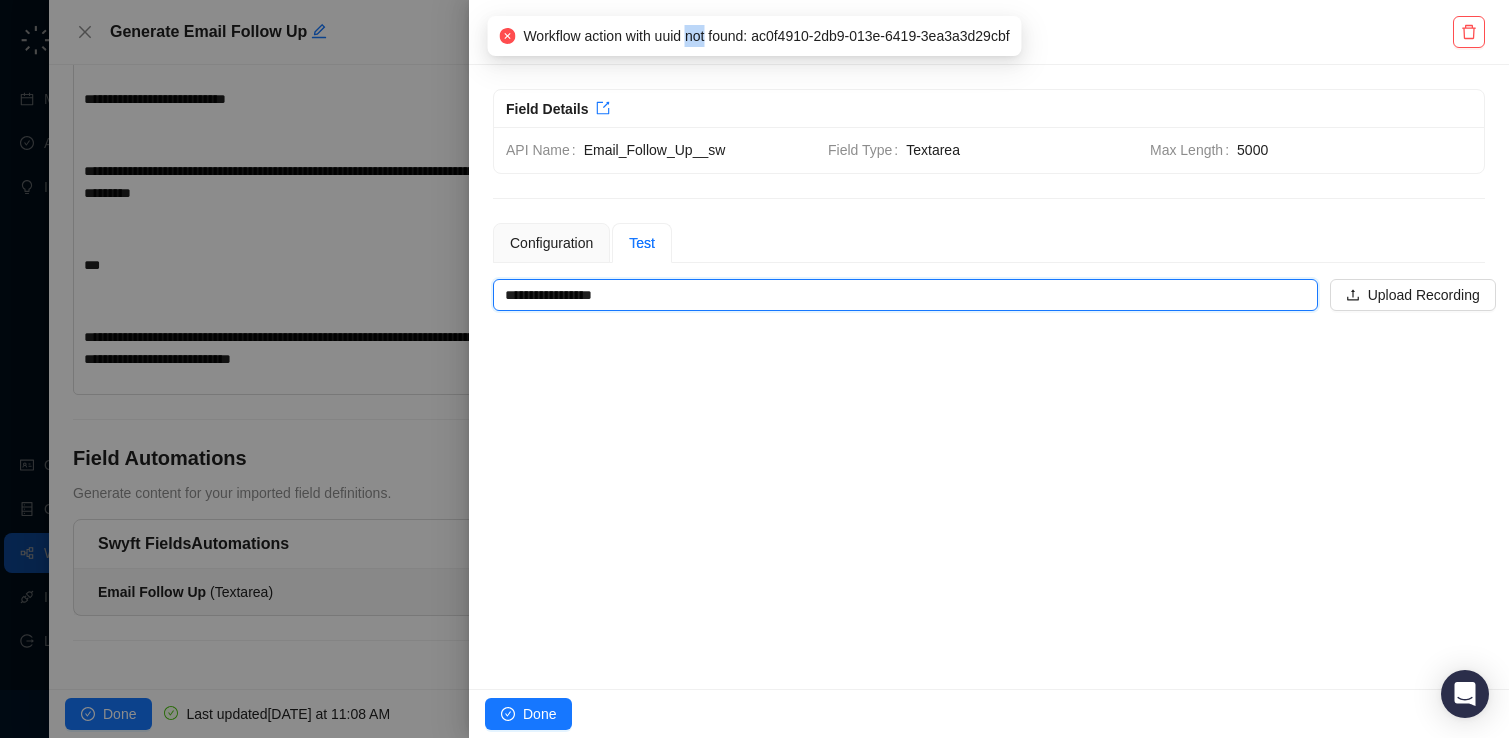 click on "Workflow action with uuid not found: ac0f4910-2db9-013e-6419-3ea3a3d29cbf" at bounding box center [766, 36] 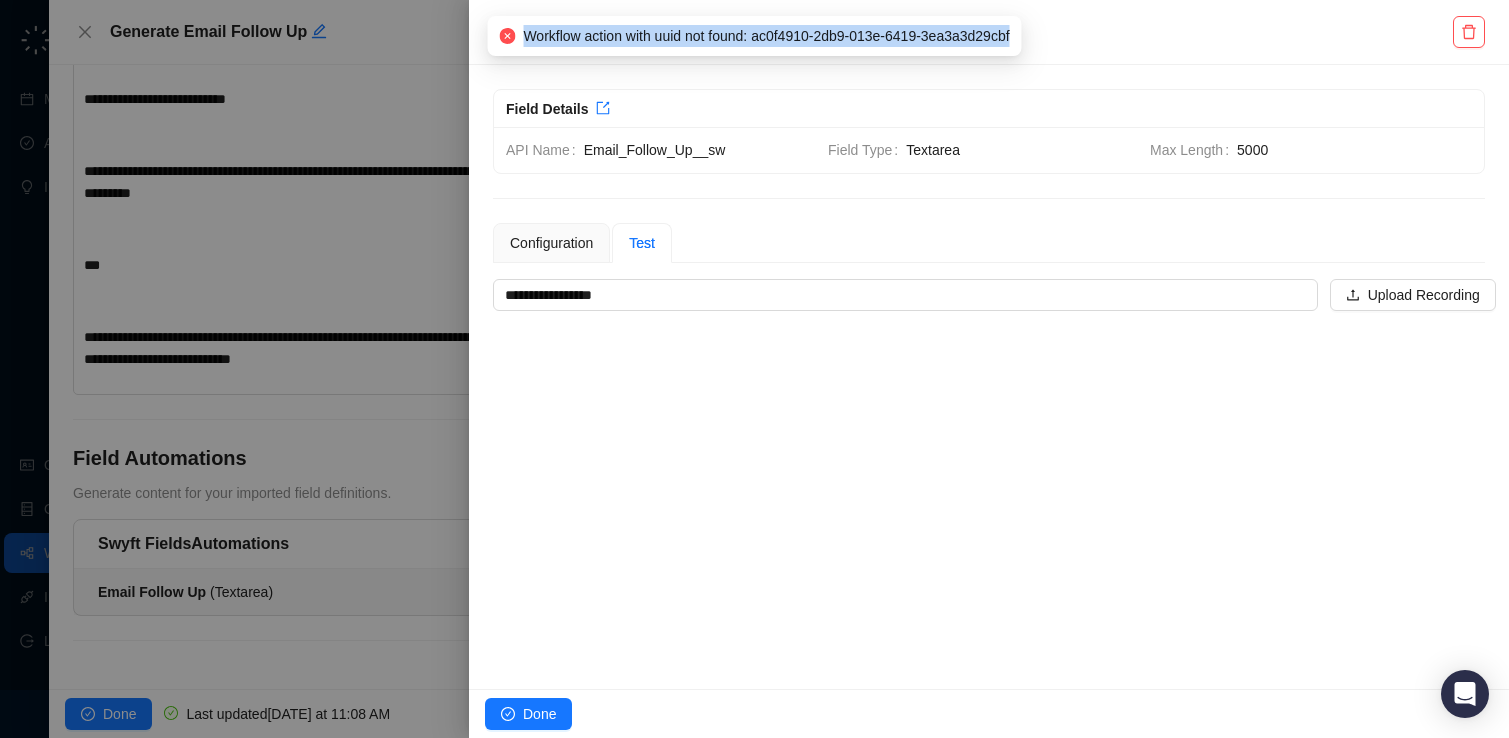 click on "Workflow action with uuid not found: ac0f4910-2db9-013e-6419-3ea3a3d29cbf" at bounding box center [766, 36] 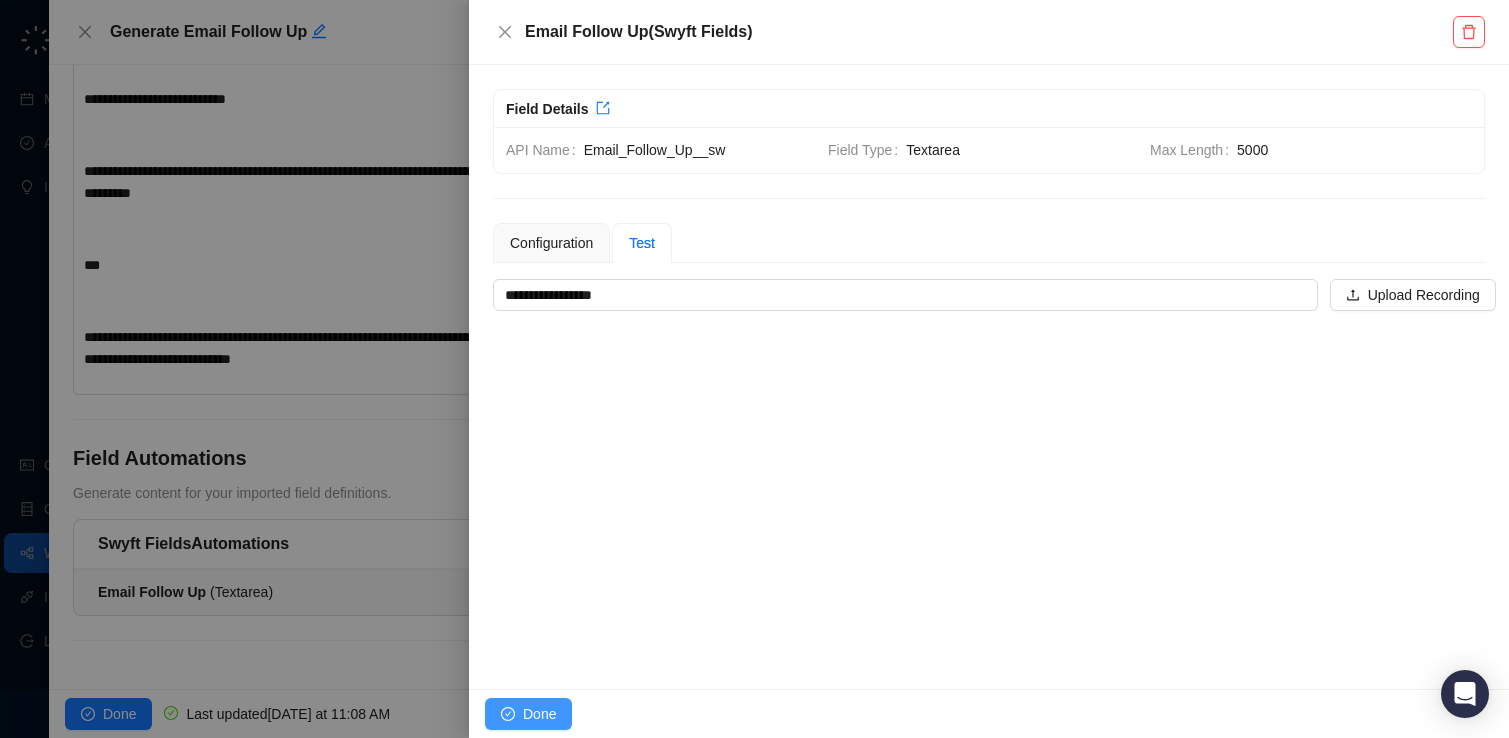 click on "Done" at bounding box center (528, 714) 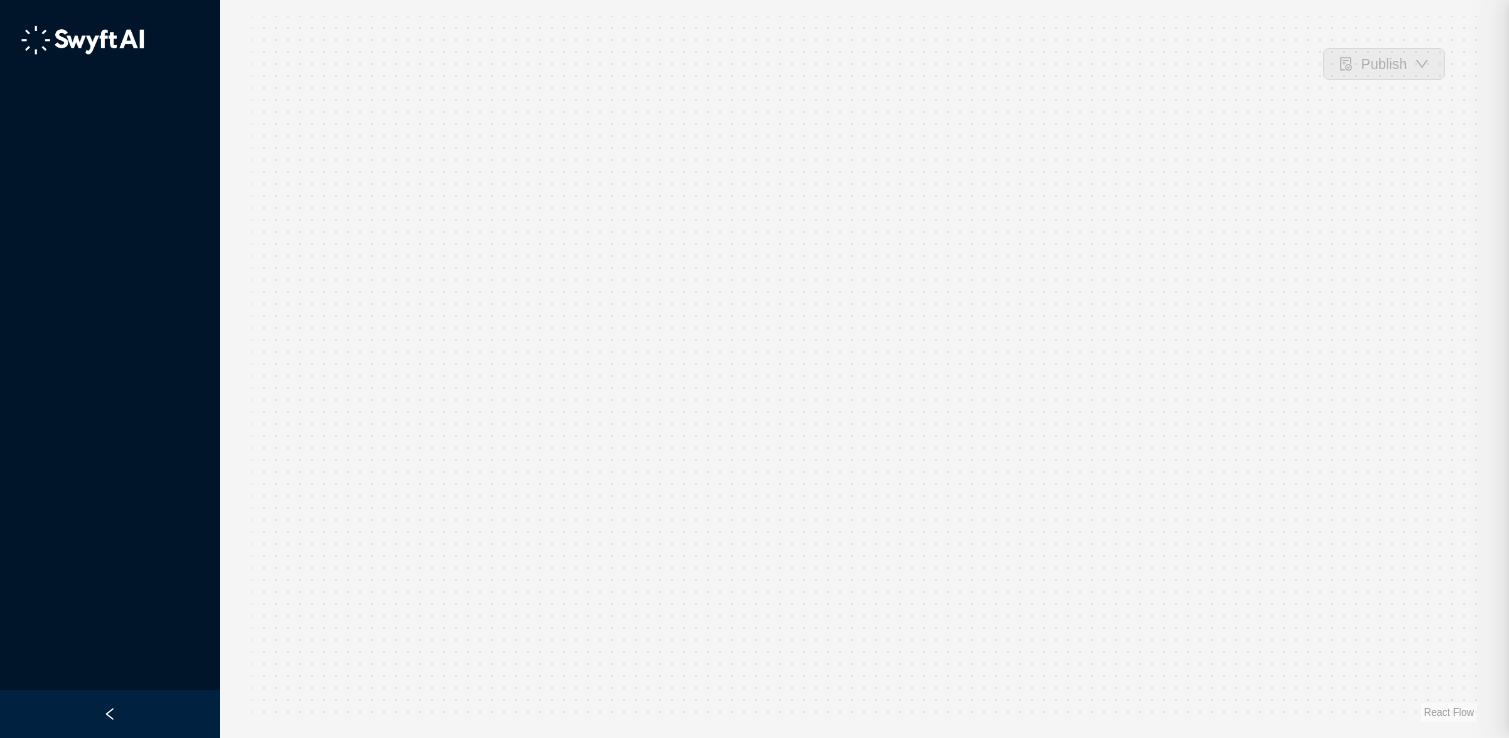 scroll, scrollTop: 0, scrollLeft: 0, axis: both 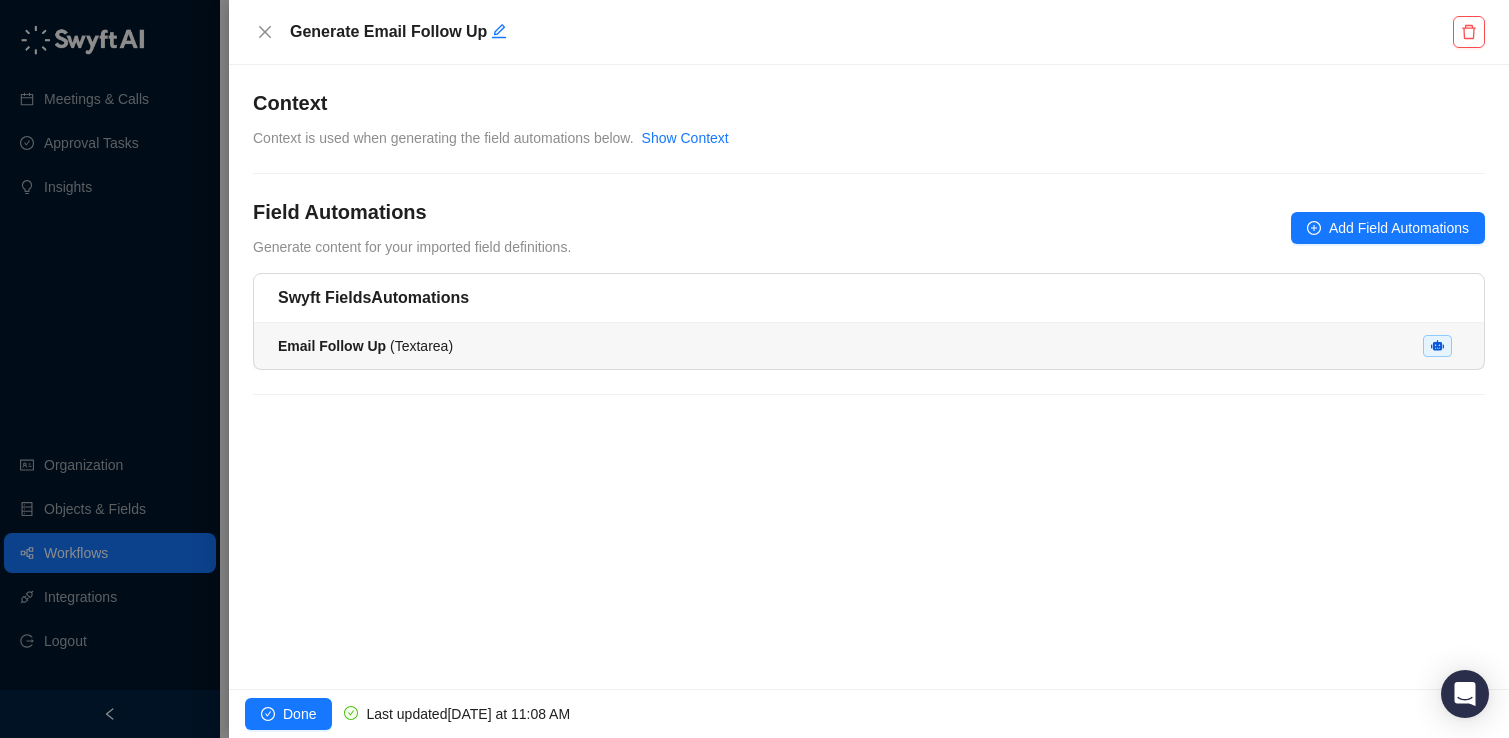 click on "Email Follow Up   ( Textarea )" at bounding box center (869, 346) 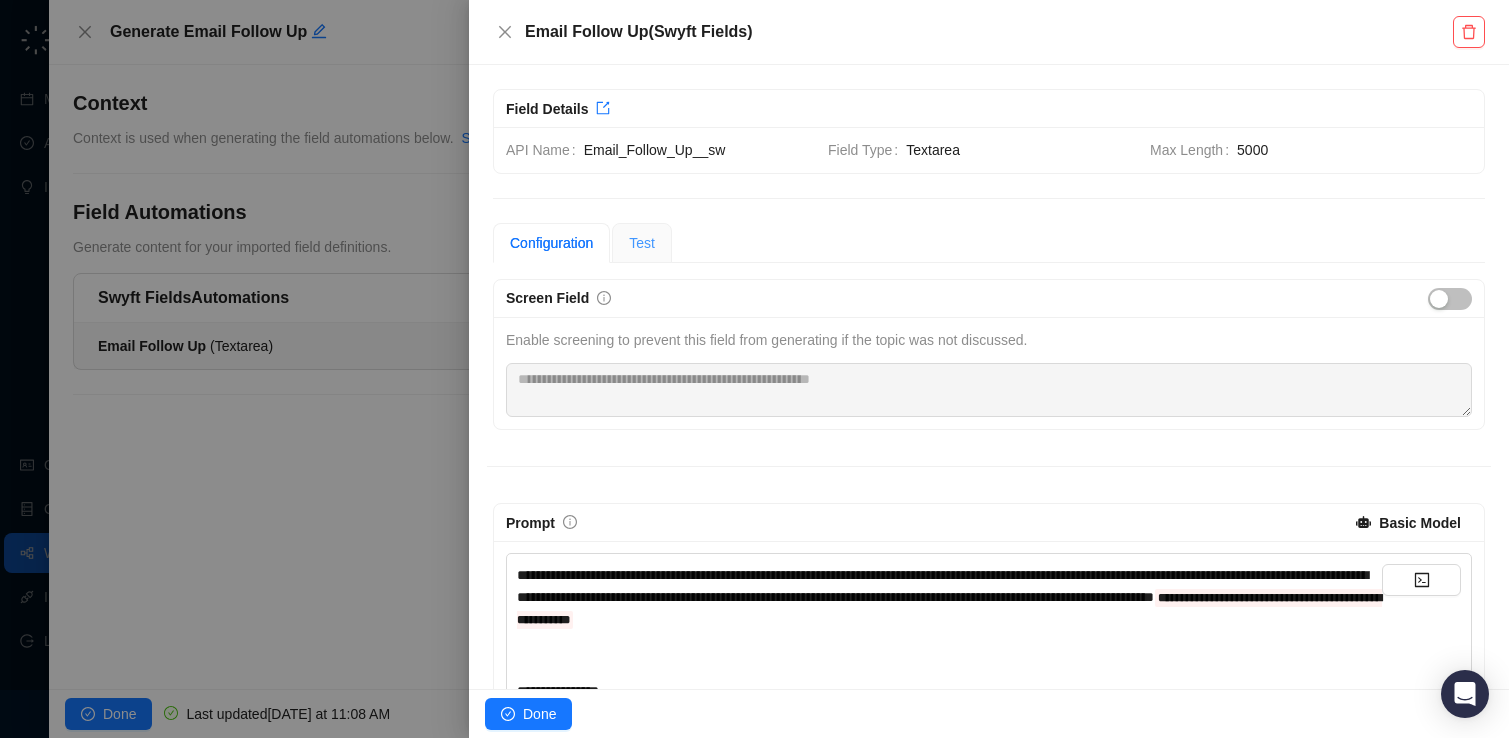 click on "Test" at bounding box center [642, 243] 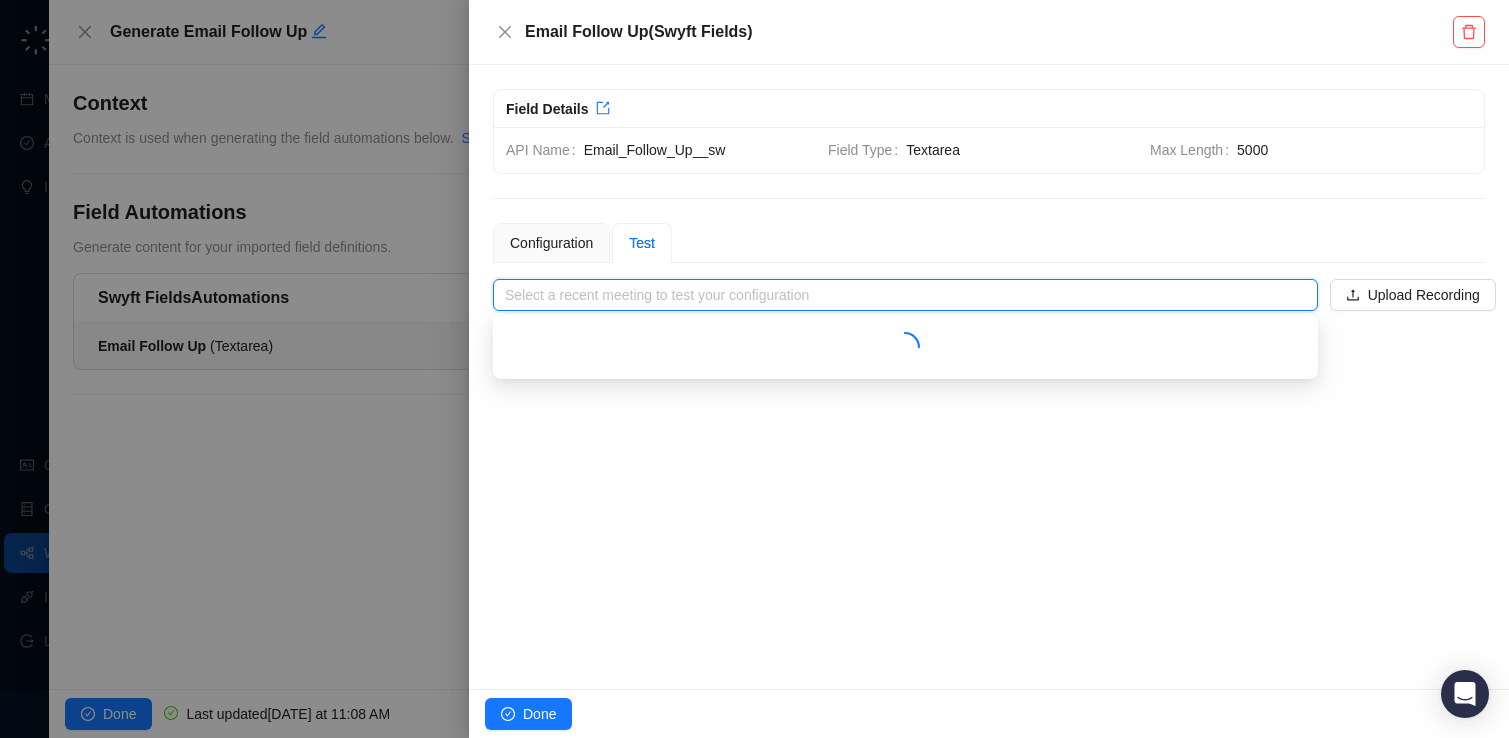 click at bounding box center (899, 295) 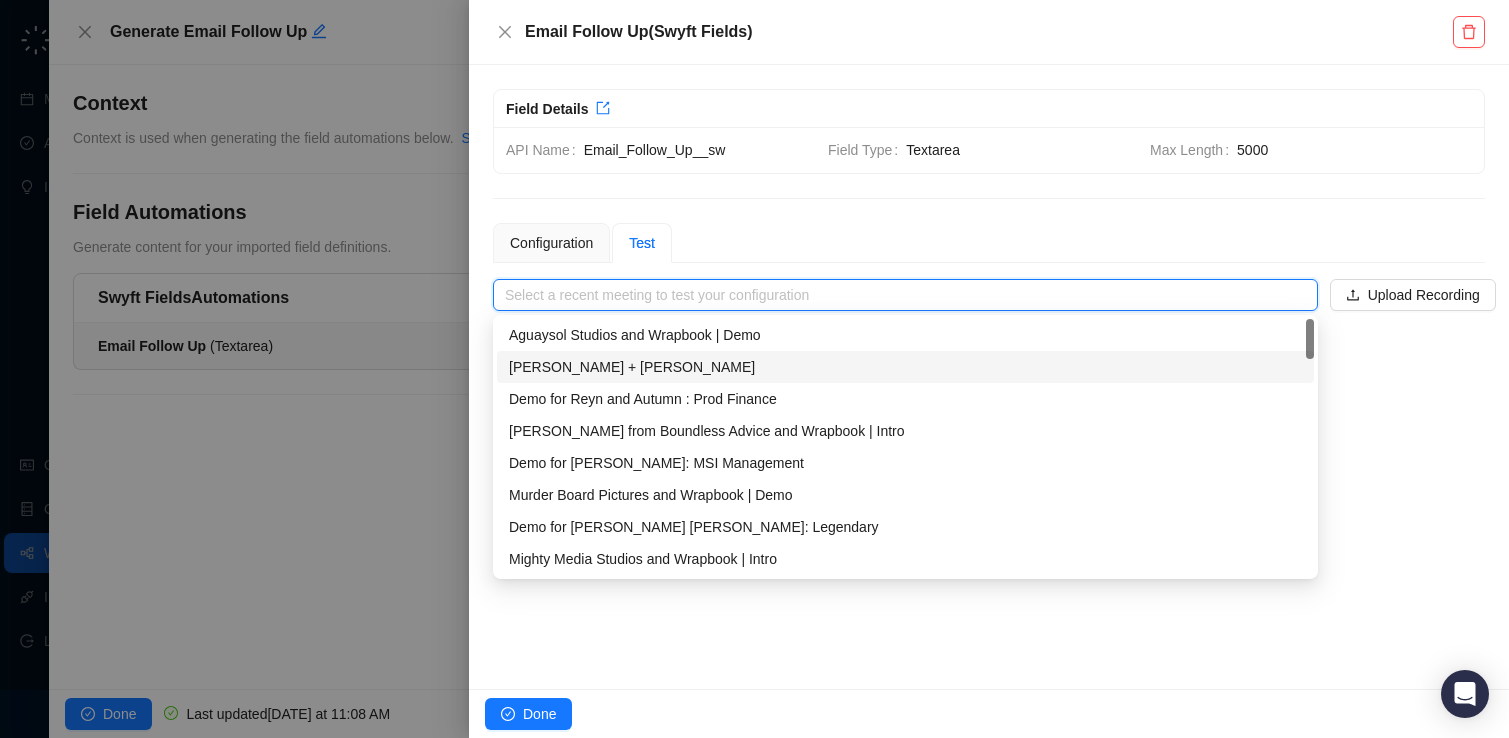 click on "[PERSON_NAME] + [PERSON_NAME]" at bounding box center (905, 367) 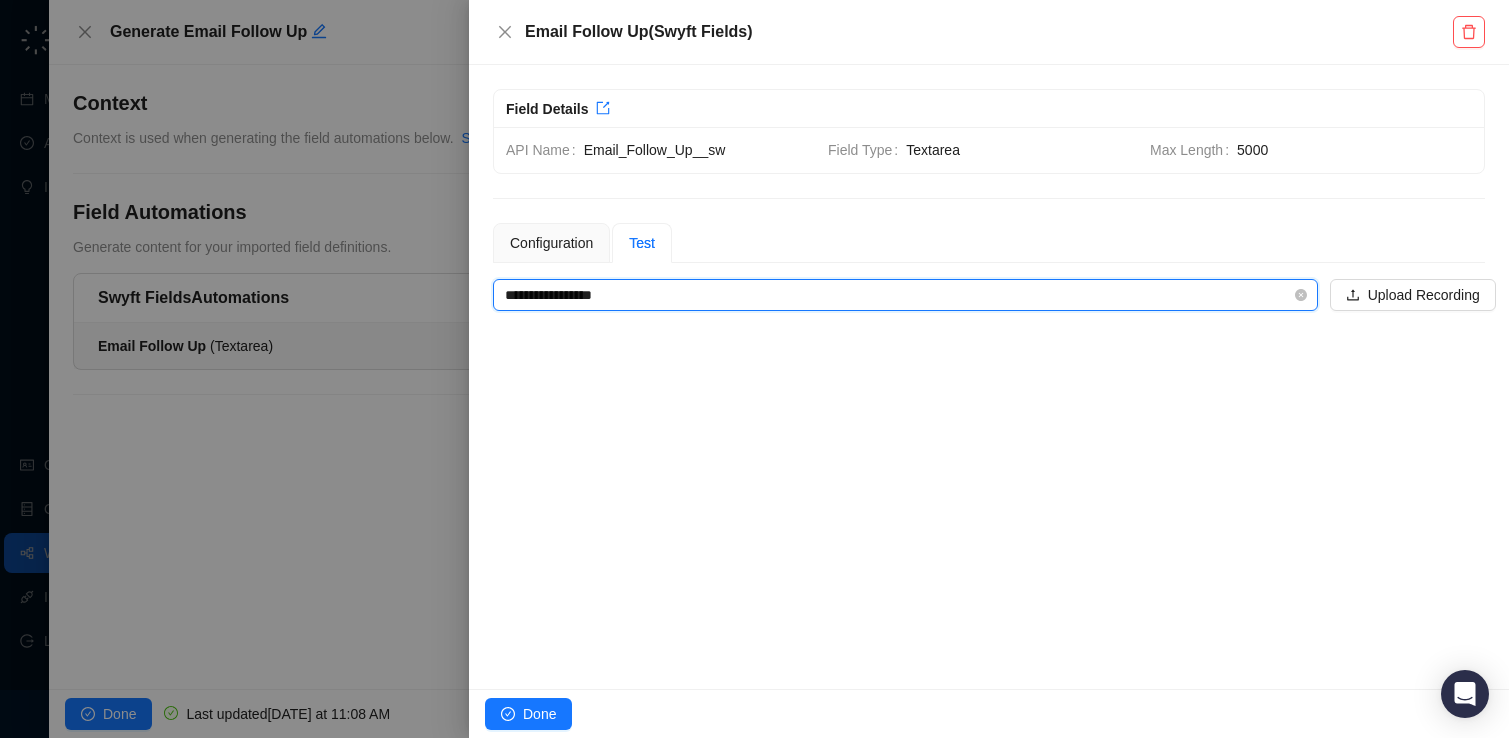 click on "**********" at bounding box center (899, 295) 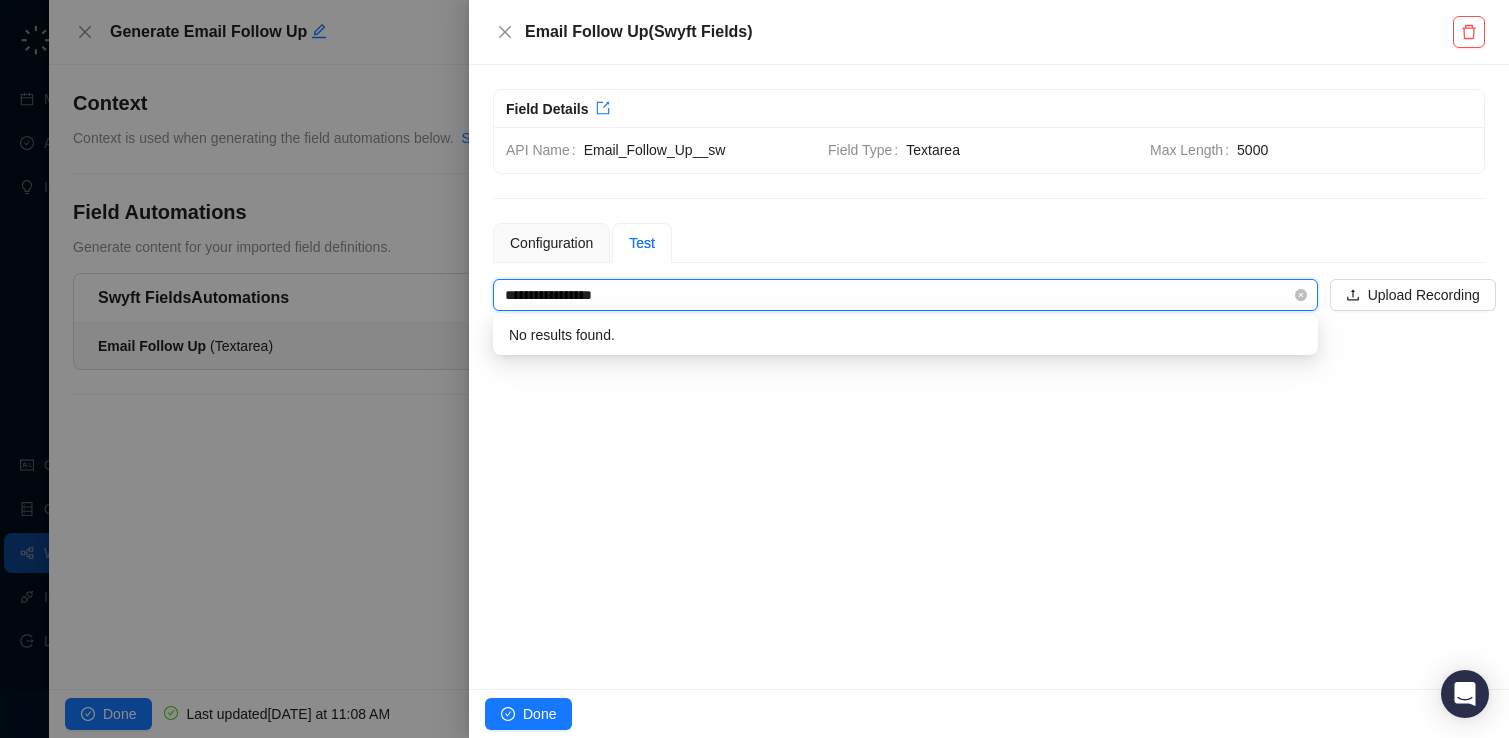 click on "**********" at bounding box center [899, 295] 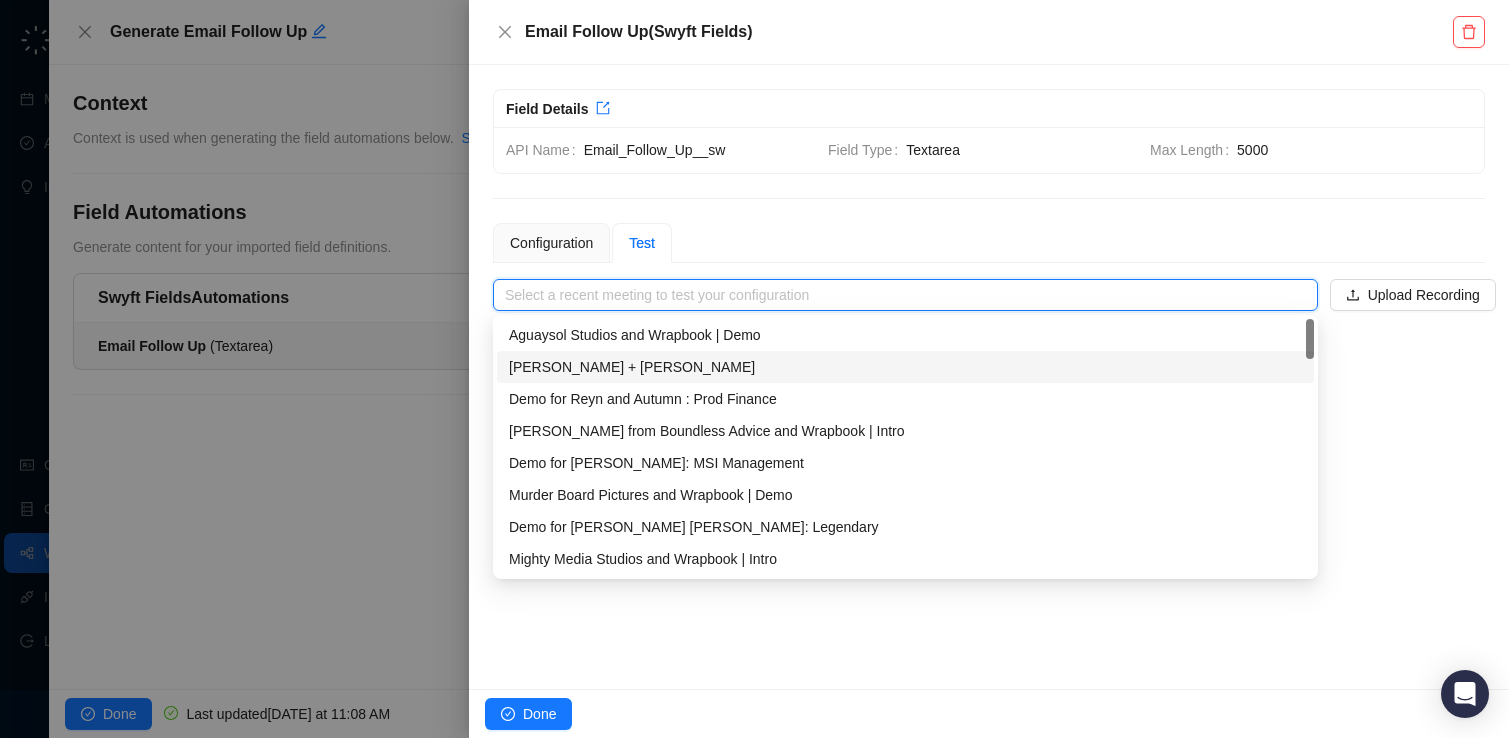 click on "[PERSON_NAME] + [PERSON_NAME]" at bounding box center (905, 367) 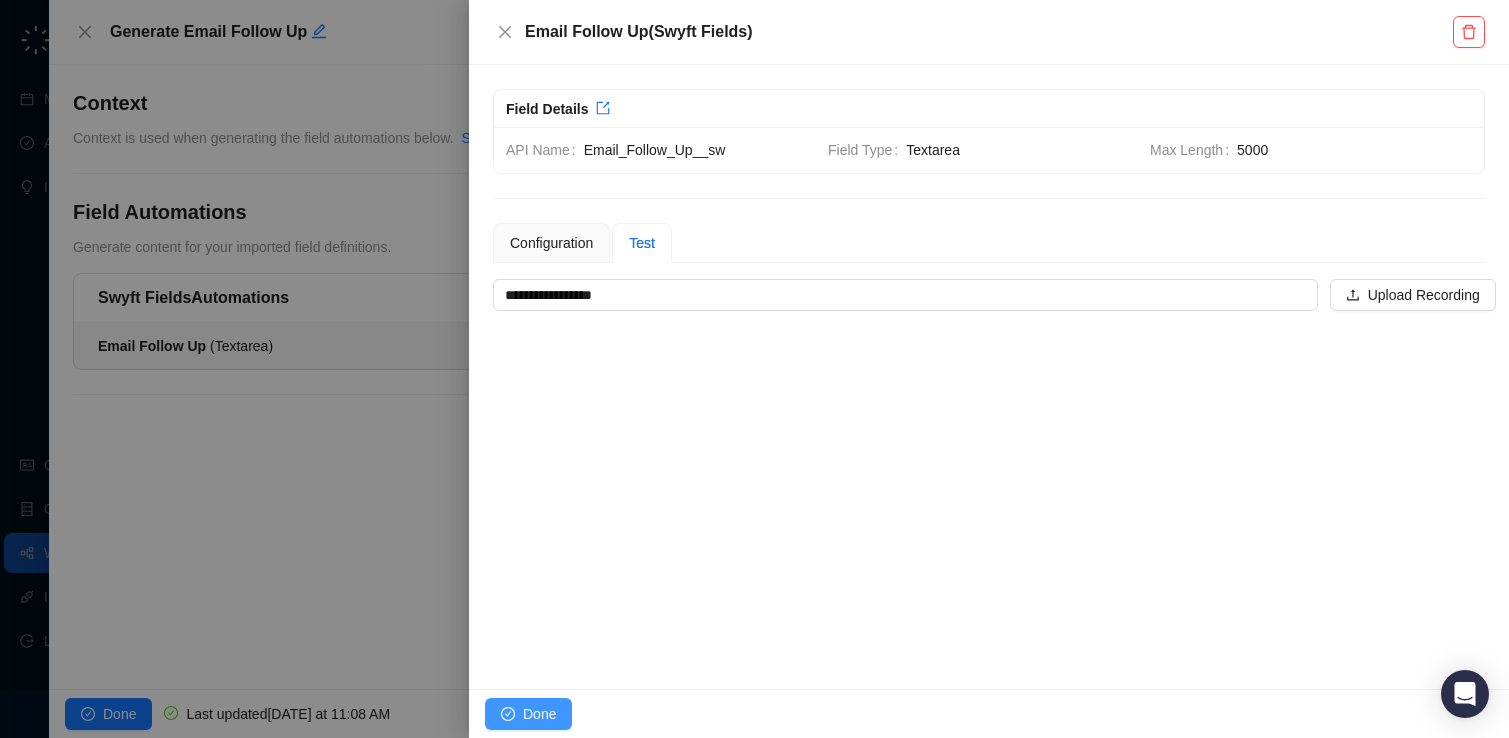 click on "Done" at bounding box center (528, 714) 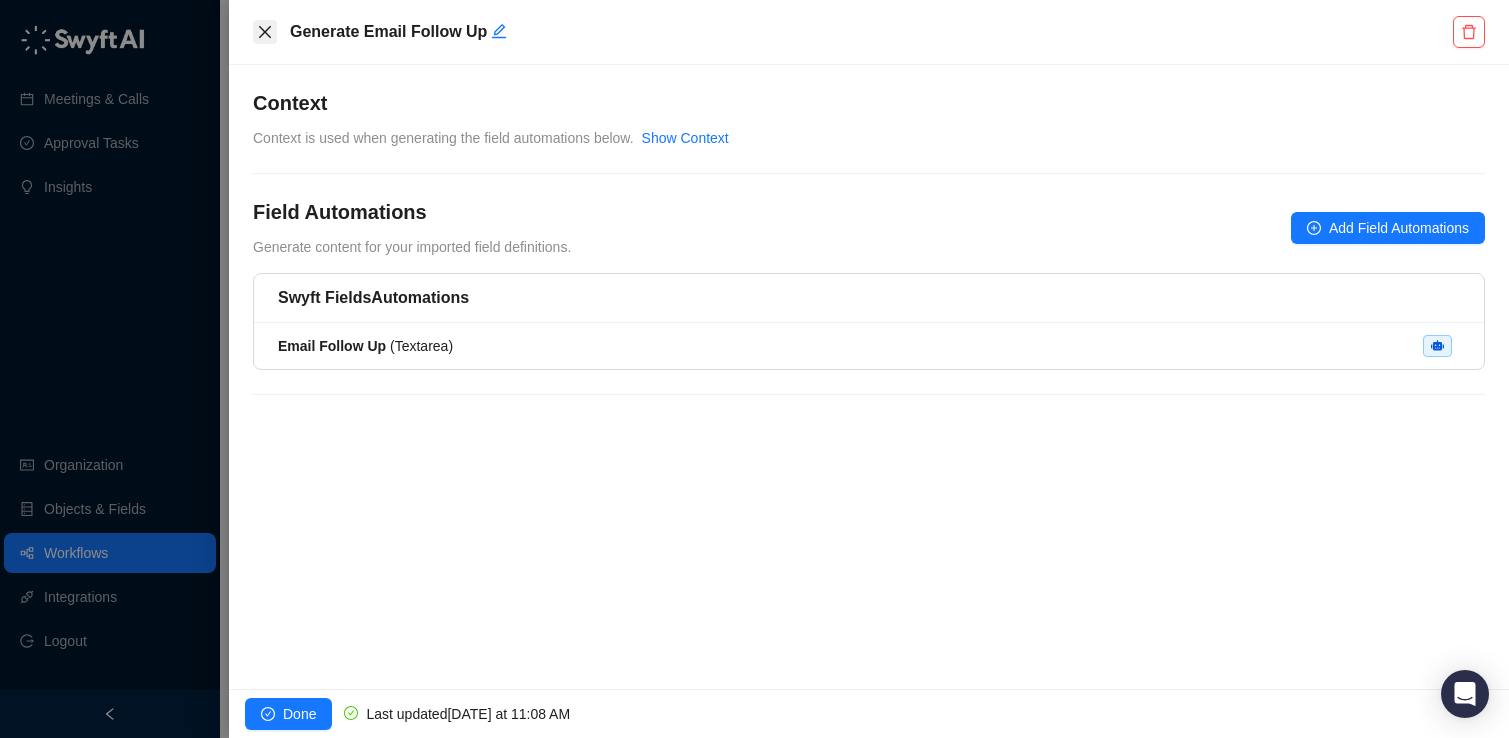 click 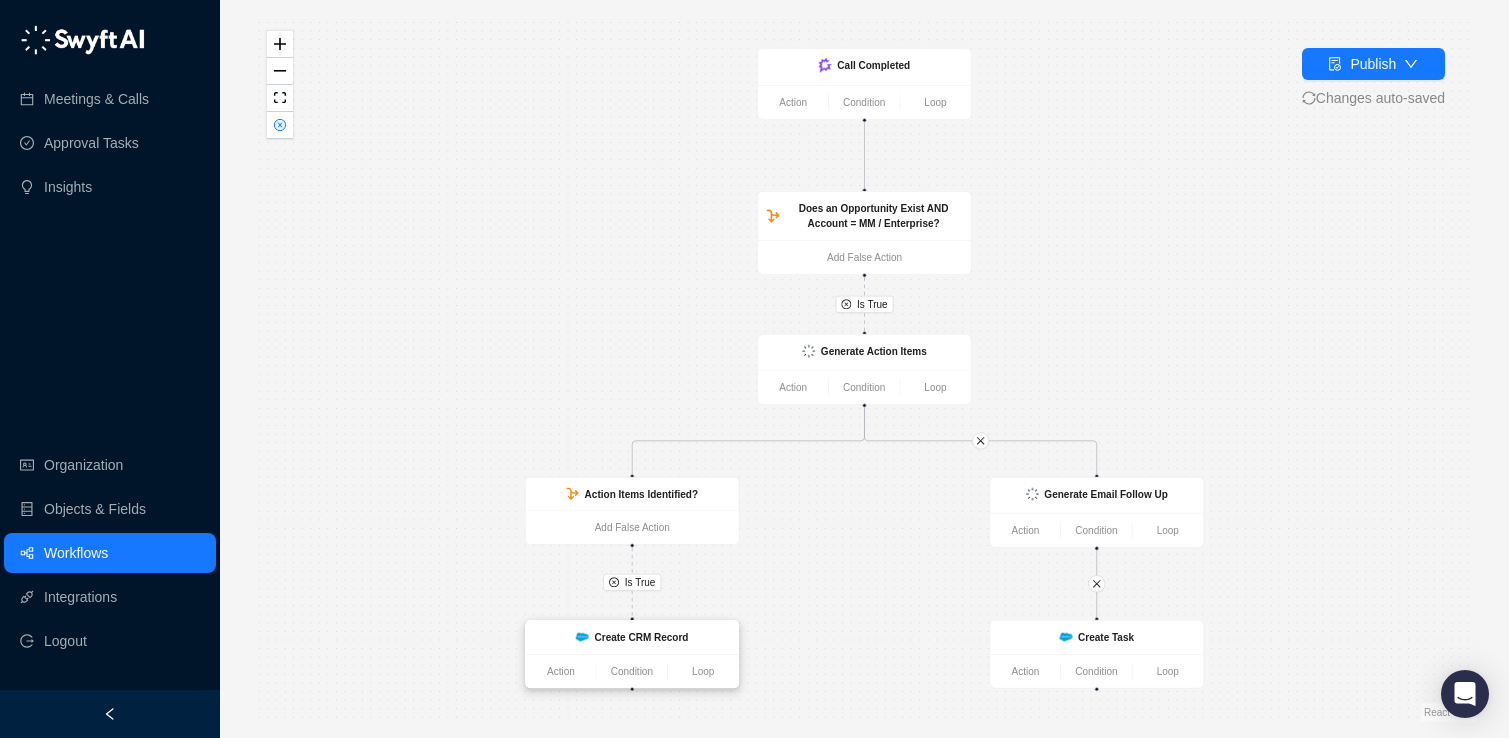 click on "Create CRM Record" at bounding box center [642, 636] 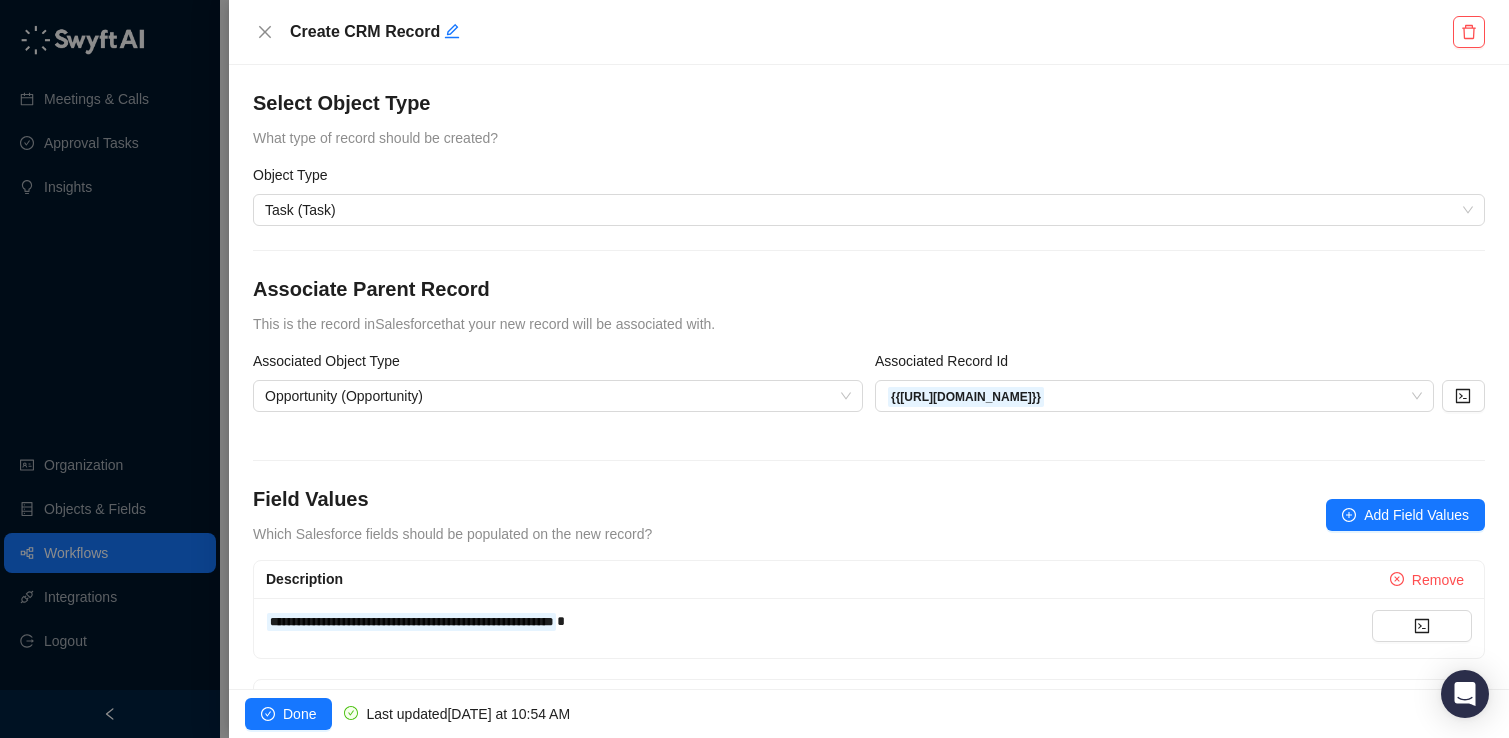 scroll, scrollTop: 129, scrollLeft: 0, axis: vertical 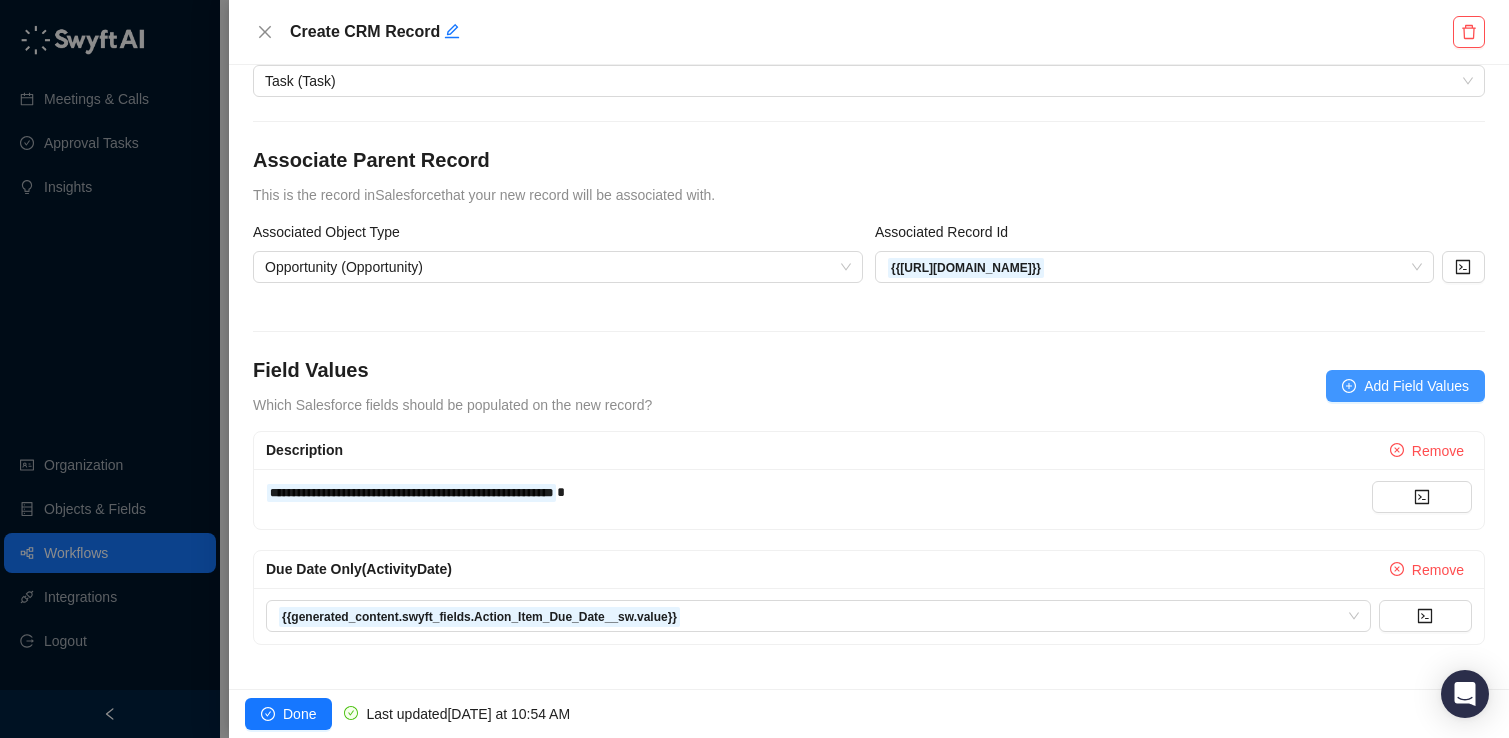 click on "Add Field Values" at bounding box center (1416, 386) 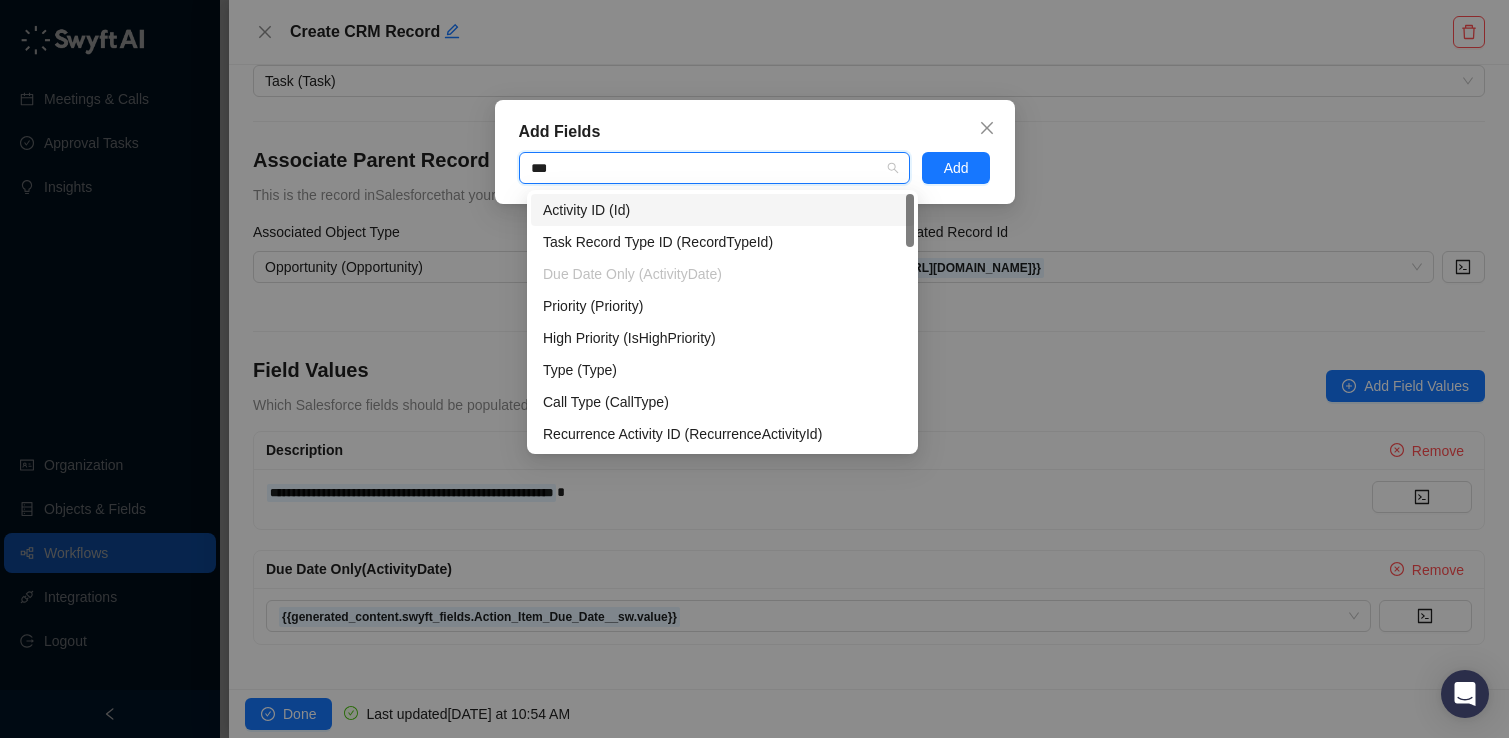 type on "****" 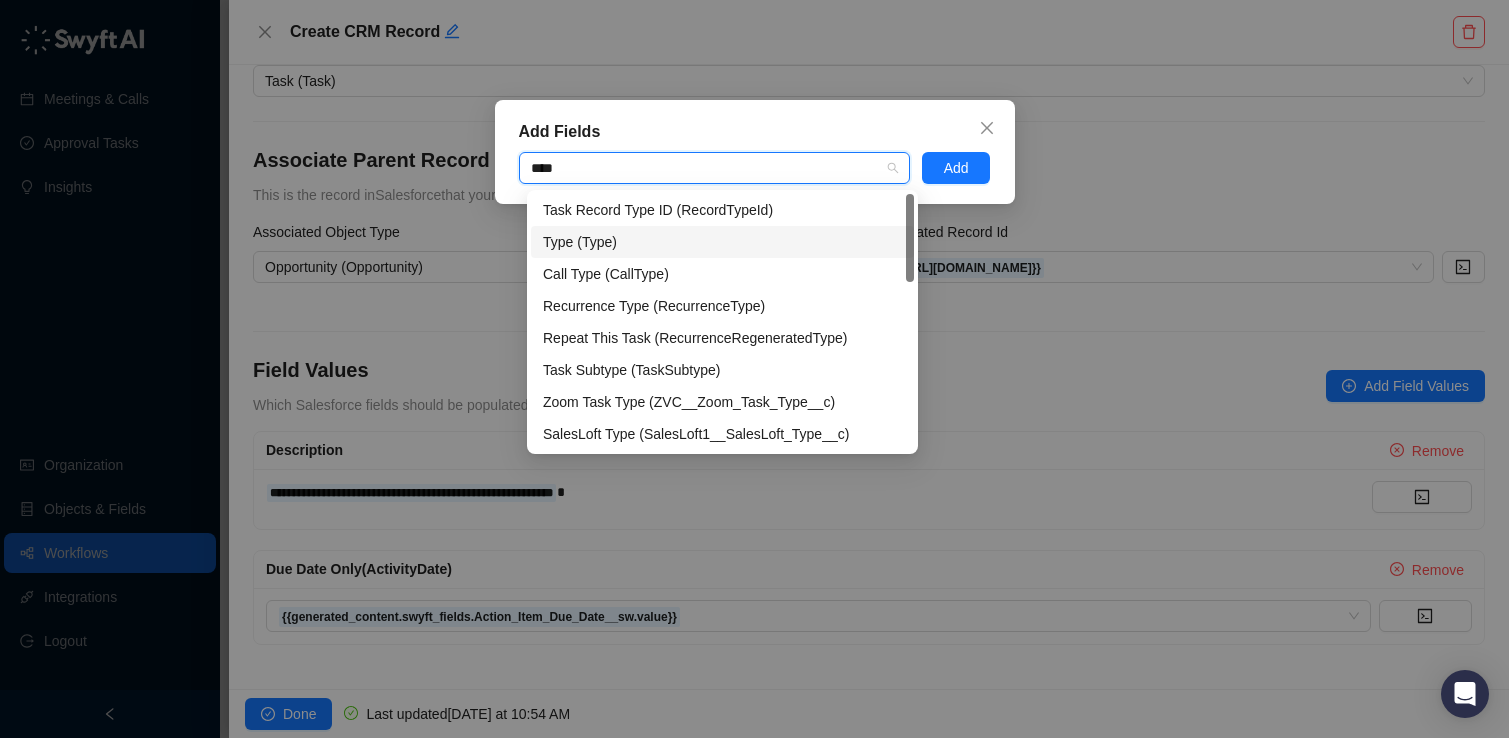 click on "Type (Type)" at bounding box center [722, 242] 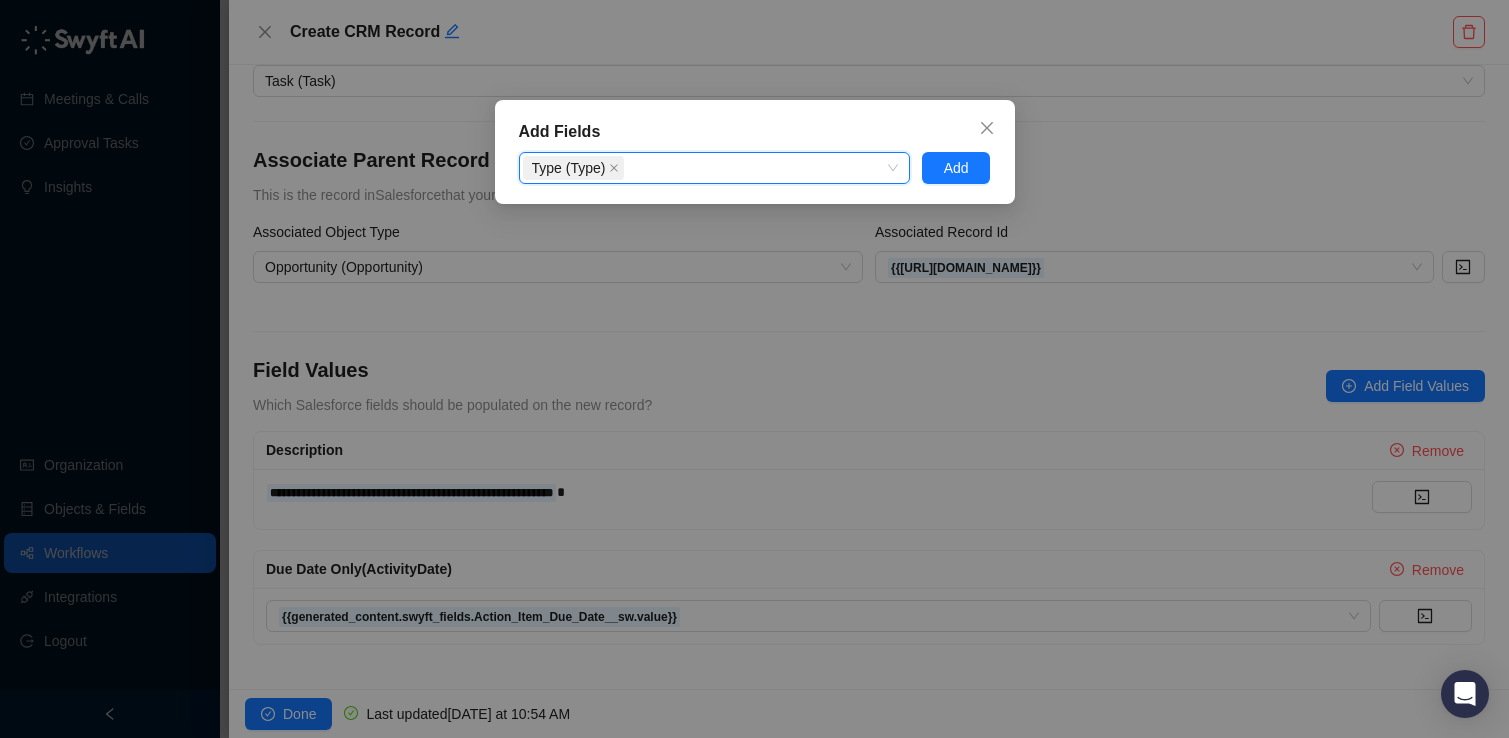 click on "Add Fields" at bounding box center (755, 132) 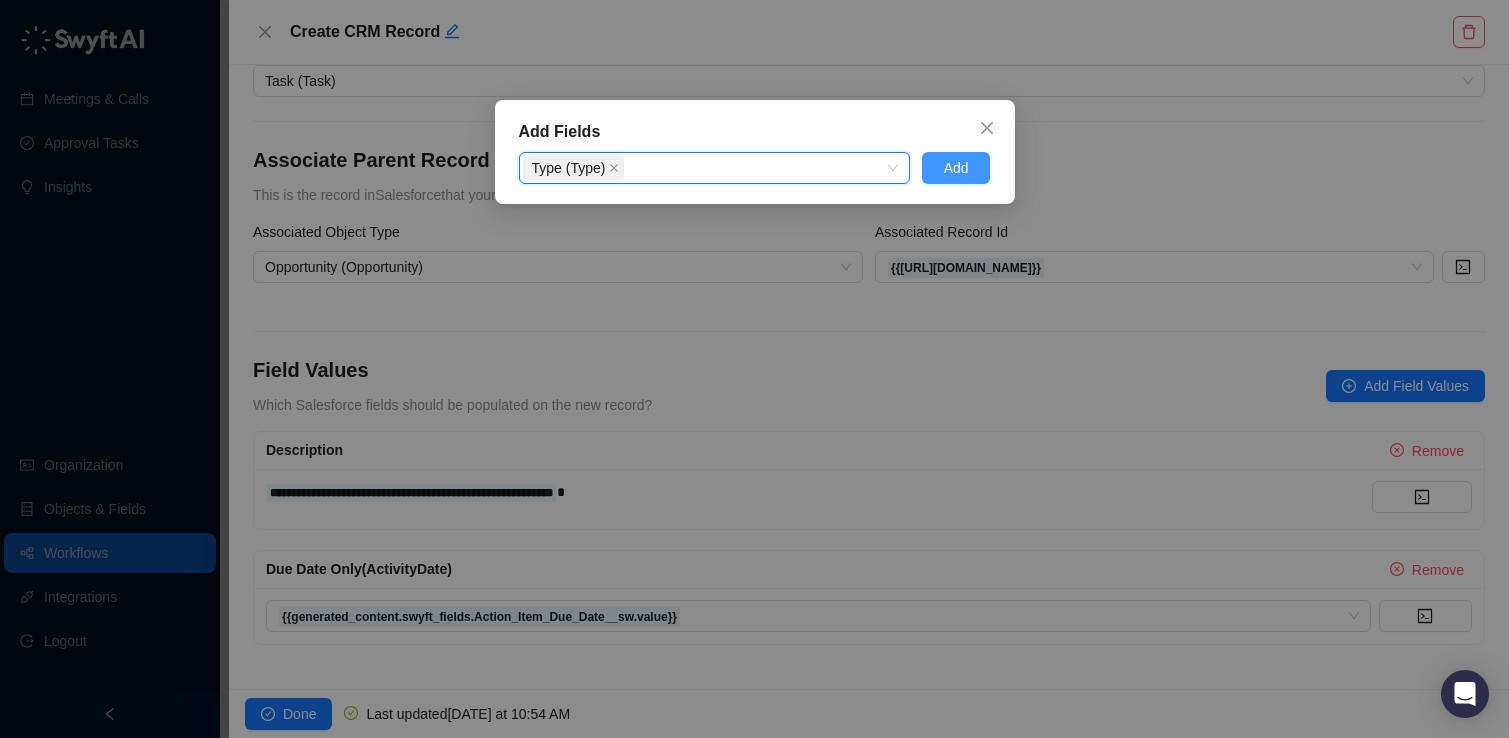 click on "Add" at bounding box center (956, 168) 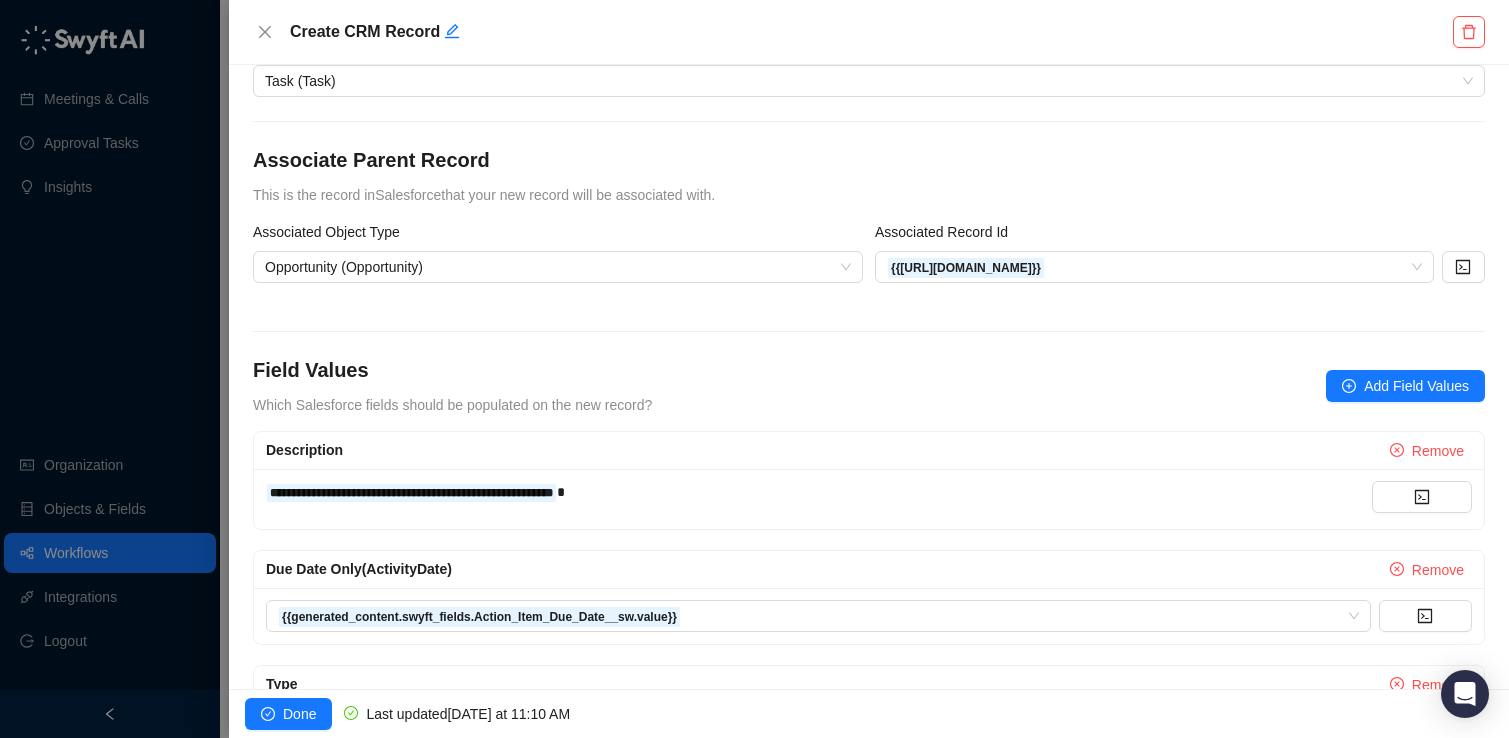 scroll, scrollTop: 244, scrollLeft: 0, axis: vertical 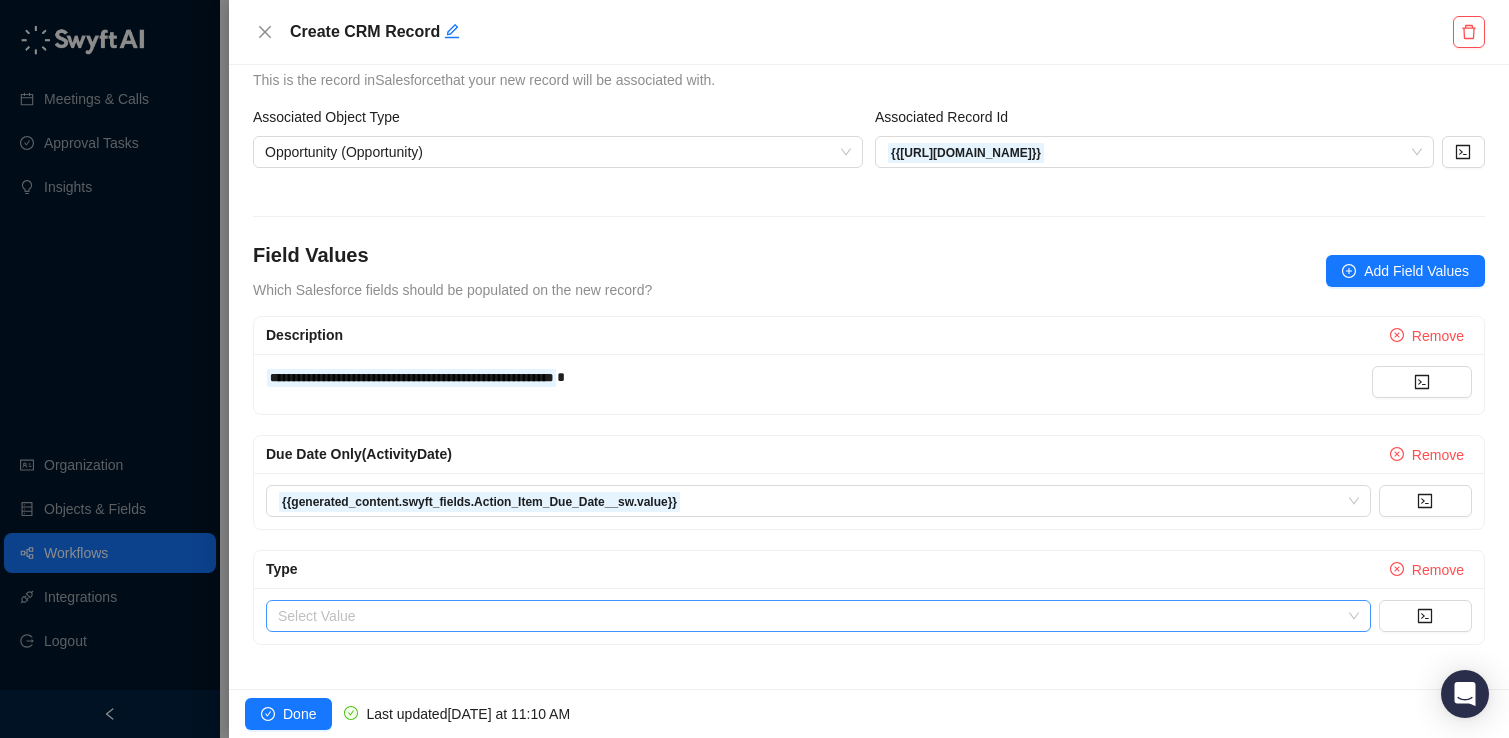 click at bounding box center (812, 616) 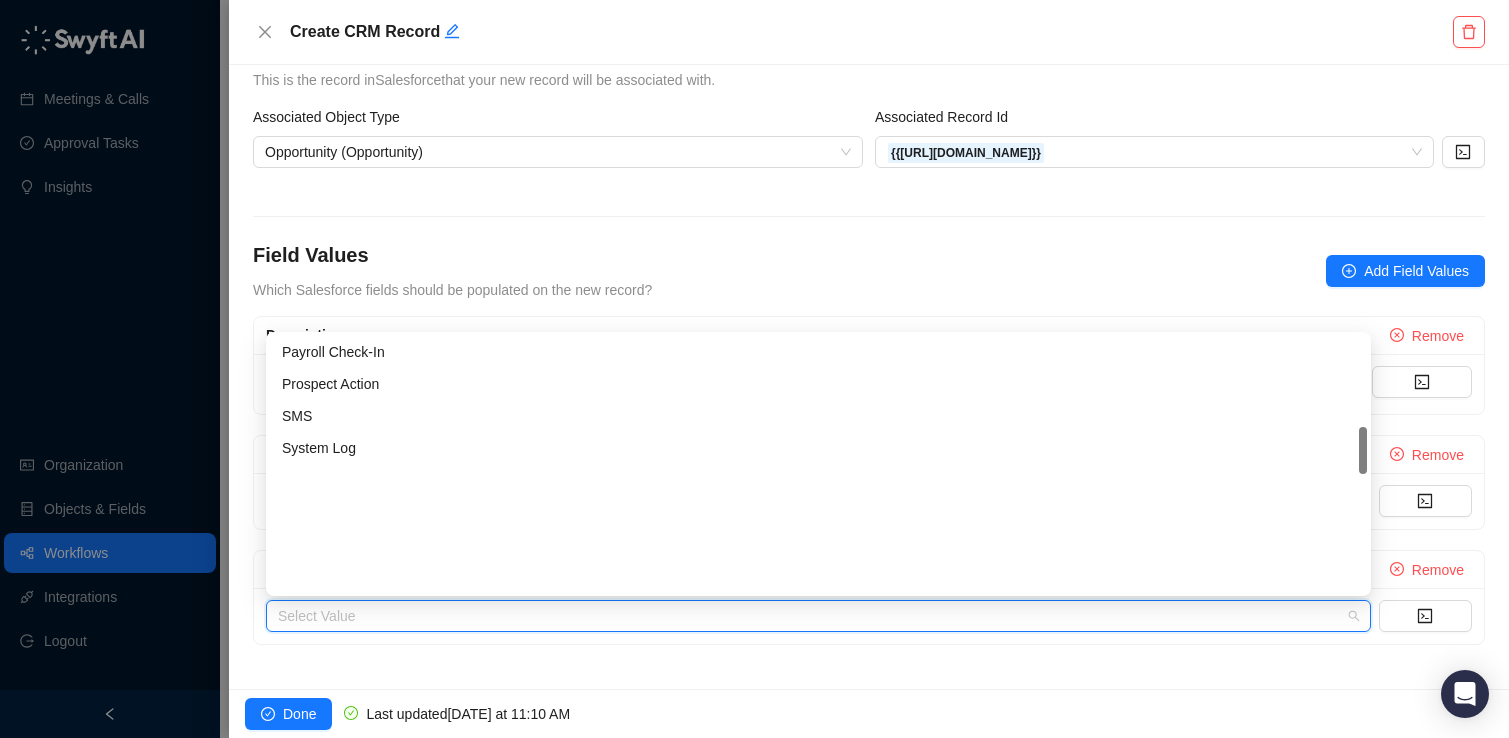 scroll, scrollTop: 288, scrollLeft: 0, axis: vertical 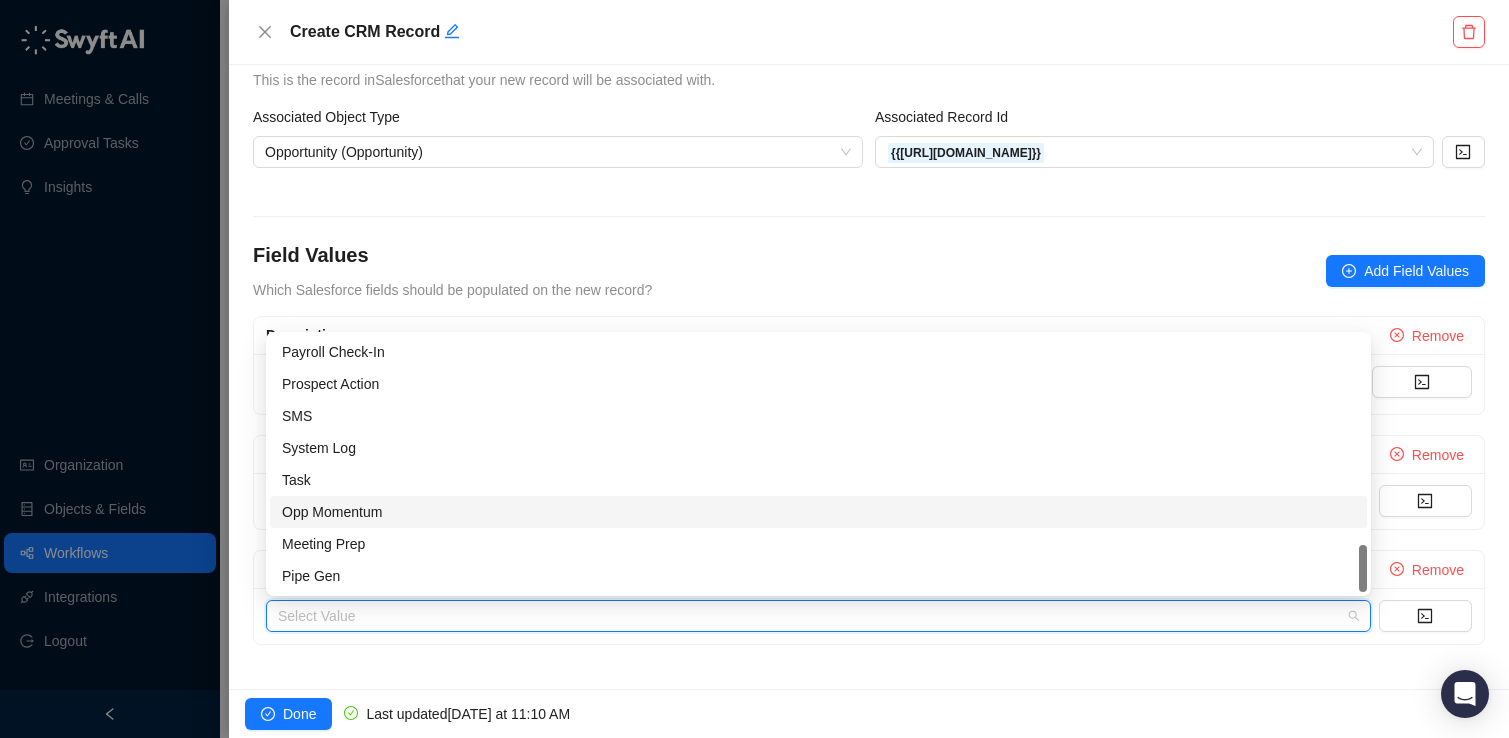 click on "Opp Momentum" at bounding box center [818, 512] 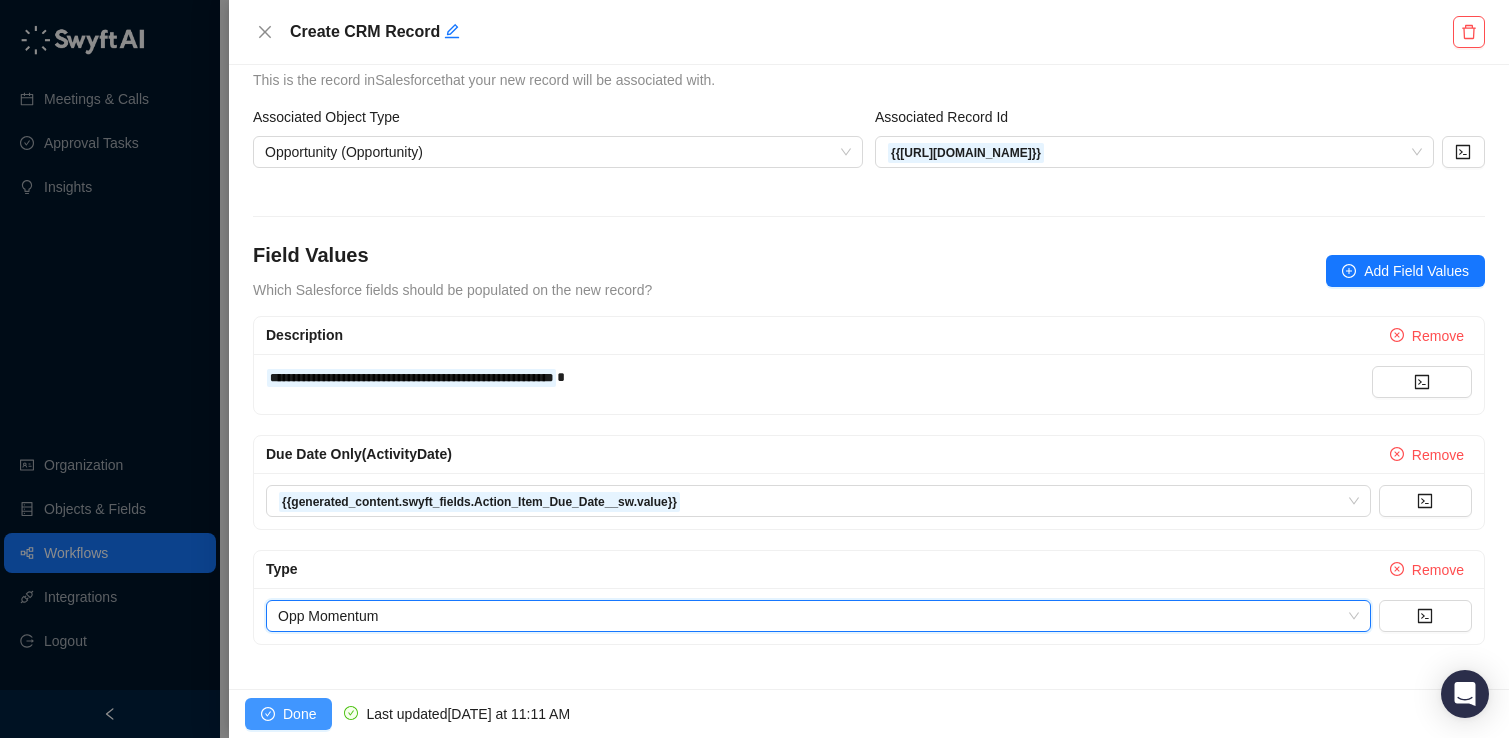 click on "Done" at bounding box center (299, 714) 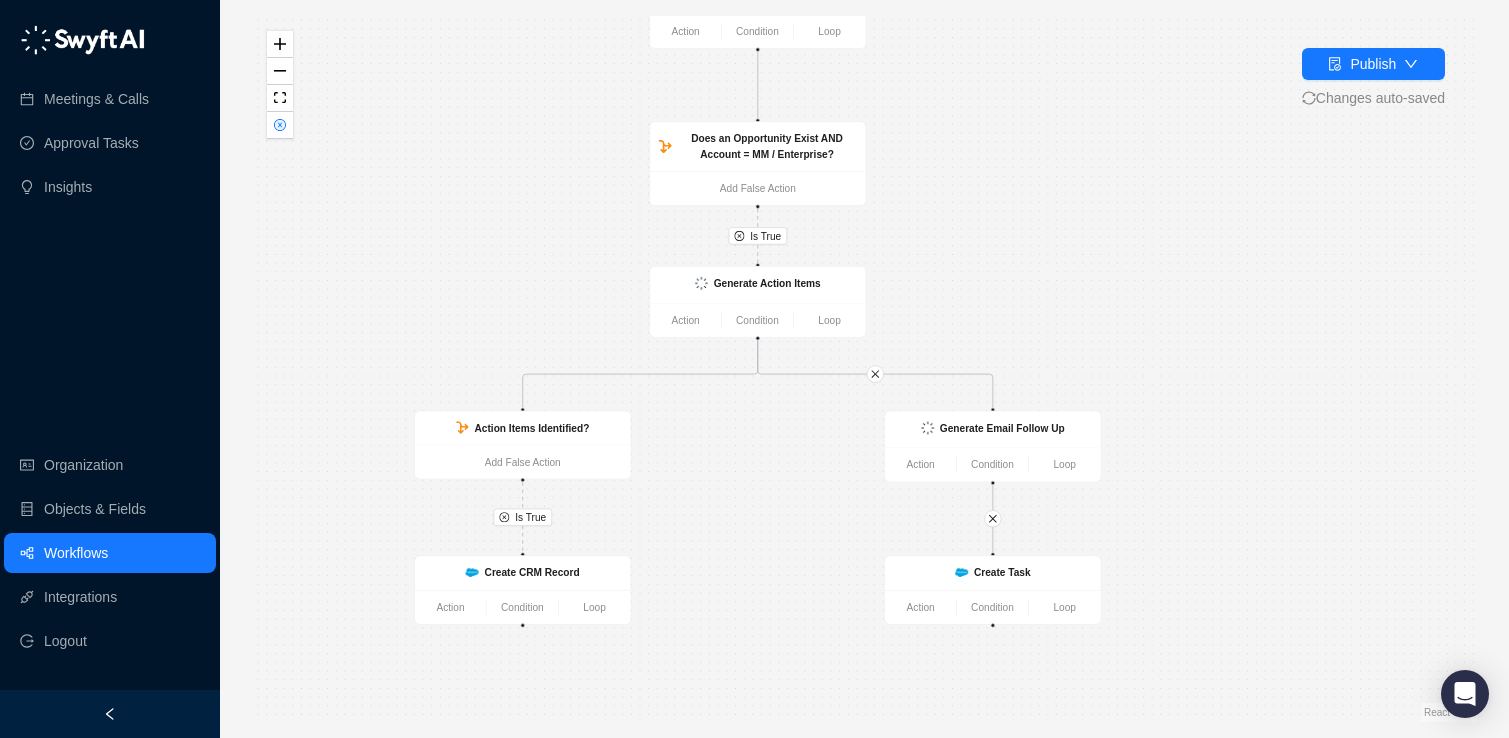 drag, startPoint x: 635, startPoint y: 288, endPoint x: 572, endPoint y: 266, distance: 66.730804 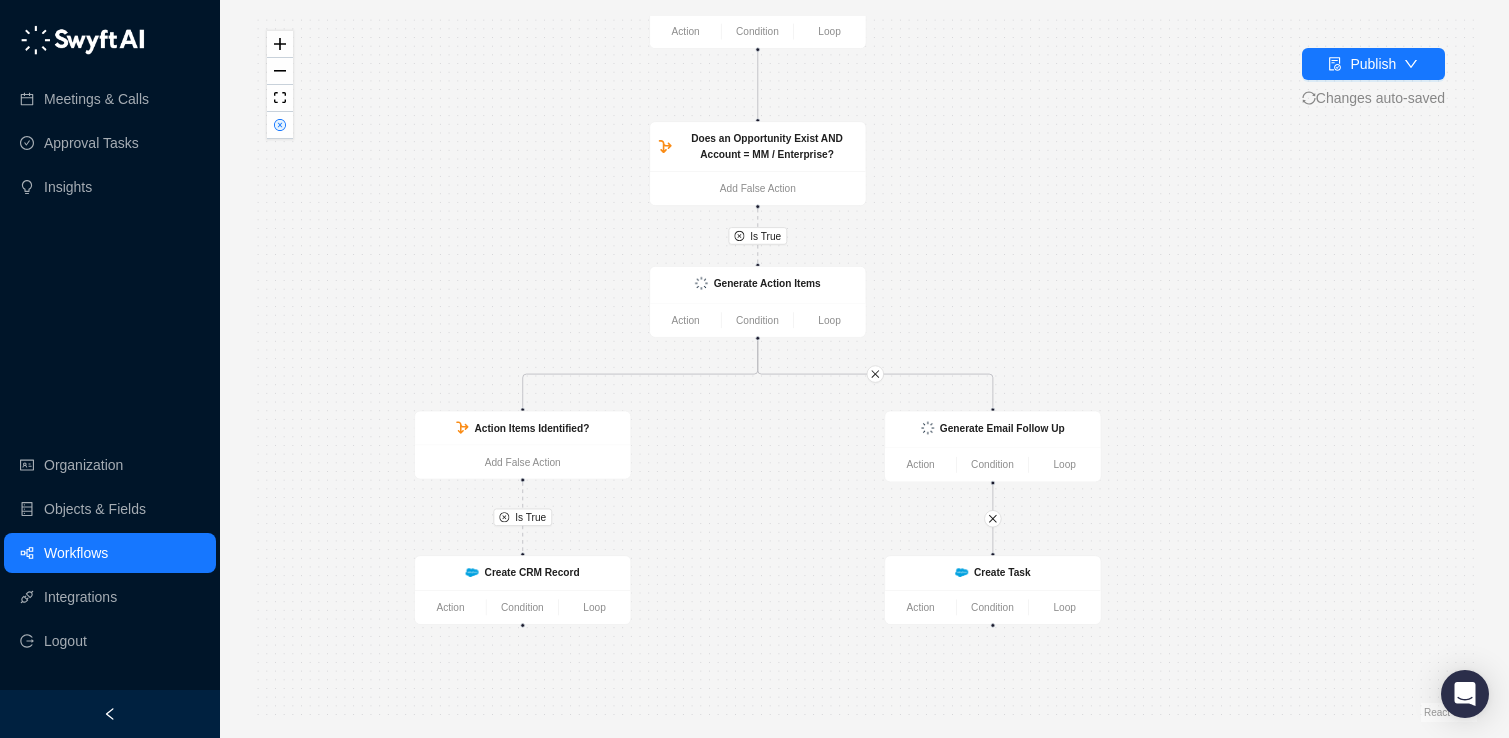 click on "Is True Is True Create Task Action Condition Loop Call Completed Action Condition Loop Does an Opportunity Exist AND Account = MM / Enterprise? Add False Action Generate Action Items Action Condition Loop Action Items Identified? Add False Action Generate Email Follow Up Action Condition Loop Create CRM Record Action Condition Loop" at bounding box center [864, 369] 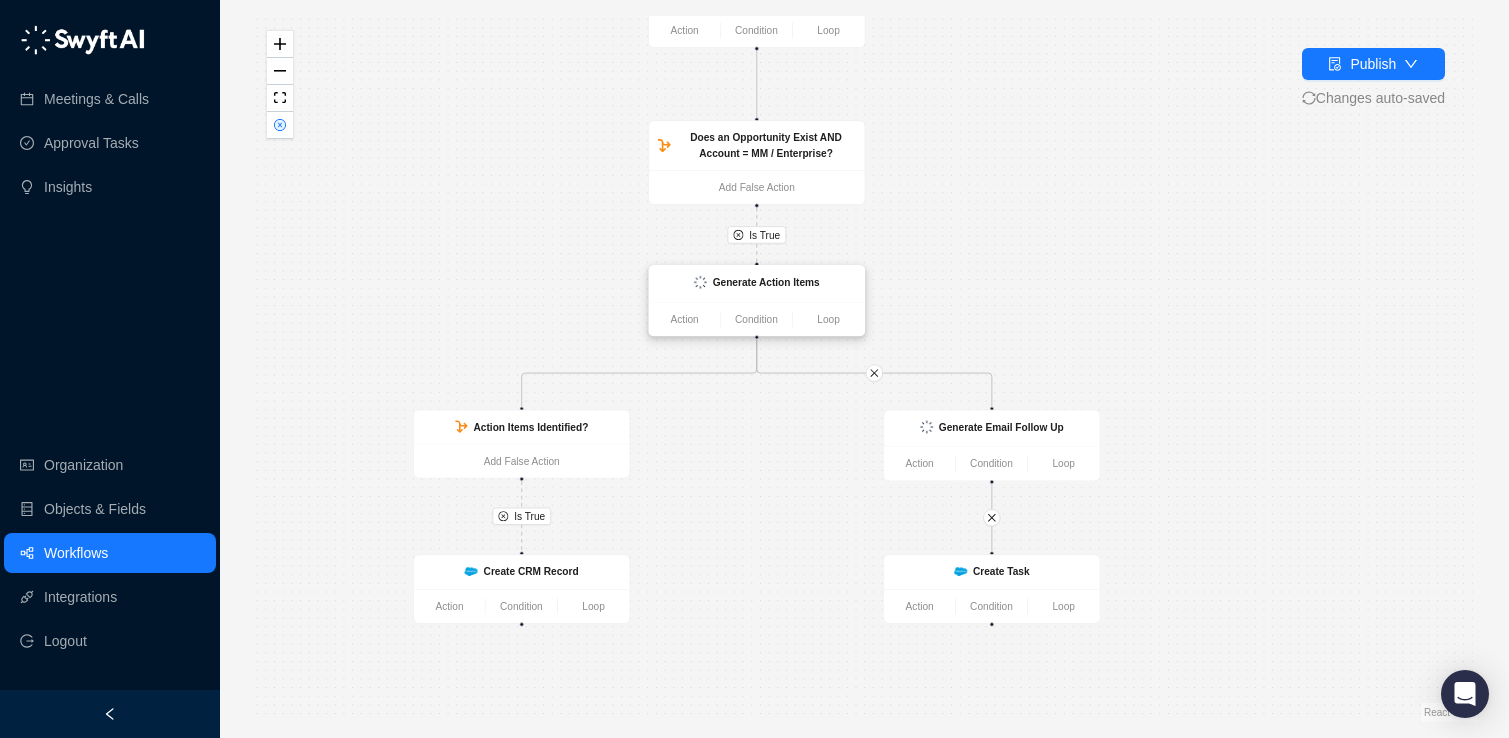 click at bounding box center [700, 282] 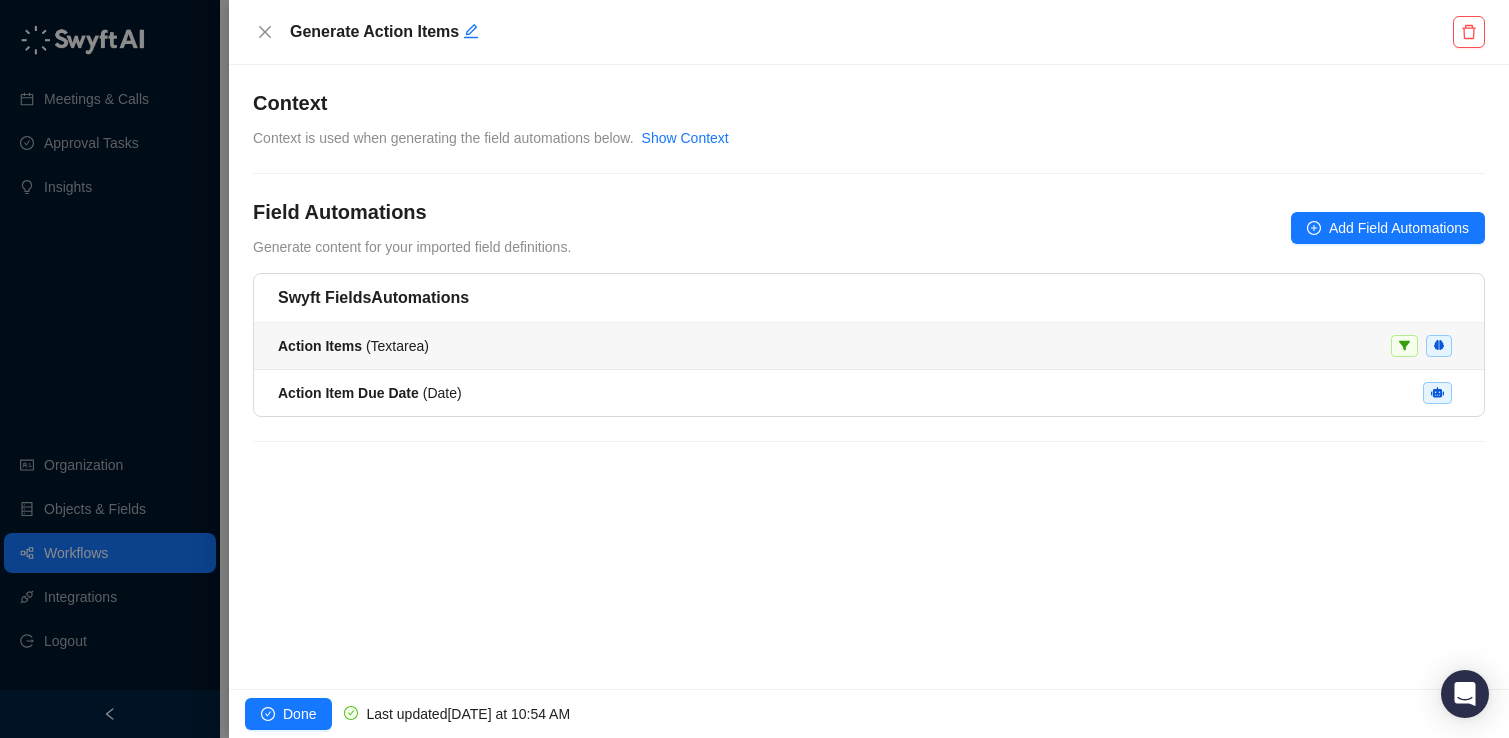 click on "Action Items   ( Textarea )" at bounding box center [869, 346] 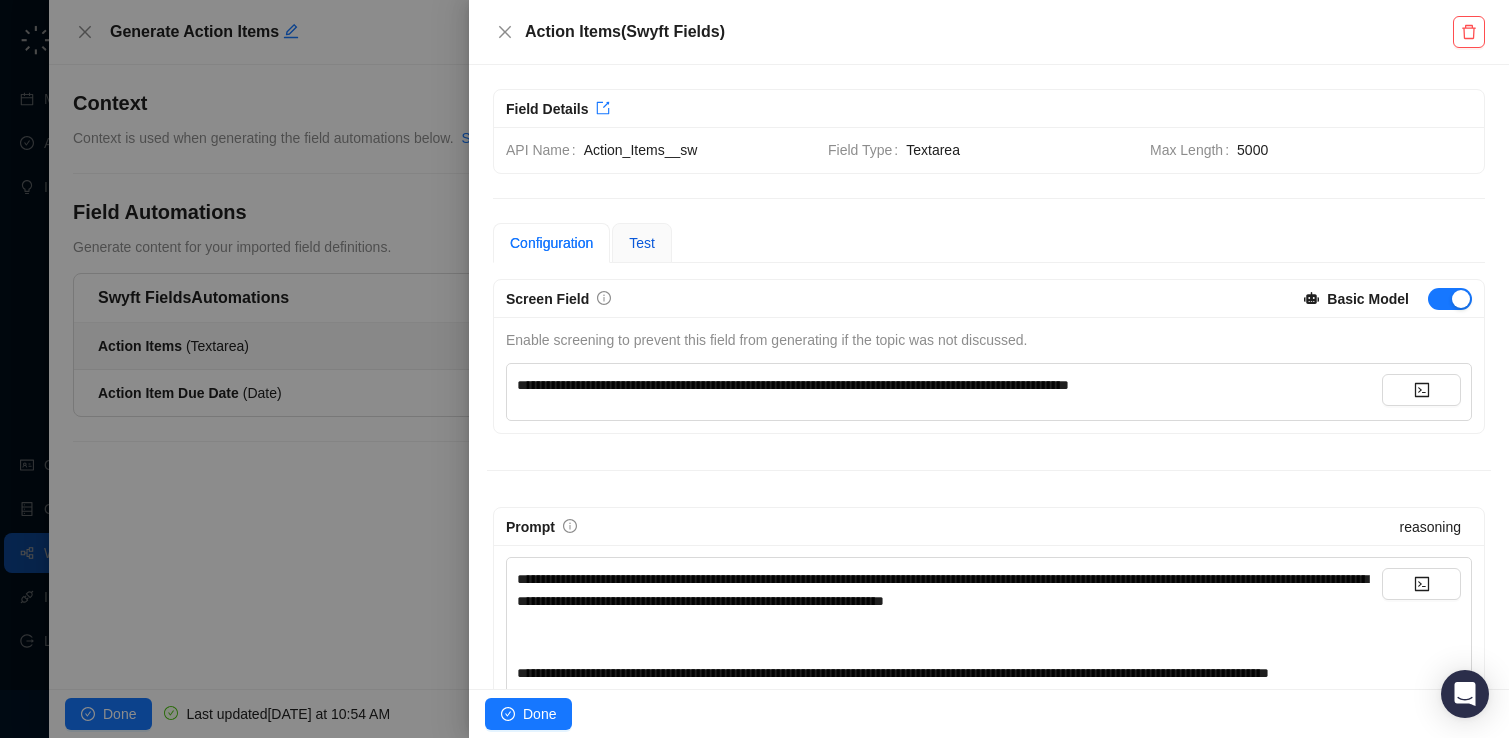 click on "Test" at bounding box center (642, 243) 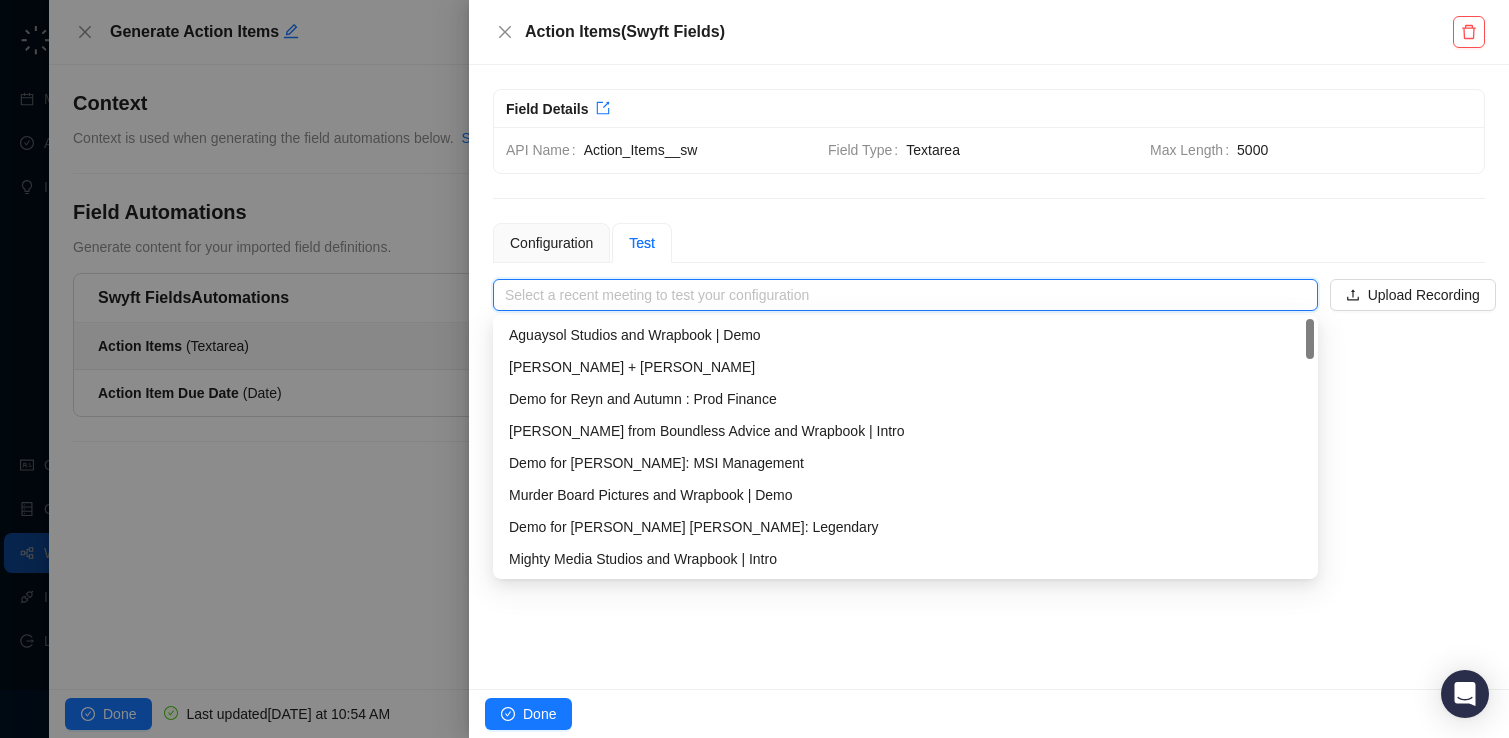 click at bounding box center [899, 295] 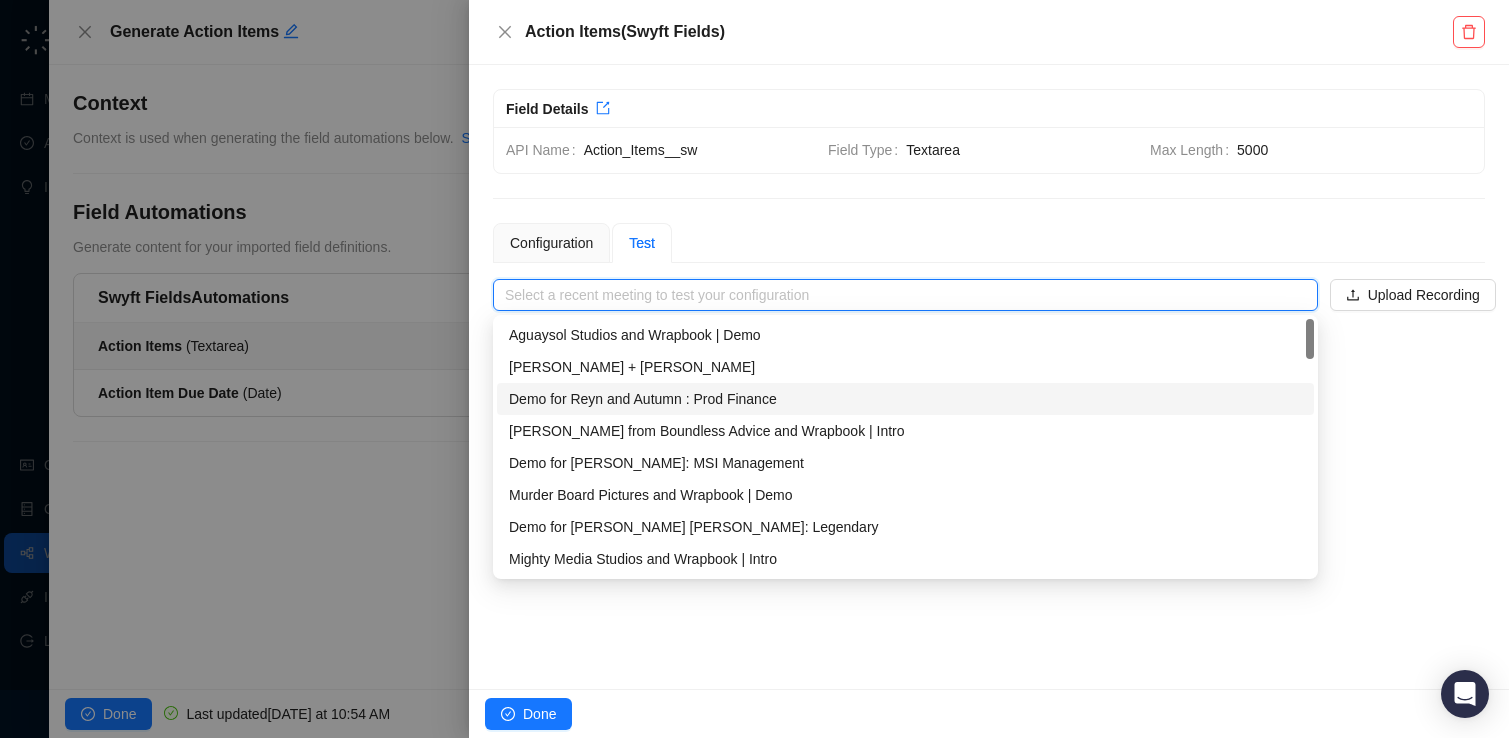 click on "Demo for Reyn and Autumn : Prod Finance" at bounding box center (905, 399) 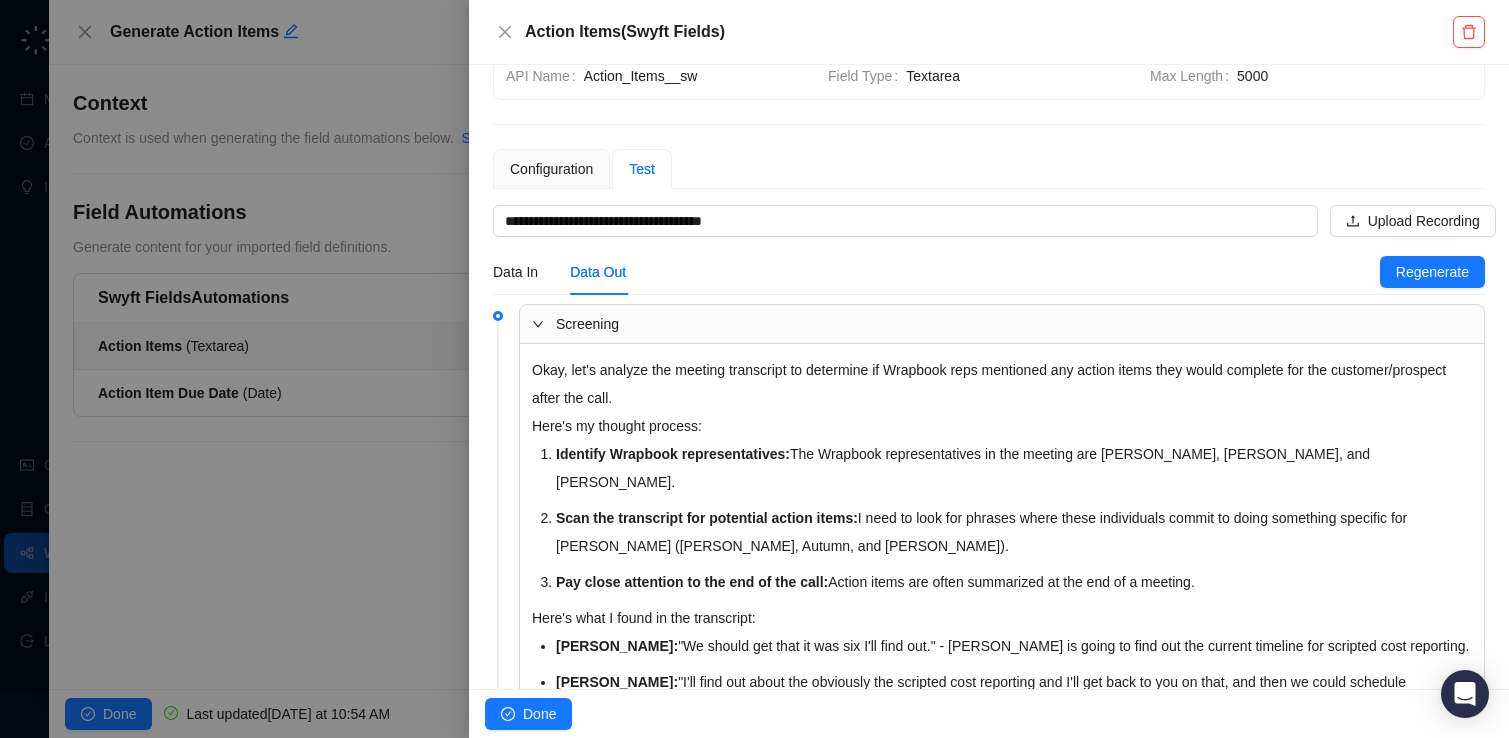 scroll, scrollTop: 0, scrollLeft: 0, axis: both 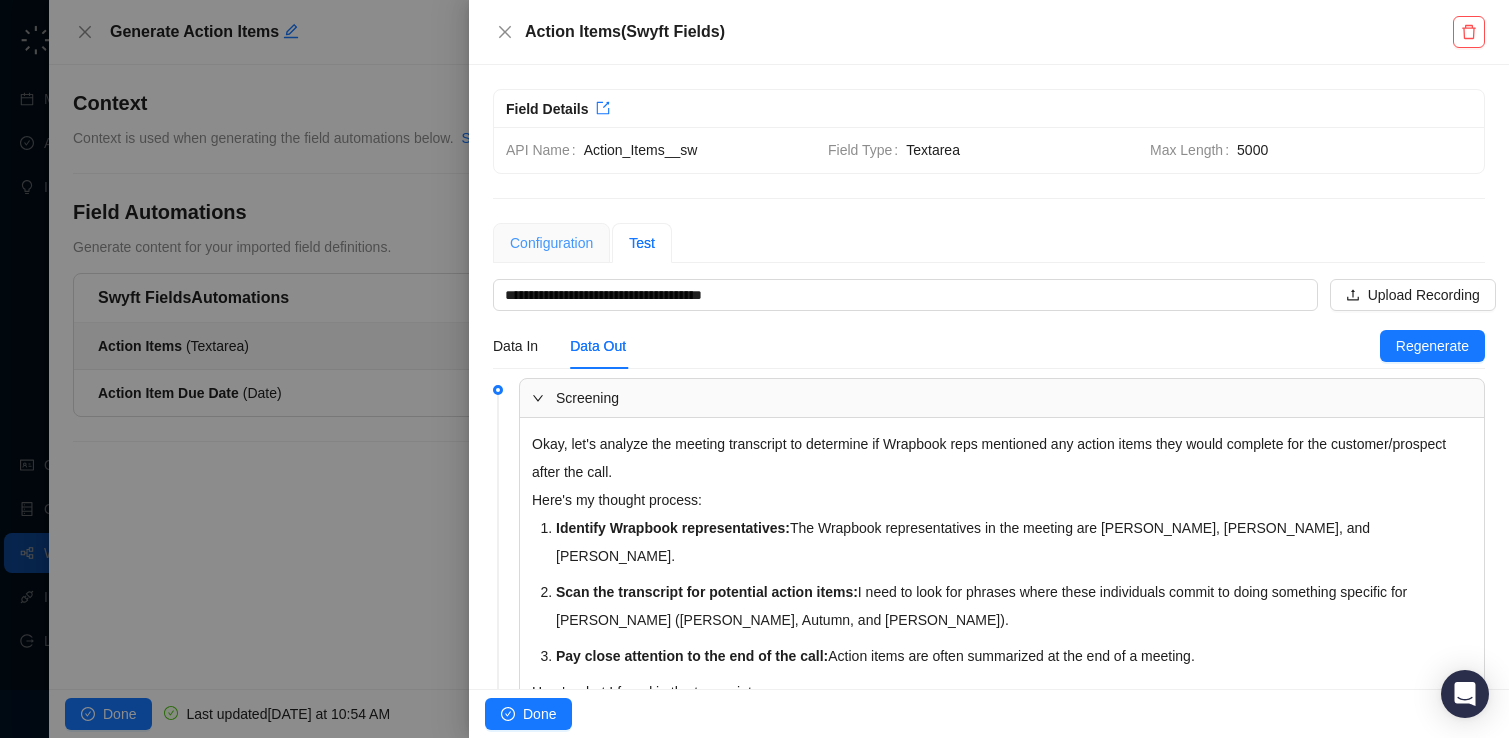 click on "Configuration" at bounding box center (551, 243) 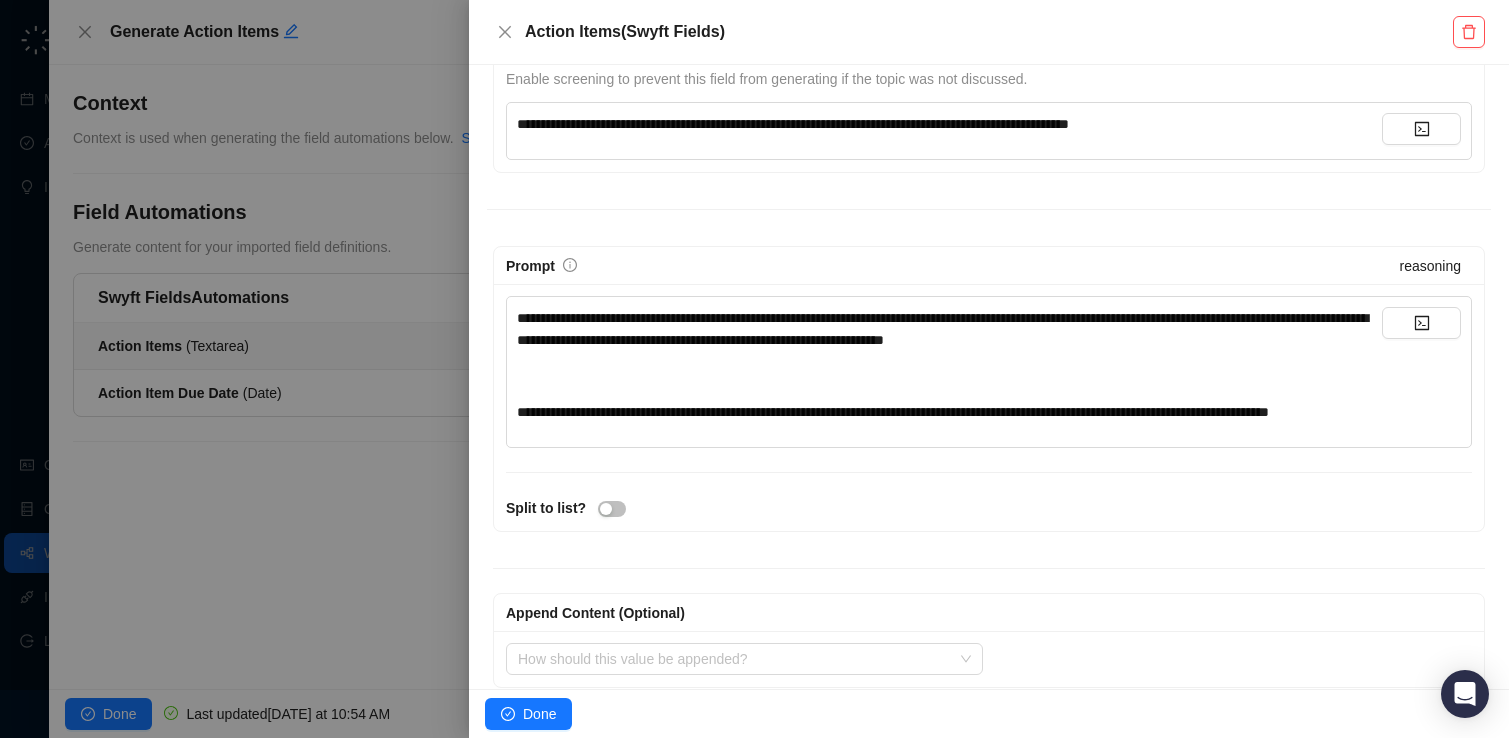 scroll, scrollTop: 306, scrollLeft: 0, axis: vertical 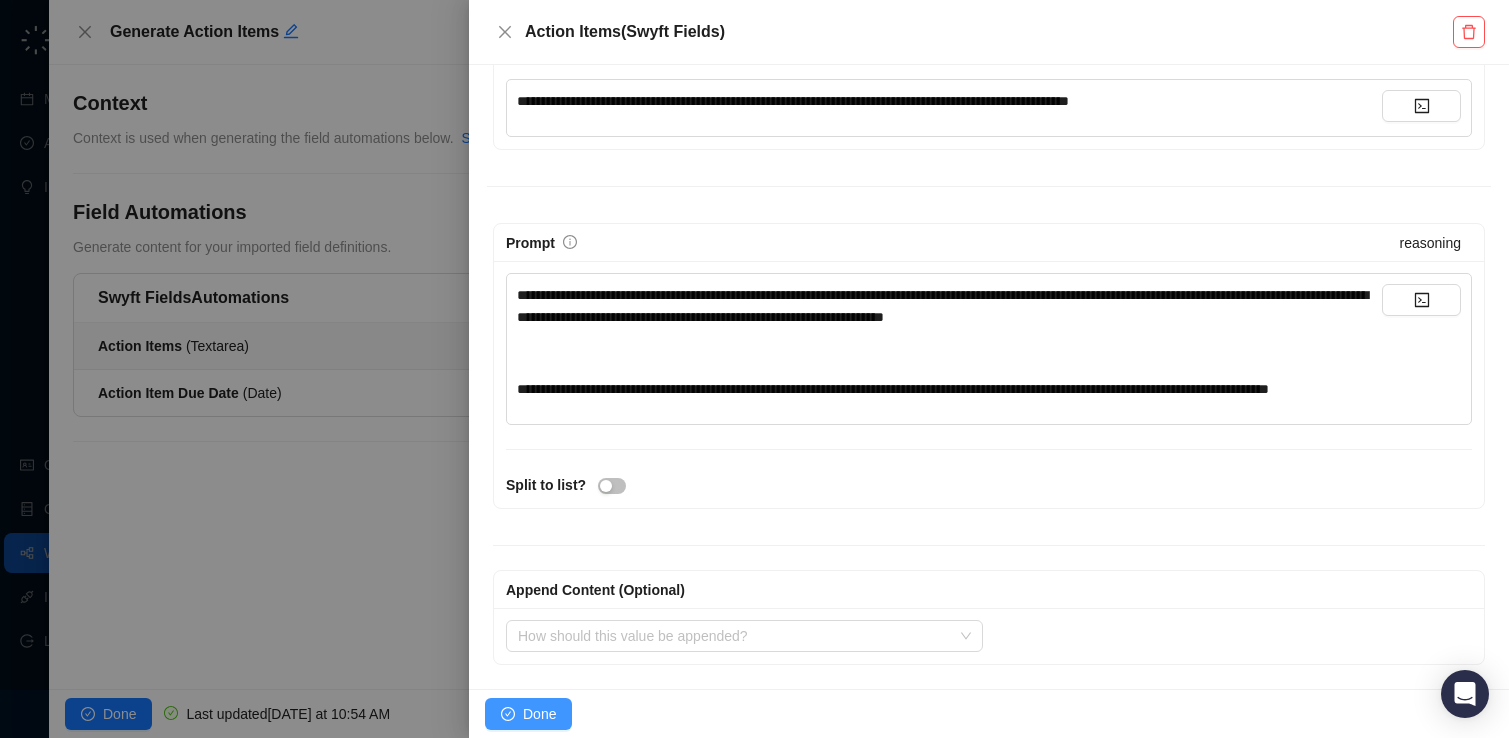 click on "Done" at bounding box center (539, 714) 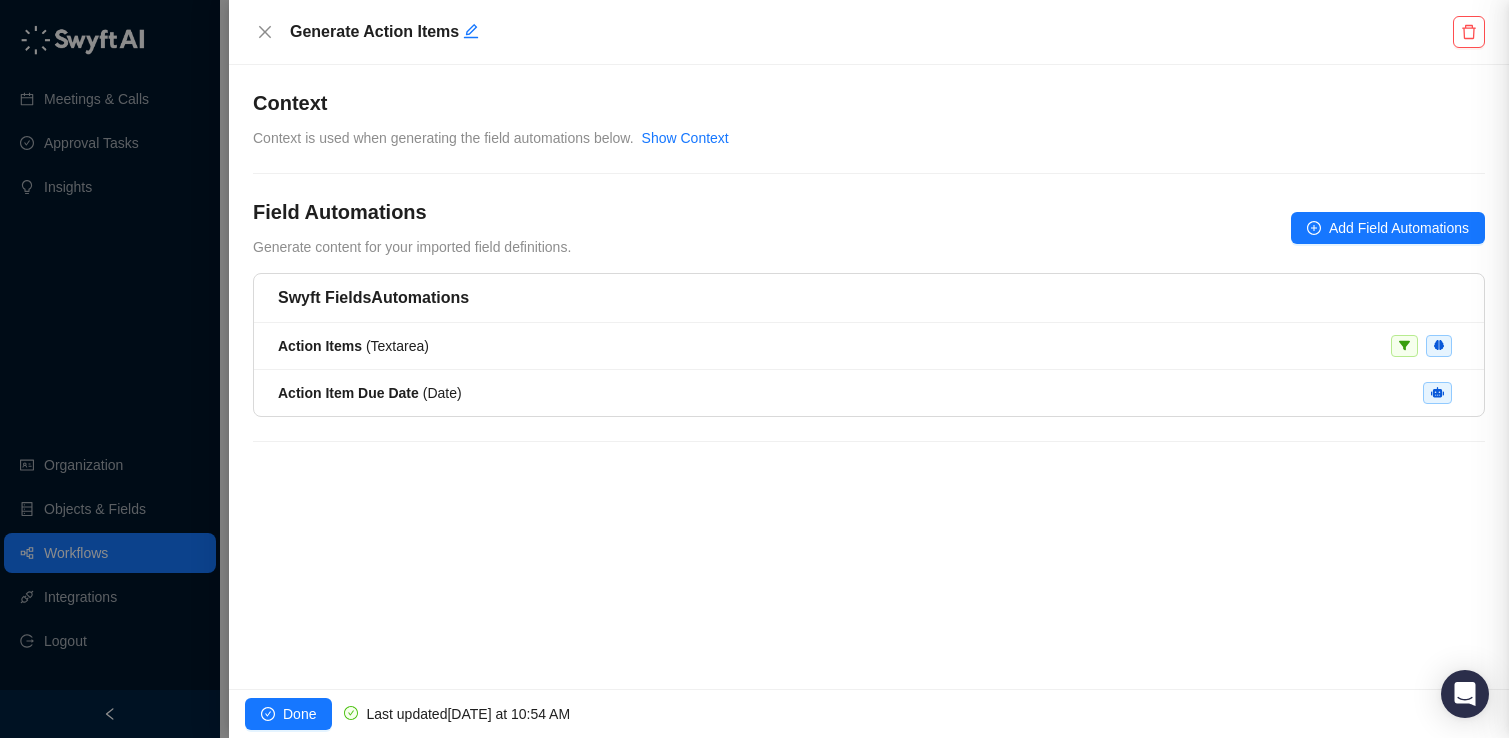 scroll, scrollTop: 0, scrollLeft: 0, axis: both 